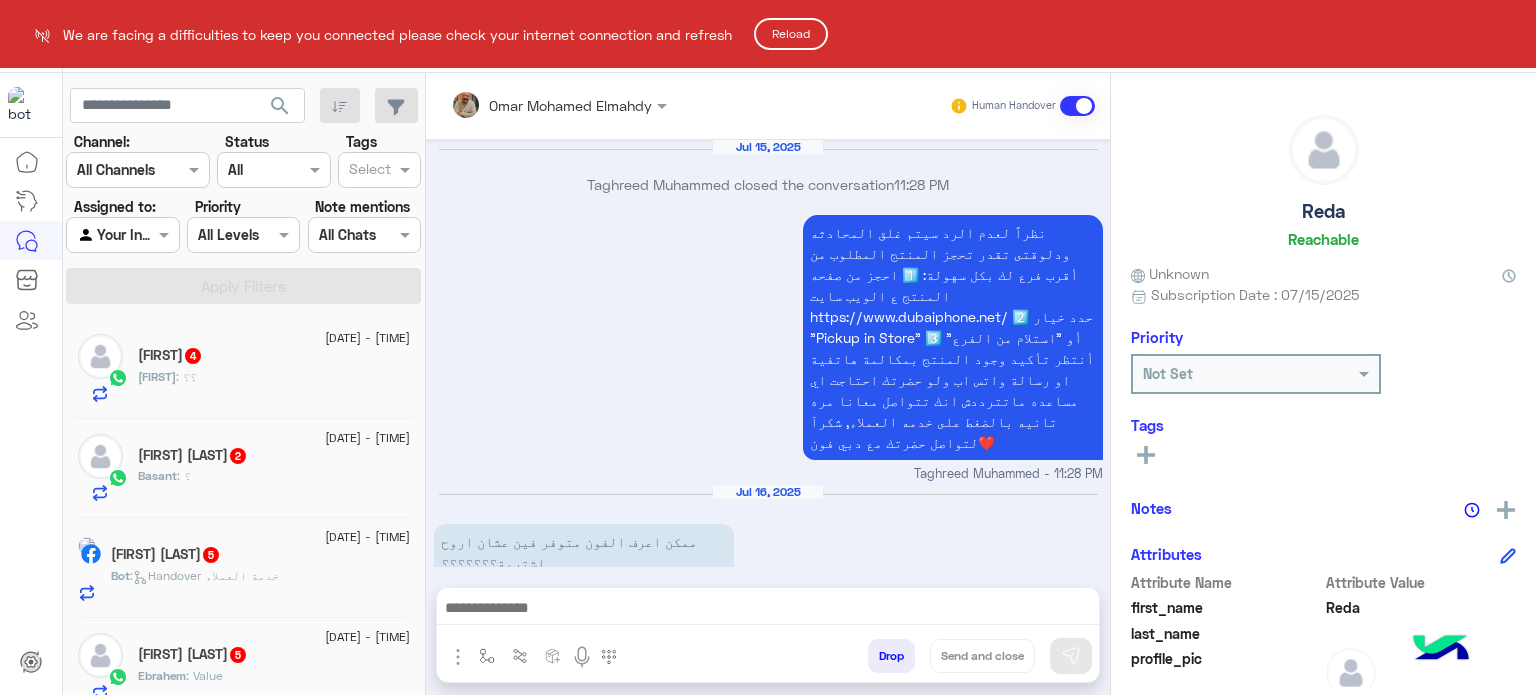 scroll, scrollTop: 0, scrollLeft: 0, axis: both 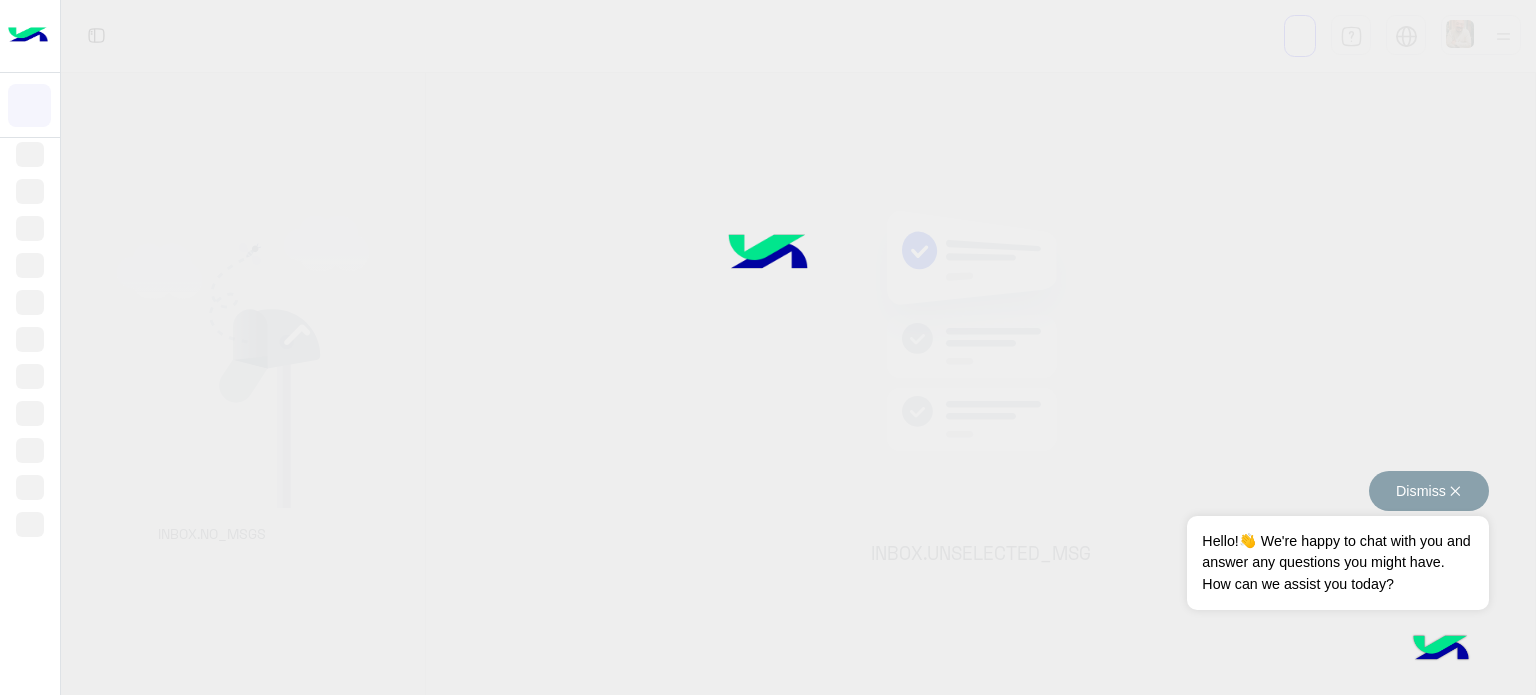 click on "Dismiss ✕" at bounding box center (1429, 491) 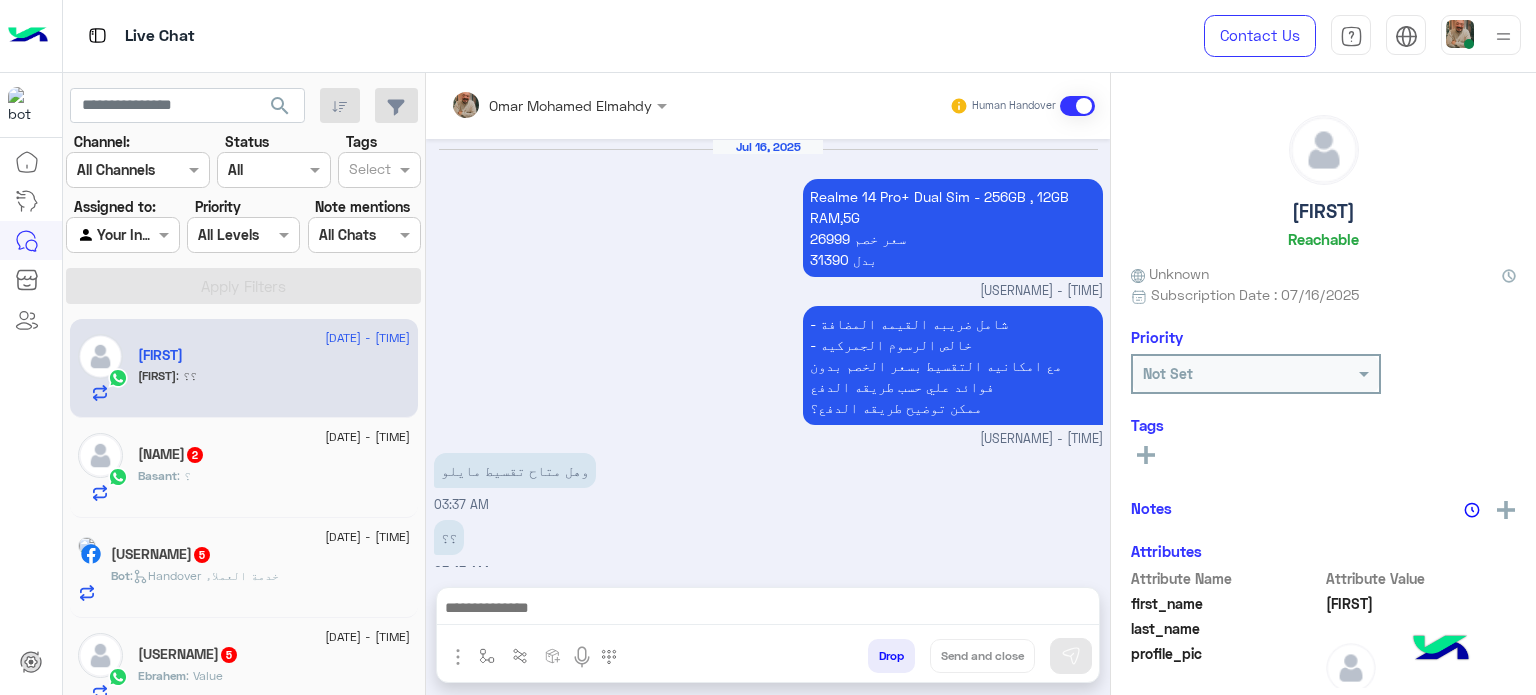 scroll, scrollTop: 490, scrollLeft: 0, axis: vertical 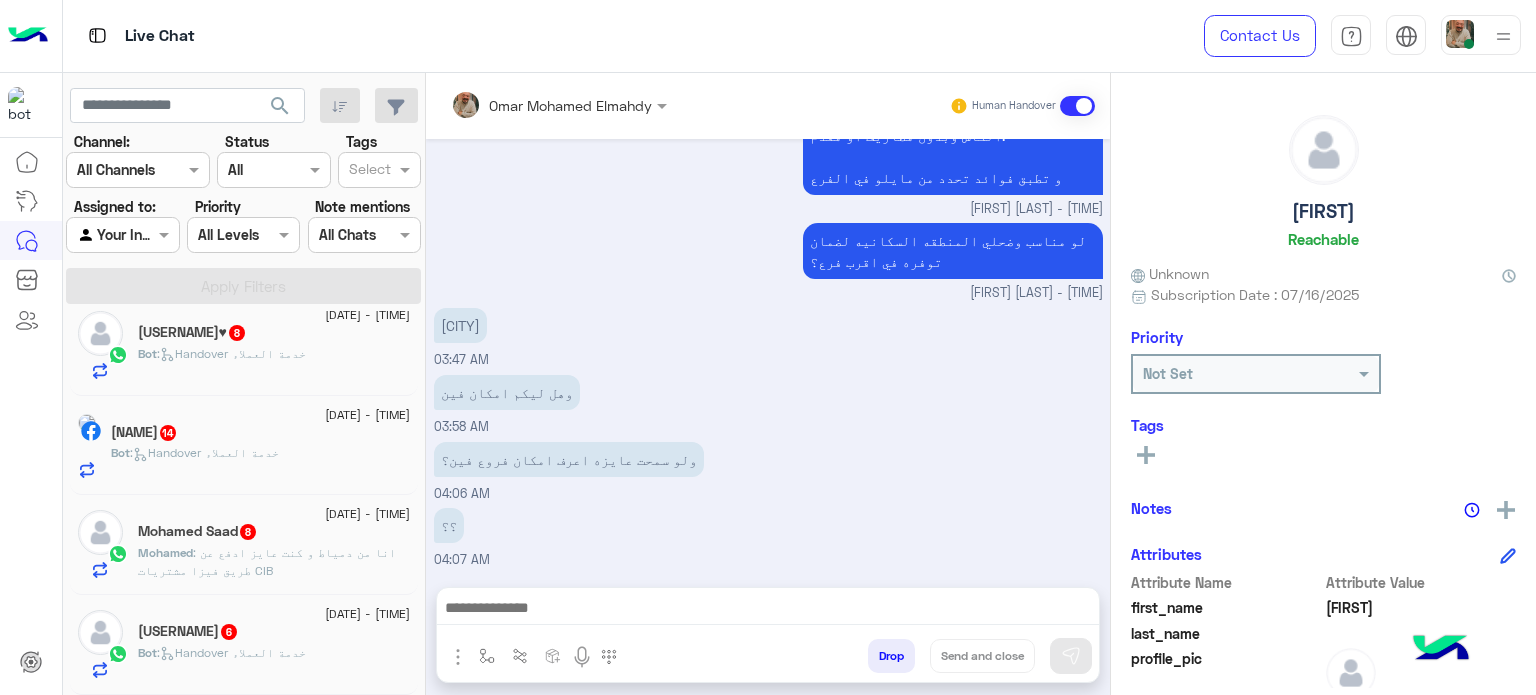 click on ":   Handover خدمة العملاء" 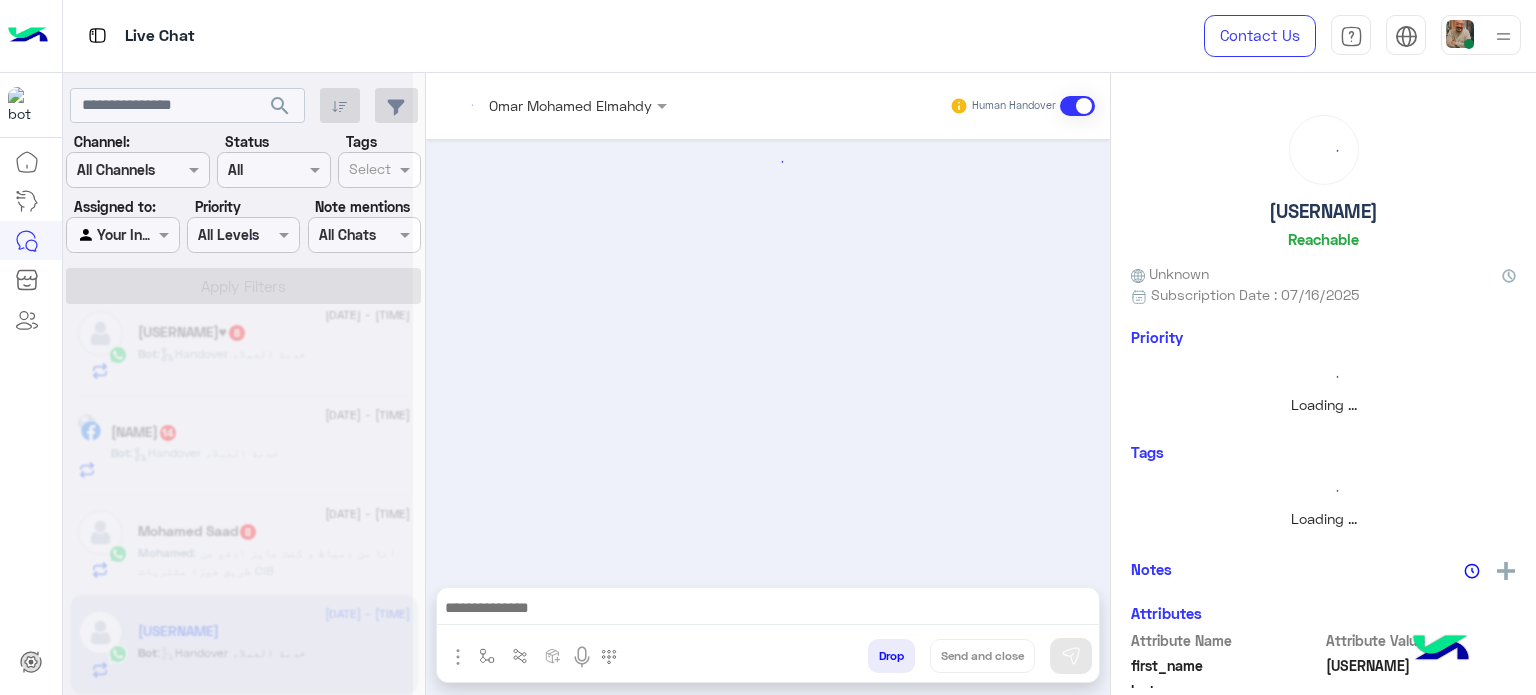scroll, scrollTop: 1022, scrollLeft: 0, axis: vertical 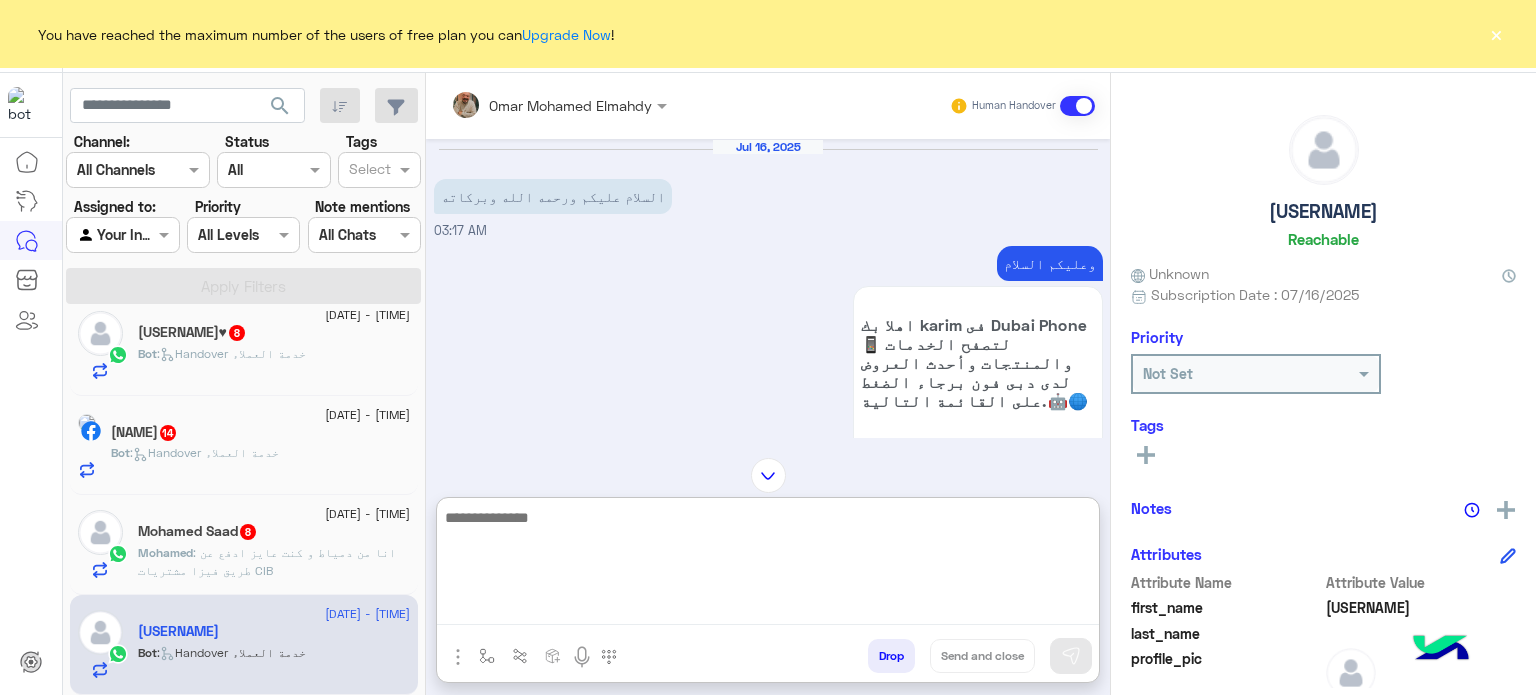 click at bounding box center [768, 565] 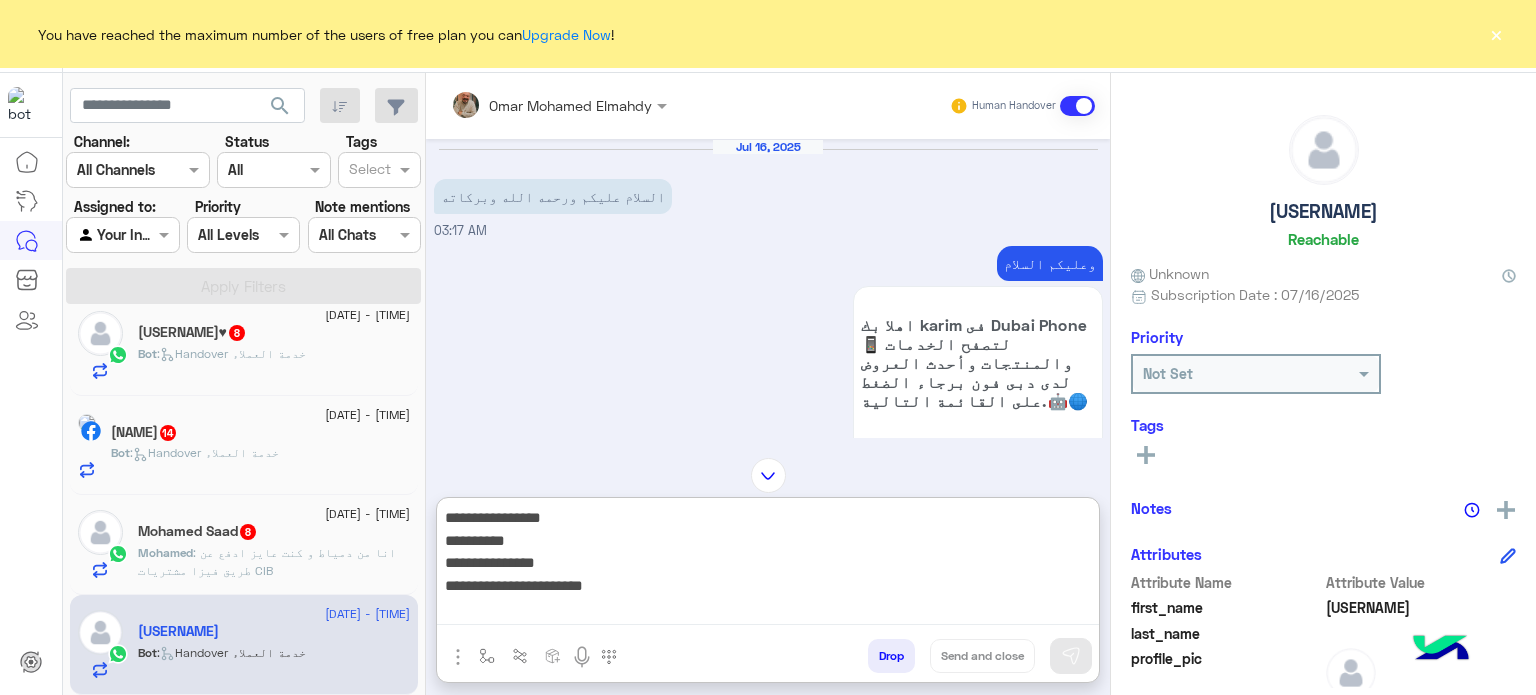 scroll, scrollTop: 0, scrollLeft: 0, axis: both 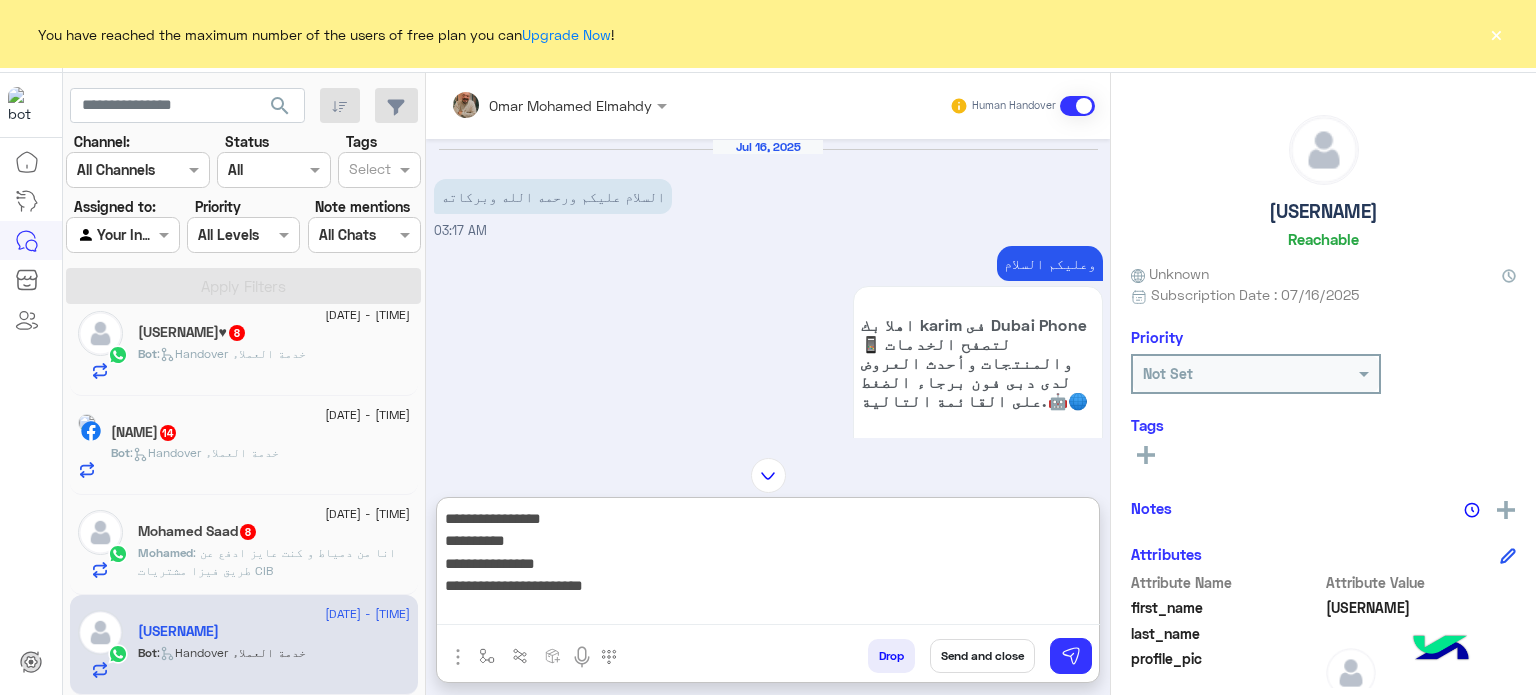 click on "**********" at bounding box center (768, 566) 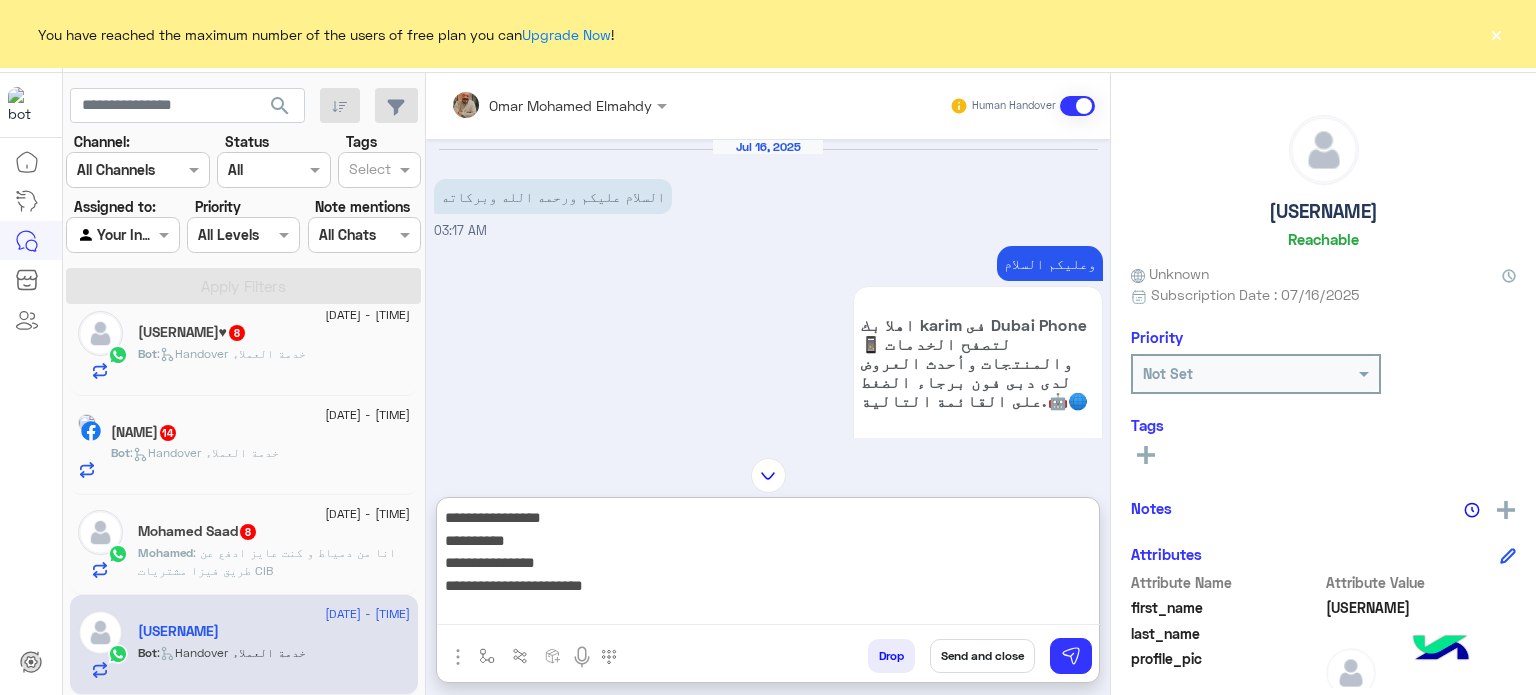 click on "**********" at bounding box center [768, 565] 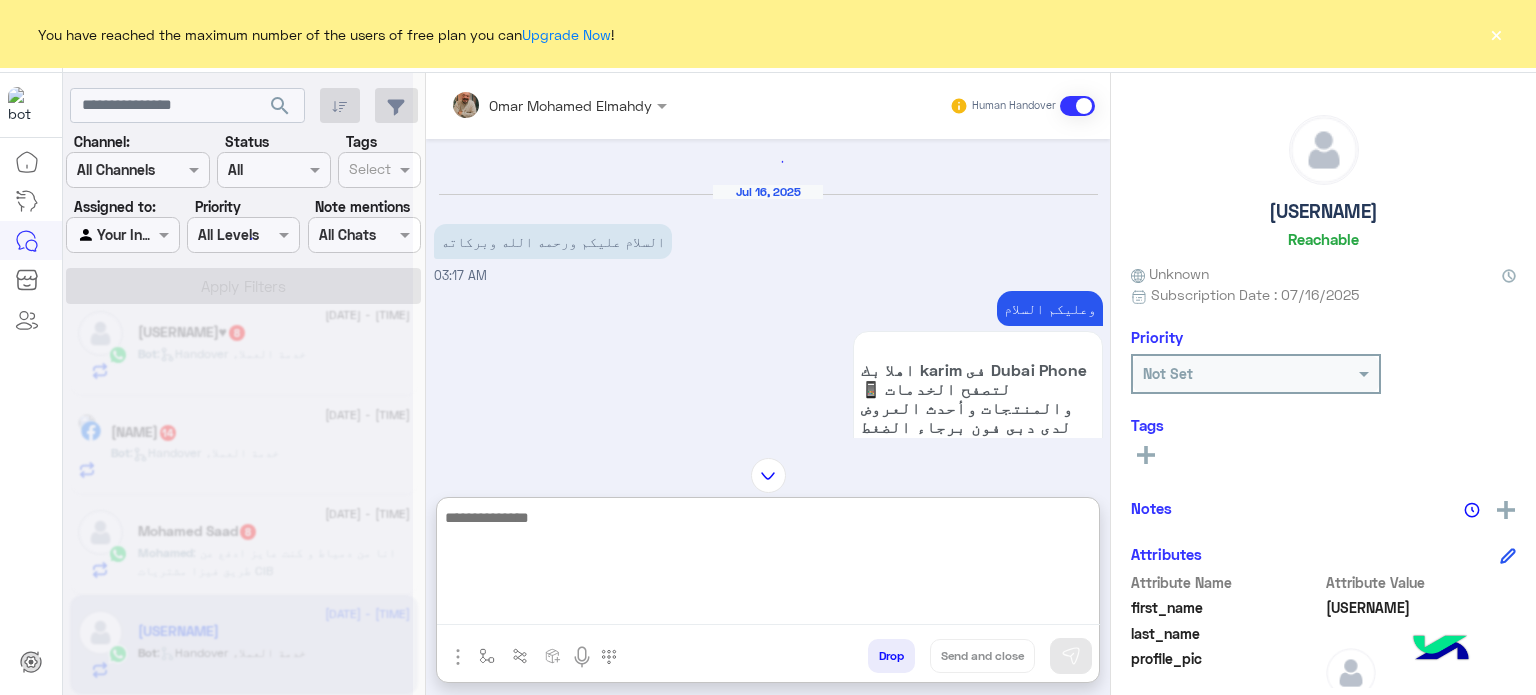 scroll, scrollTop: 0, scrollLeft: 0, axis: both 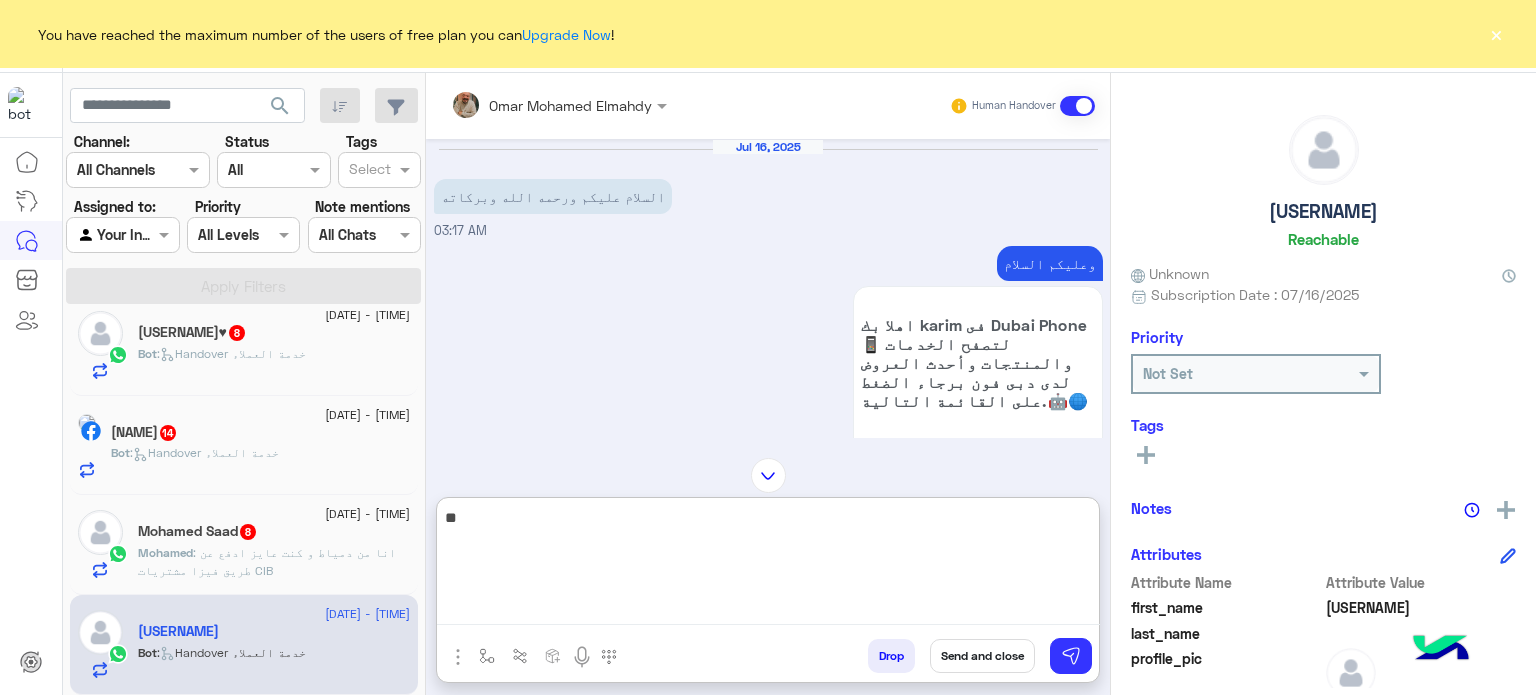 type on "*" 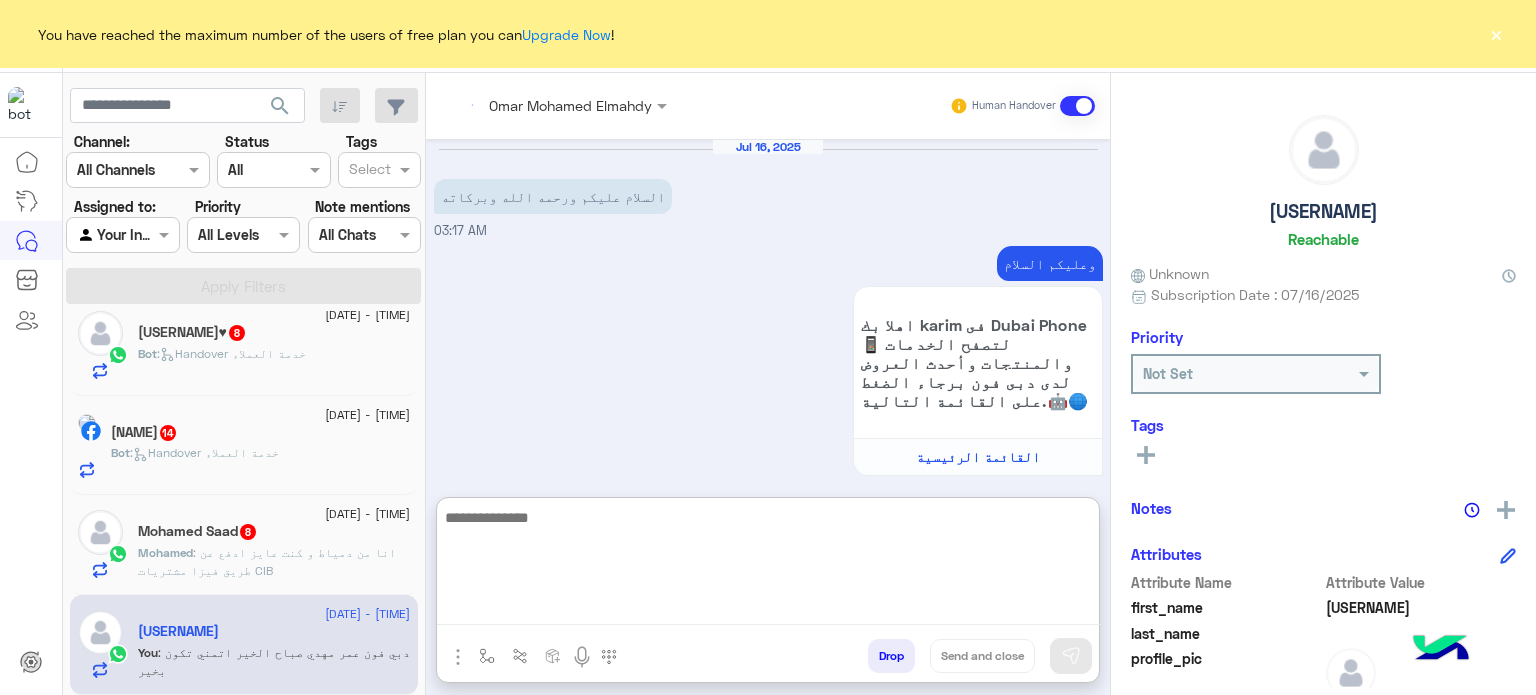 scroll, scrollTop: 1590, scrollLeft: 0, axis: vertical 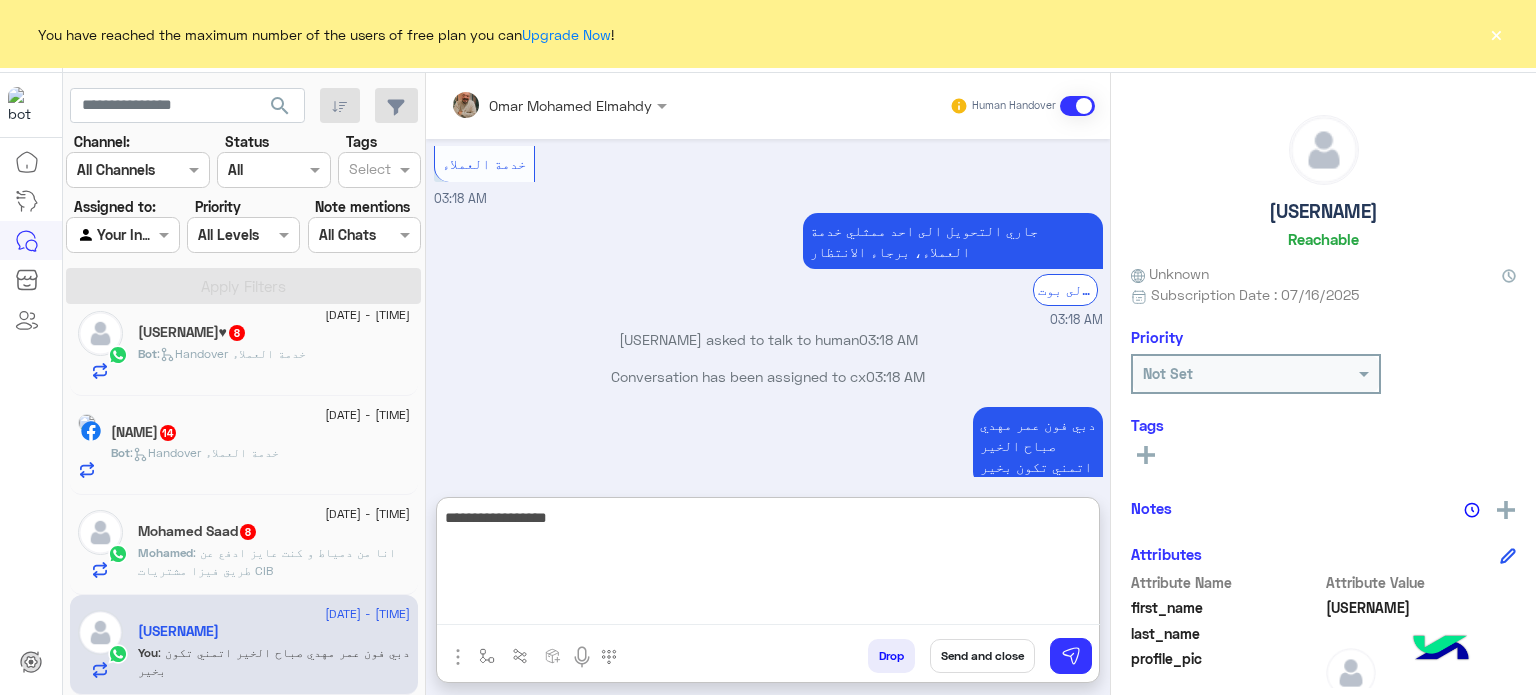 type on "**********" 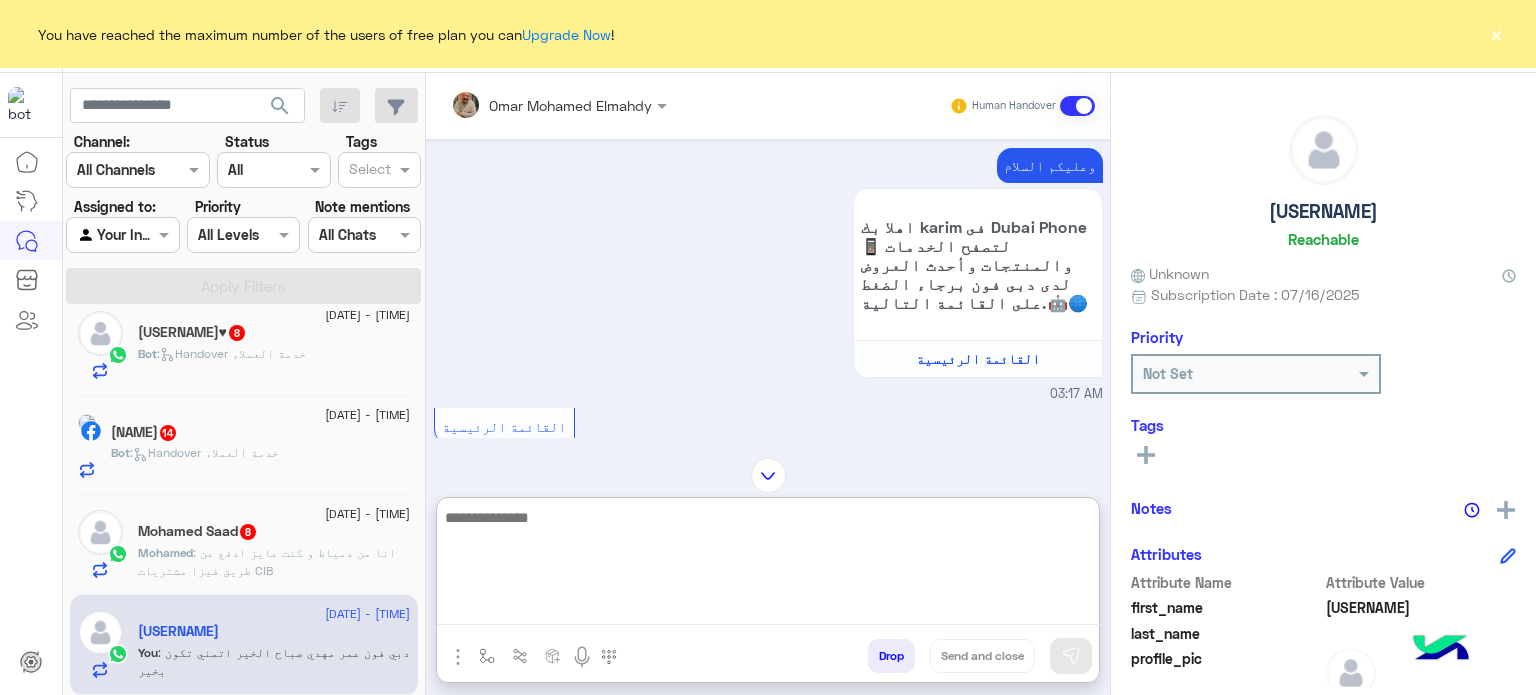 scroll, scrollTop: 1796, scrollLeft: 0, axis: vertical 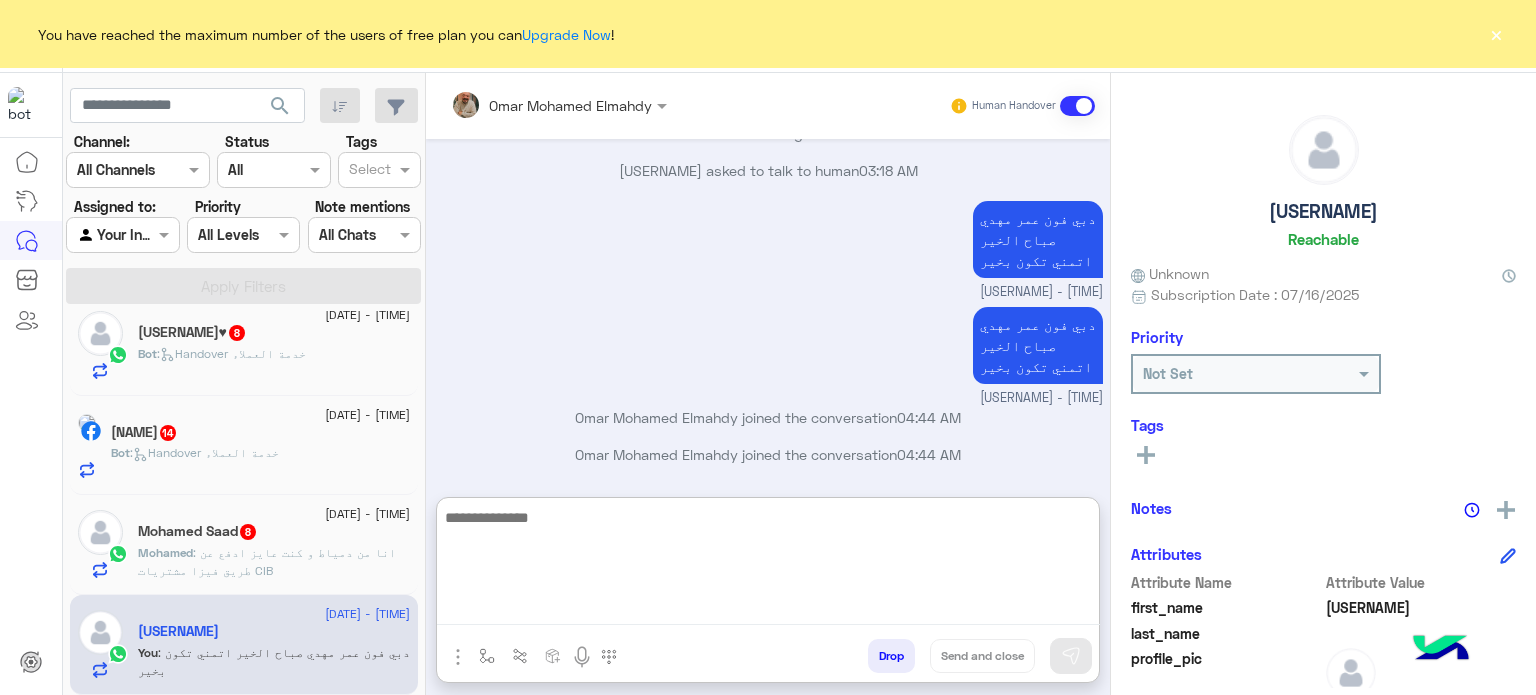 click on ": انا من دمياط و كنت عايز ادفع عن طريق فيزا مشتريات CIB" 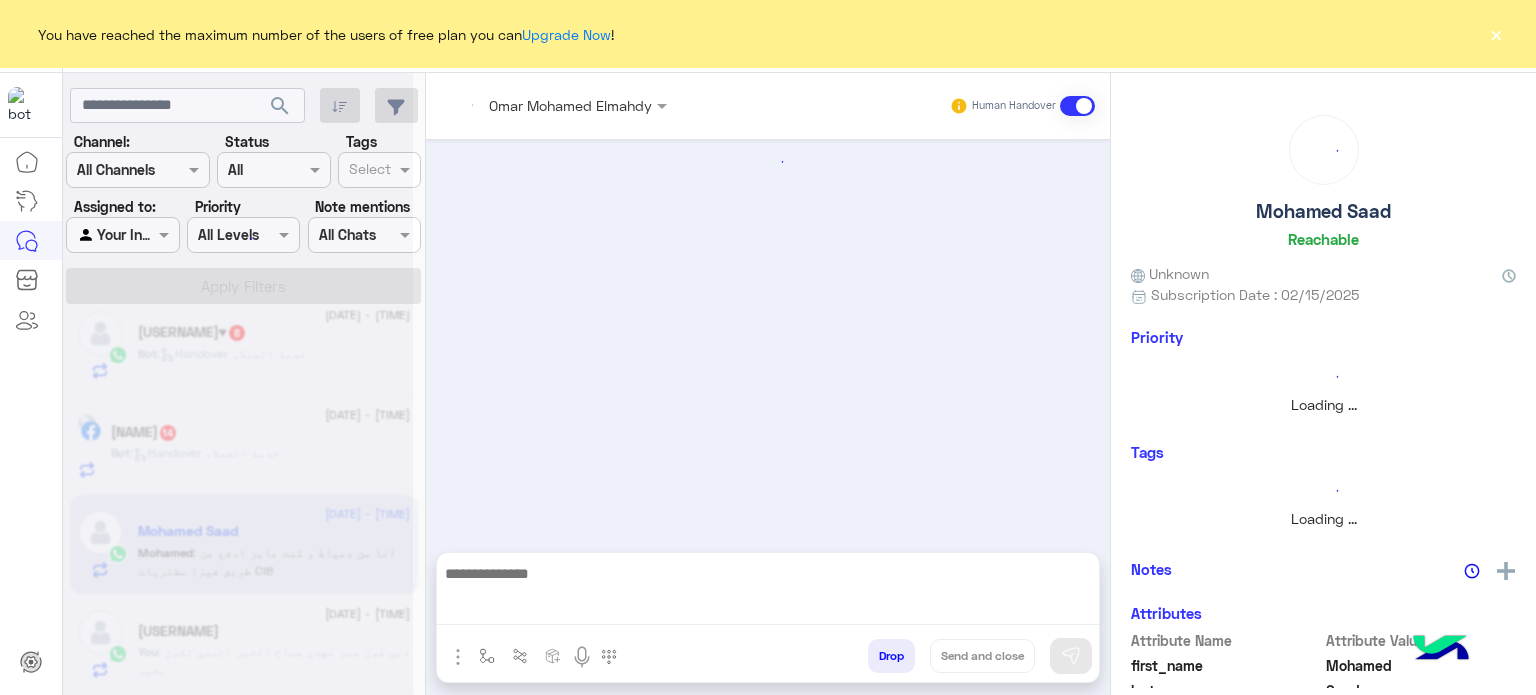 scroll, scrollTop: 0, scrollLeft: 0, axis: both 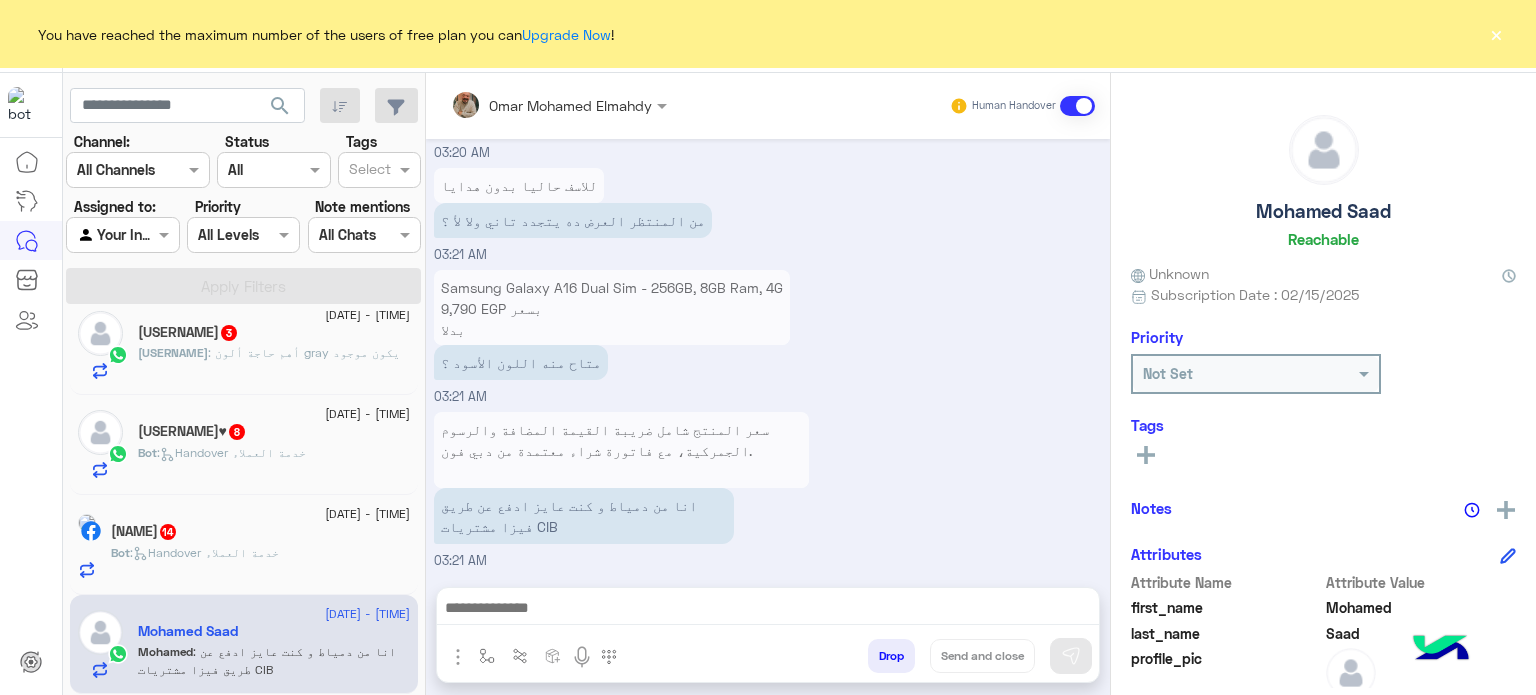drag, startPoint x: 740, startPoint y: 627, endPoint x: 744, endPoint y: 617, distance: 10.770329 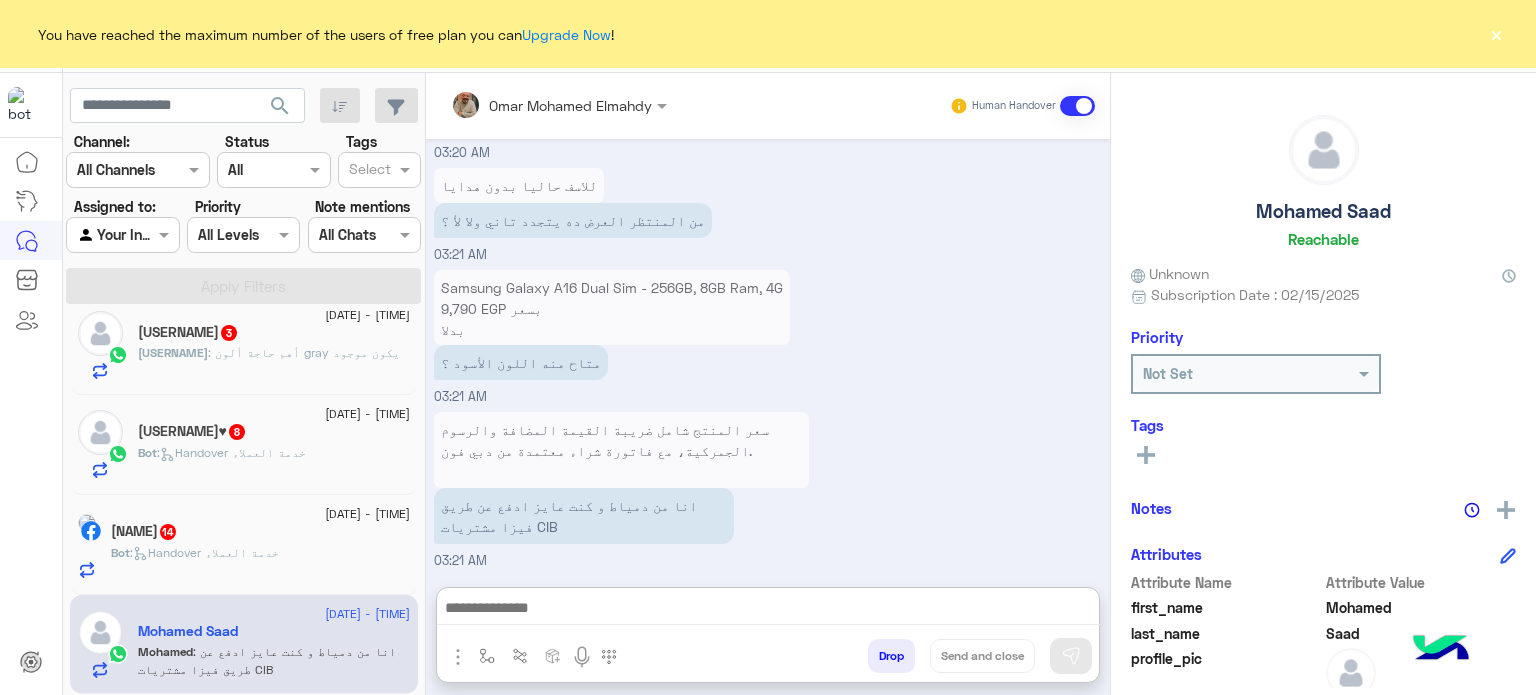 click at bounding box center (768, 610) 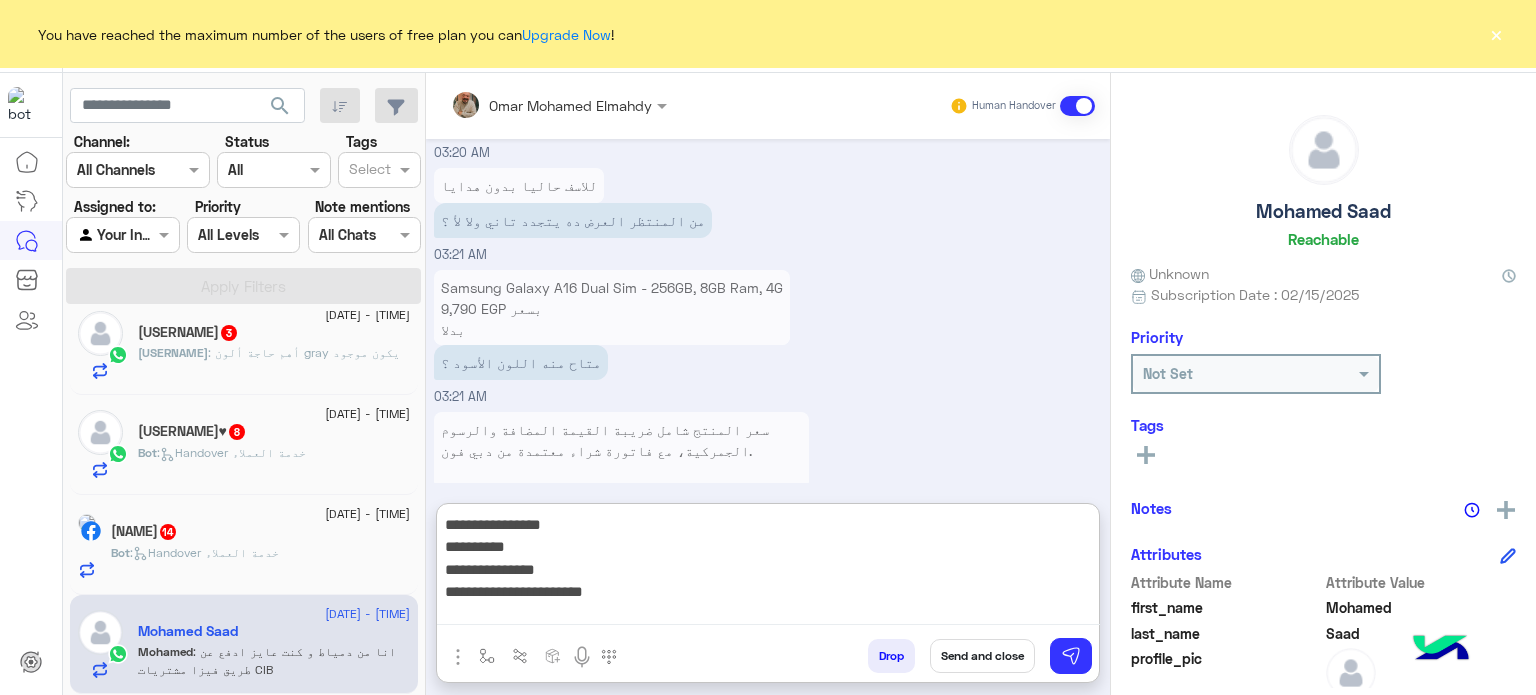 click on "**********" at bounding box center (768, 568) 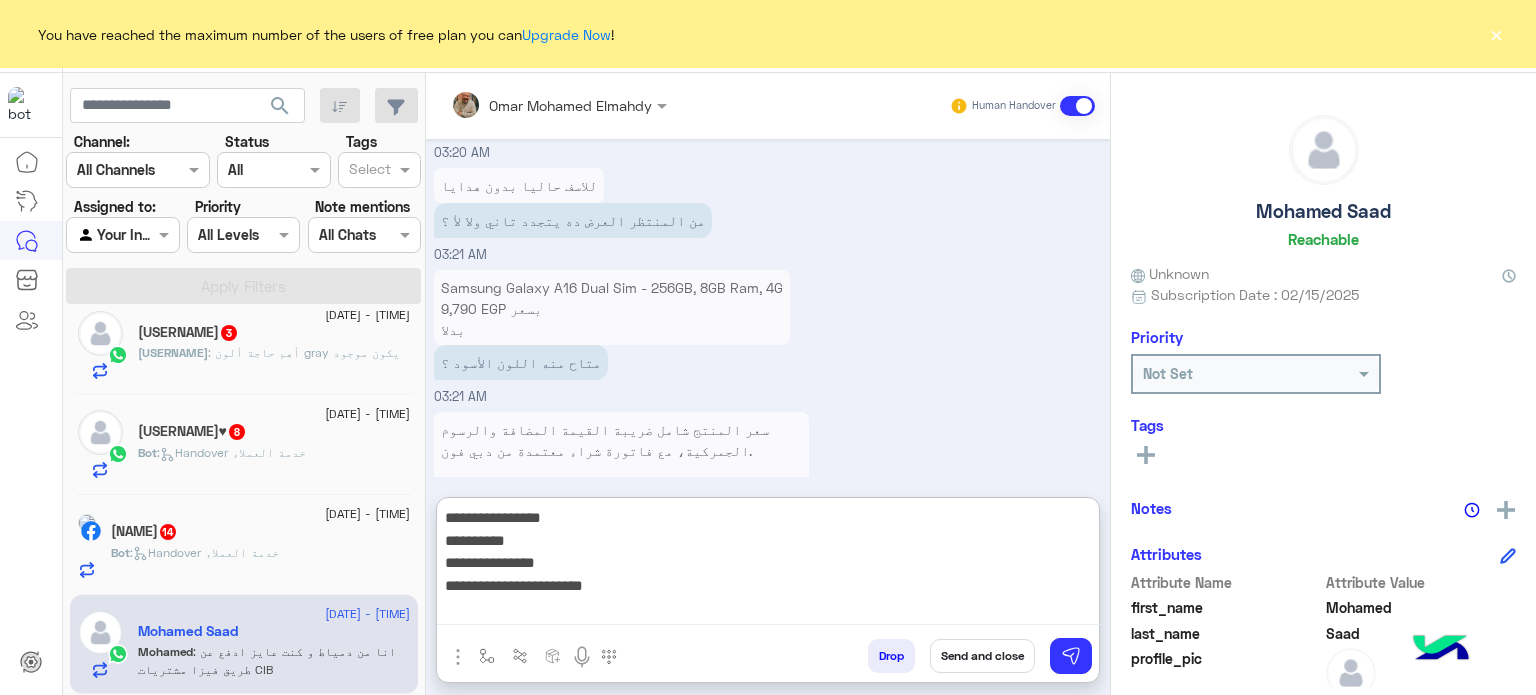 click on "**********" at bounding box center (768, 565) 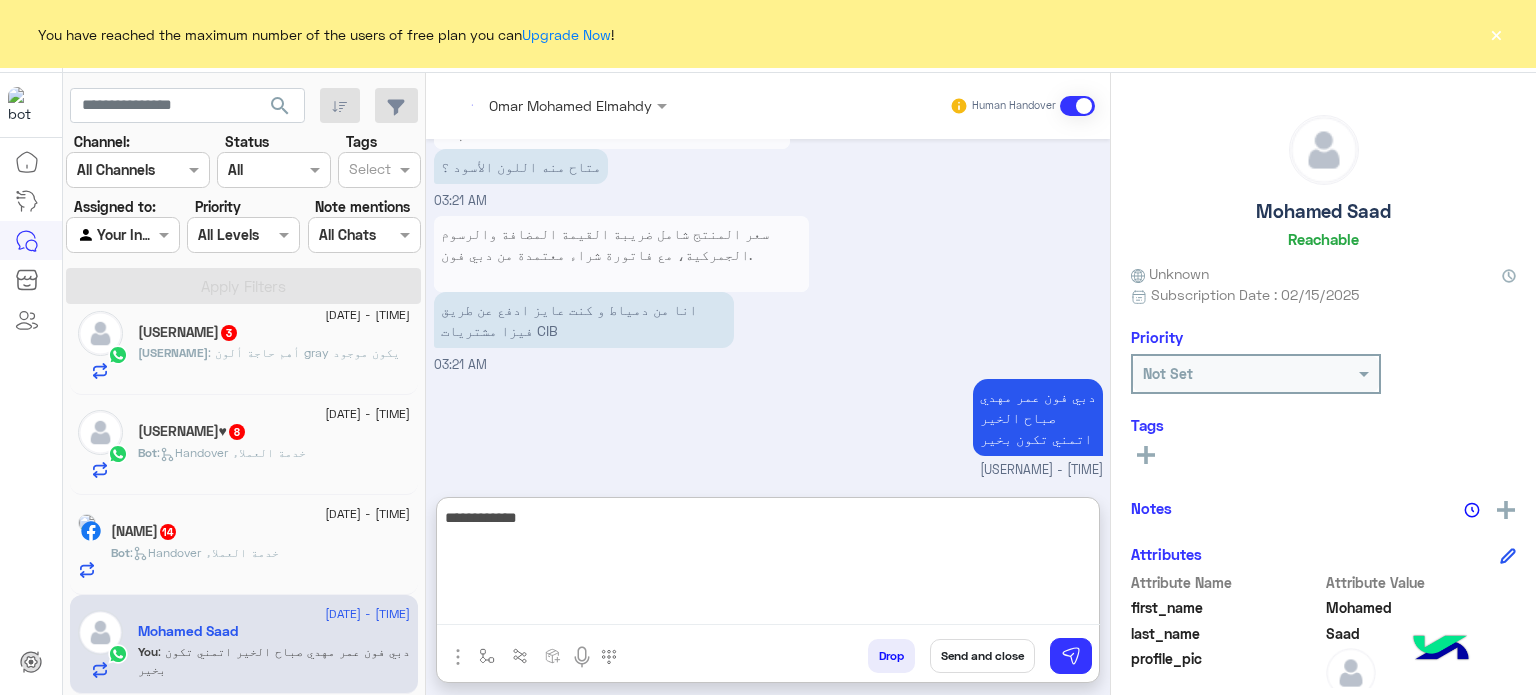 scroll, scrollTop: 860, scrollLeft: 0, axis: vertical 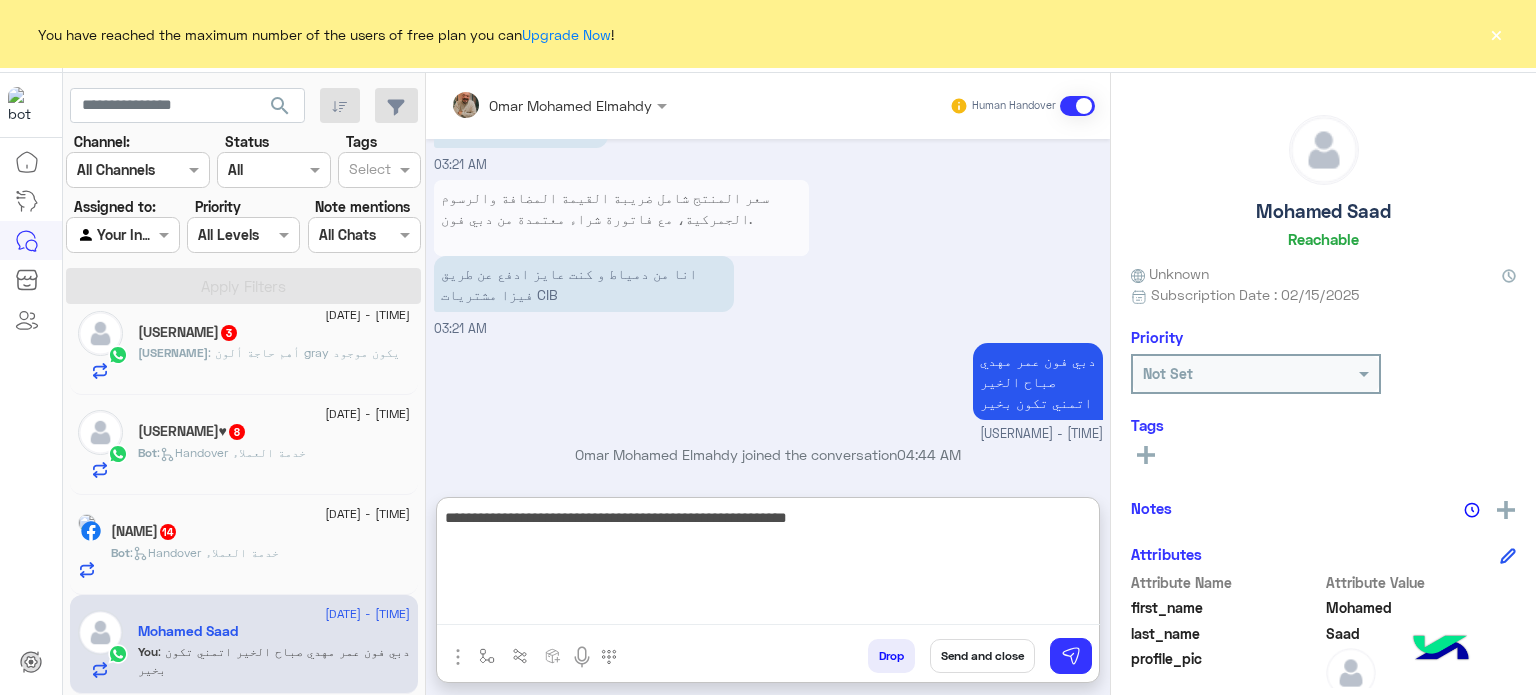 type on "**********" 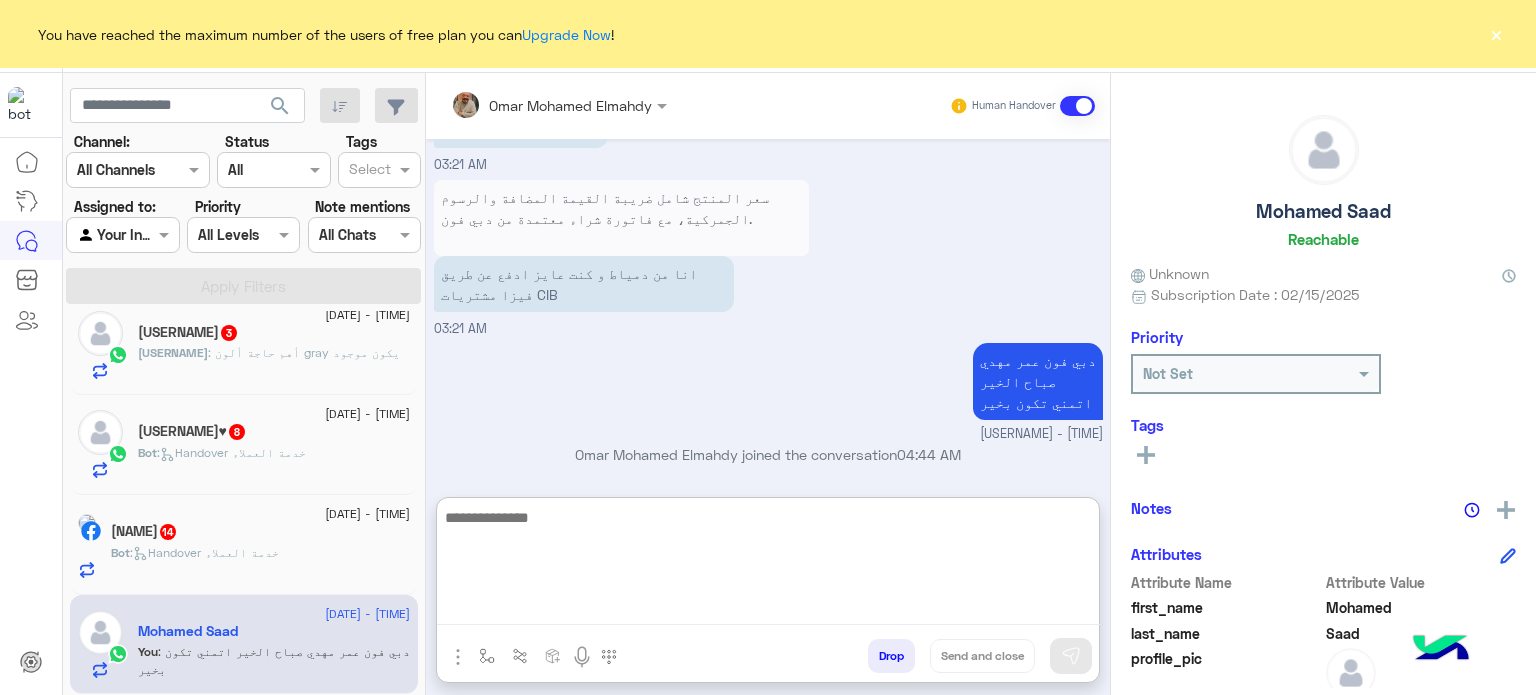 scroll, scrollTop: 945, scrollLeft: 0, axis: vertical 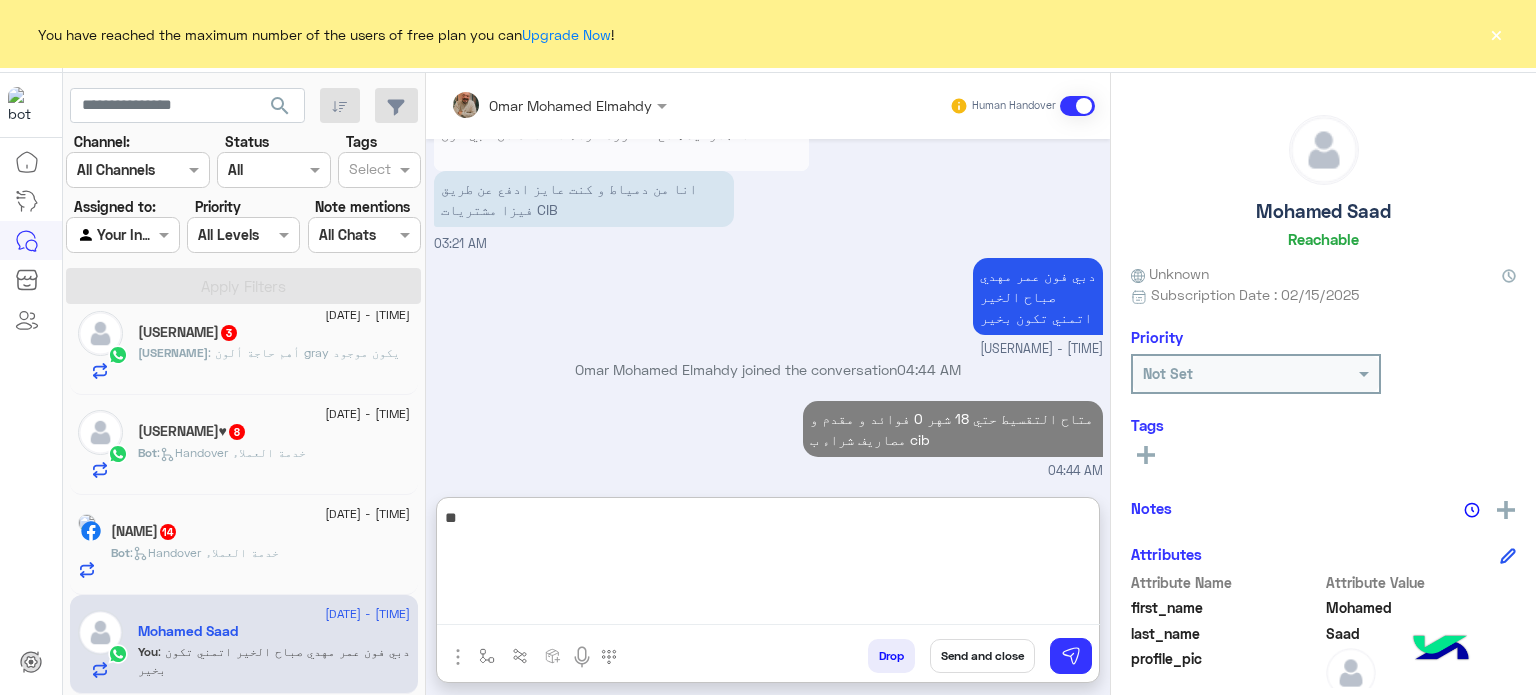 type on "*" 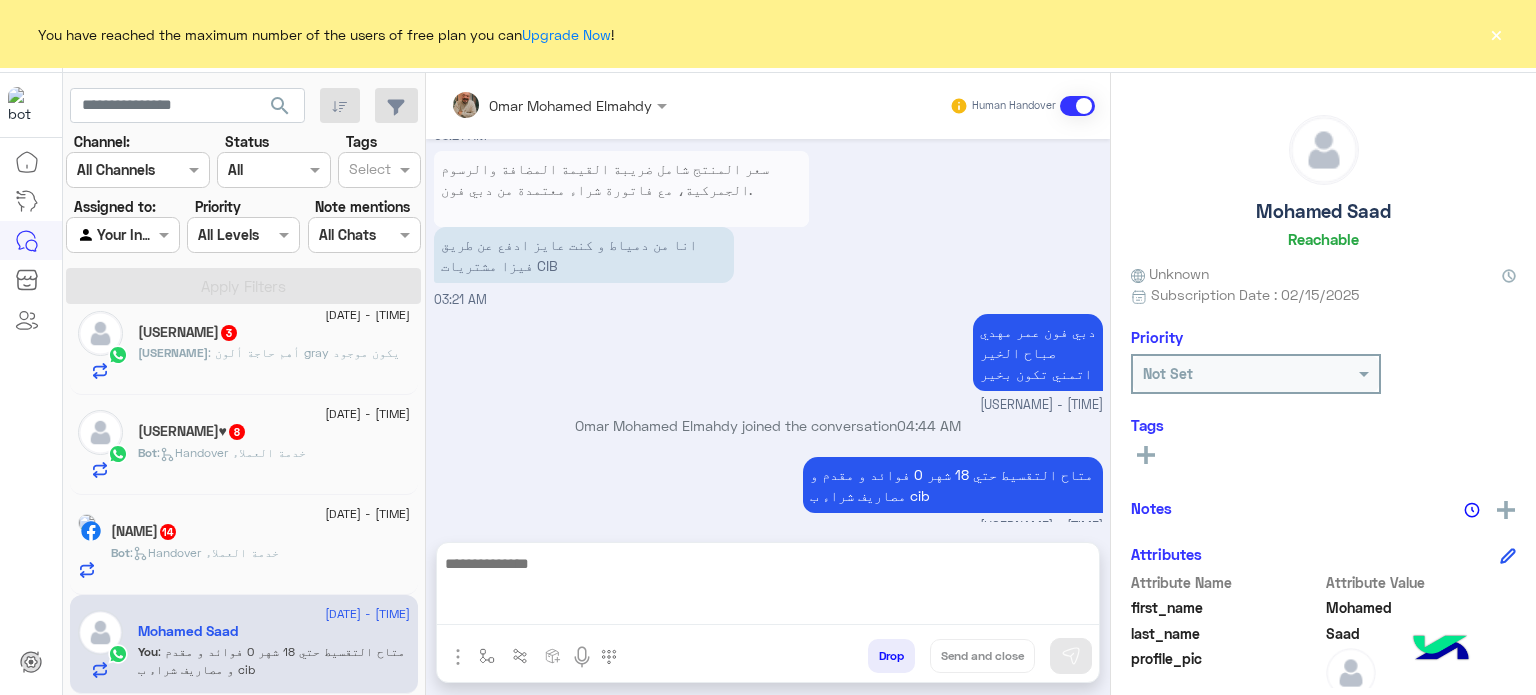 scroll, scrollTop: 855, scrollLeft: 0, axis: vertical 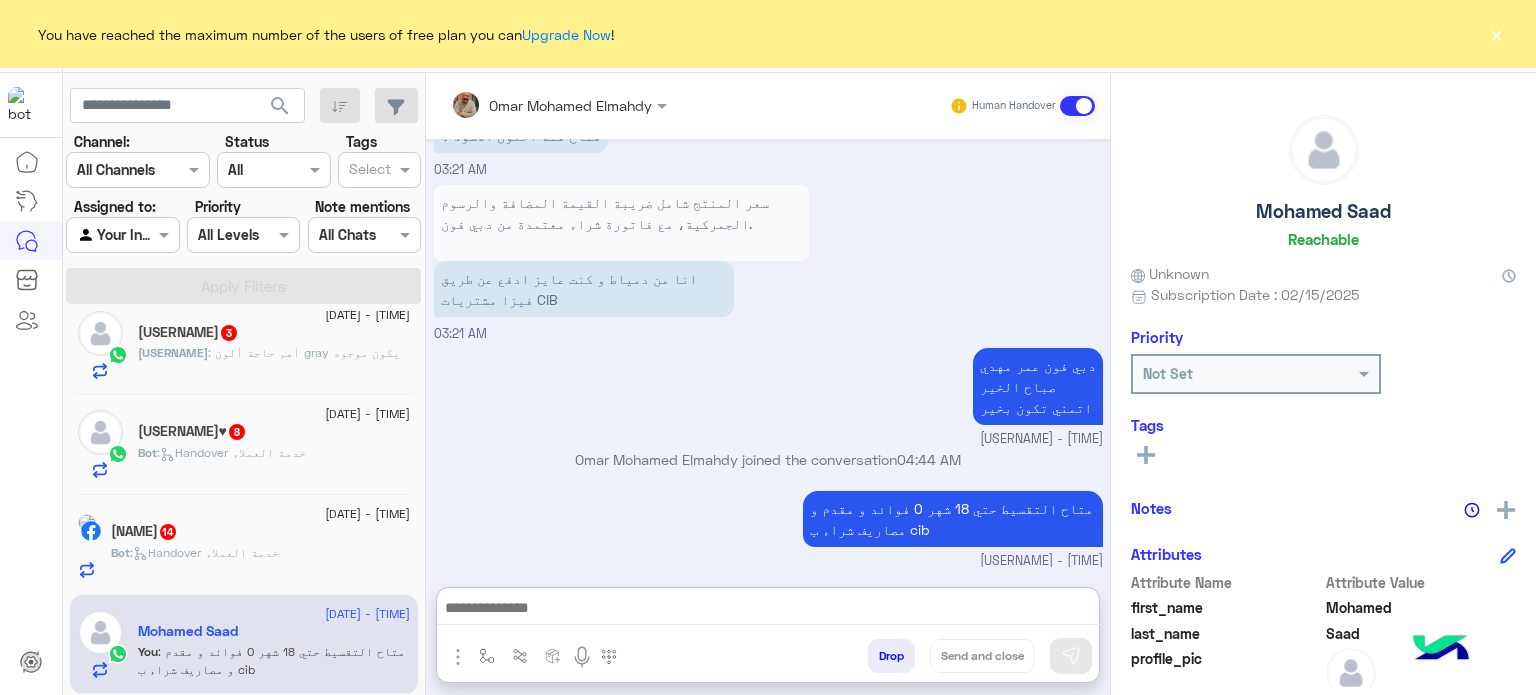 click at bounding box center (768, 610) 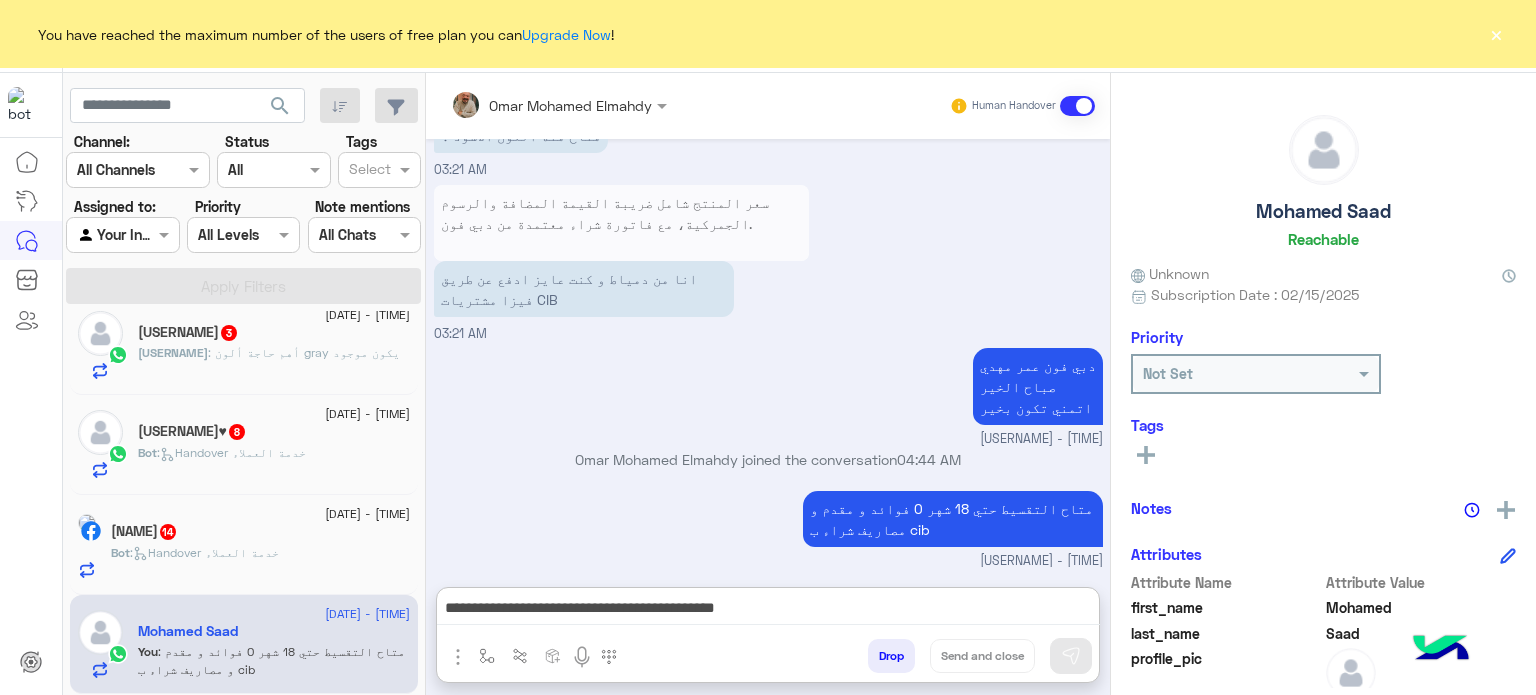 scroll, scrollTop: 916, scrollLeft: 0, axis: vertical 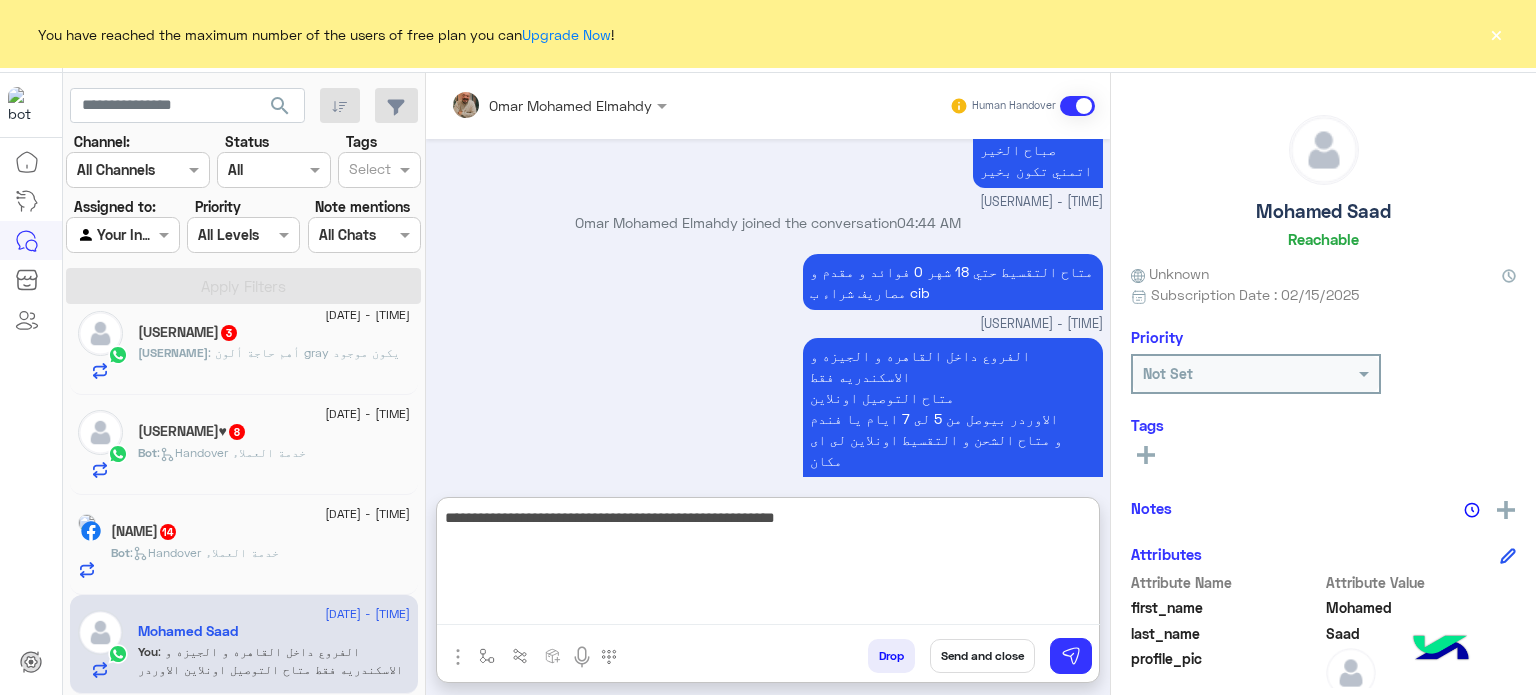 type on "**********" 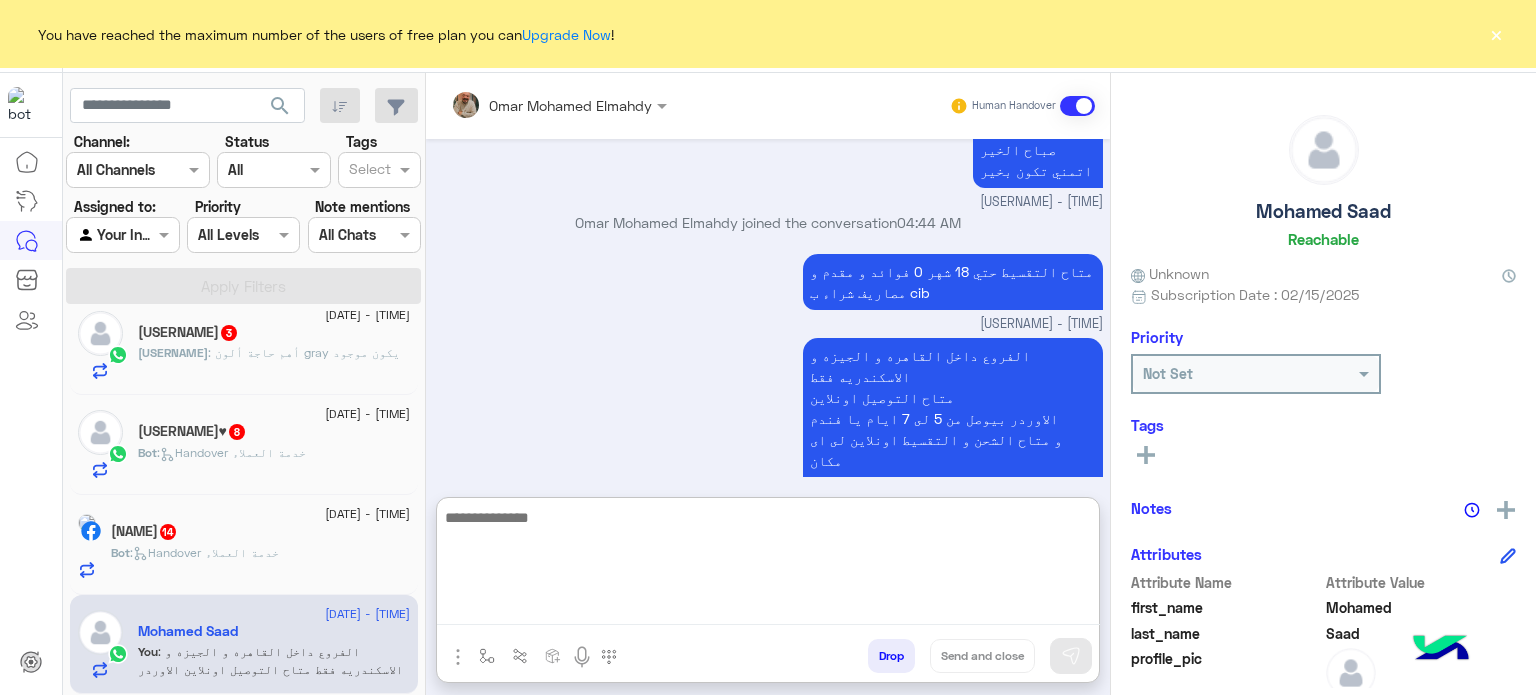 scroll, scrollTop: 1177, scrollLeft: 0, axis: vertical 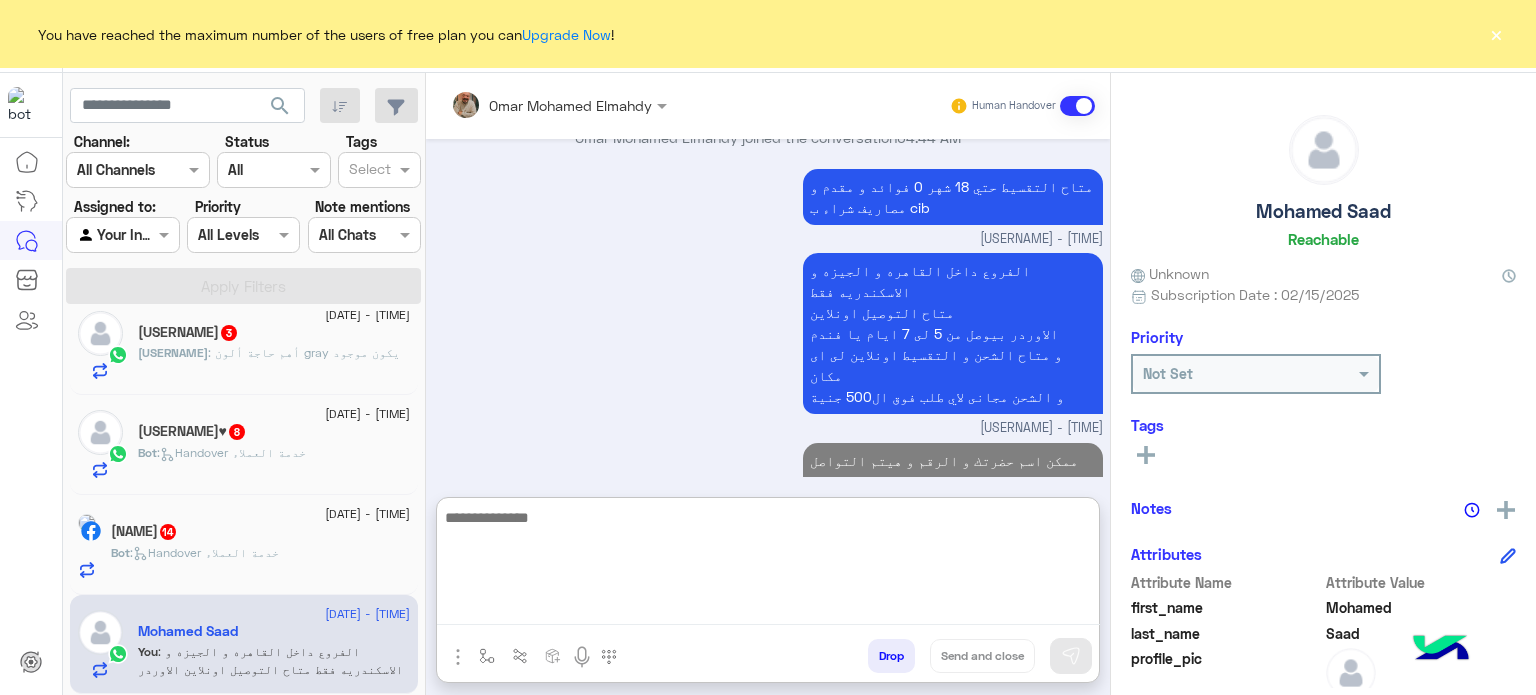 click on ":   Handover خدمة العملاء" 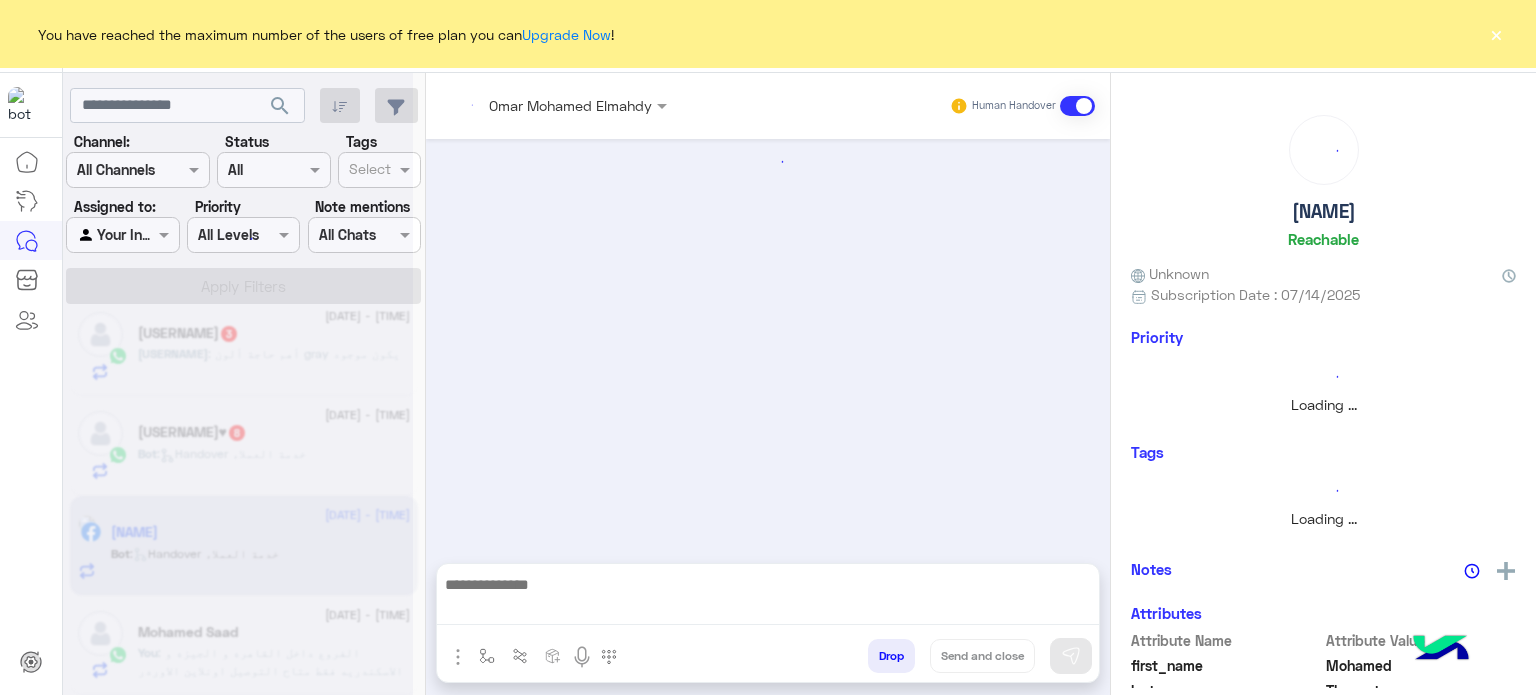 scroll, scrollTop: 0, scrollLeft: 0, axis: both 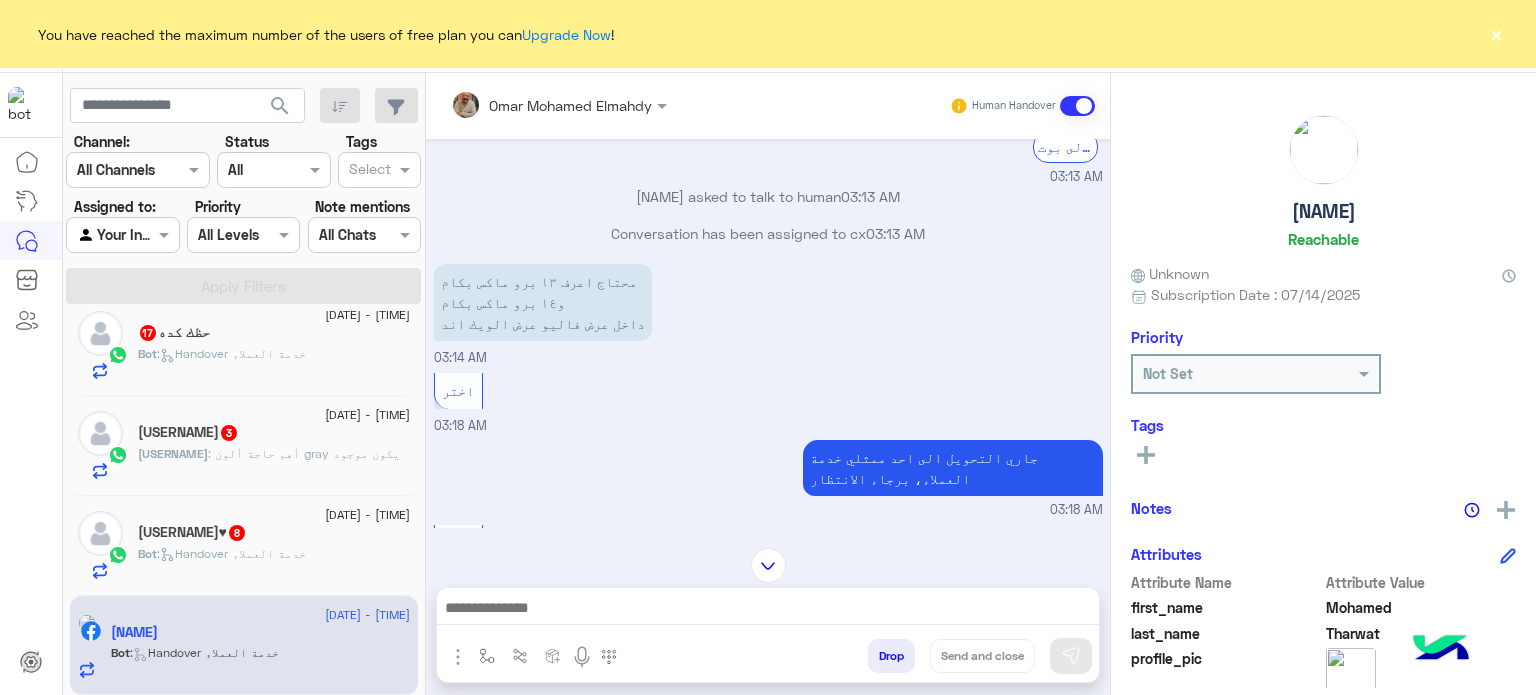 click at bounding box center [768, 610] 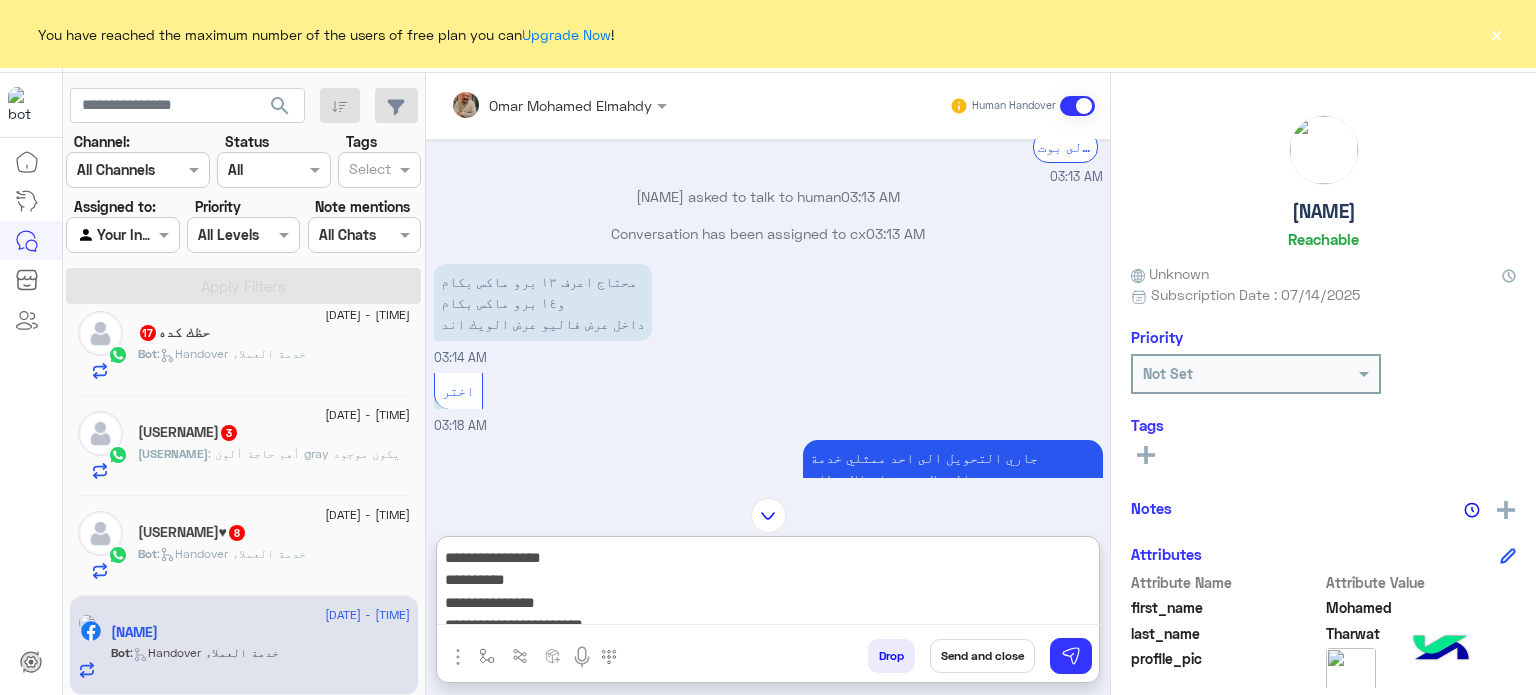 scroll, scrollTop: 0, scrollLeft: 0, axis: both 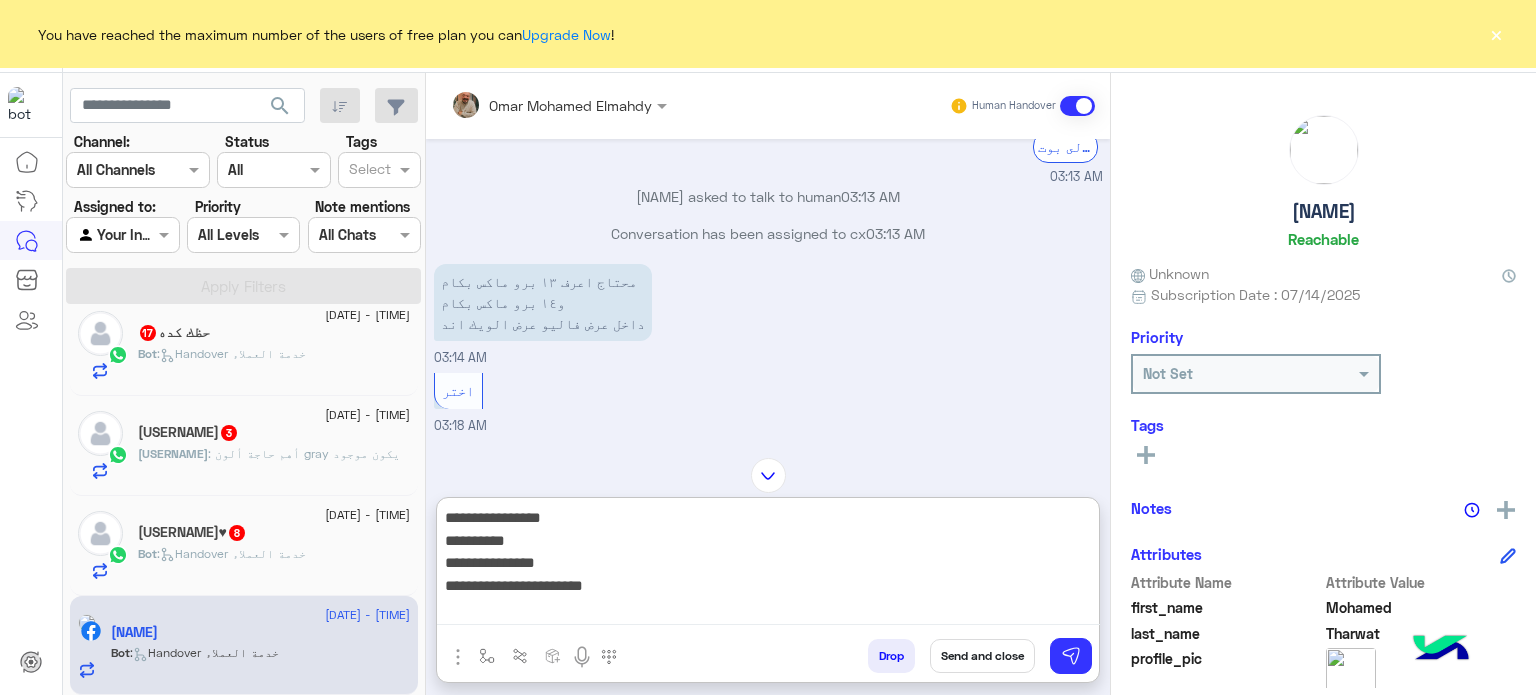 click on "**********" at bounding box center [768, 565] 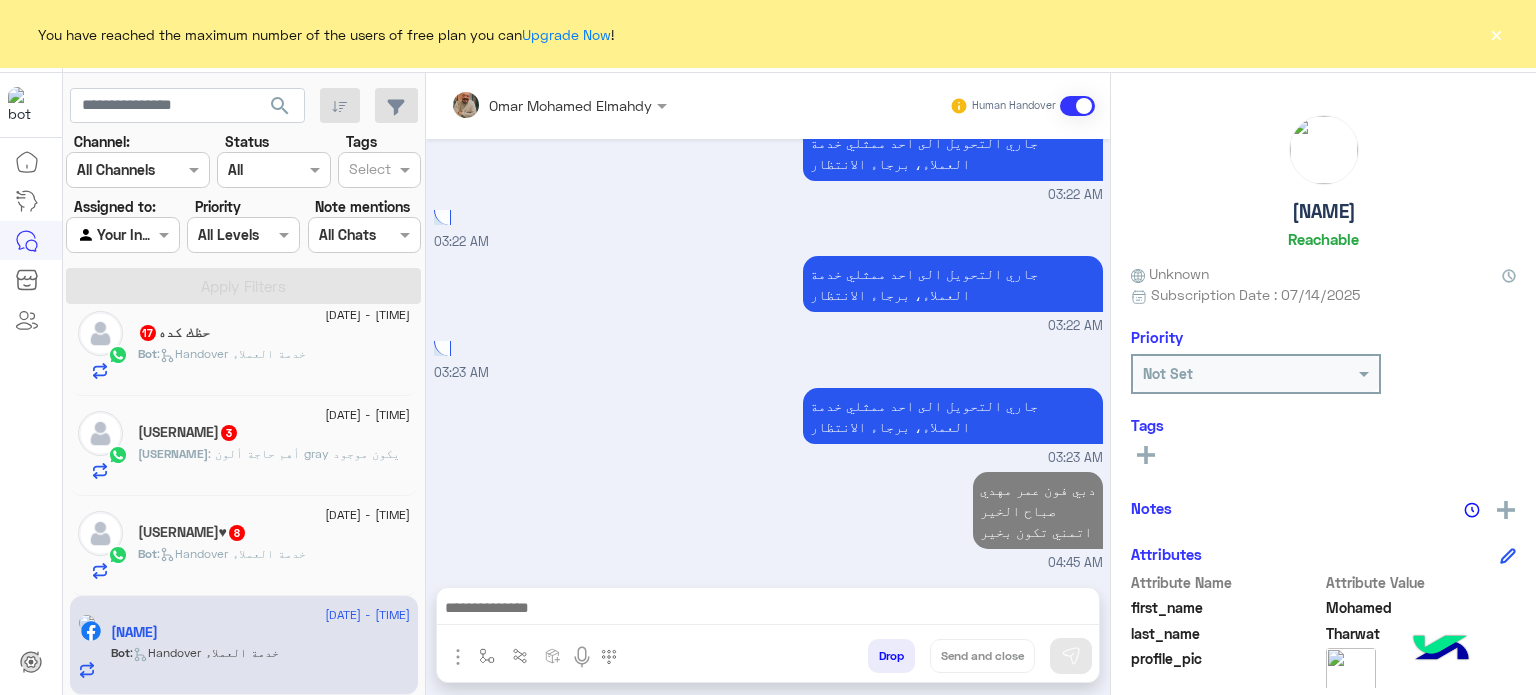 scroll, scrollTop: 1828, scrollLeft: 0, axis: vertical 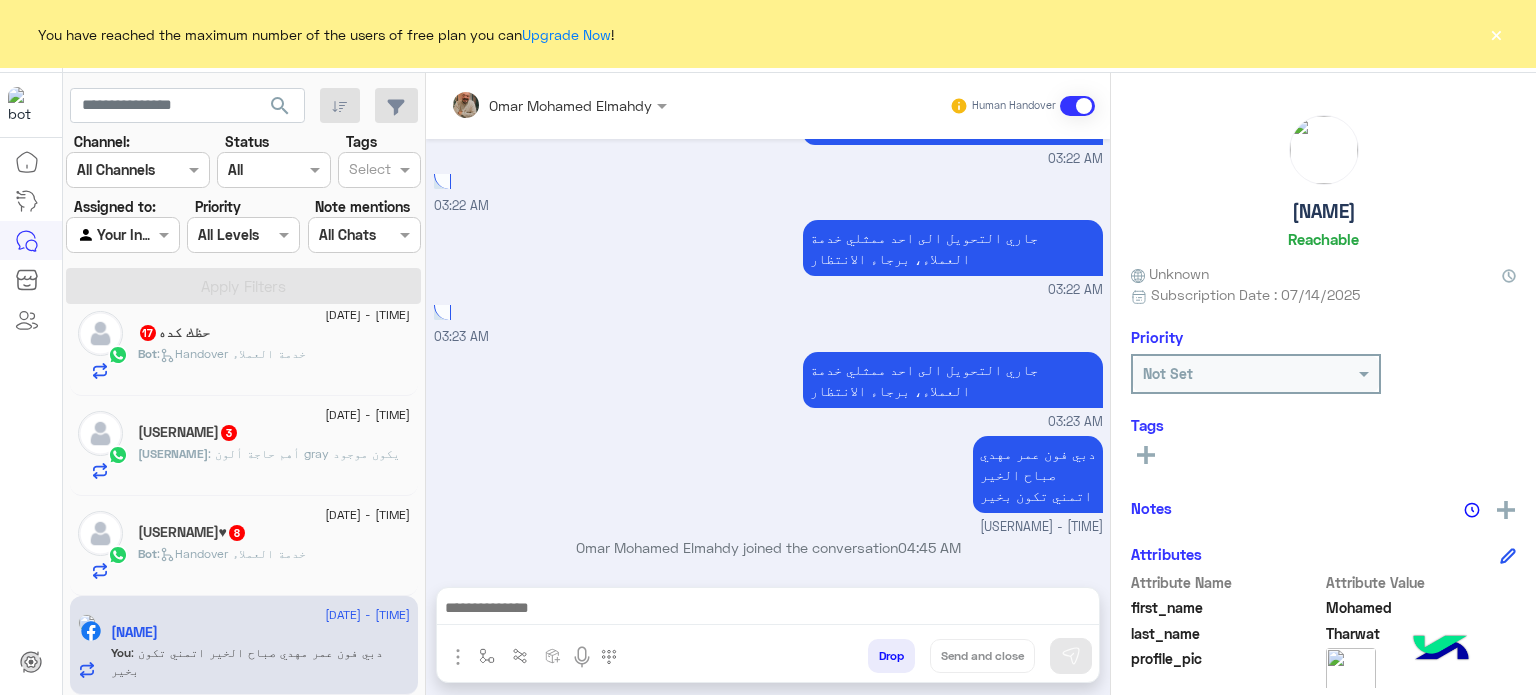drag, startPoint x: 504, startPoint y: 587, endPoint x: 527, endPoint y: 587, distance: 23 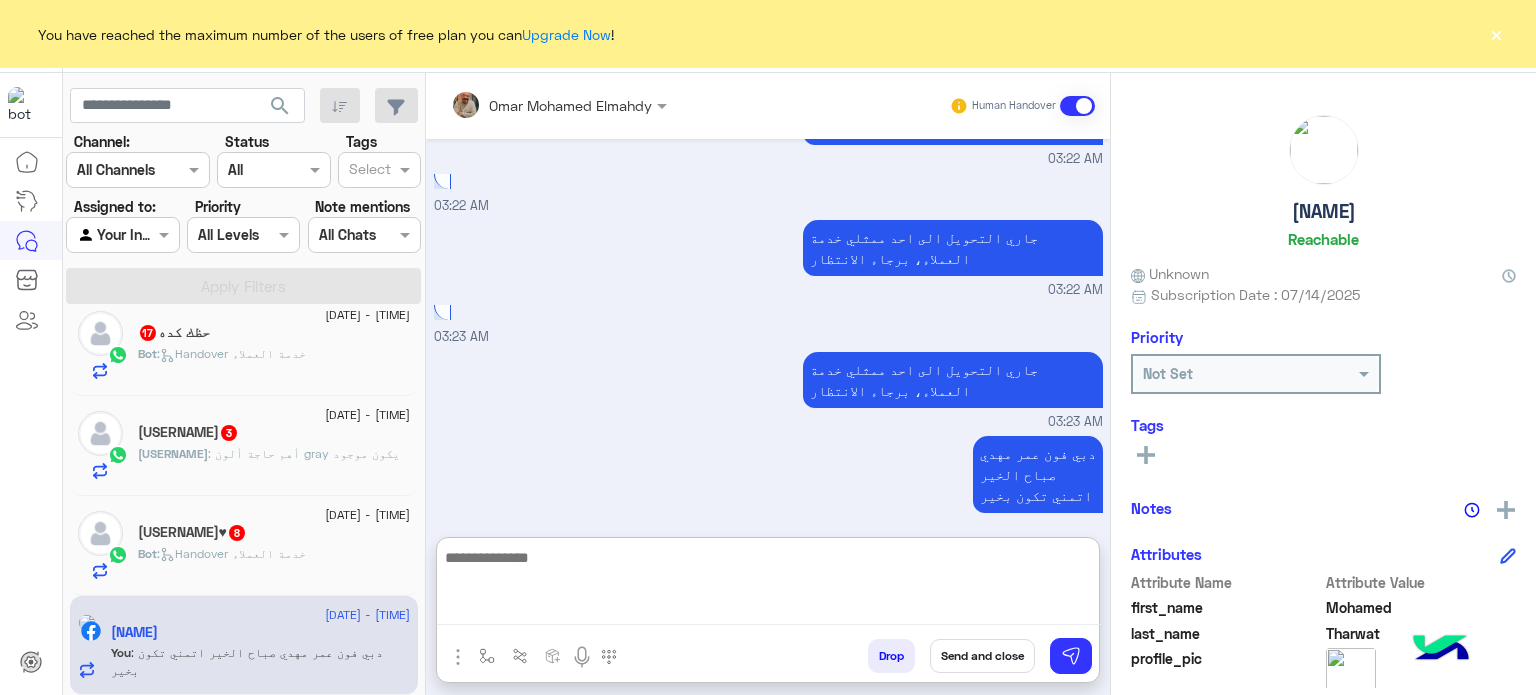 type on "**********" 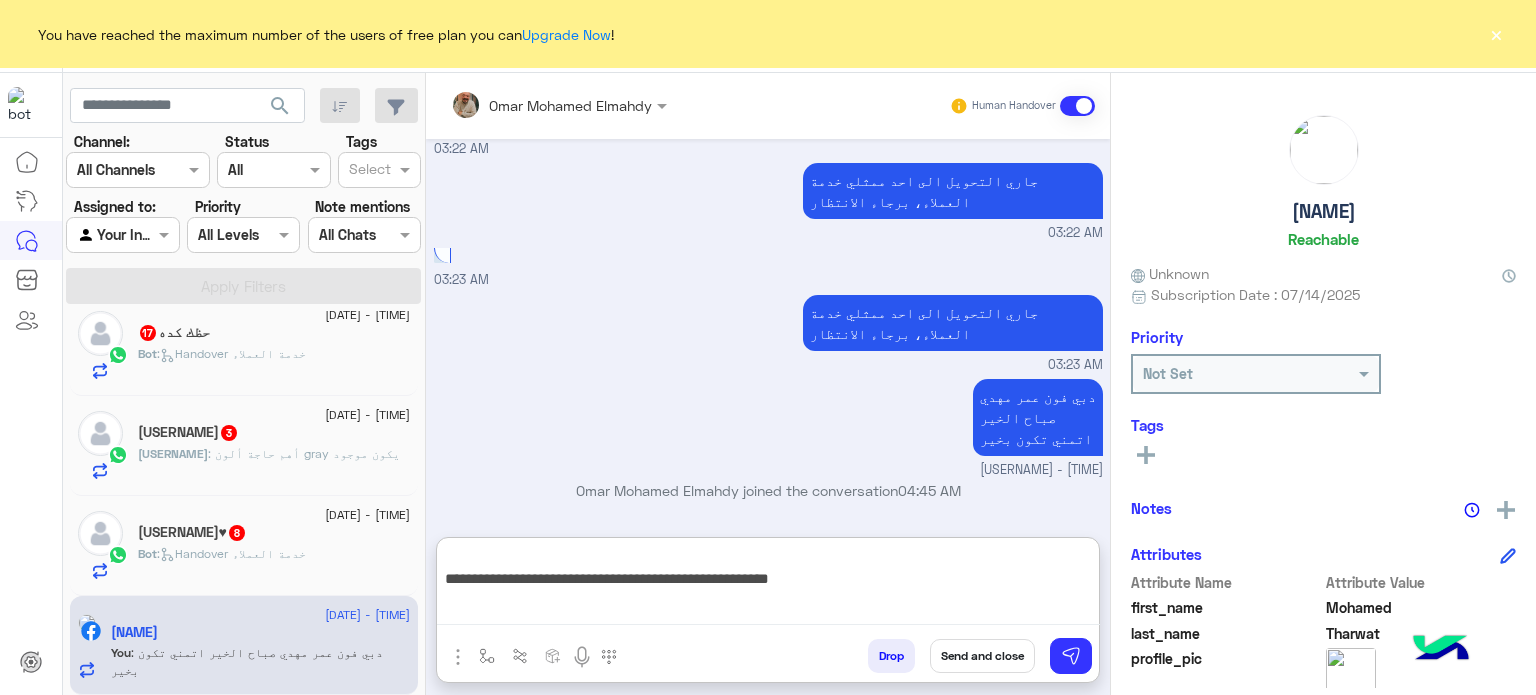 scroll, scrollTop: 20, scrollLeft: 0, axis: vertical 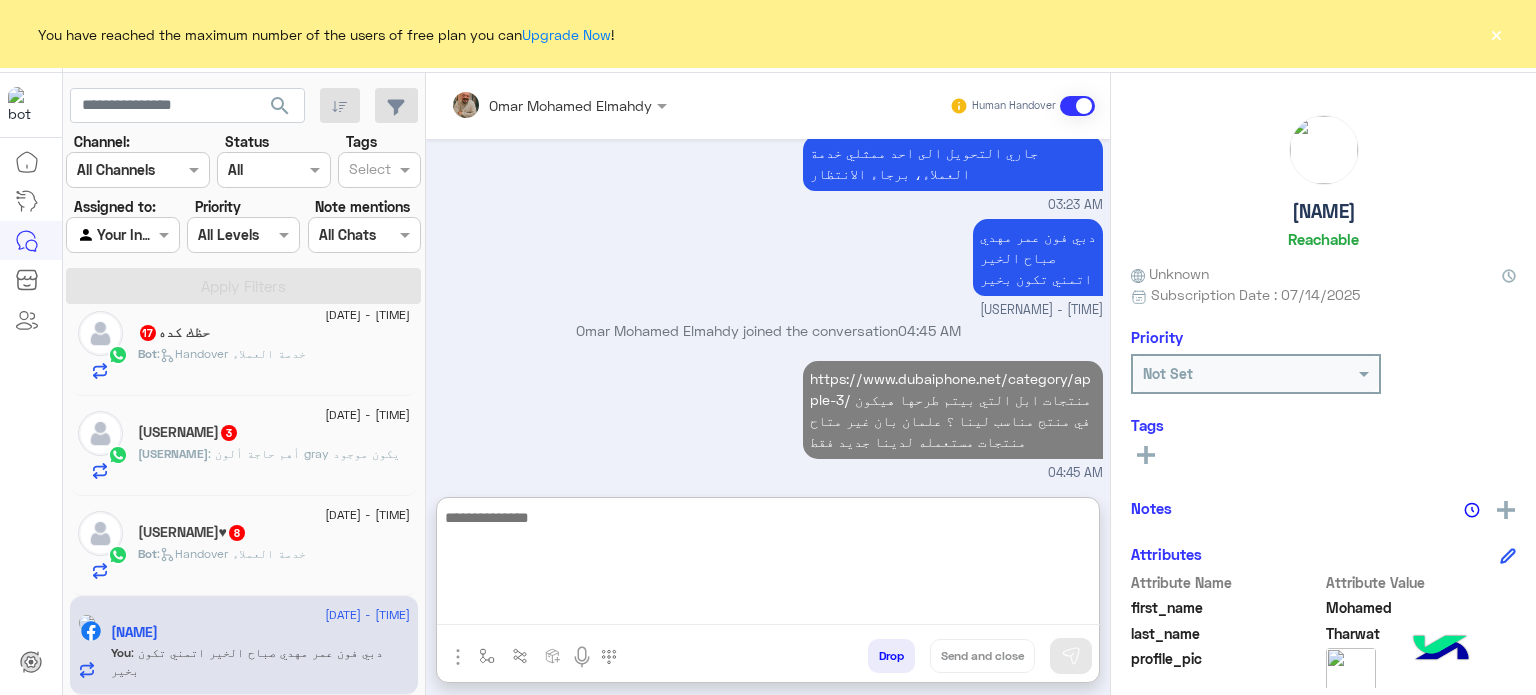 click on ":   Handover خدمة العملاء" 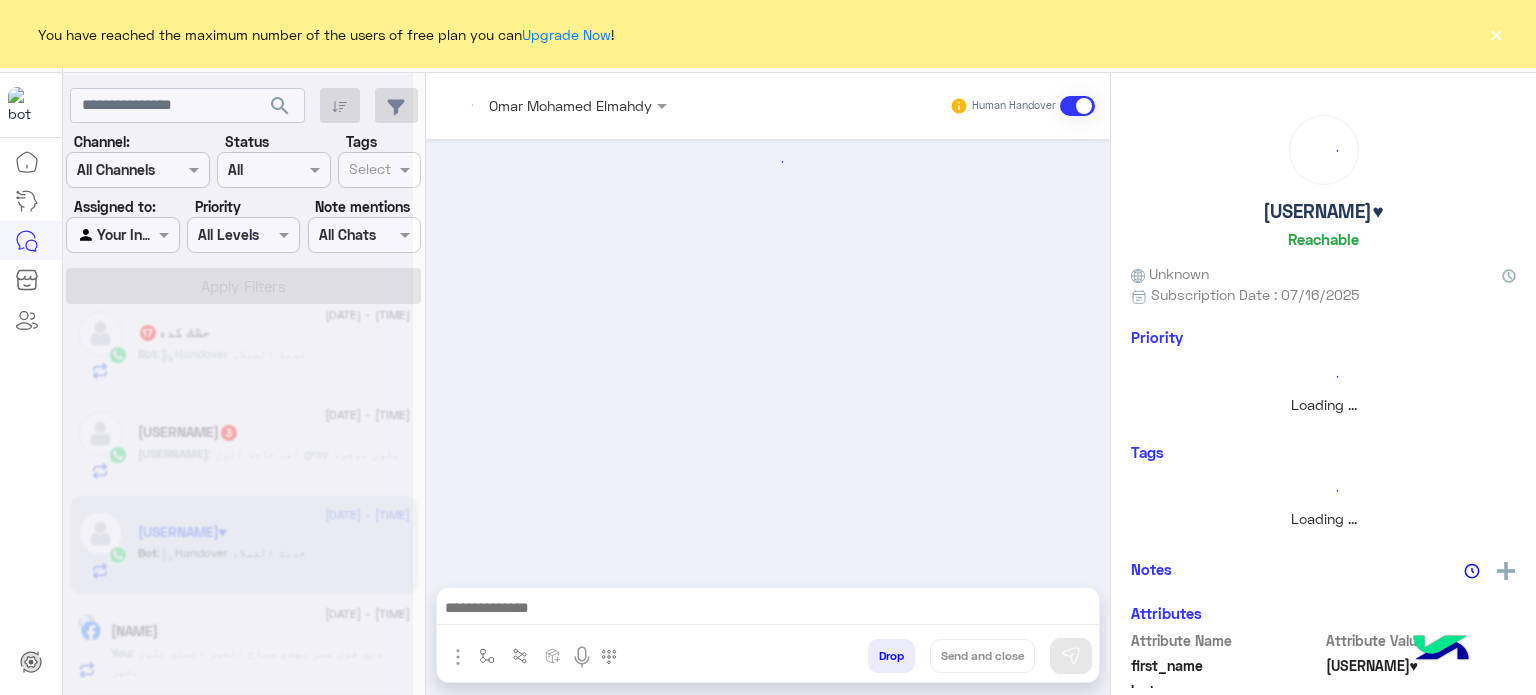 scroll, scrollTop: 1020, scrollLeft: 0, axis: vertical 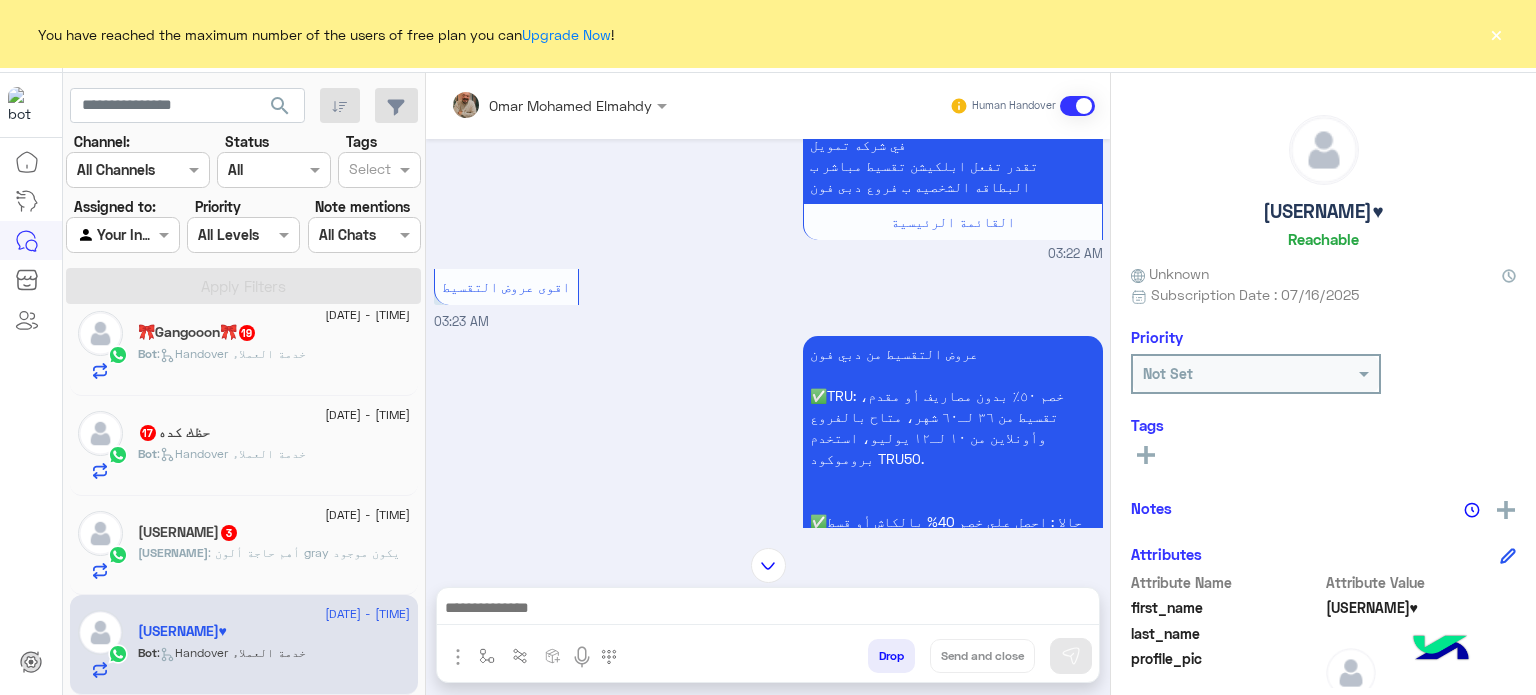 drag, startPoint x: 726, startPoint y: 605, endPoint x: 728, endPoint y: 616, distance: 11.18034 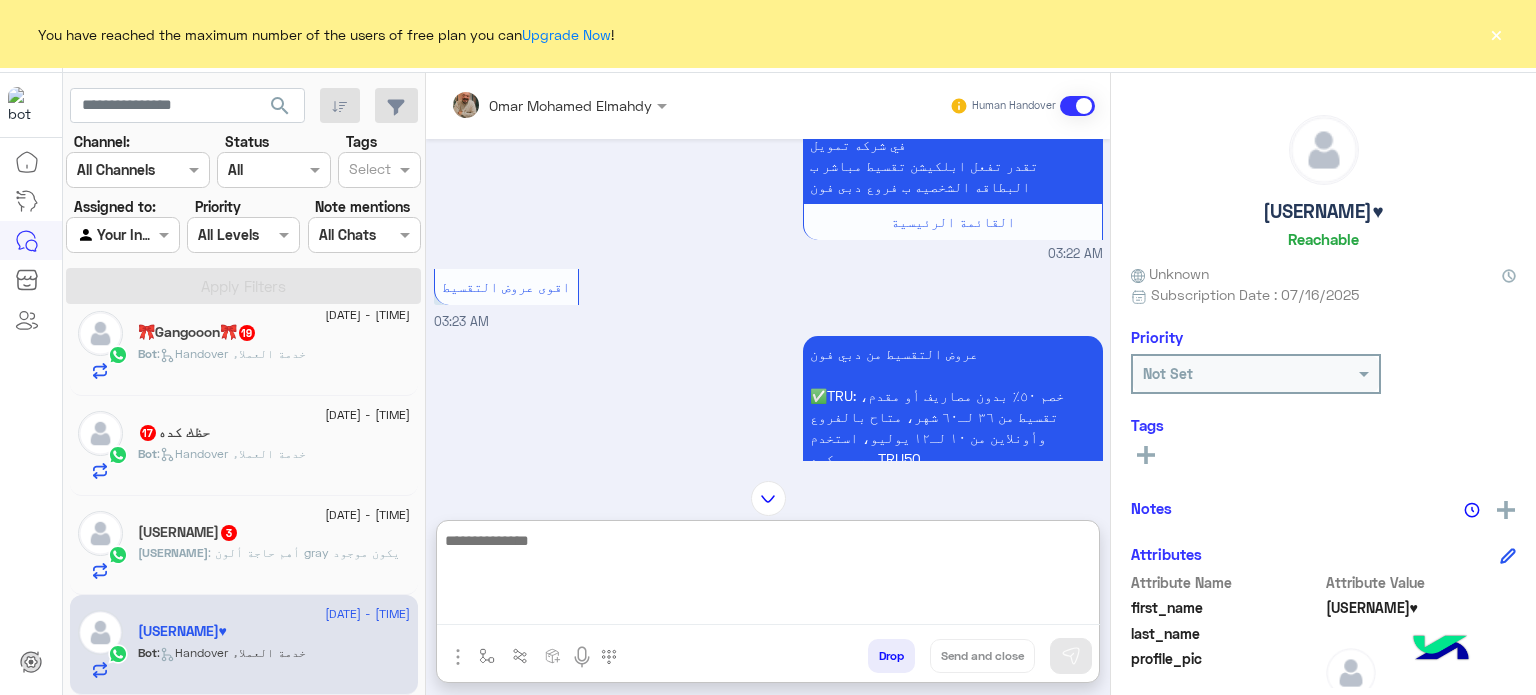 click at bounding box center [768, 576] 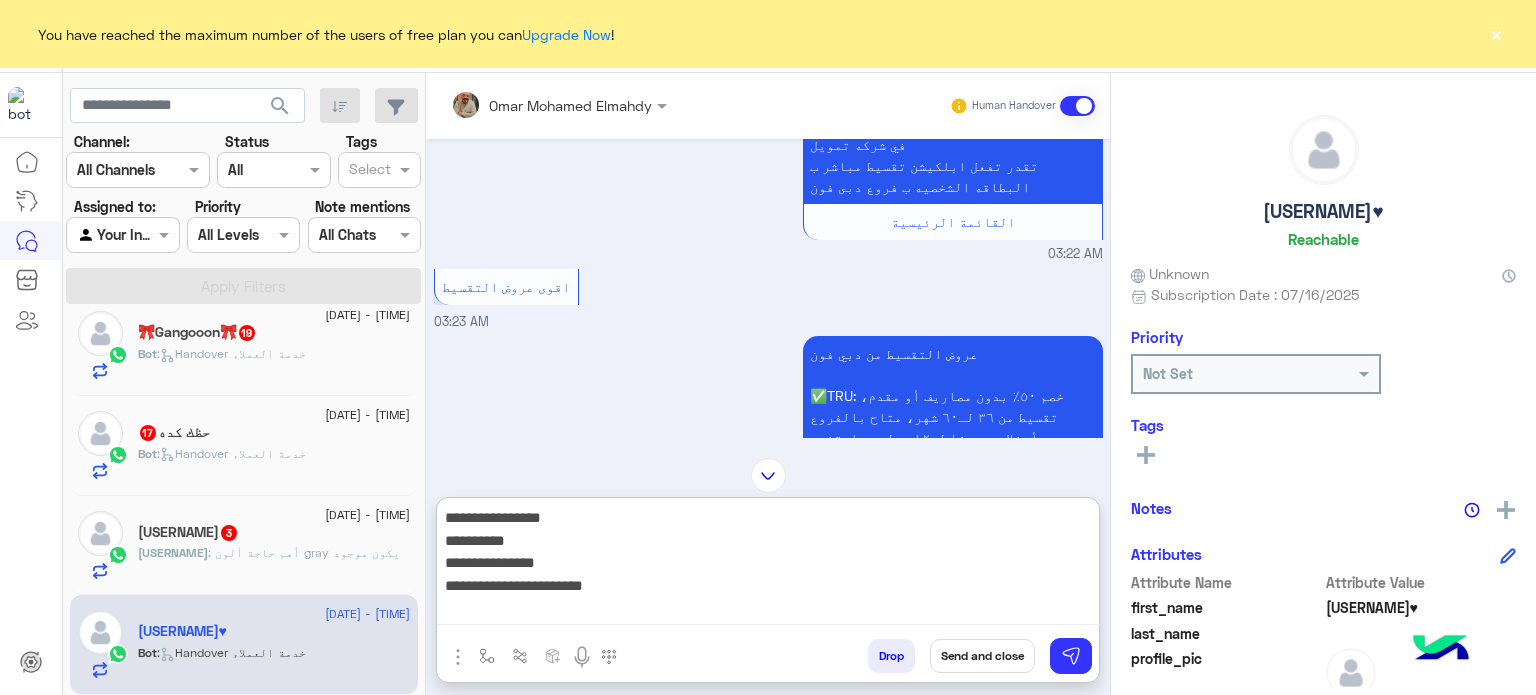 click on "**********" at bounding box center (768, 565) 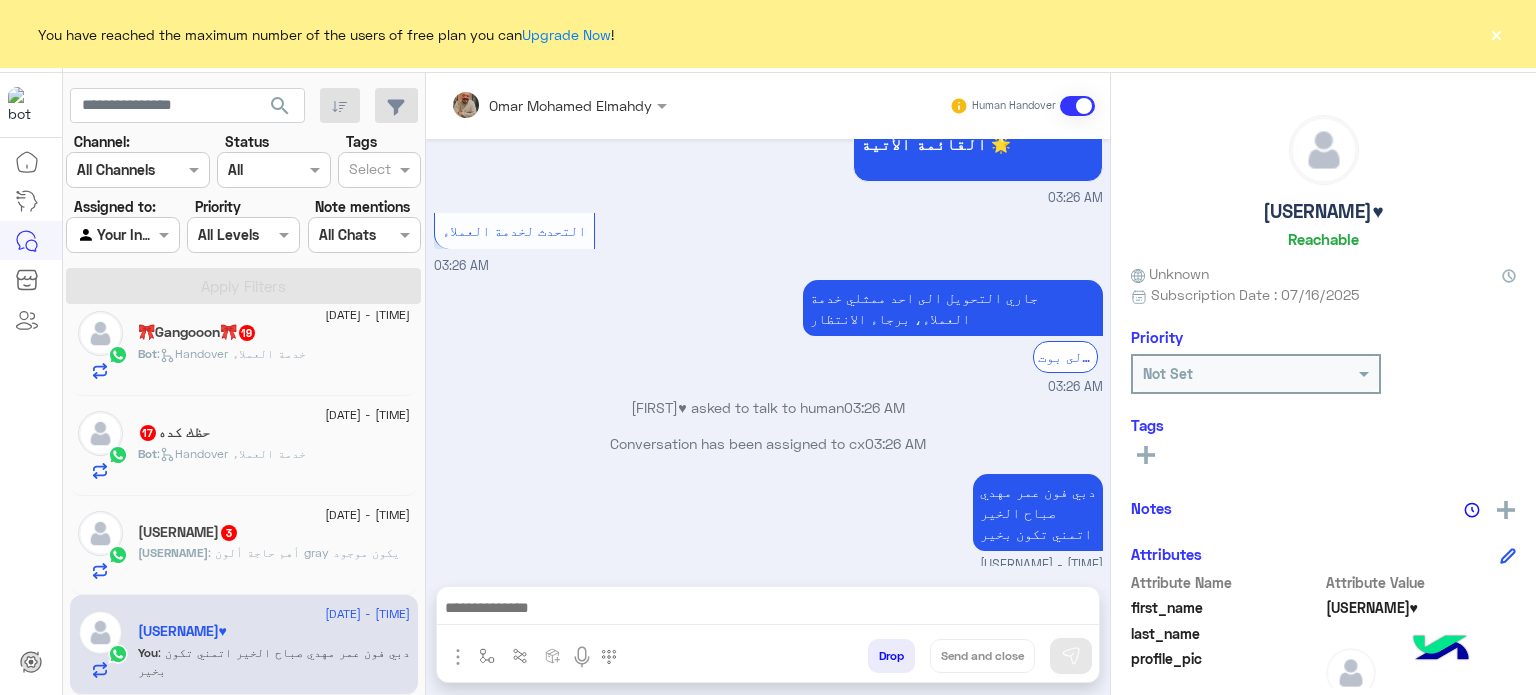 scroll, scrollTop: 2788, scrollLeft: 0, axis: vertical 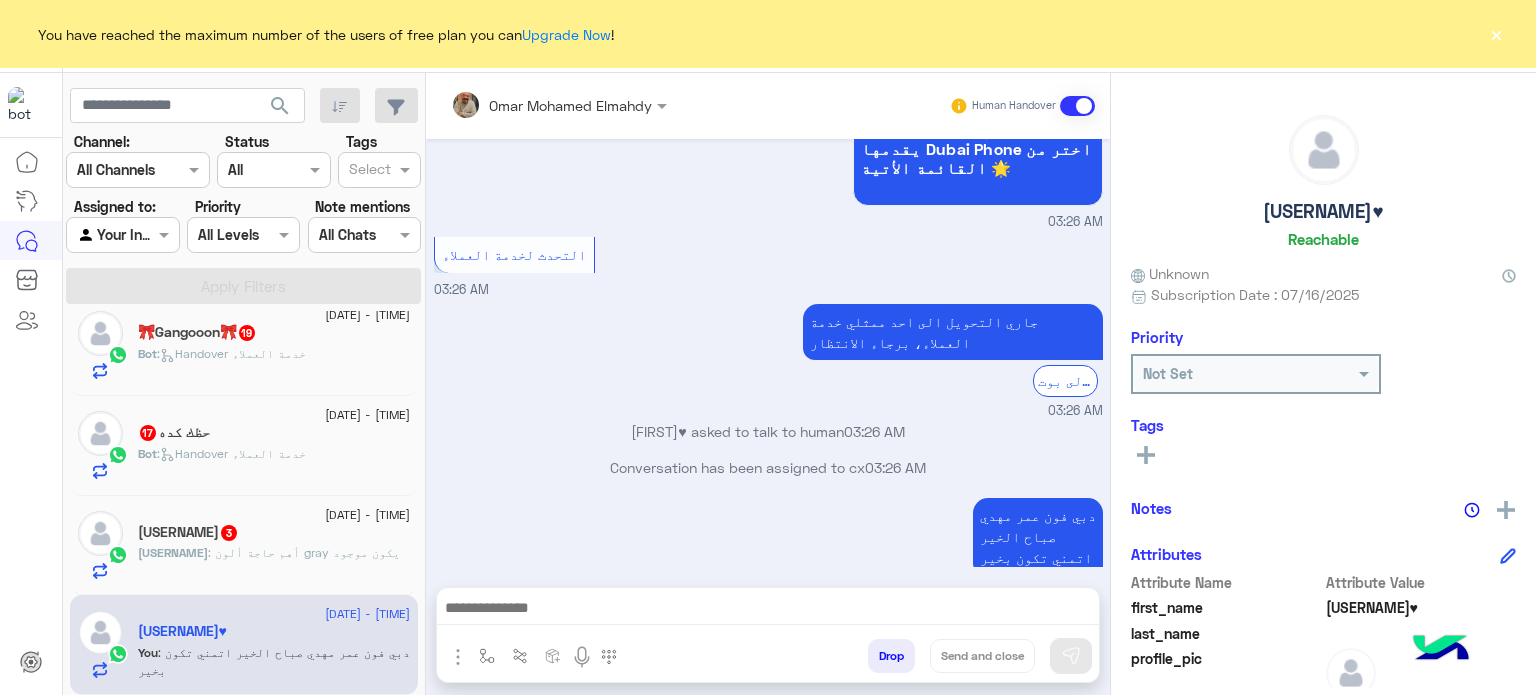 click at bounding box center [768, 613] 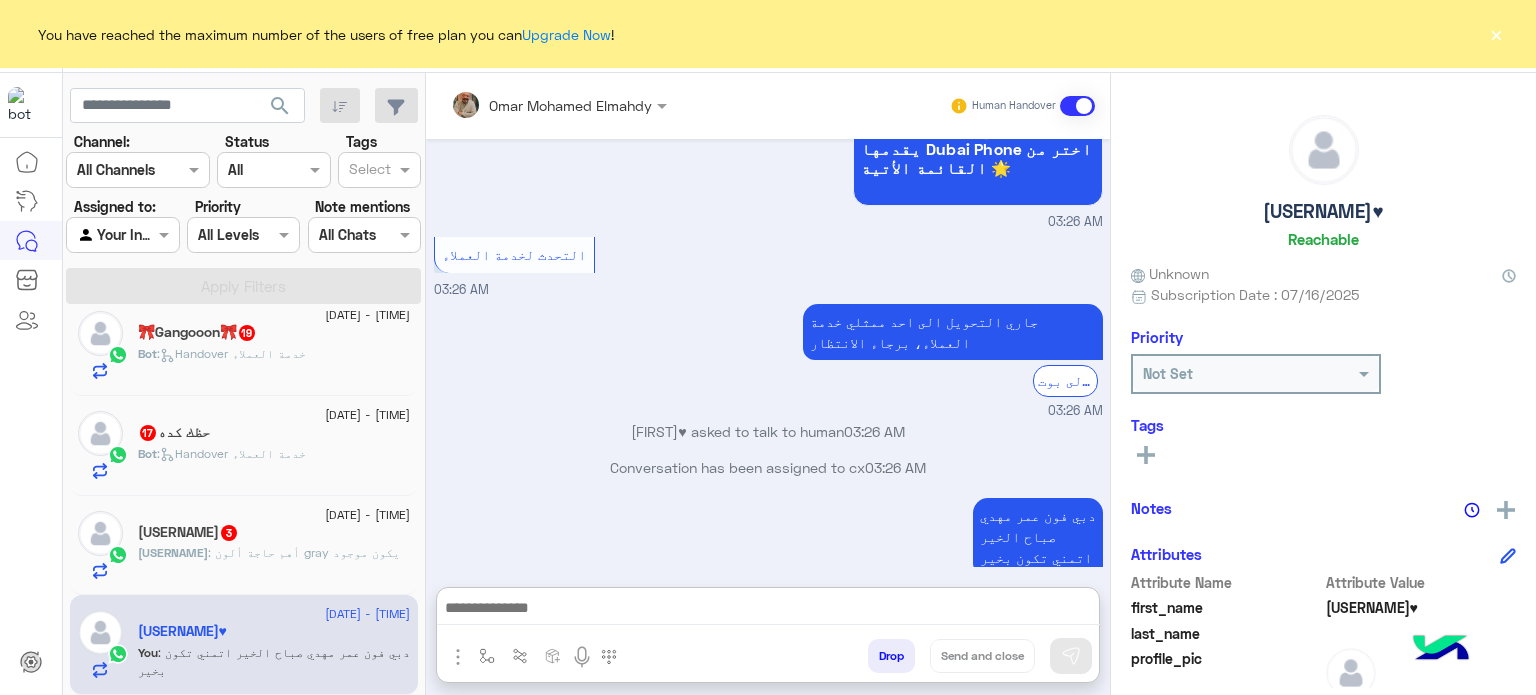 click at bounding box center [768, 610] 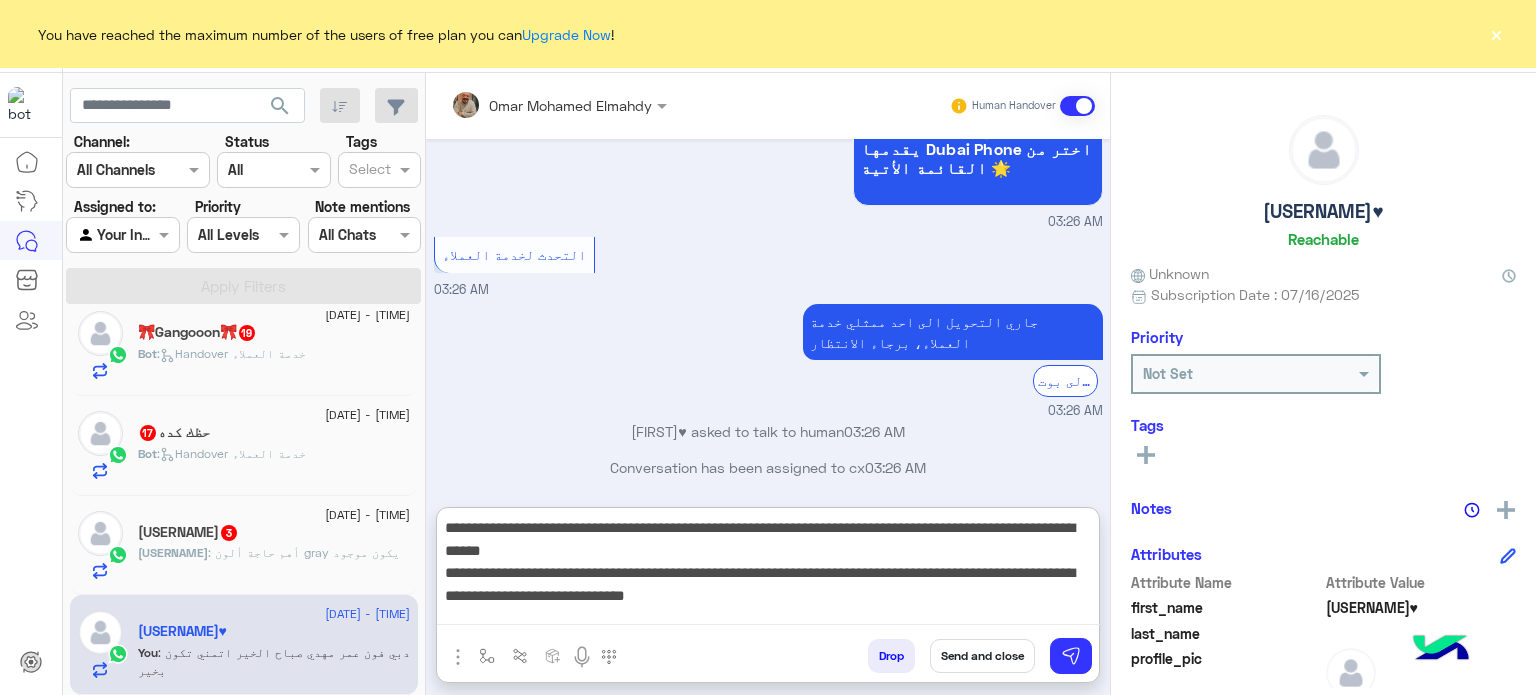scroll, scrollTop: 2879, scrollLeft: 0, axis: vertical 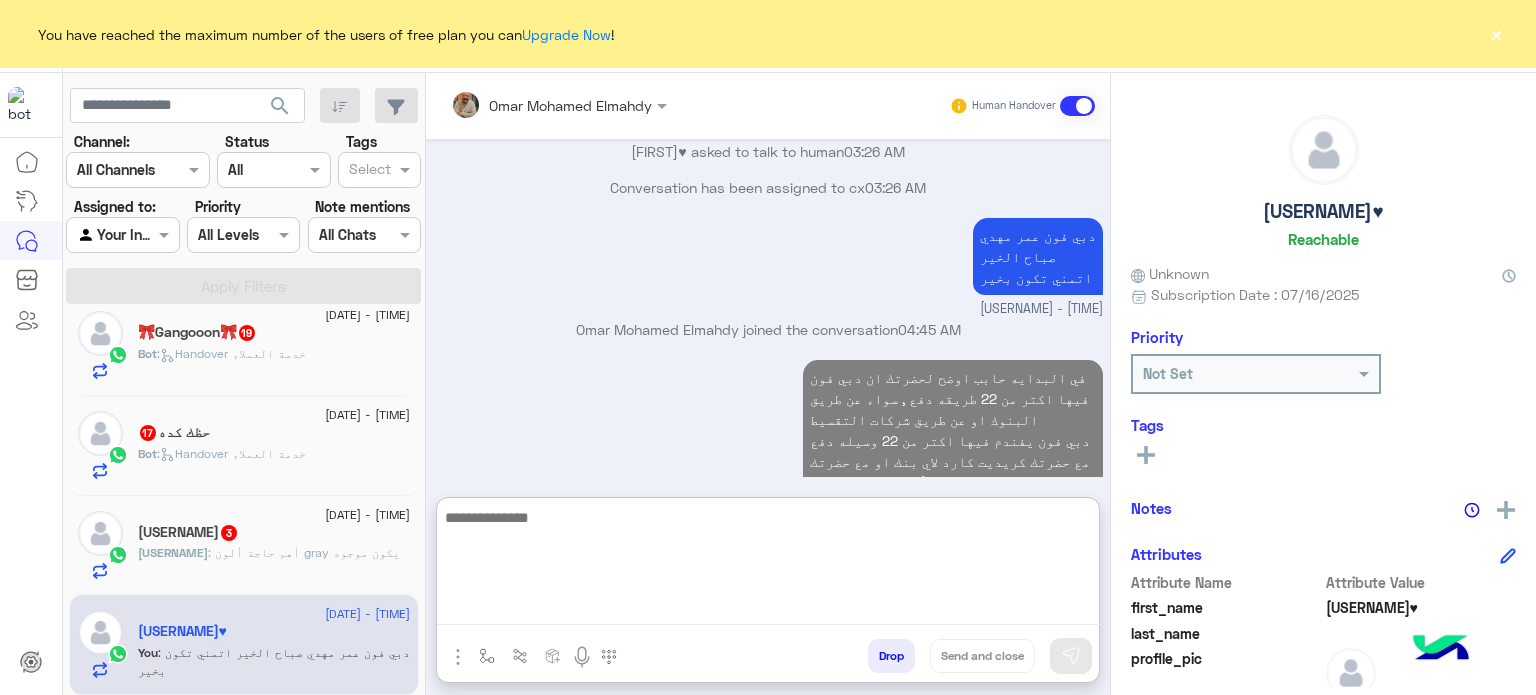 click on ": أهم حاجة ألون gray يكون موجود" 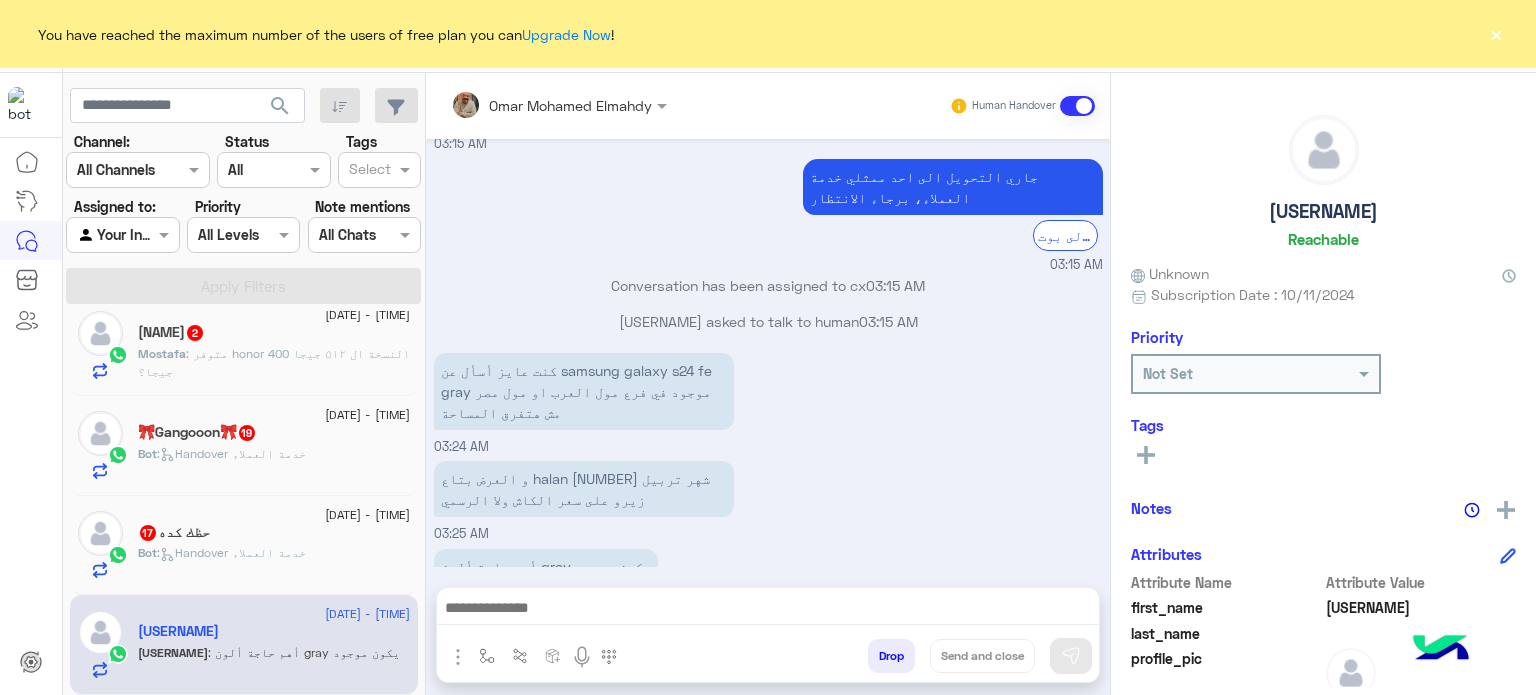 drag, startPoint x: 825, startPoint y: 634, endPoint x: 827, endPoint y: 619, distance: 15.132746 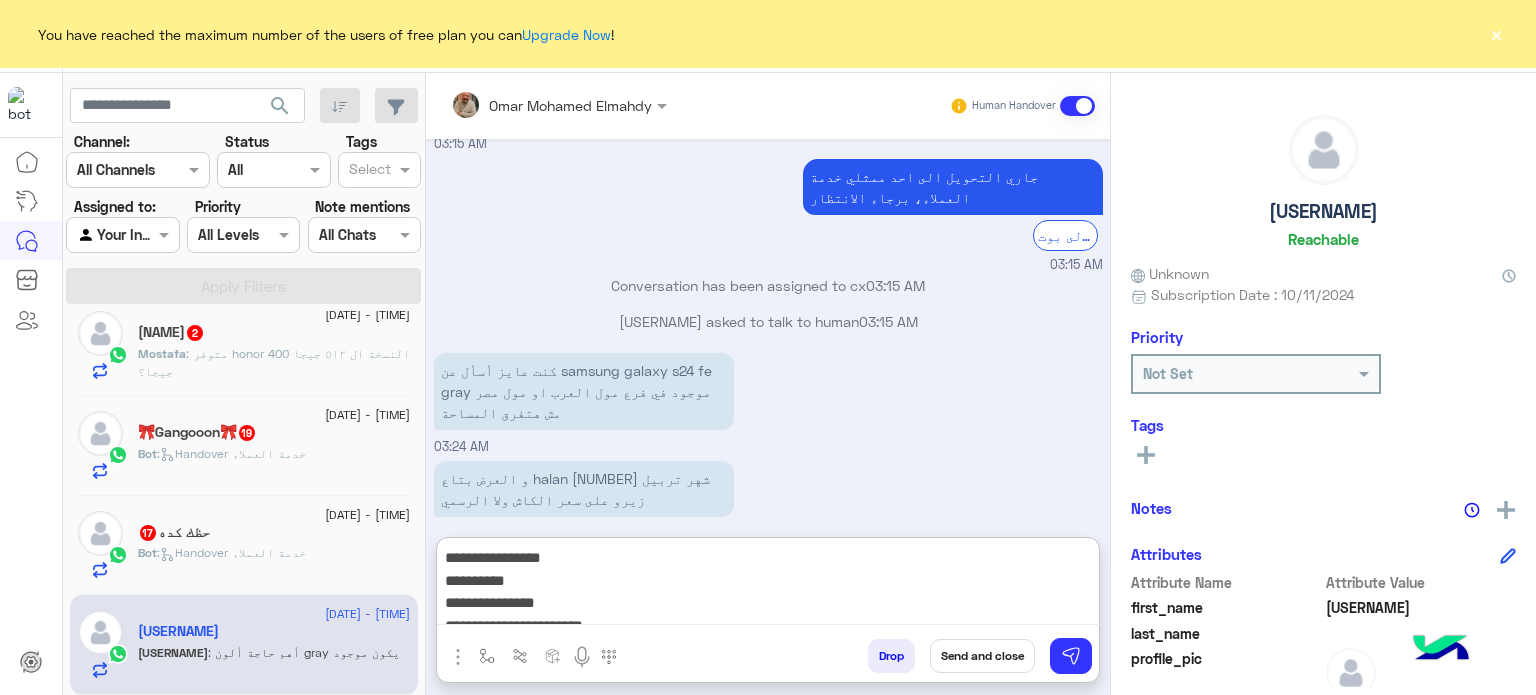 click on "**********" at bounding box center (768, 585) 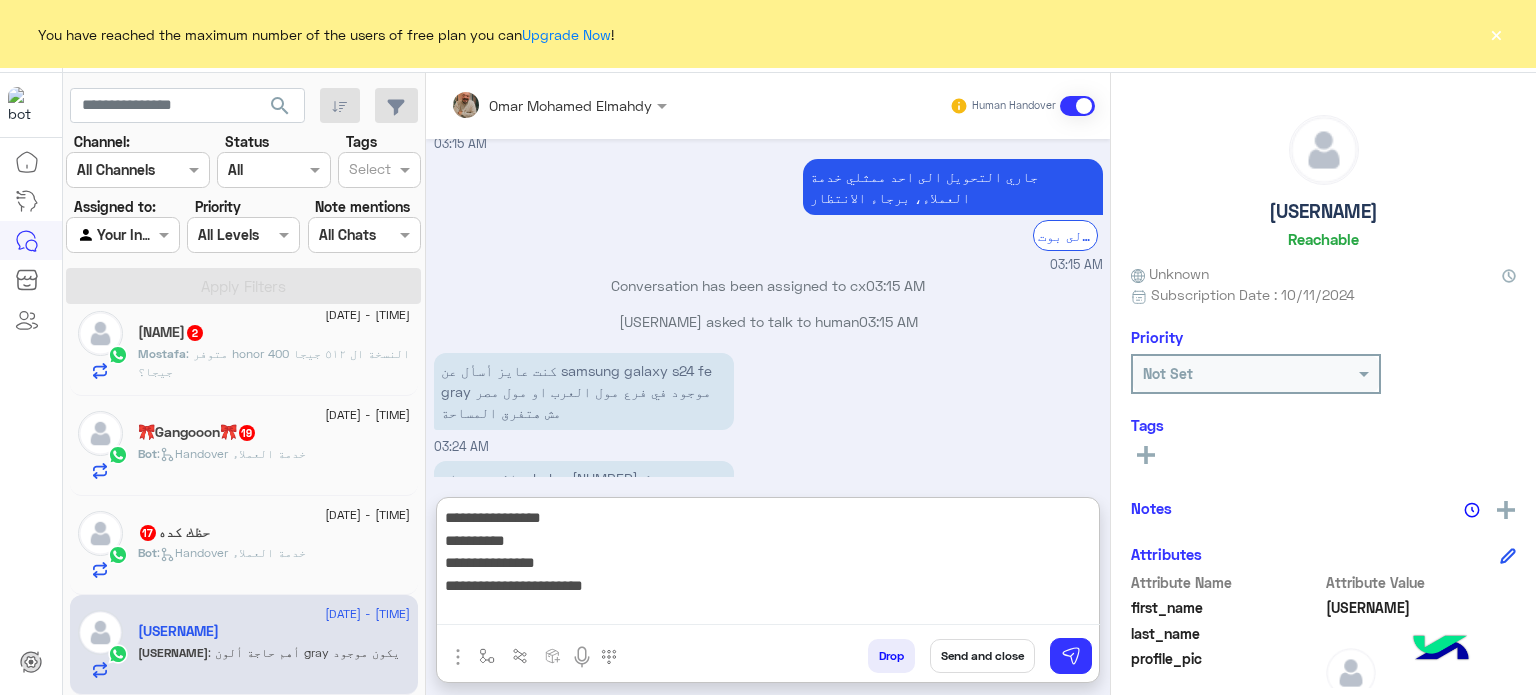 click on "**********" at bounding box center (768, 565) 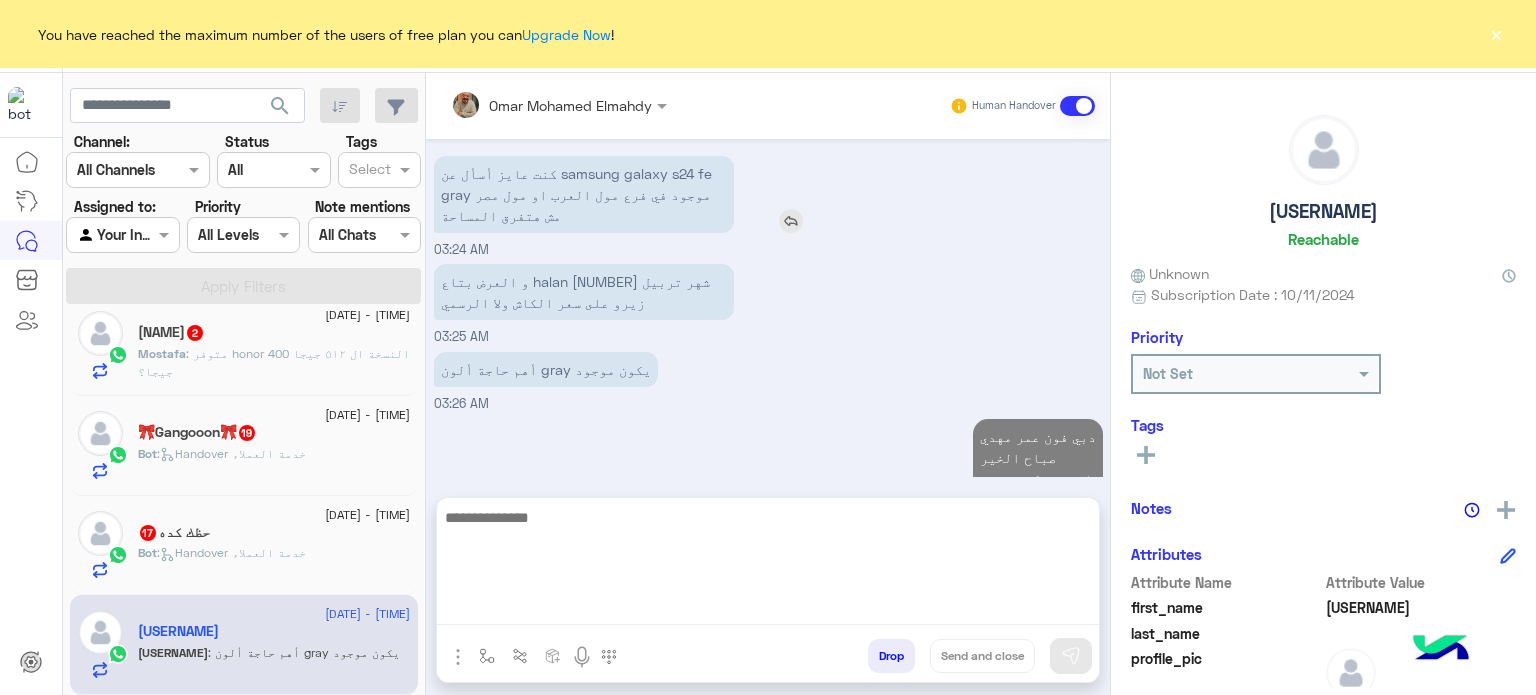 click at bounding box center (791, 221) 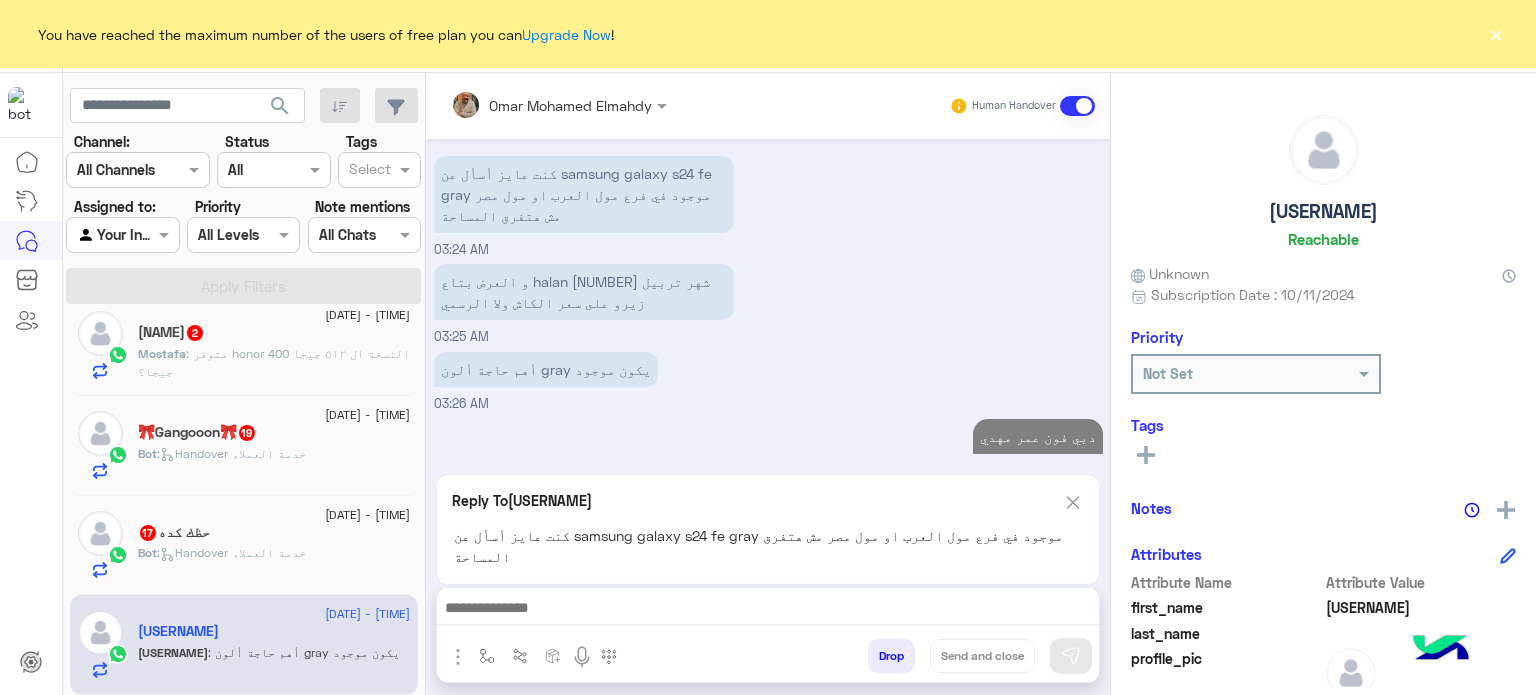 click at bounding box center (768, 610) 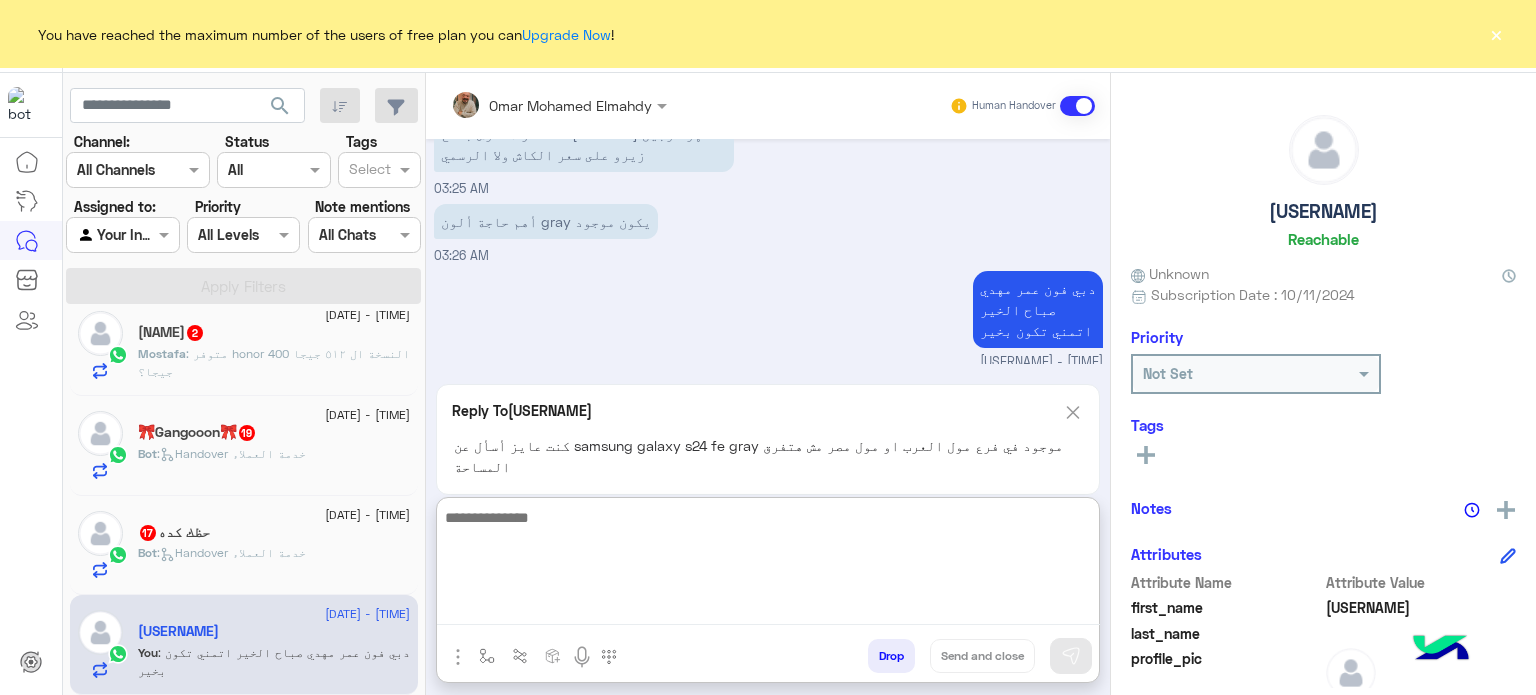 click at bounding box center (768, 565) 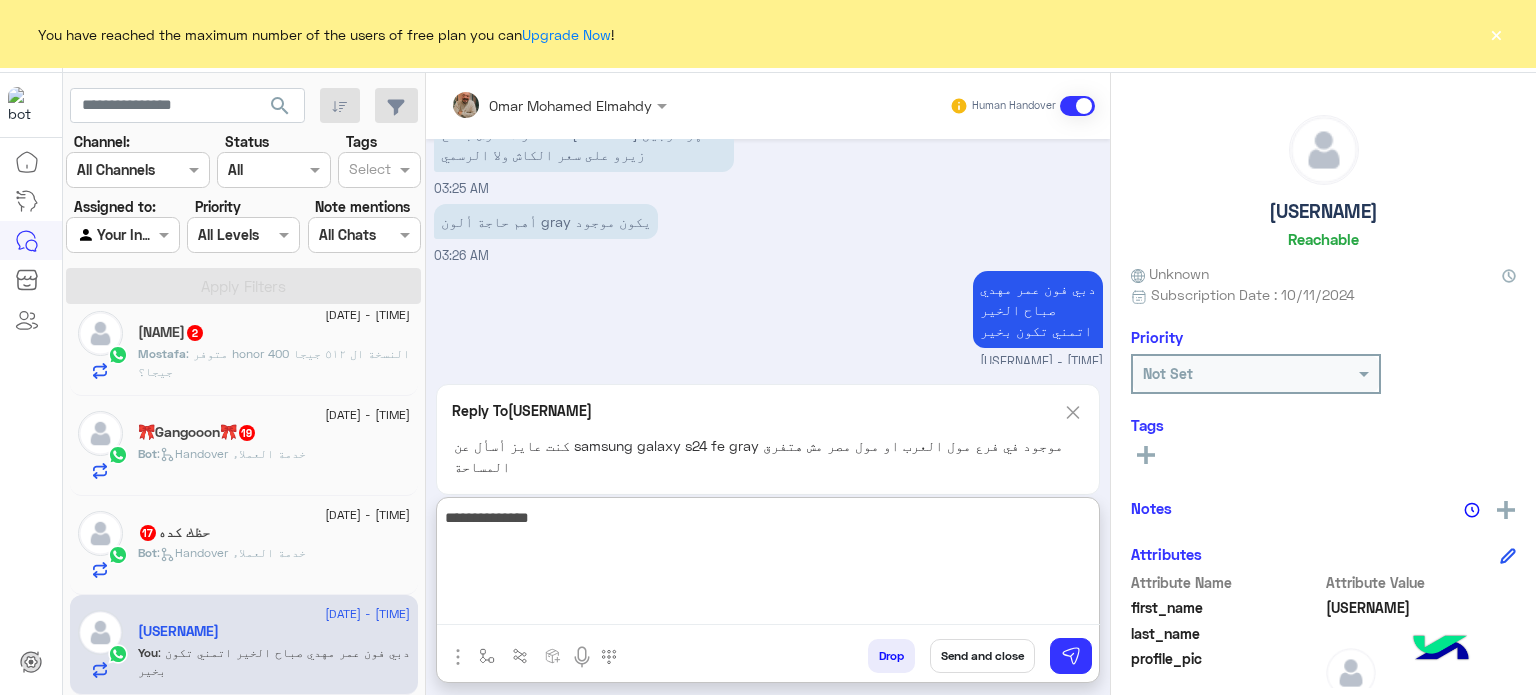 type on "**********" 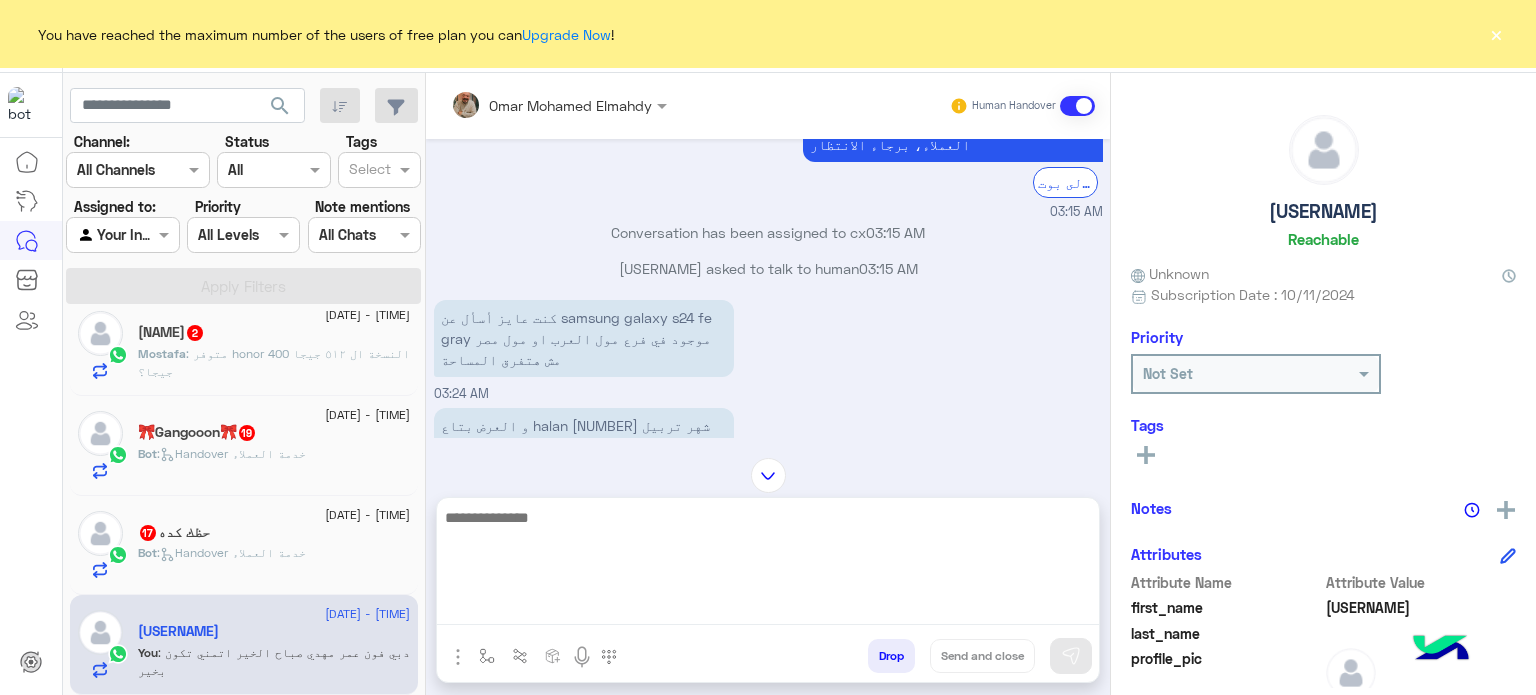 click at bounding box center (791, 452) 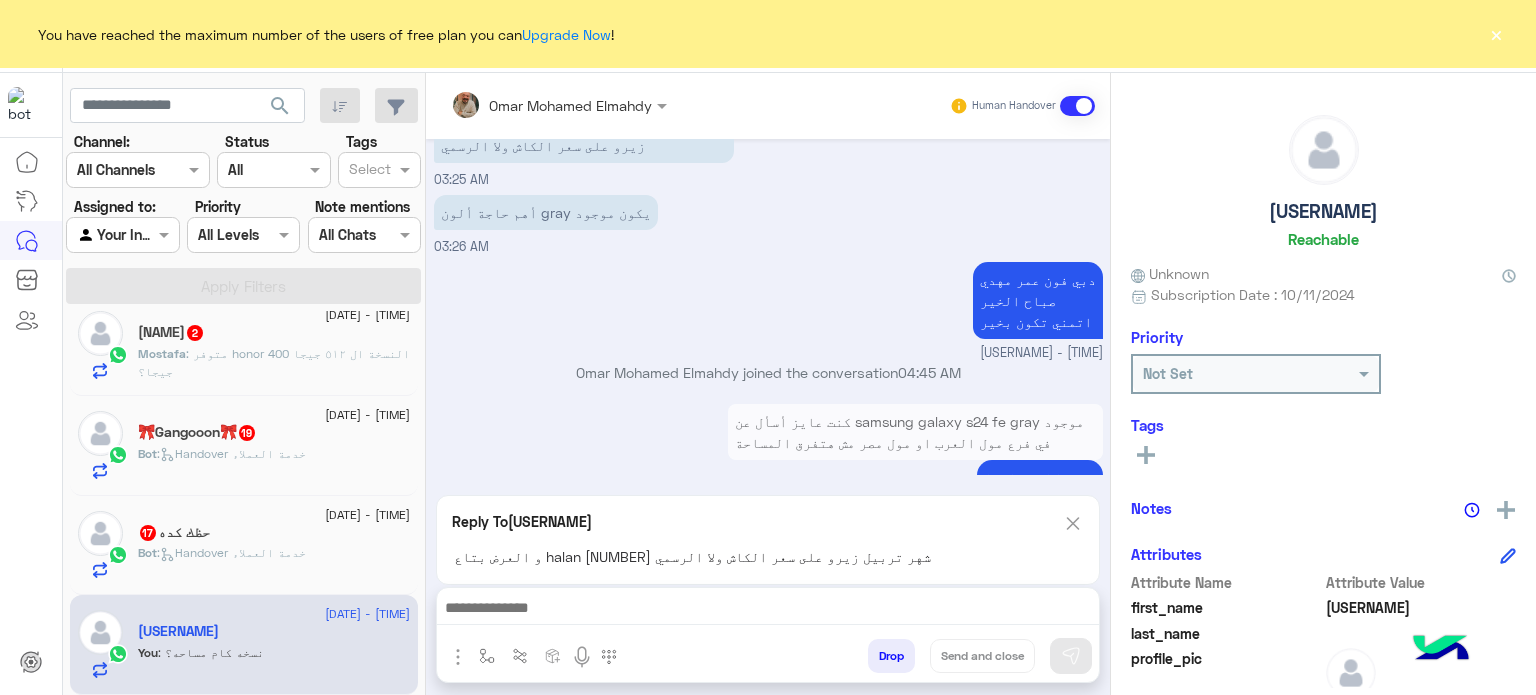 click on "Drop   Send and close" at bounding box center [865, 660] 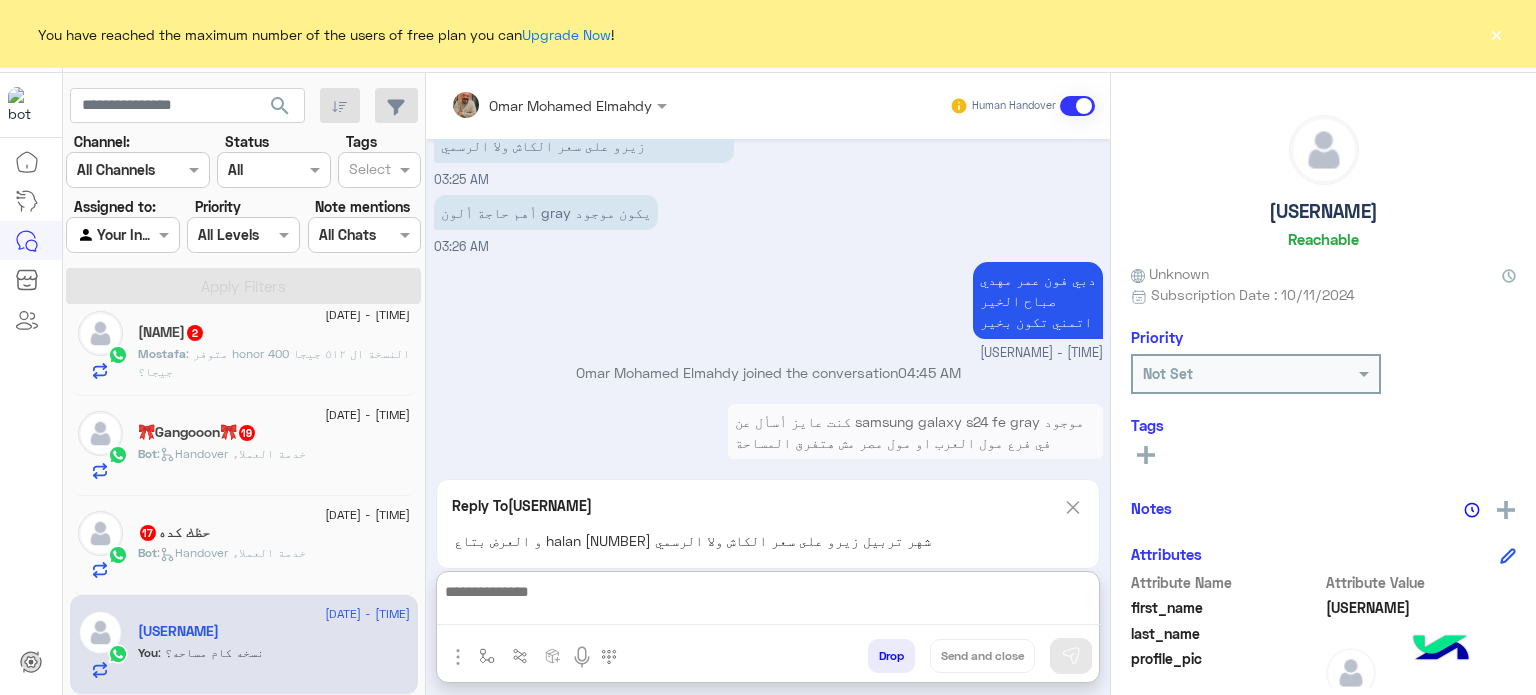 click at bounding box center [768, 602] 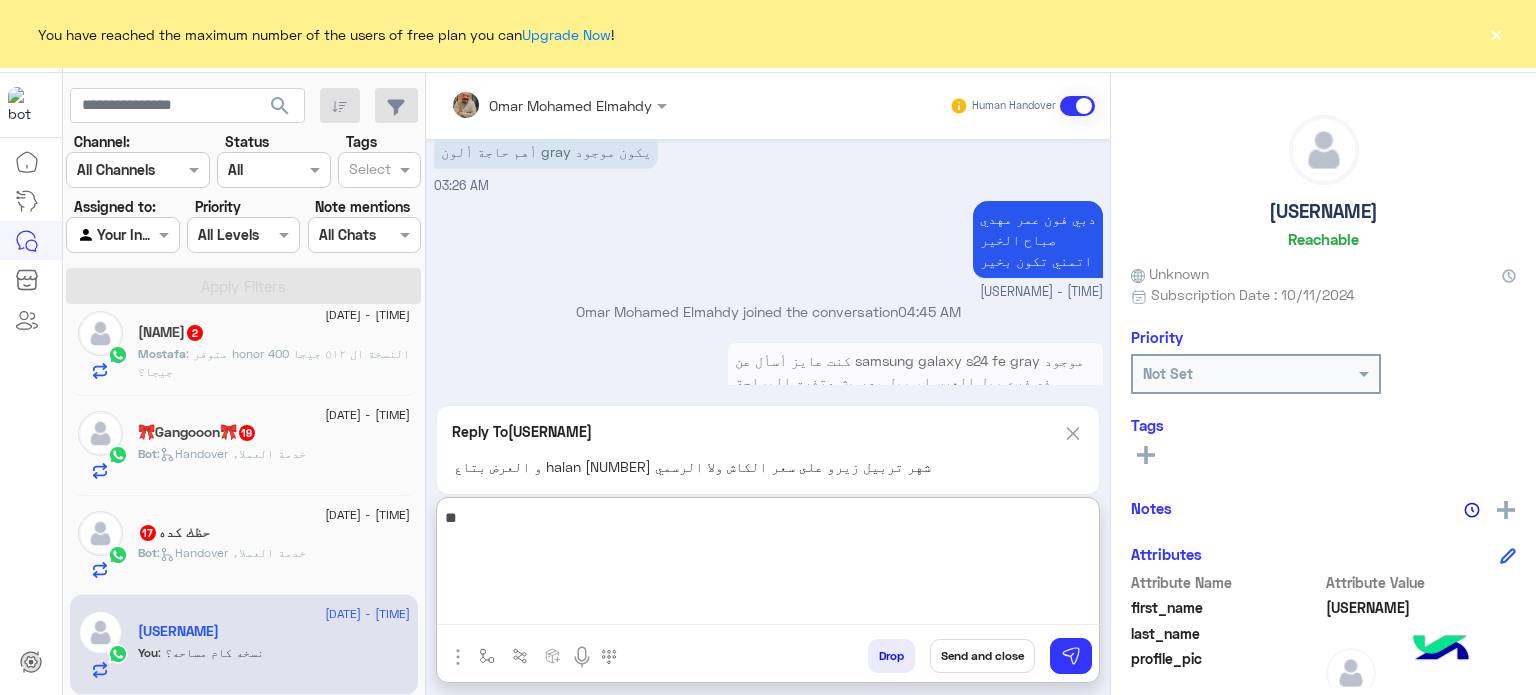 type on "*" 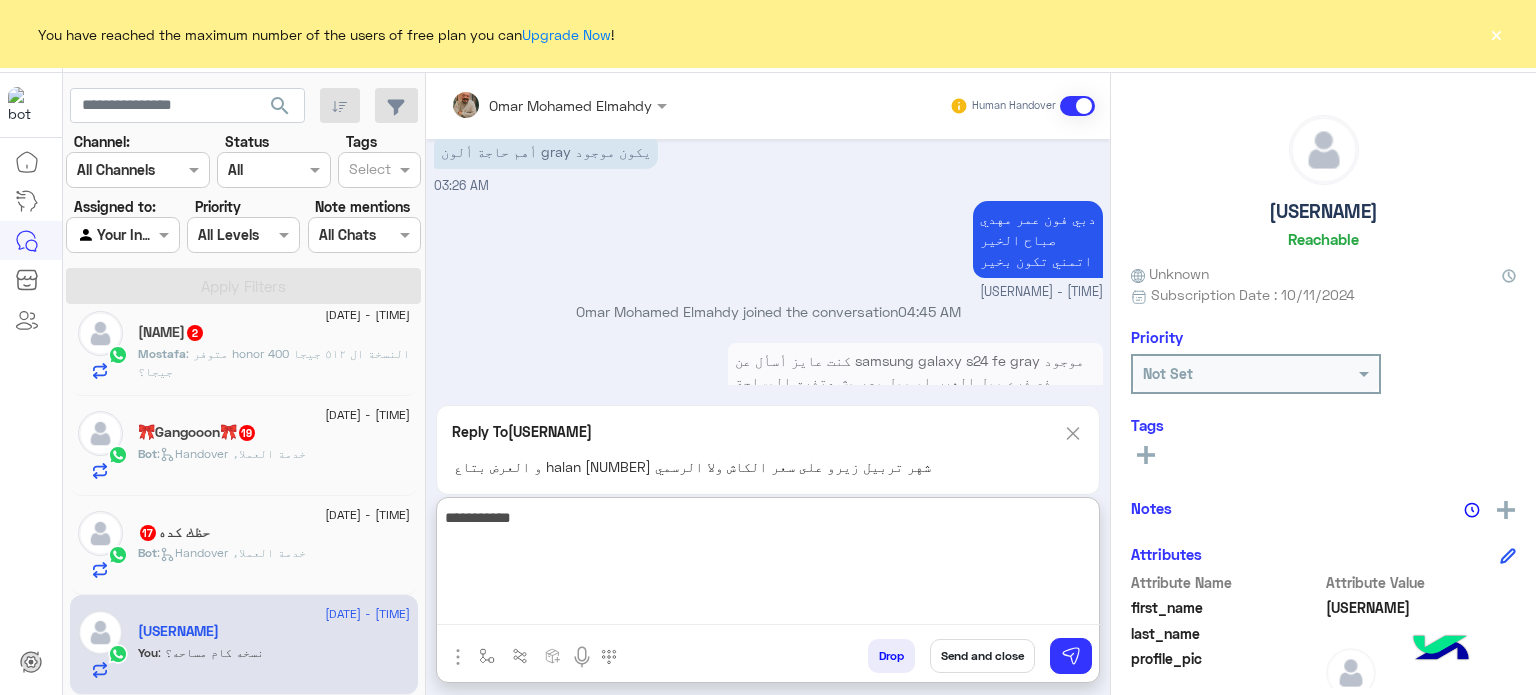 type on "**********" 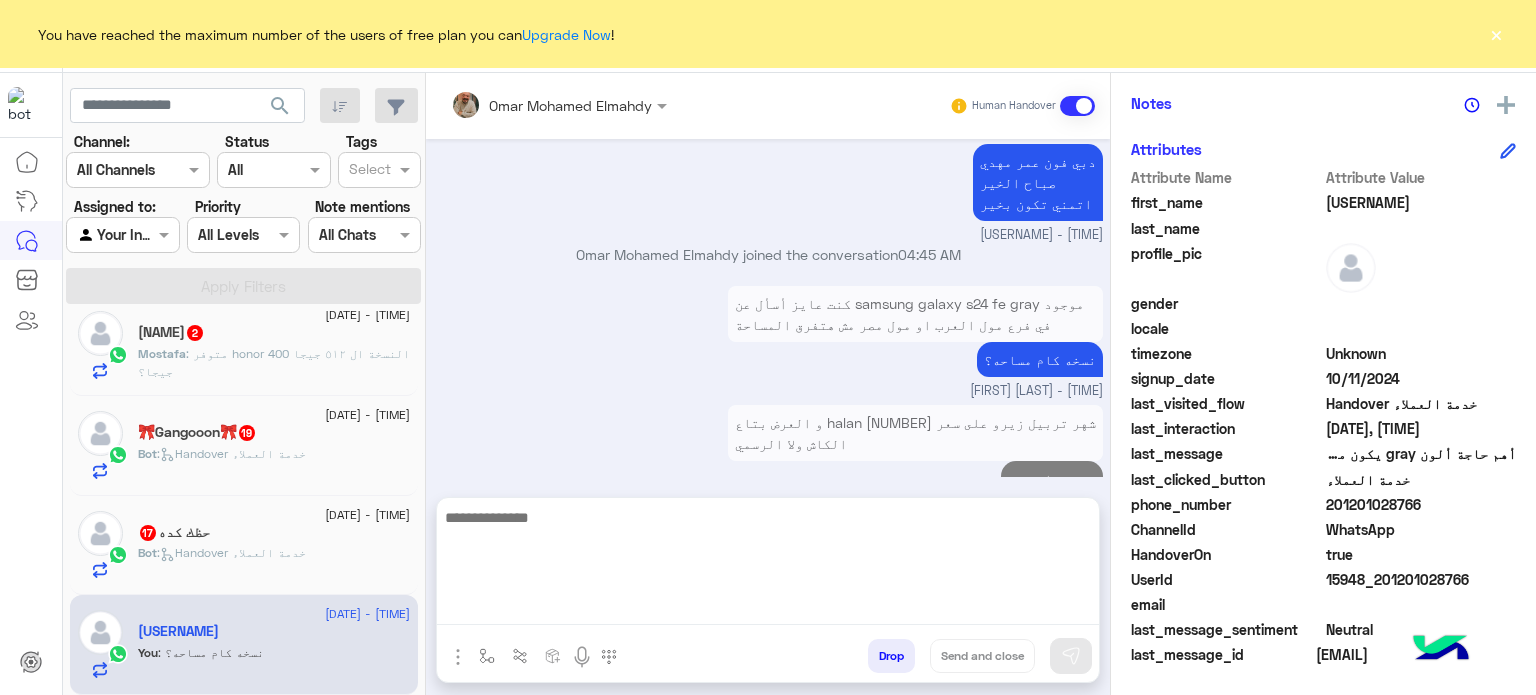 click on "201201028766" 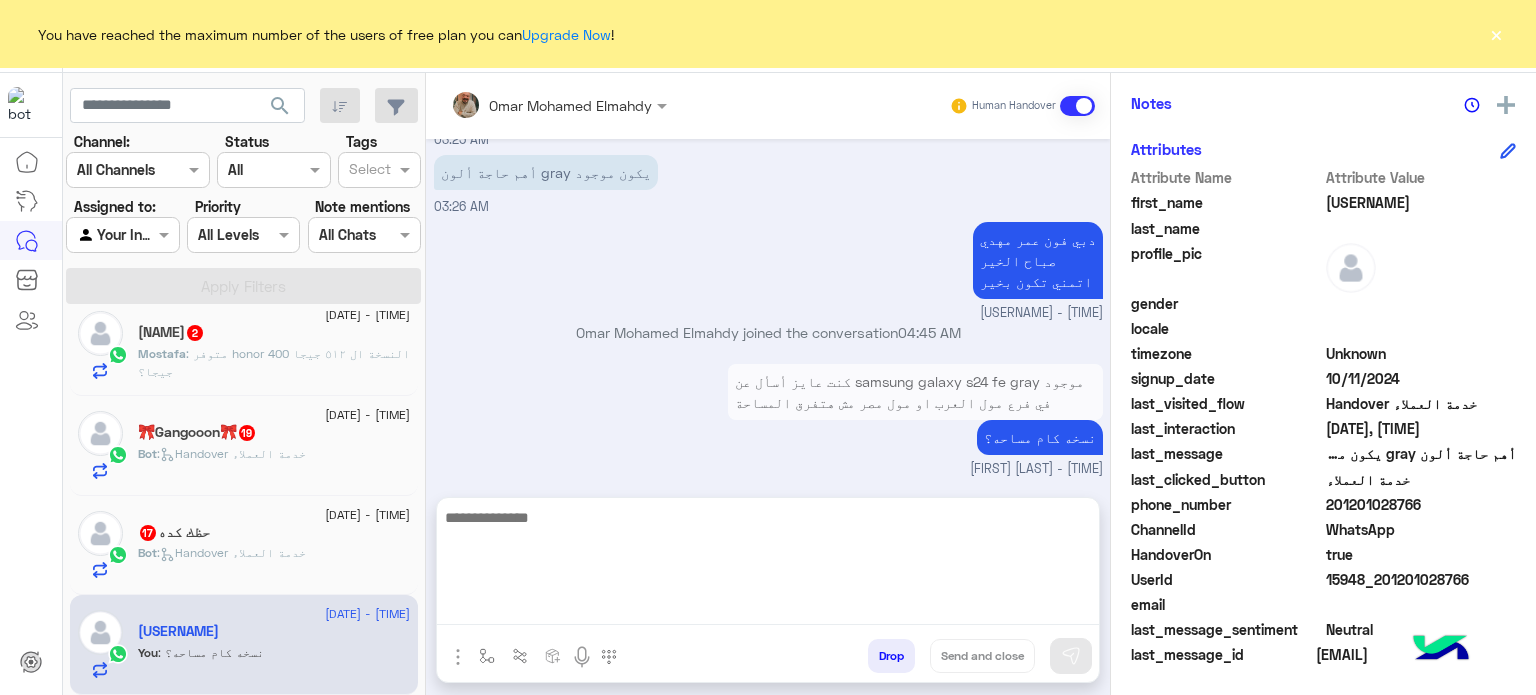 click on "201201028766" 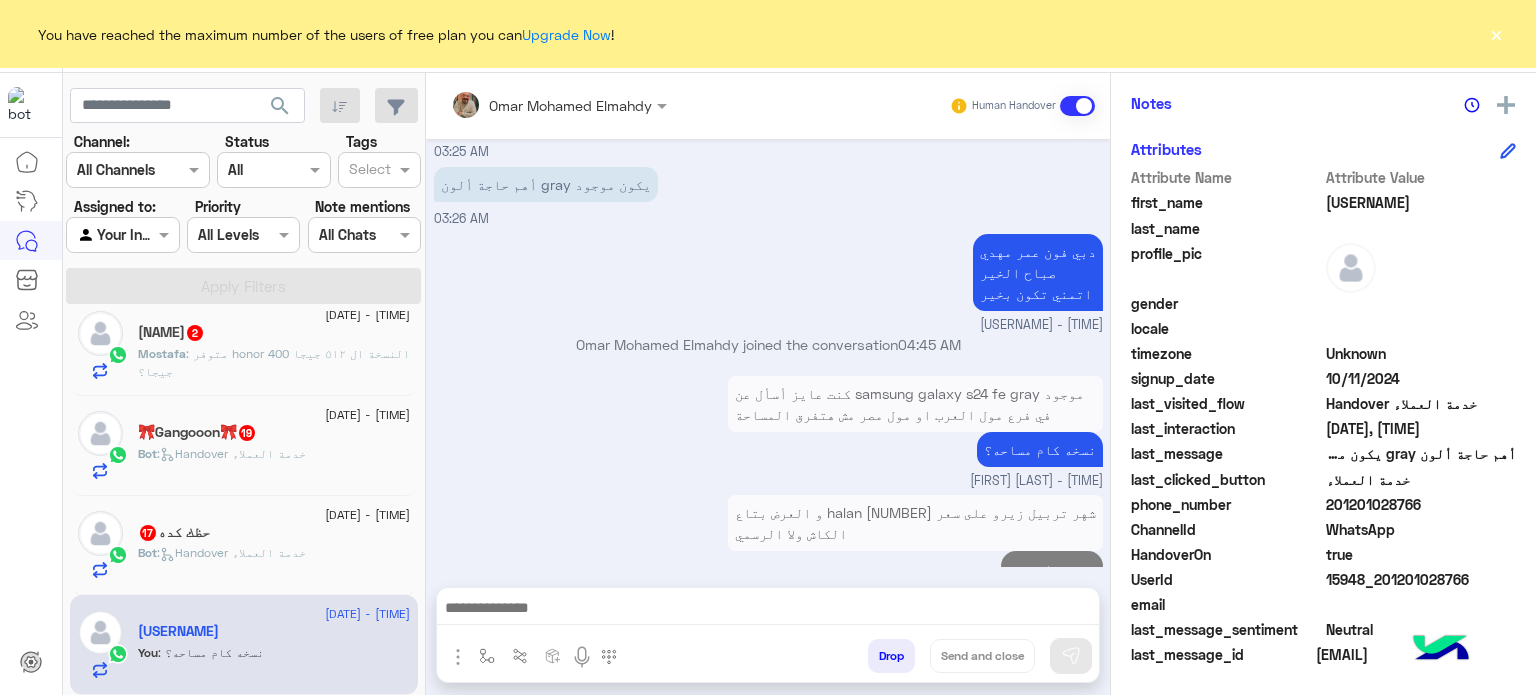 copy on "201201028766" 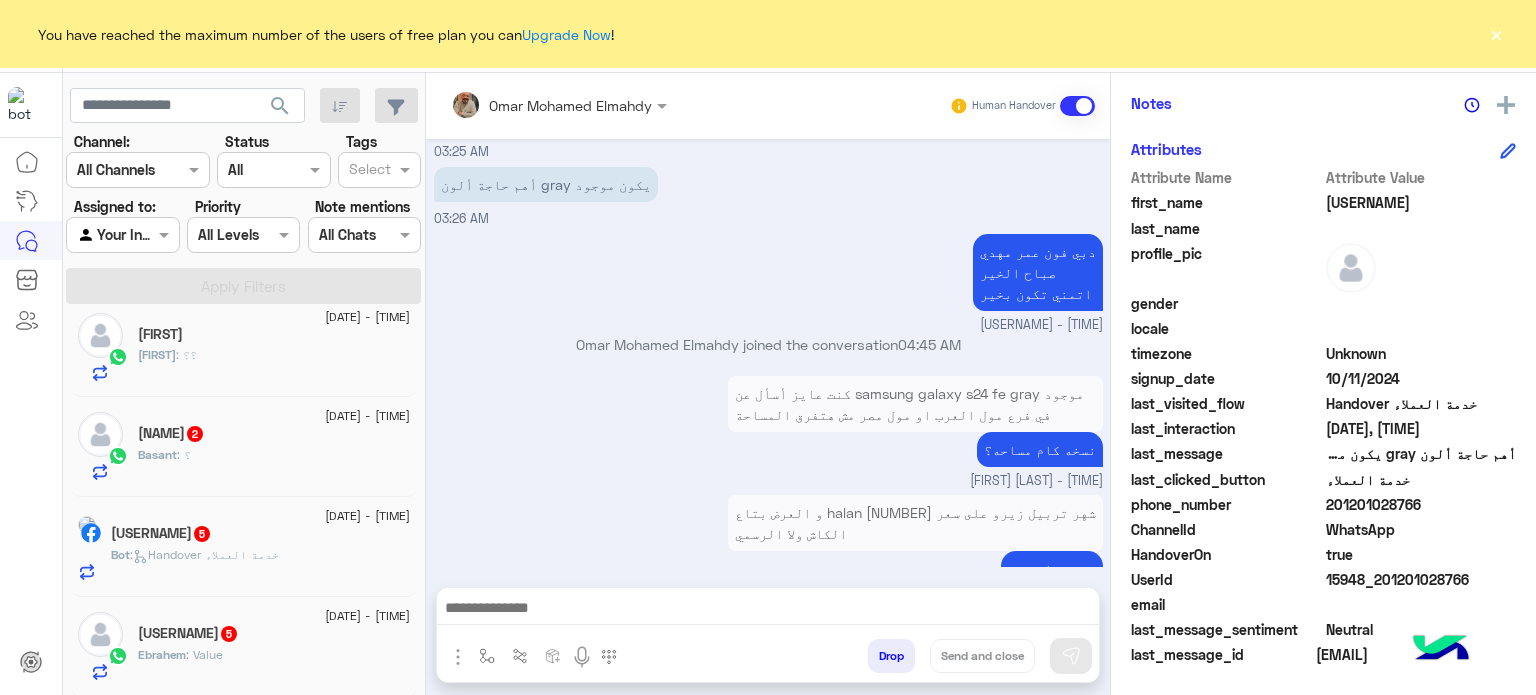 scroll, scrollTop: 0, scrollLeft: 0, axis: both 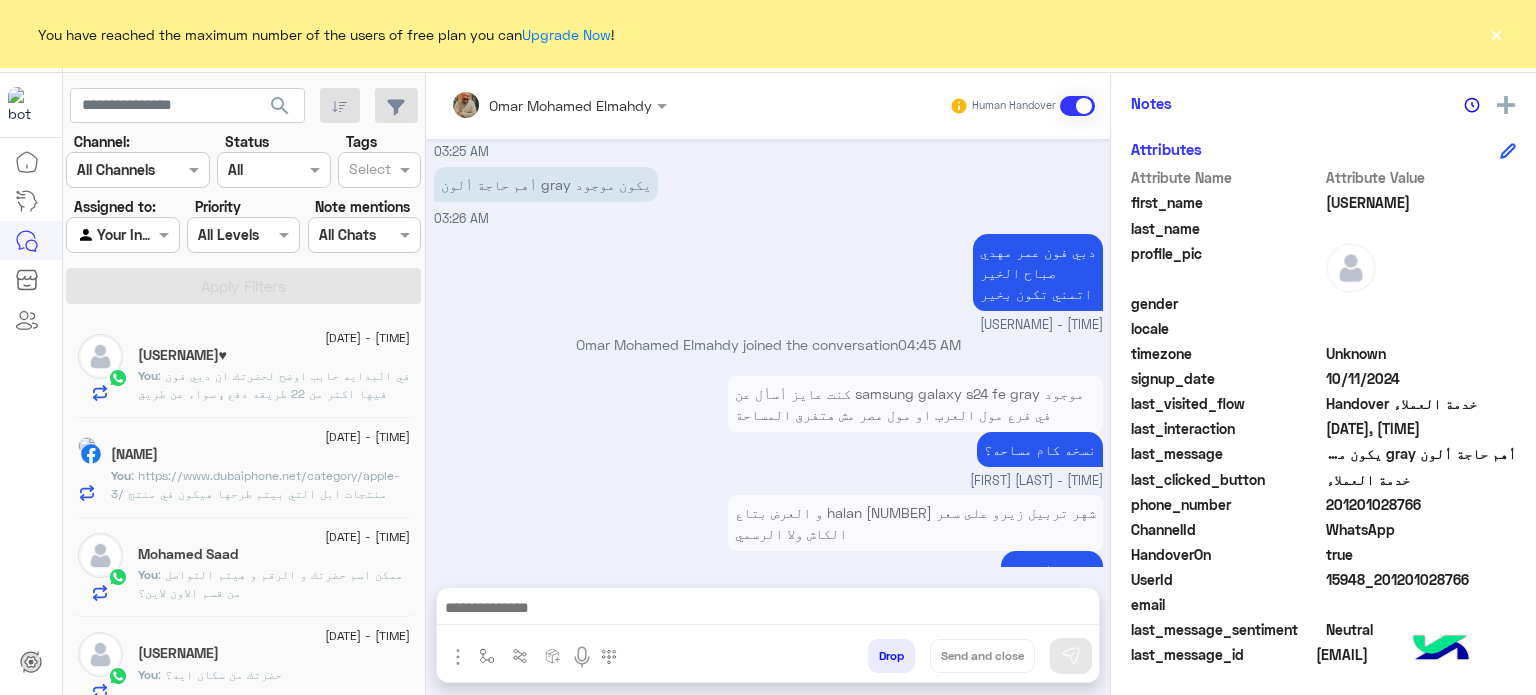click on ": ممكن اسم حضرتك و الرقم و هيتم التواصل من قسم الاون لاين؟" 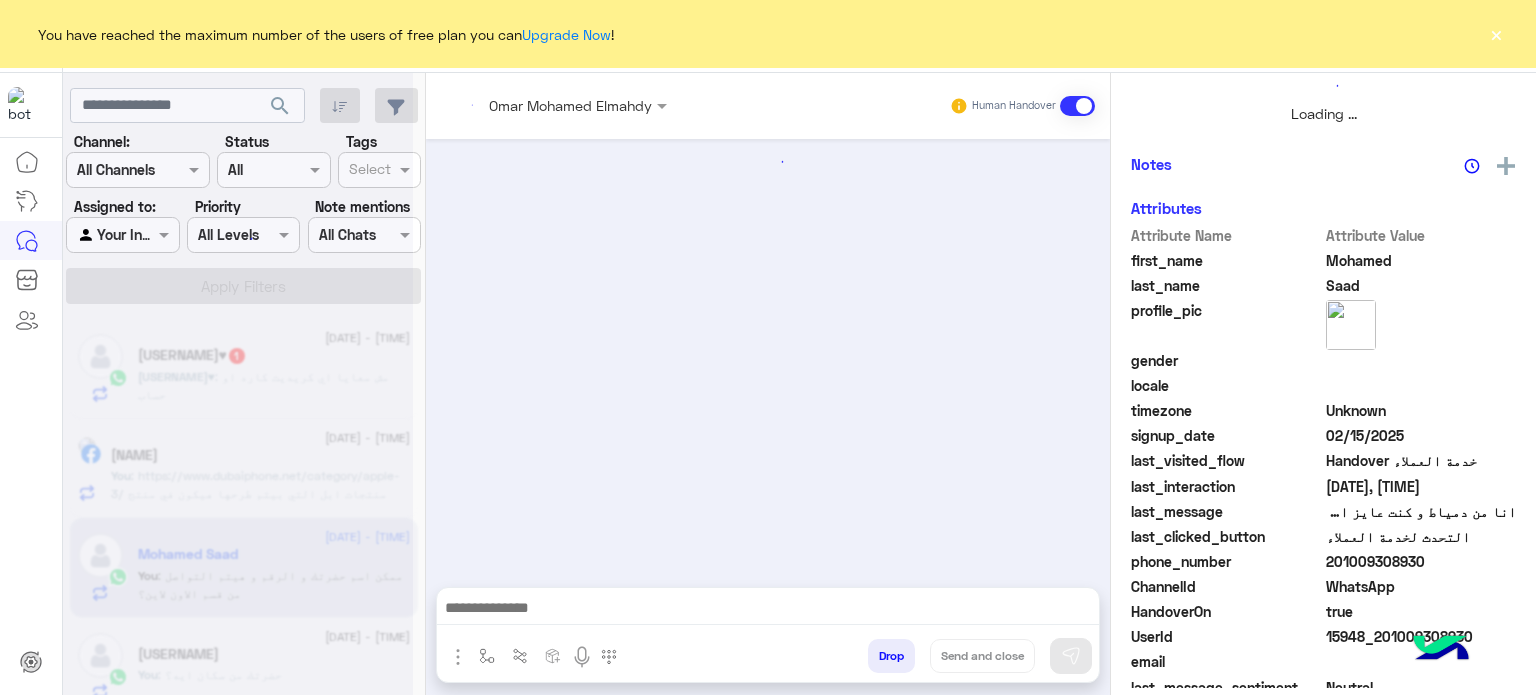 scroll, scrollTop: 464, scrollLeft: 0, axis: vertical 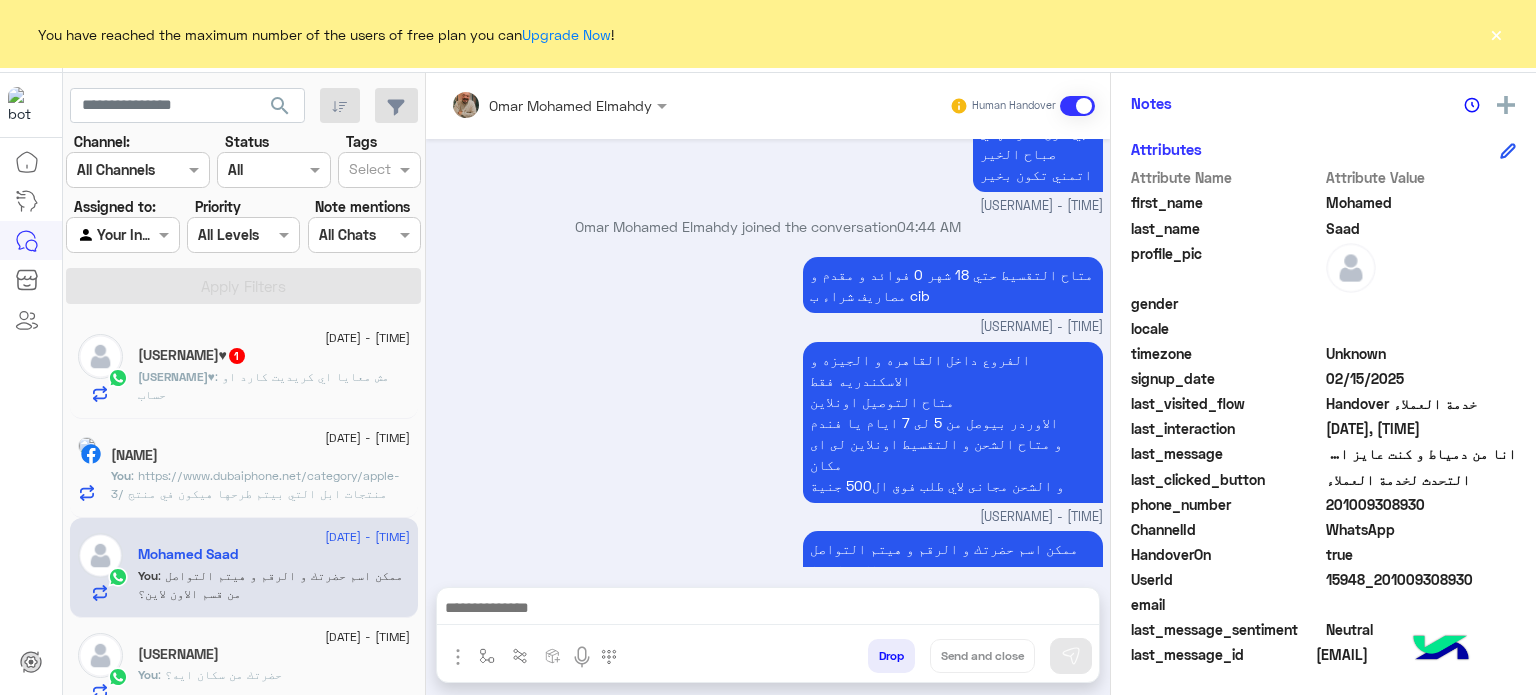 click on ": https://www.dubaiphone.net/category/apple-3/
منتجات ابل التي بيتم طرحها  هيكون في منتج مناسب لينا ؟
علمان بان غير متاح منتجات مستعمله لدينا جديد فقط" 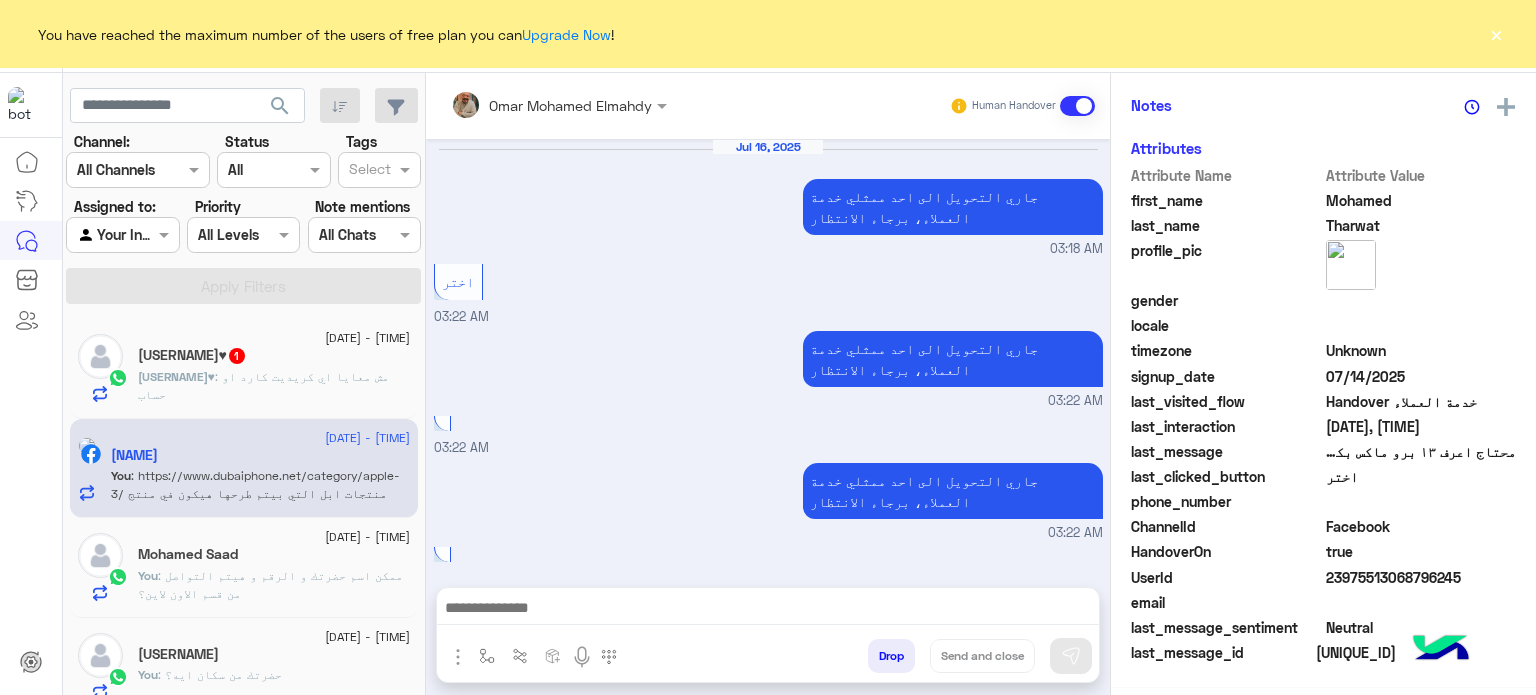 scroll, scrollTop: 400, scrollLeft: 0, axis: vertical 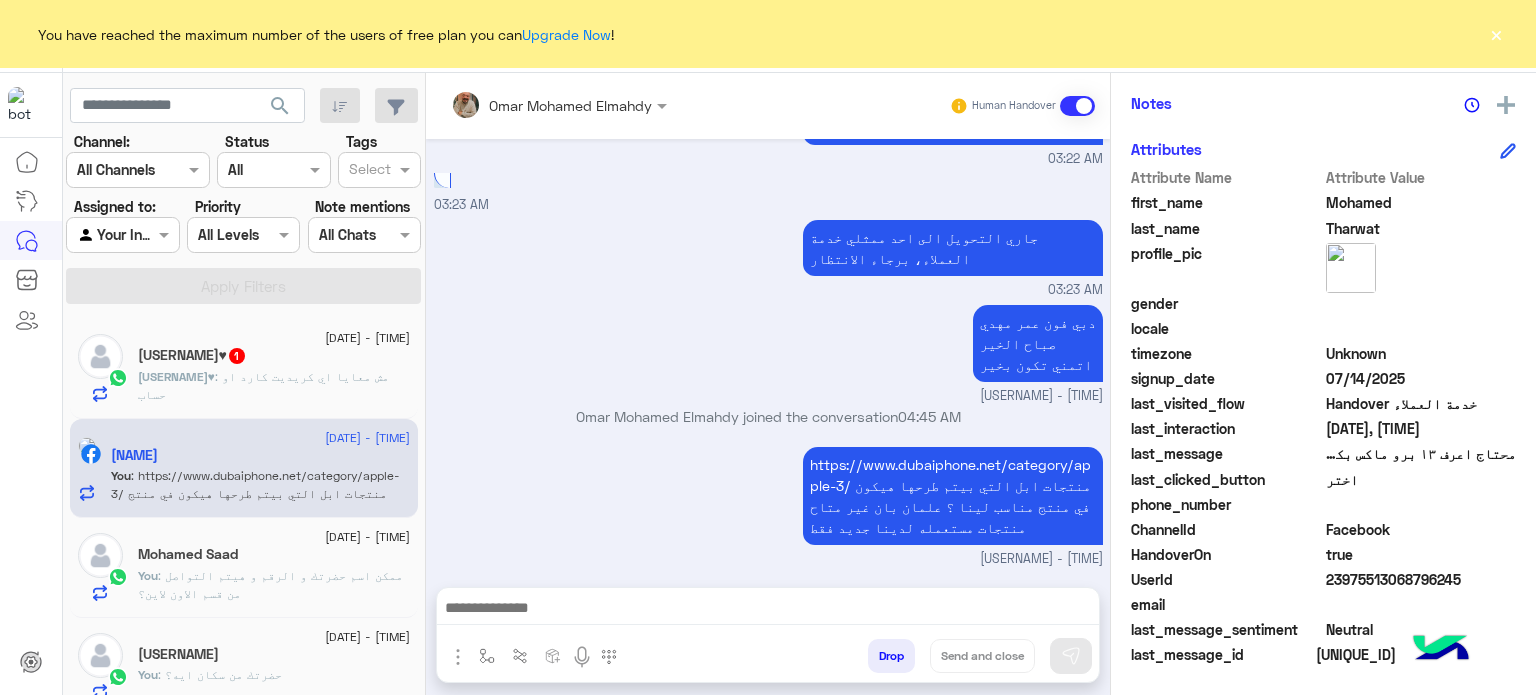 click on "[FIRST] [LAST] Human Handover     [DATE]  جاري التحويل الى احد ممثلي خدمة العملاء، برجاء الانتظار    [TIME]  اختر    [TIME]  جاري التحويل الى احد ممثلي خدمة العملاء، برجاء الانتظار    [TIME]       [TIME]  جاري التحويل الى احد ممثلي خدمة العملاء، برجاء الانتظار    [TIME]       [TIME]  جاري التحويل الى احد ممثلي خدمة العملاء، برجاء الانتظار    [TIME]  دبي فون عمر مهدي صباح الخير اتمني تكون بخير  [FIRST] [LAST] -  [TIME]   [FIRST] [LAST] joined the conversation   [TIME]      https://www.dubaiphone.net/category/apple-3/
منتجات ابل التي بيتم طرحها  هيكون في منتج مناسب لينا ؟
علمان بان غير متاح منتجات مستعمله لدينا جديد فقط     [FIRST] [LAST] -  [TIME]" at bounding box center (768, 388) 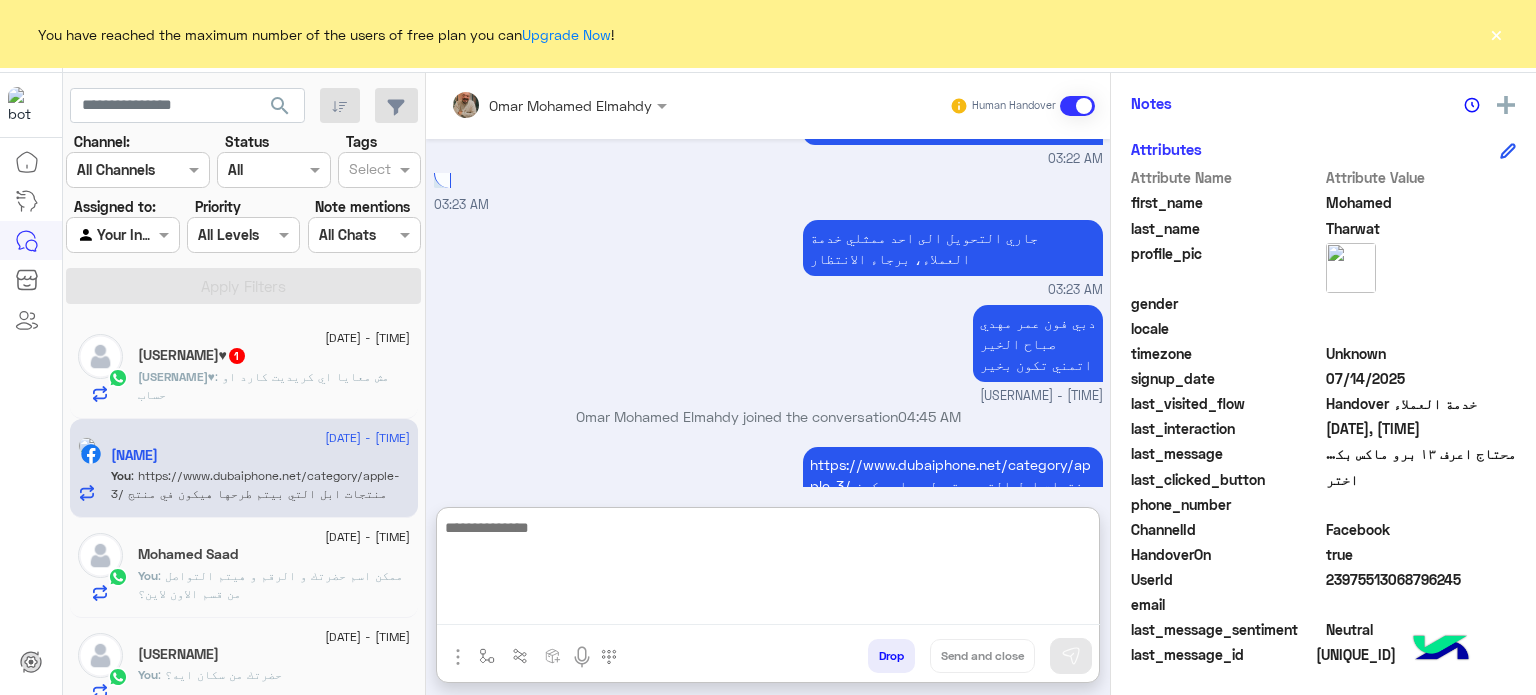 paste on "**********" 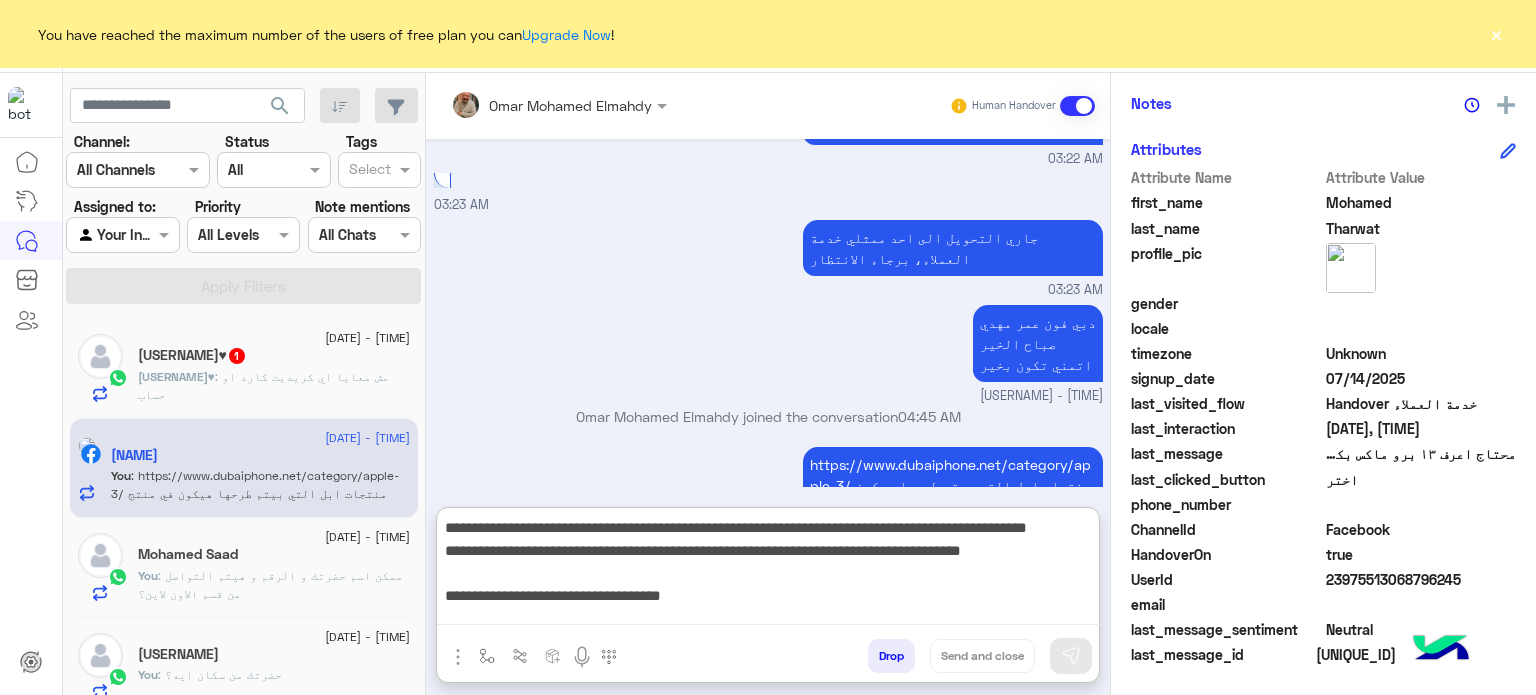 scroll, scrollTop: 177, scrollLeft: 0, axis: vertical 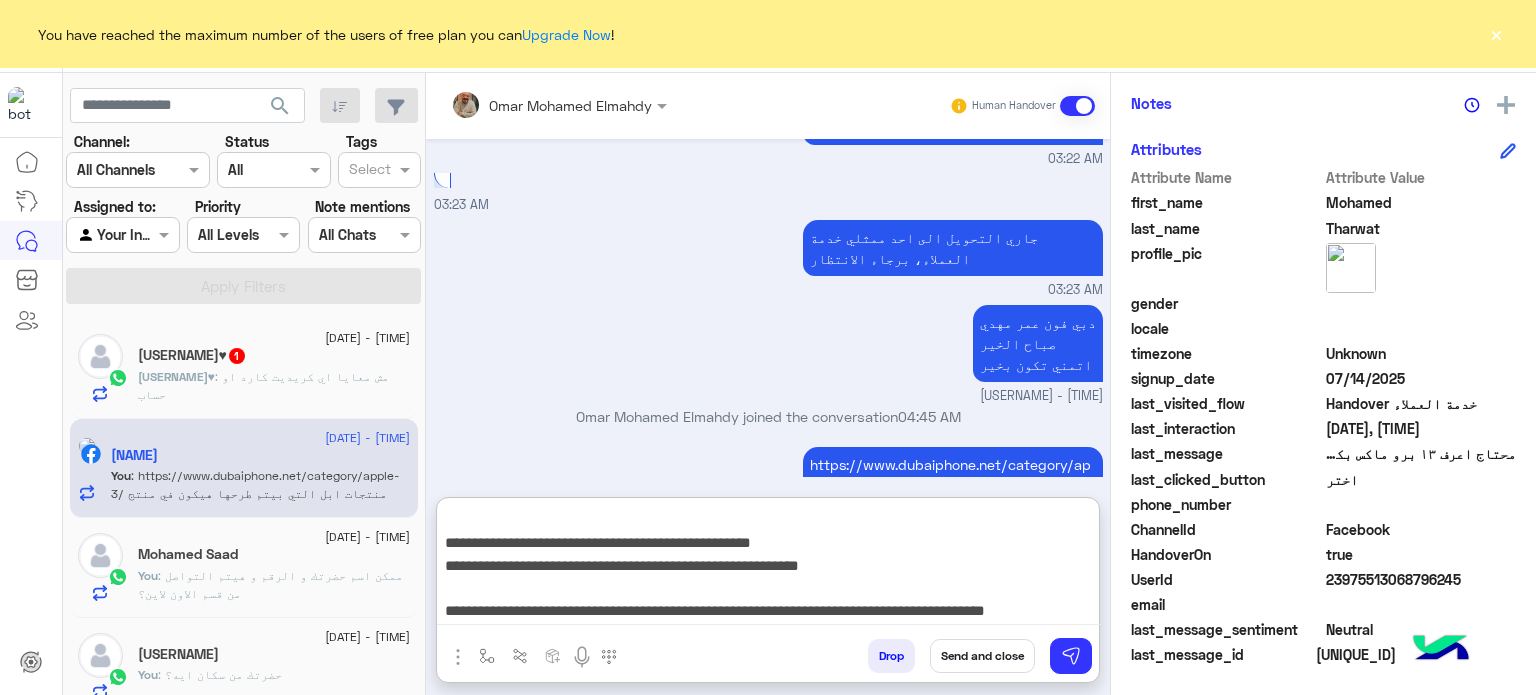 type on "**********" 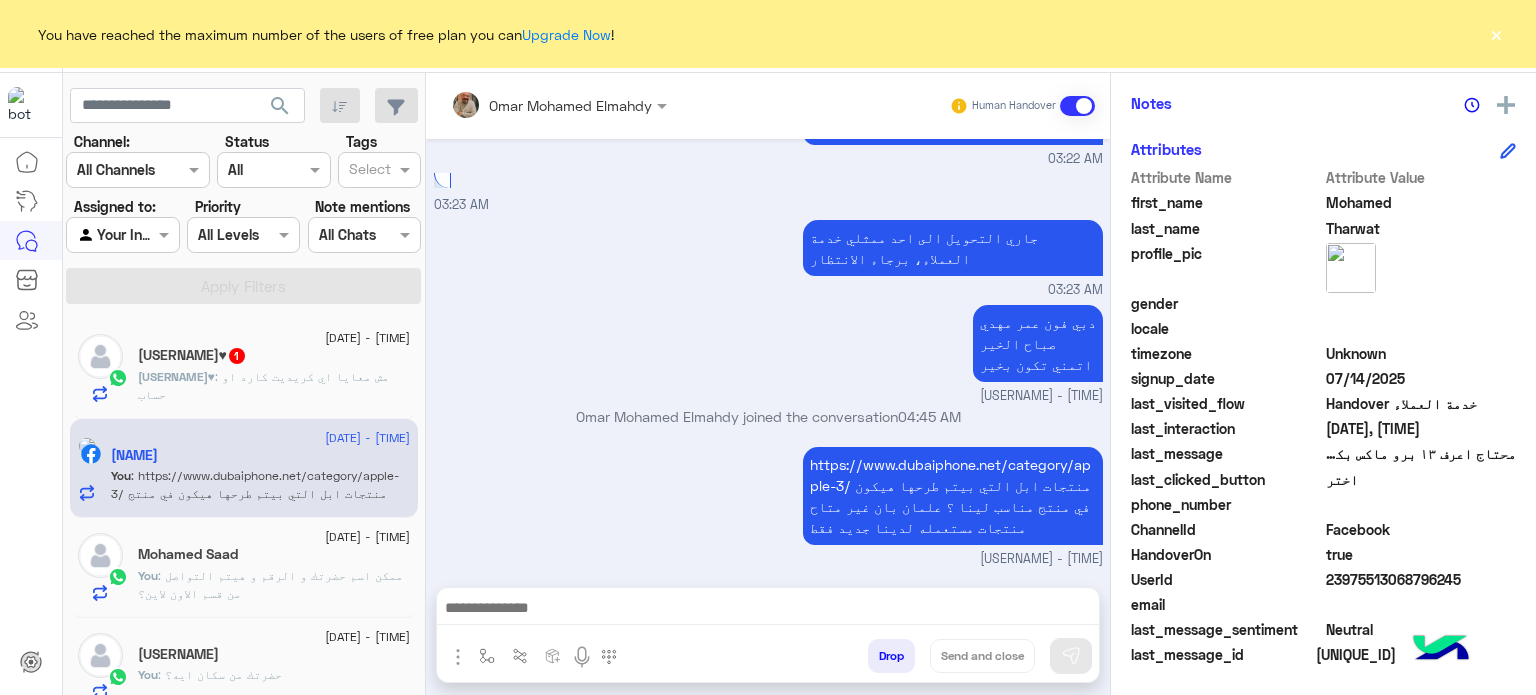 scroll, scrollTop: 0, scrollLeft: 0, axis: both 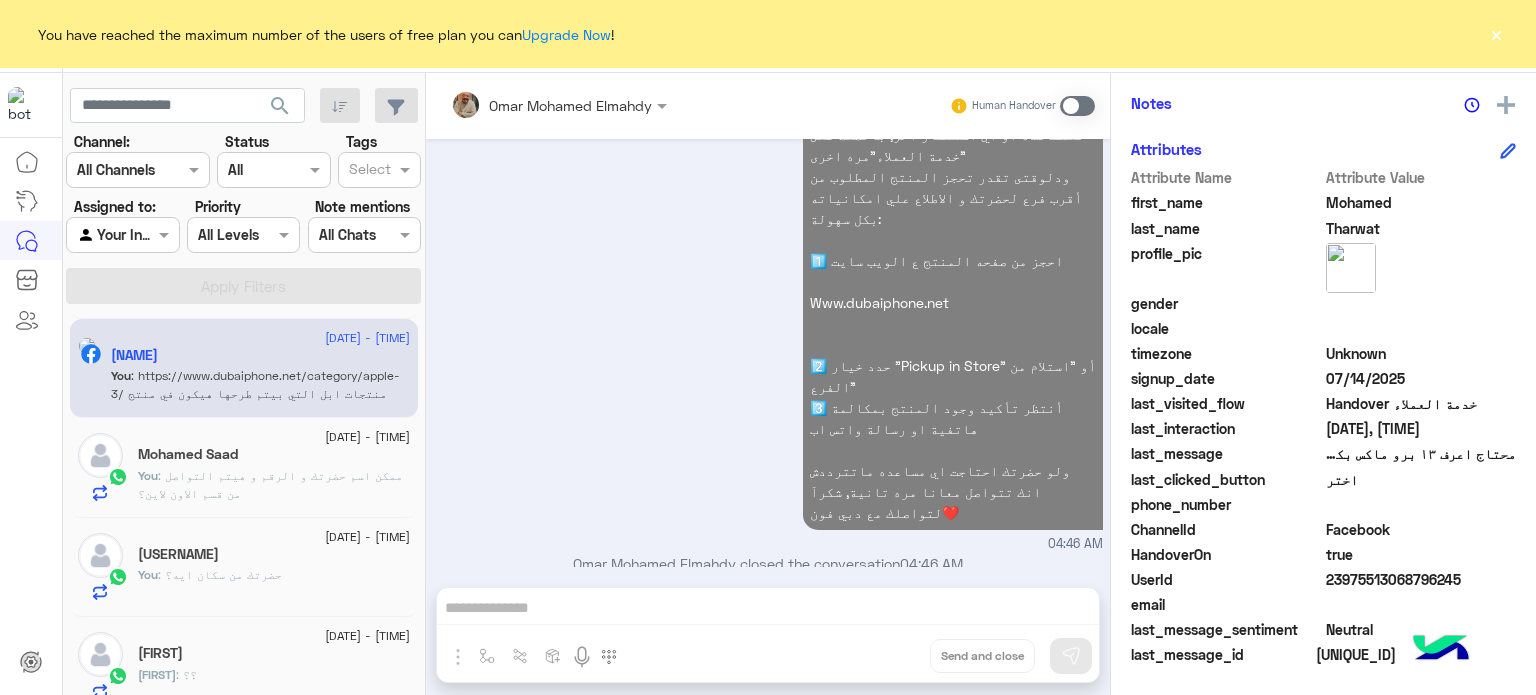 click on "You  : حضرتك من سكان ايه؟" 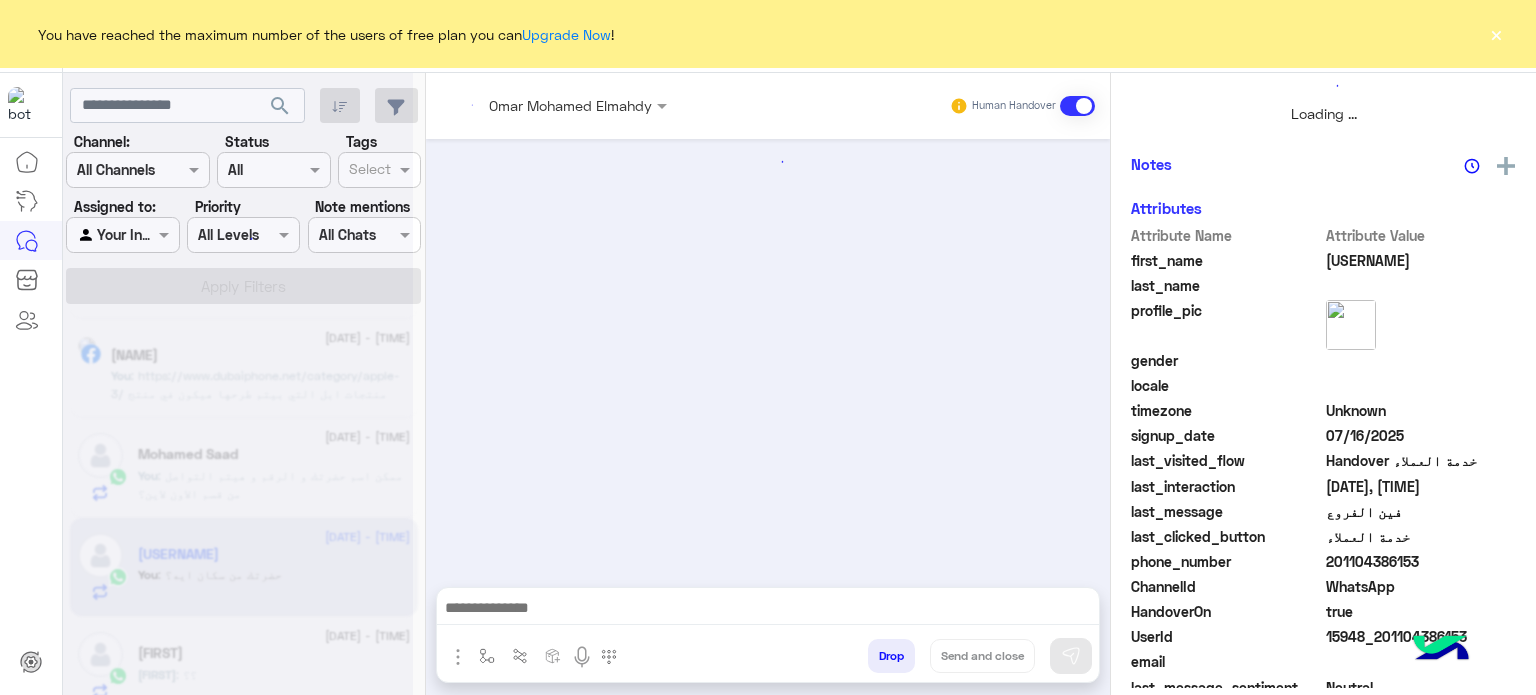 scroll, scrollTop: 464, scrollLeft: 0, axis: vertical 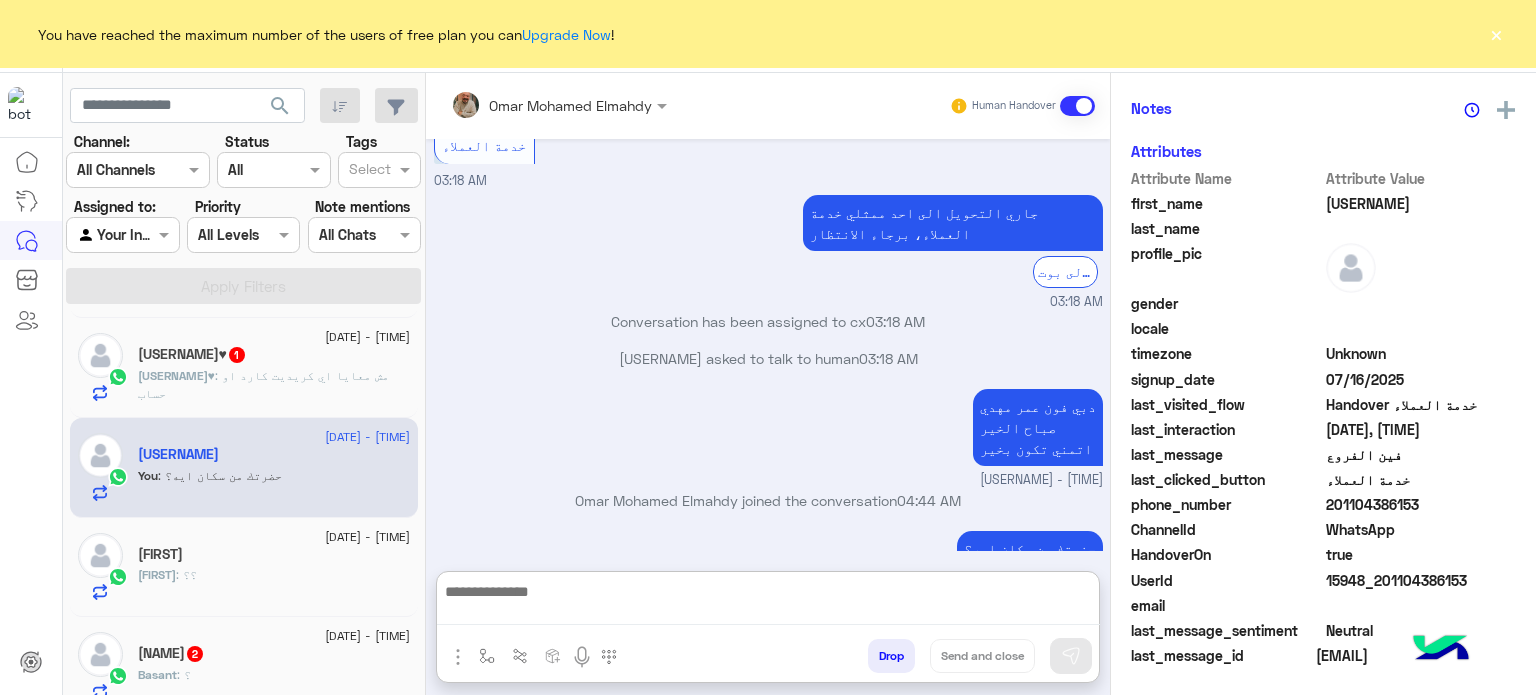 click at bounding box center [768, 602] 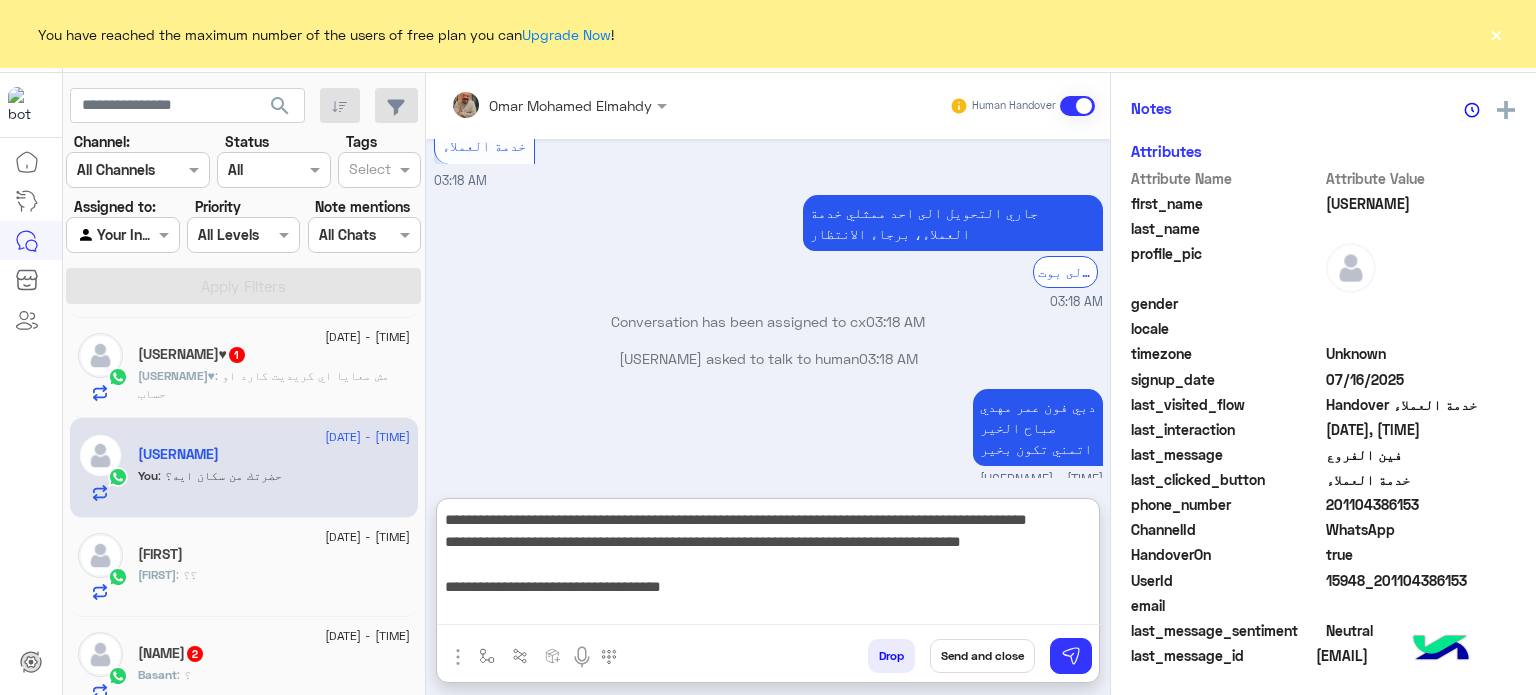 scroll, scrollTop: 176, scrollLeft: 0, axis: vertical 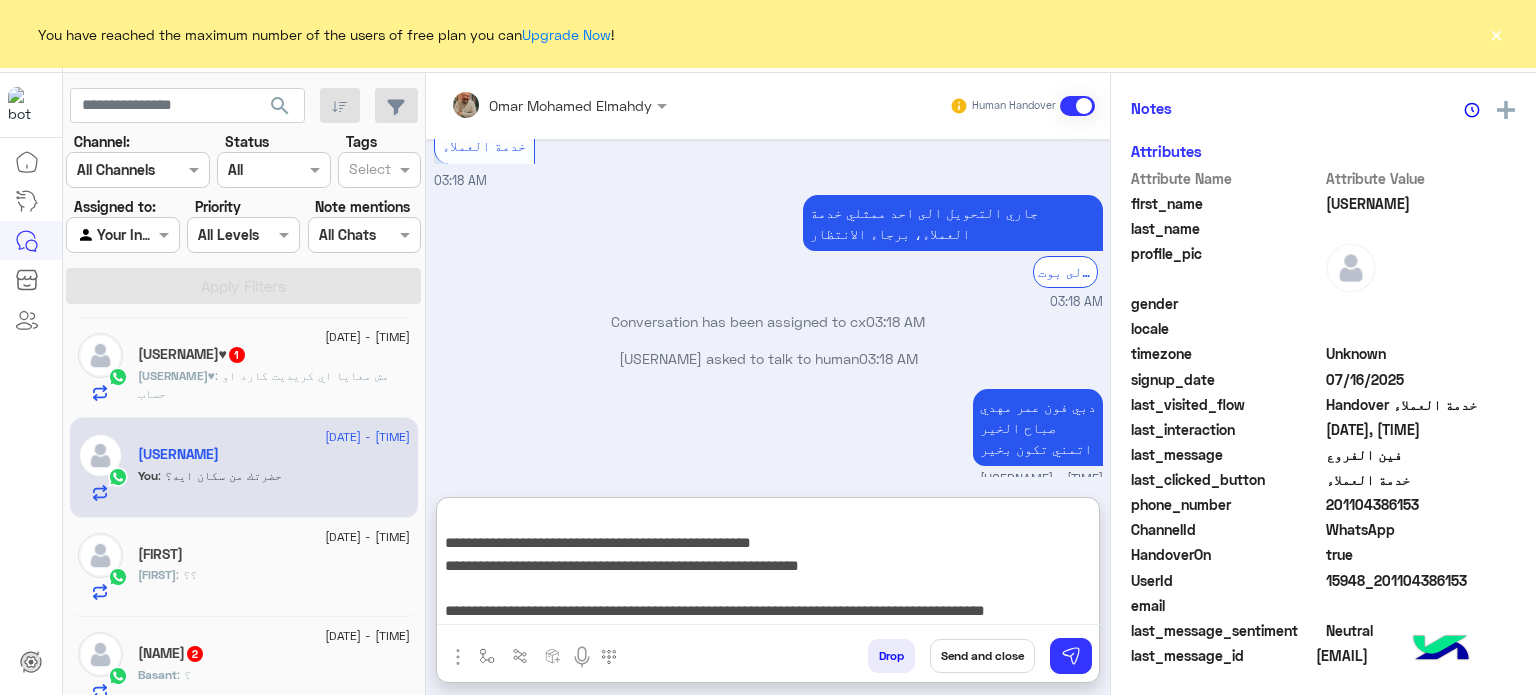 type on "**********" 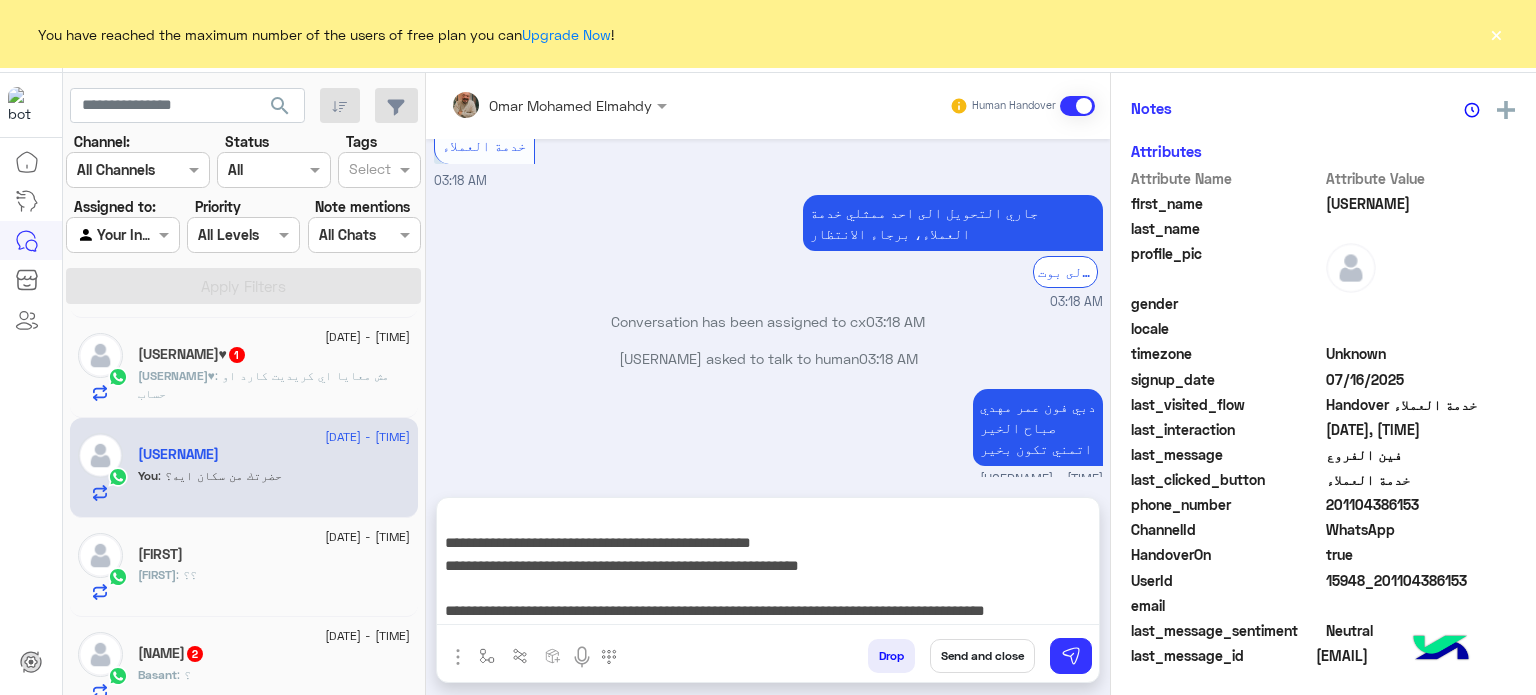 click on "Send and close" at bounding box center (982, 656) 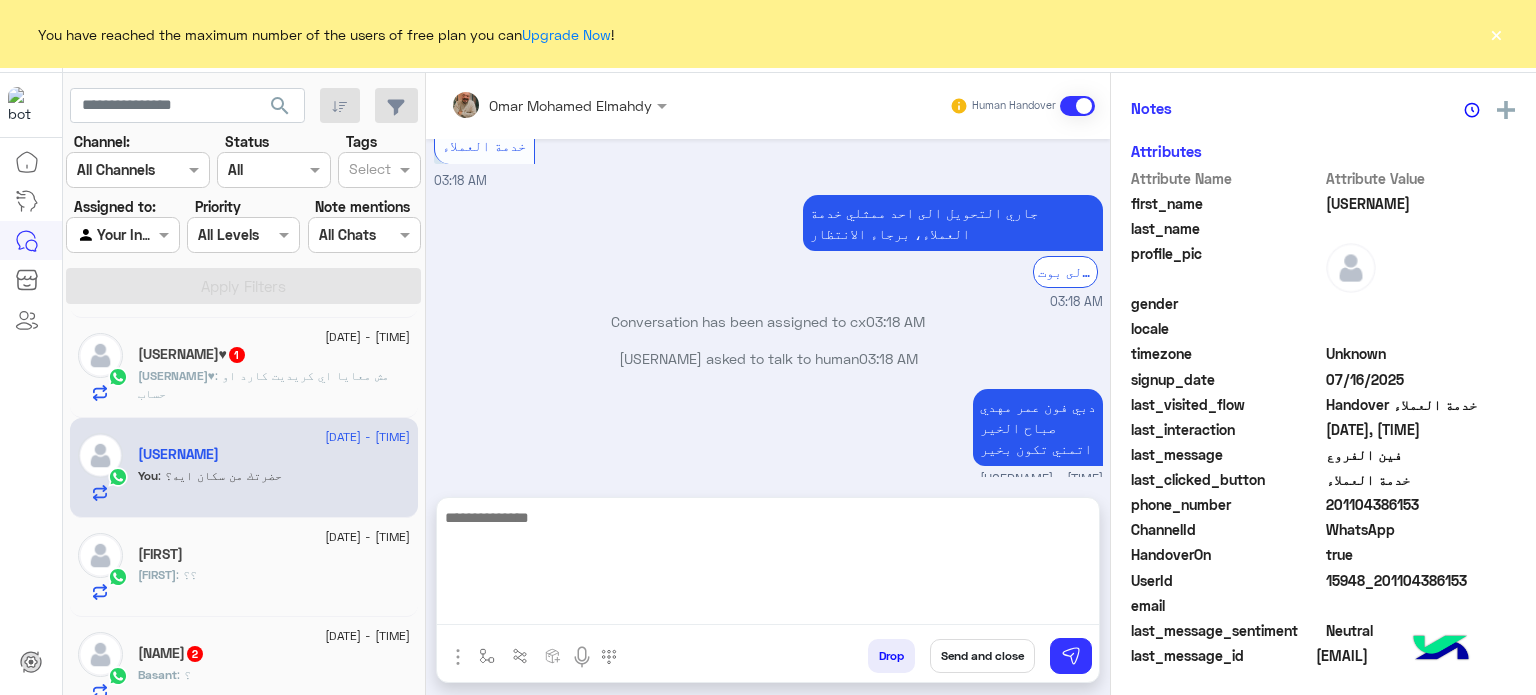 scroll, scrollTop: 0, scrollLeft: 0, axis: both 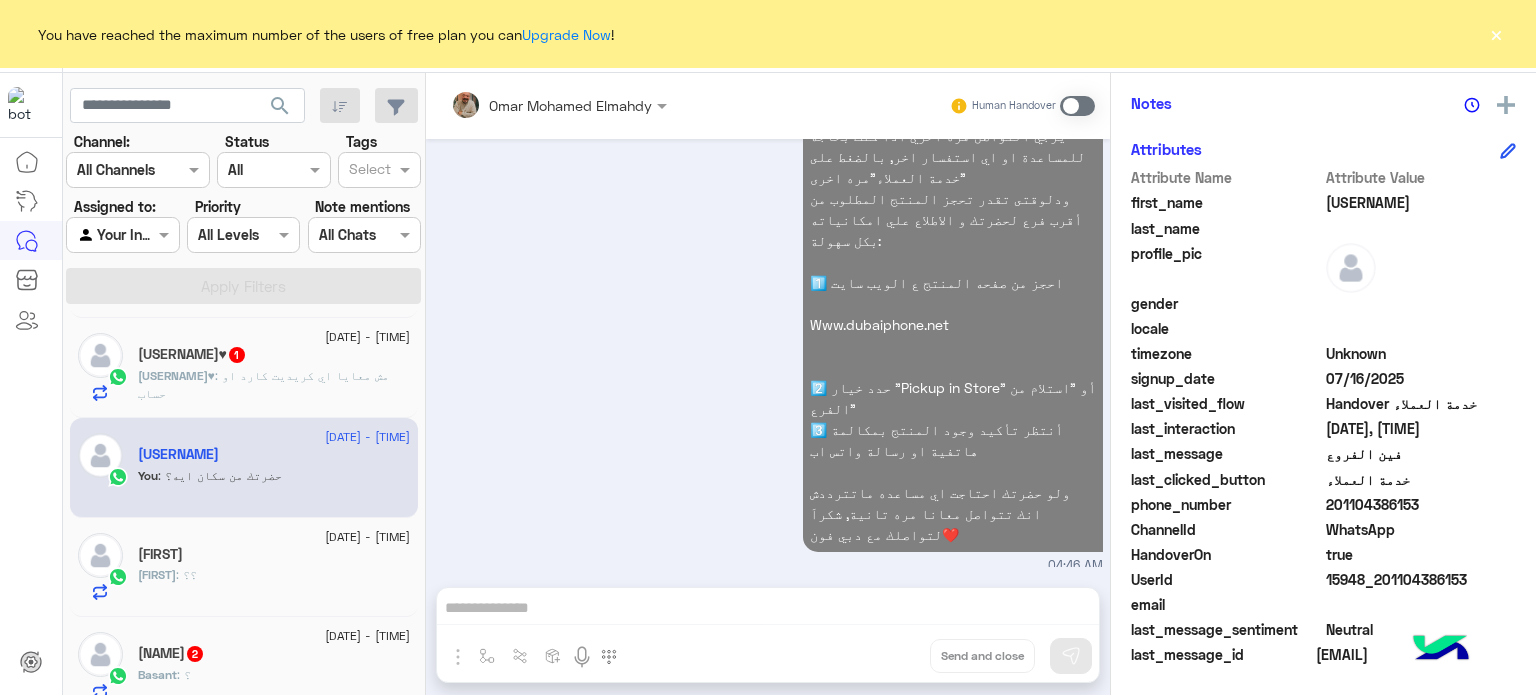 click on "[FIRST]" 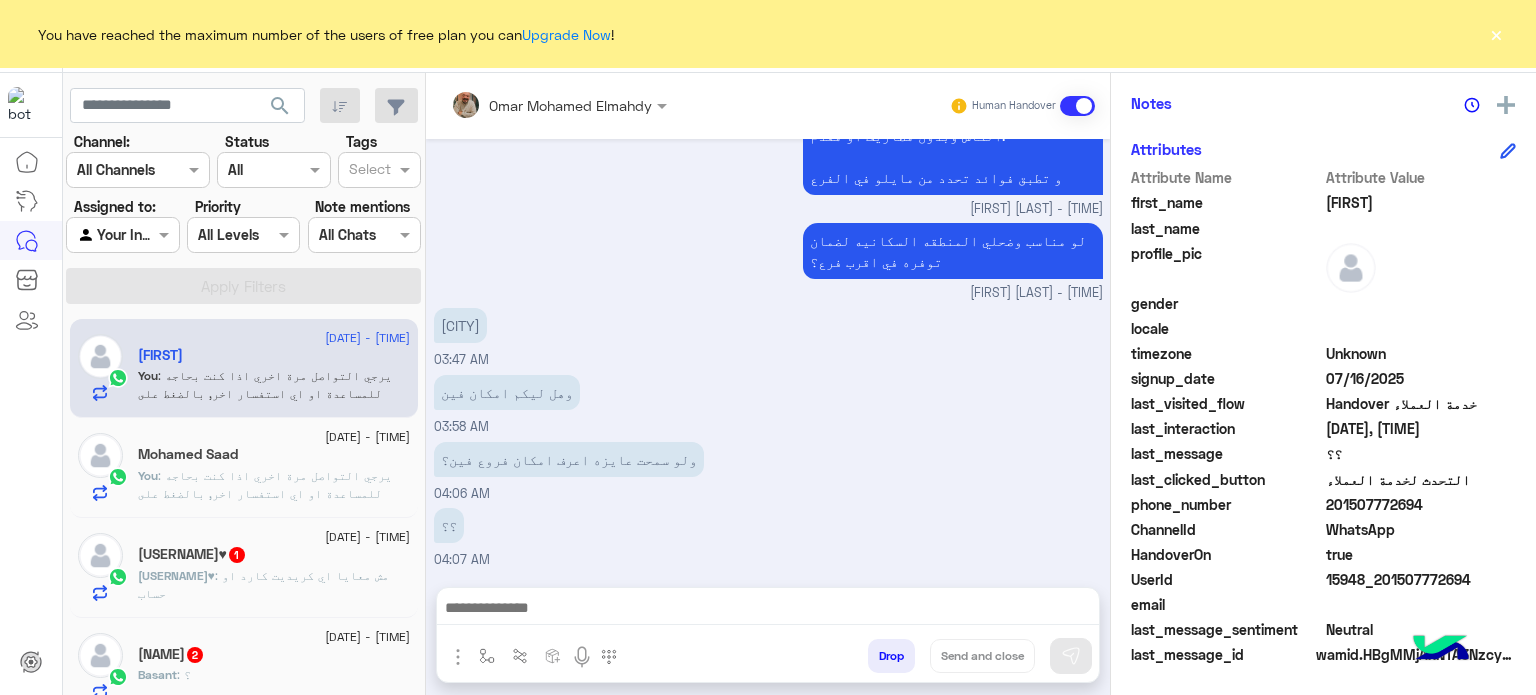 click on ": يرجي التواصل مرة اخري اذا كنت بحاجه للمساعدة او اي استفسار اخر, بالضغط على "خدمة العملاء"مره اخرى
ودلوقتى تقدر تحجز المنتج المطلوب من أقرب فرع لحضرتك و الاطلاع علي امكانياته بكل سهولة:
1️⃣ احجز من صفحه المنتج ع الويب سايت
Www.dubaiphone.net
2️⃣ حدد خيار "Pickup in Store" أو "استلام من الفرع"
3️⃣ أنتظر تأكيد وجود المنتج بمكالمة هاتفية او رسالة واتس اب
ولو حضرتك احتاجت اي مساعده ماتترددش انك تتواصل معانا مره تانية, شكراَ لتواصلك مع دبي فون❤️" 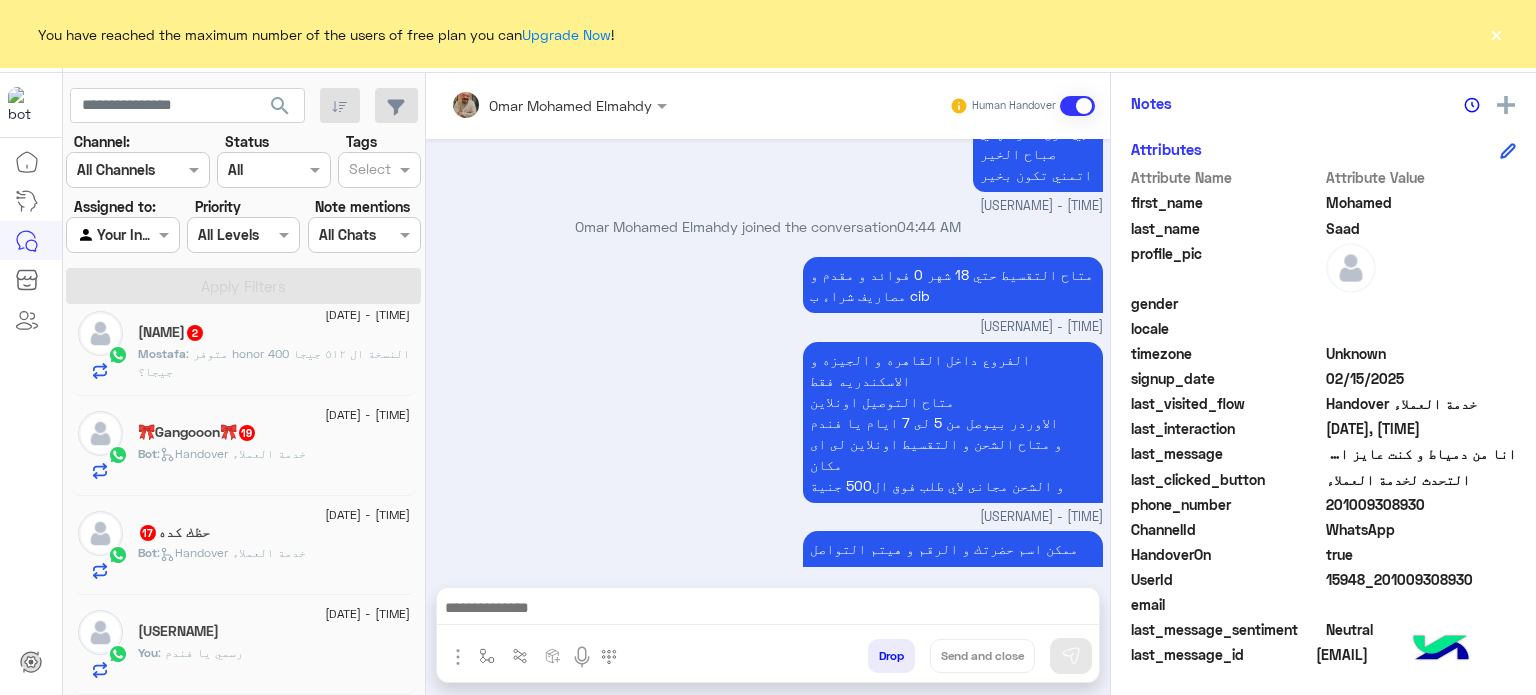 click on "You  : رسمي يا فندم" 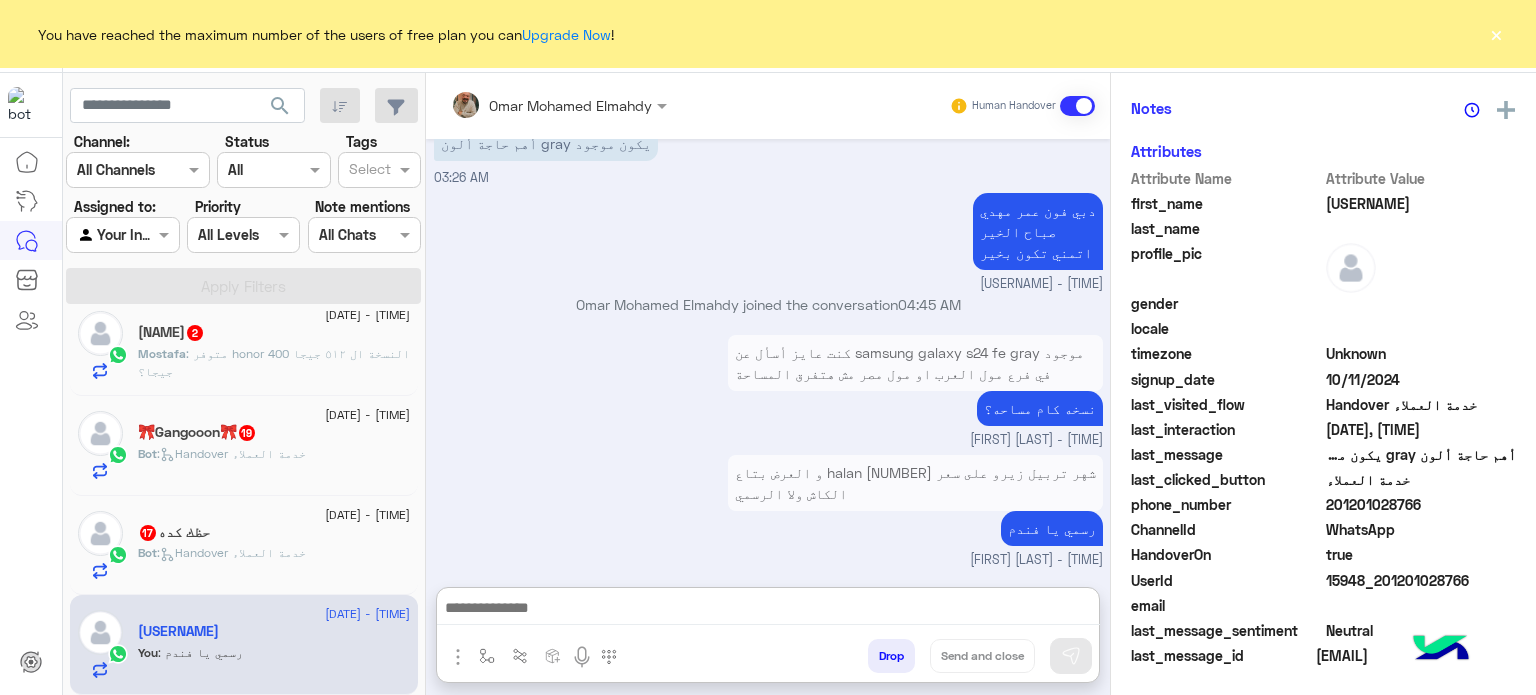 click at bounding box center (768, 610) 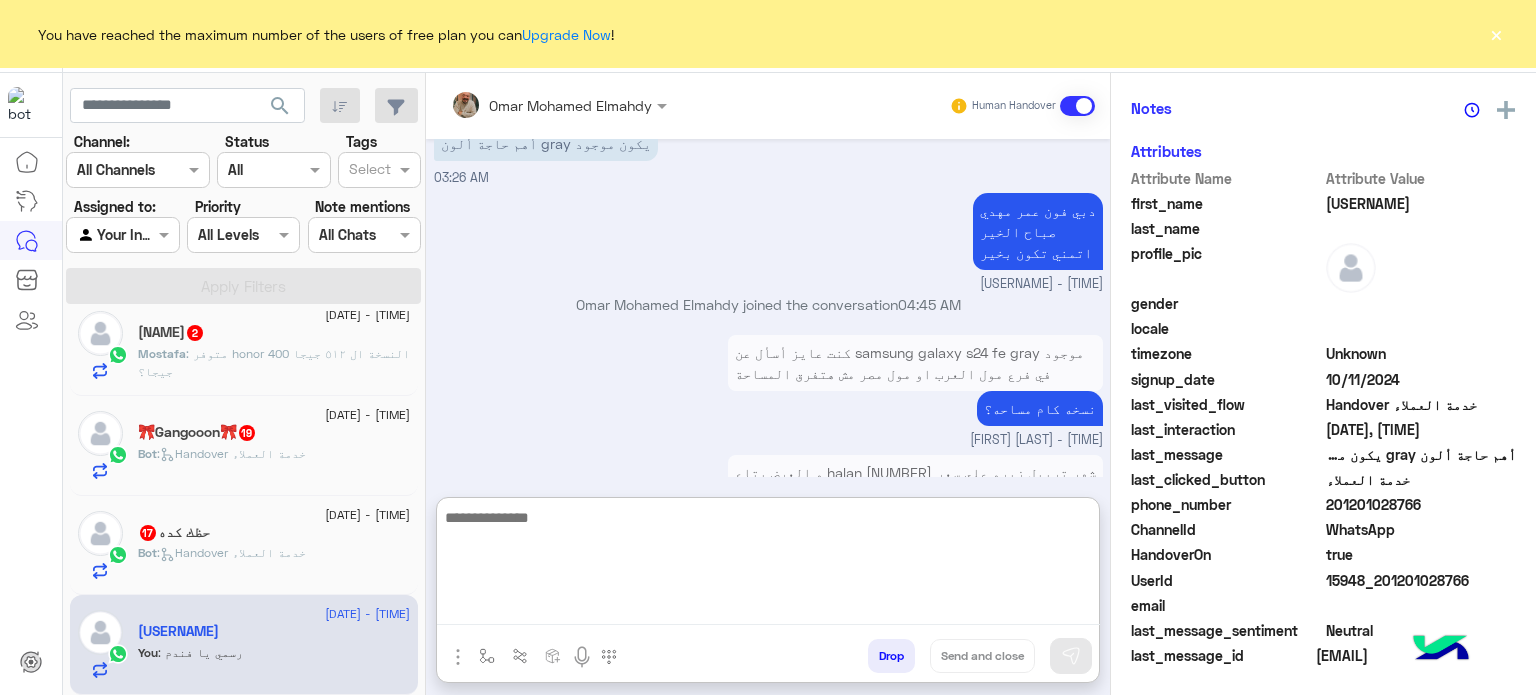 click at bounding box center (768, 565) 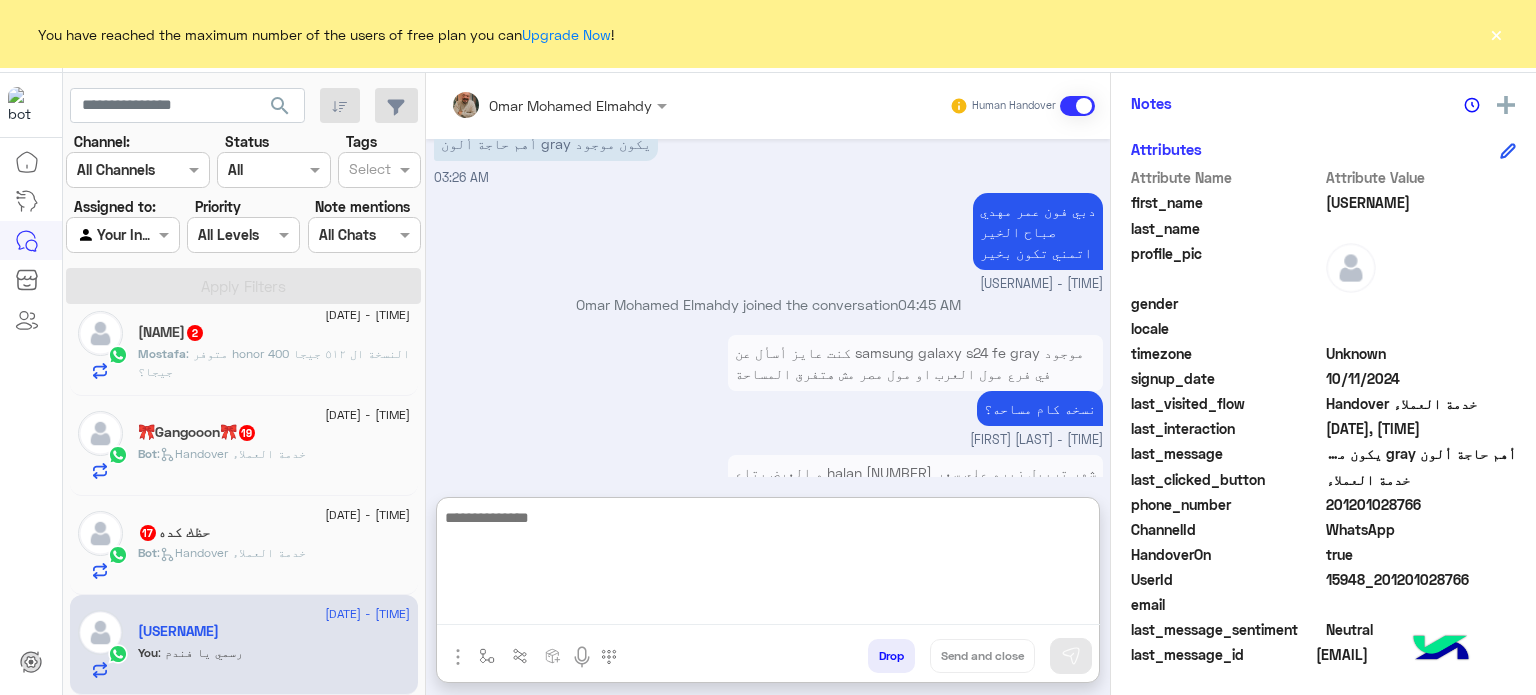 type on "*" 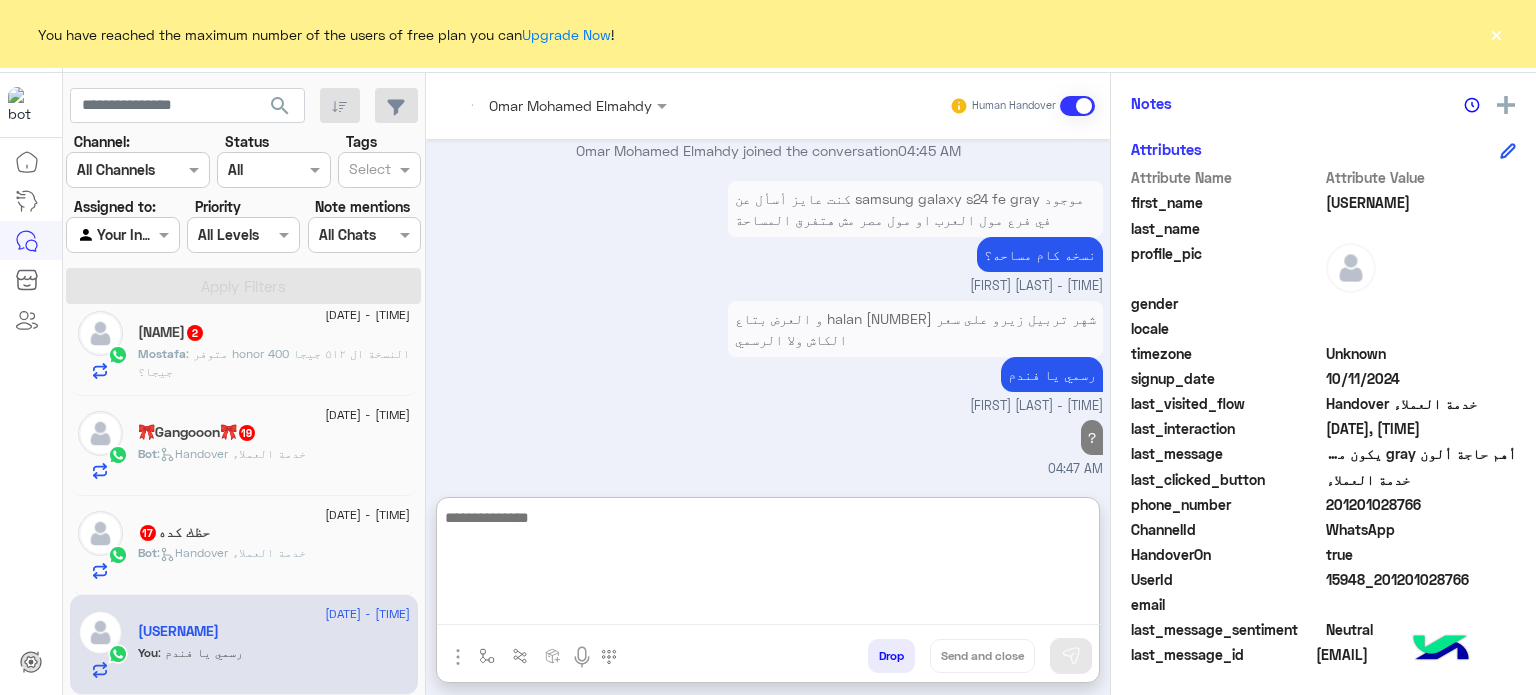 click at bounding box center [768, 565] 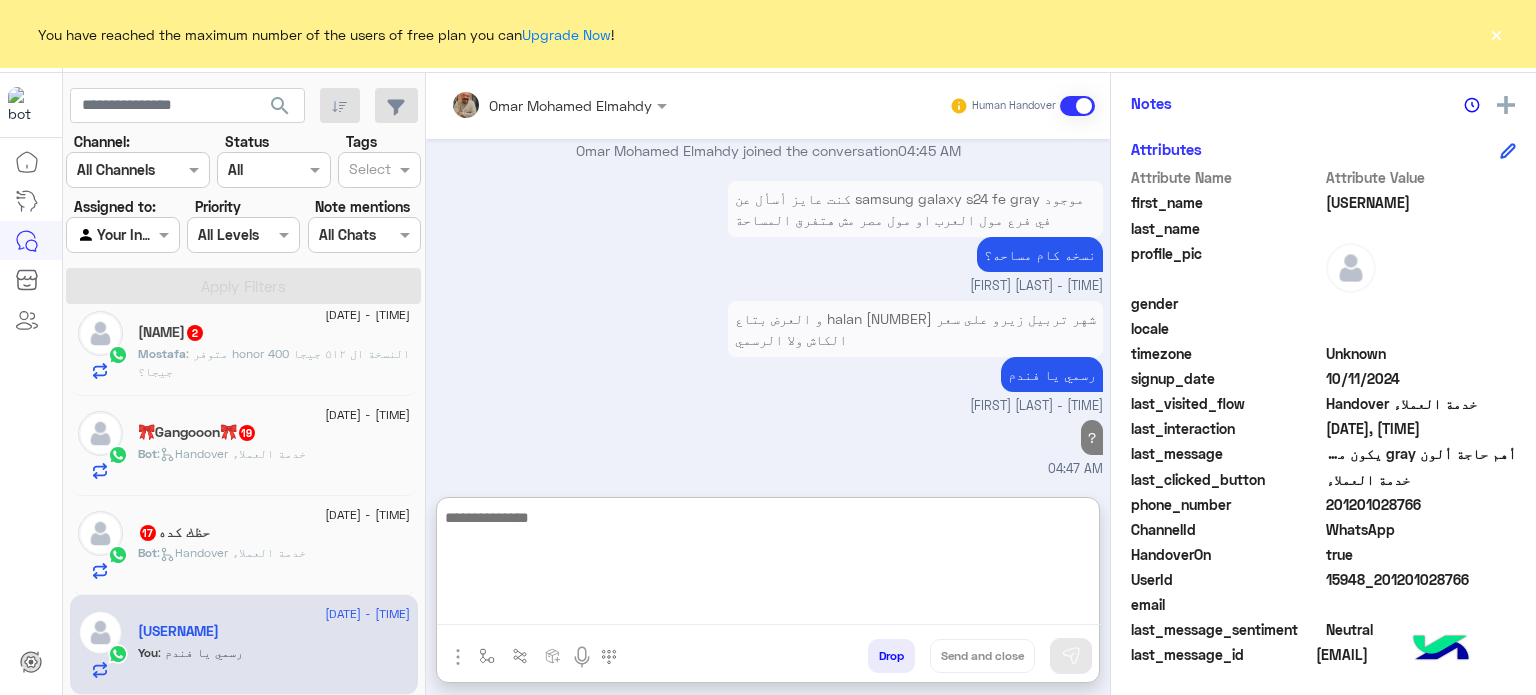 click at bounding box center [768, 565] 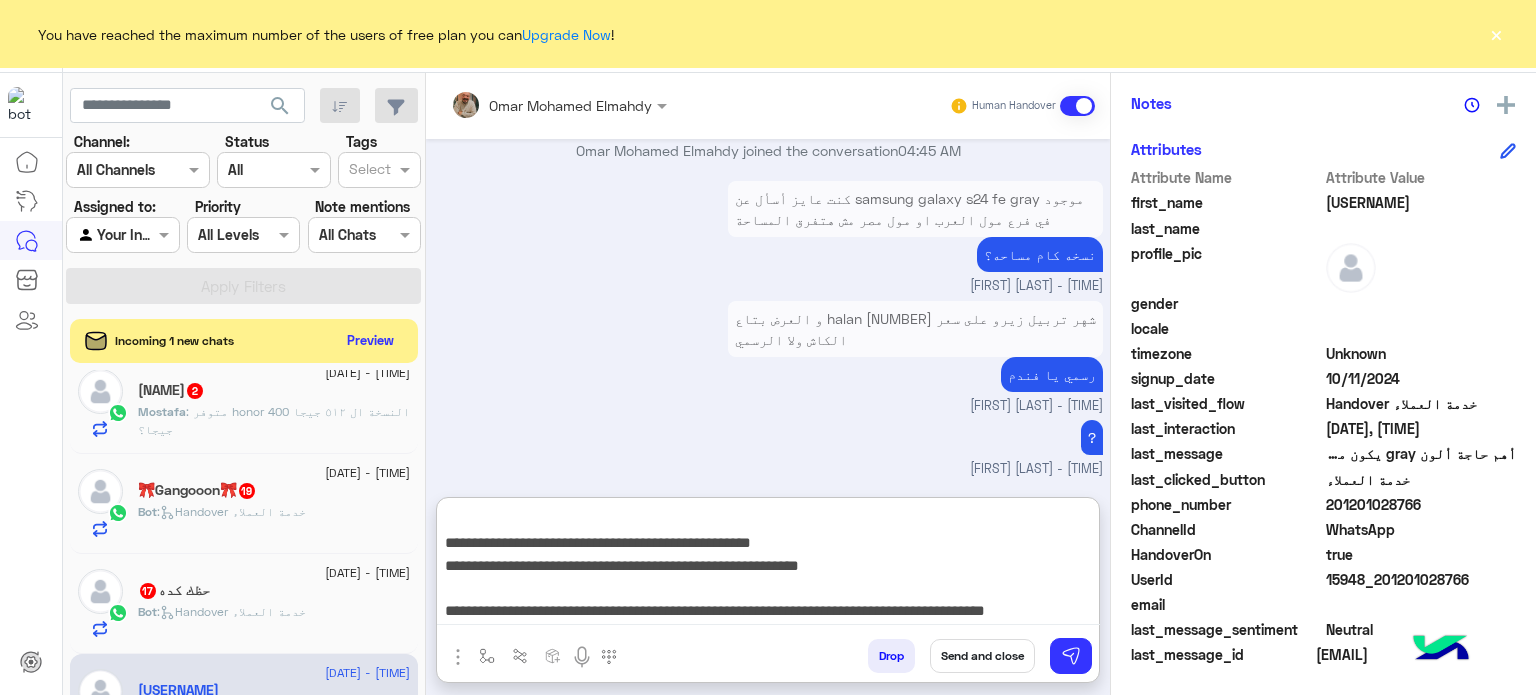 type on "**********" 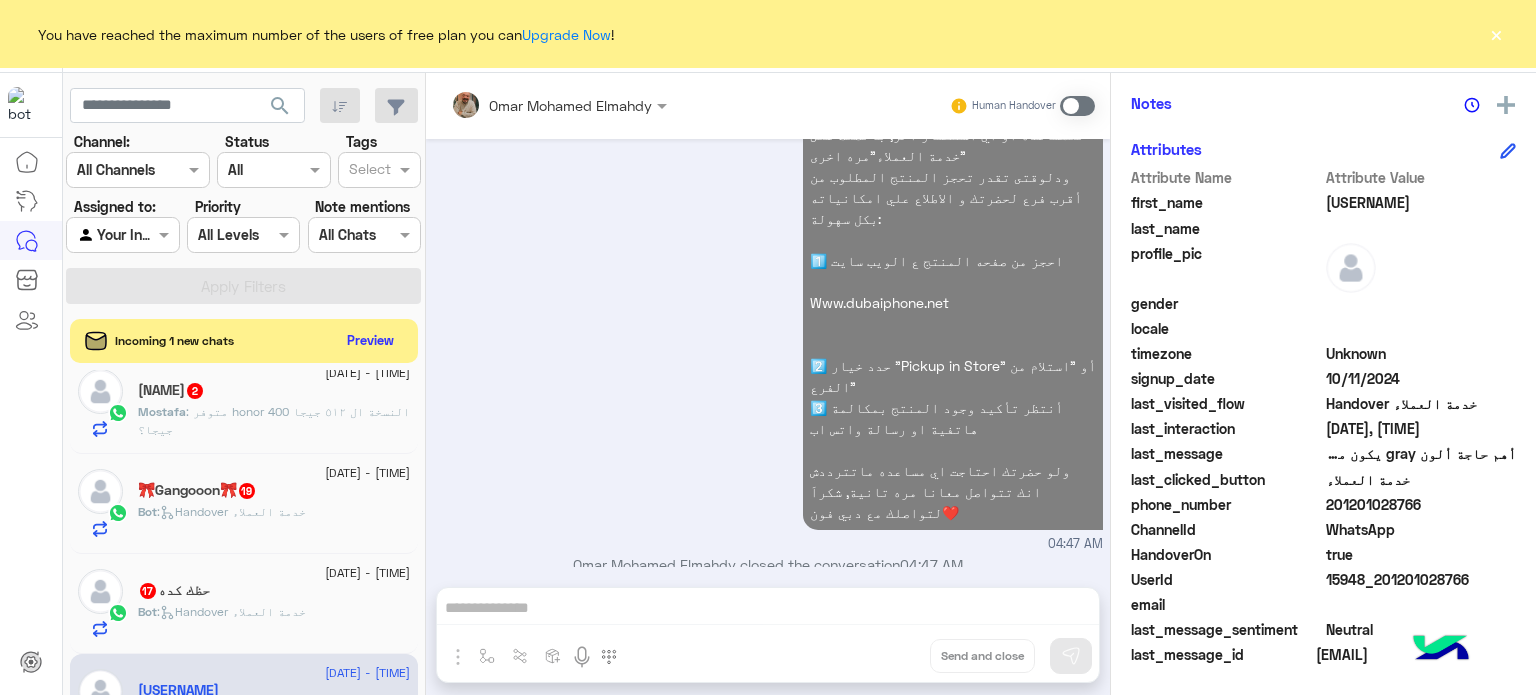 click on "حظك كده  17" 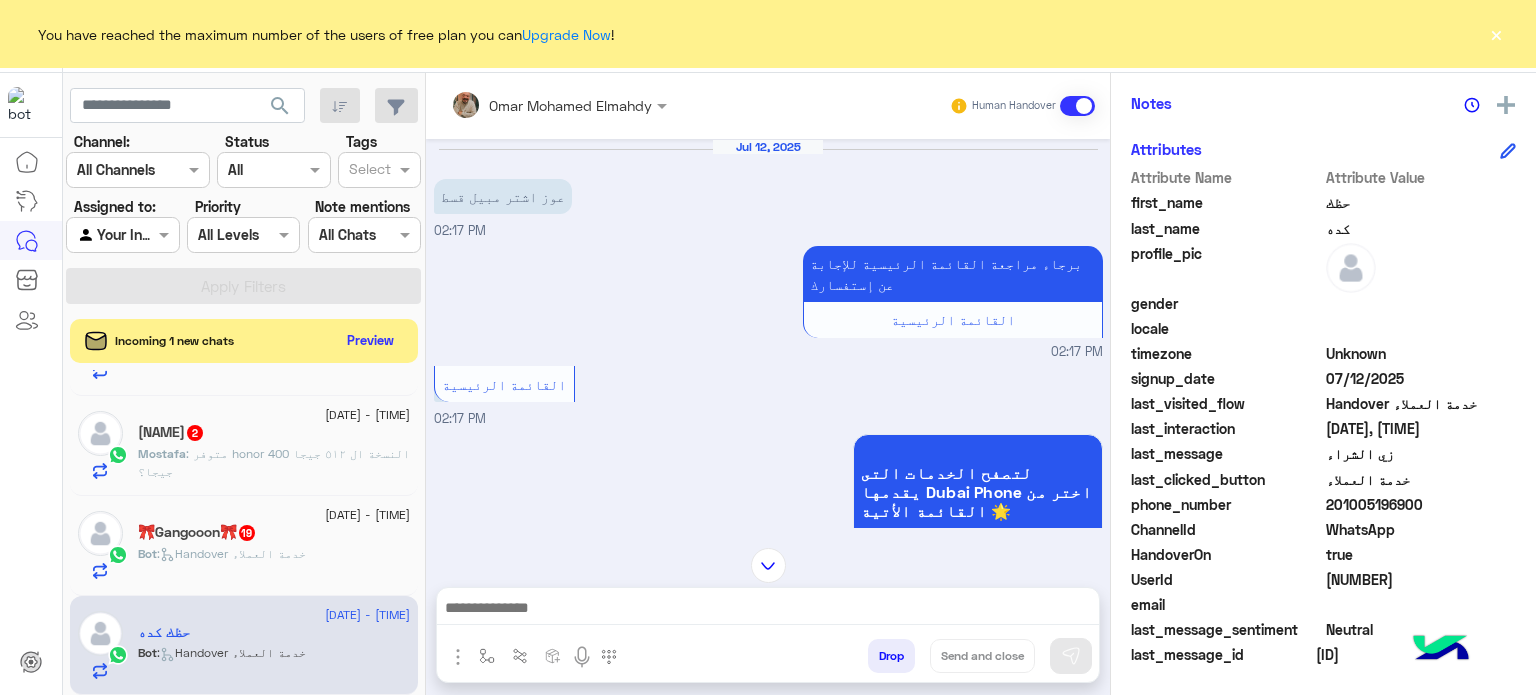 paste on "**********" 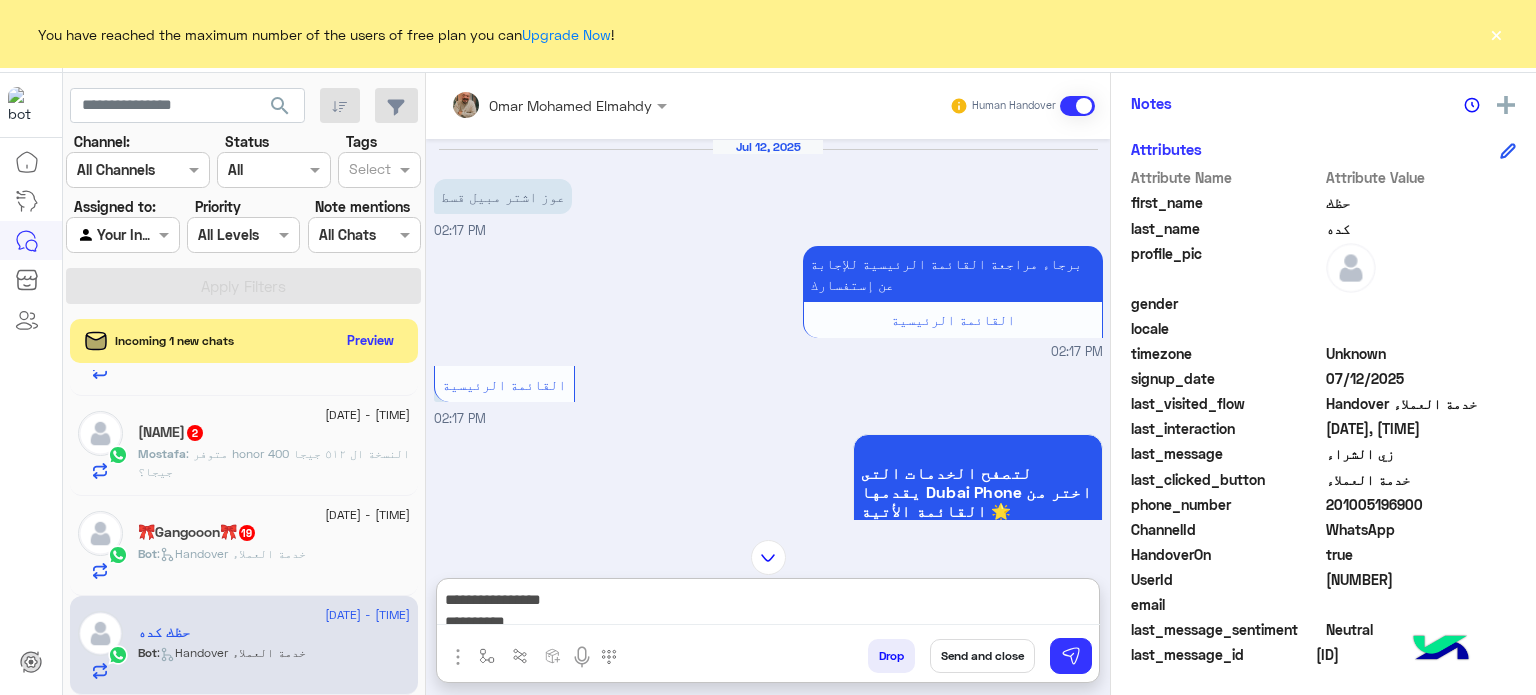 click on "**********" at bounding box center (768, 606) 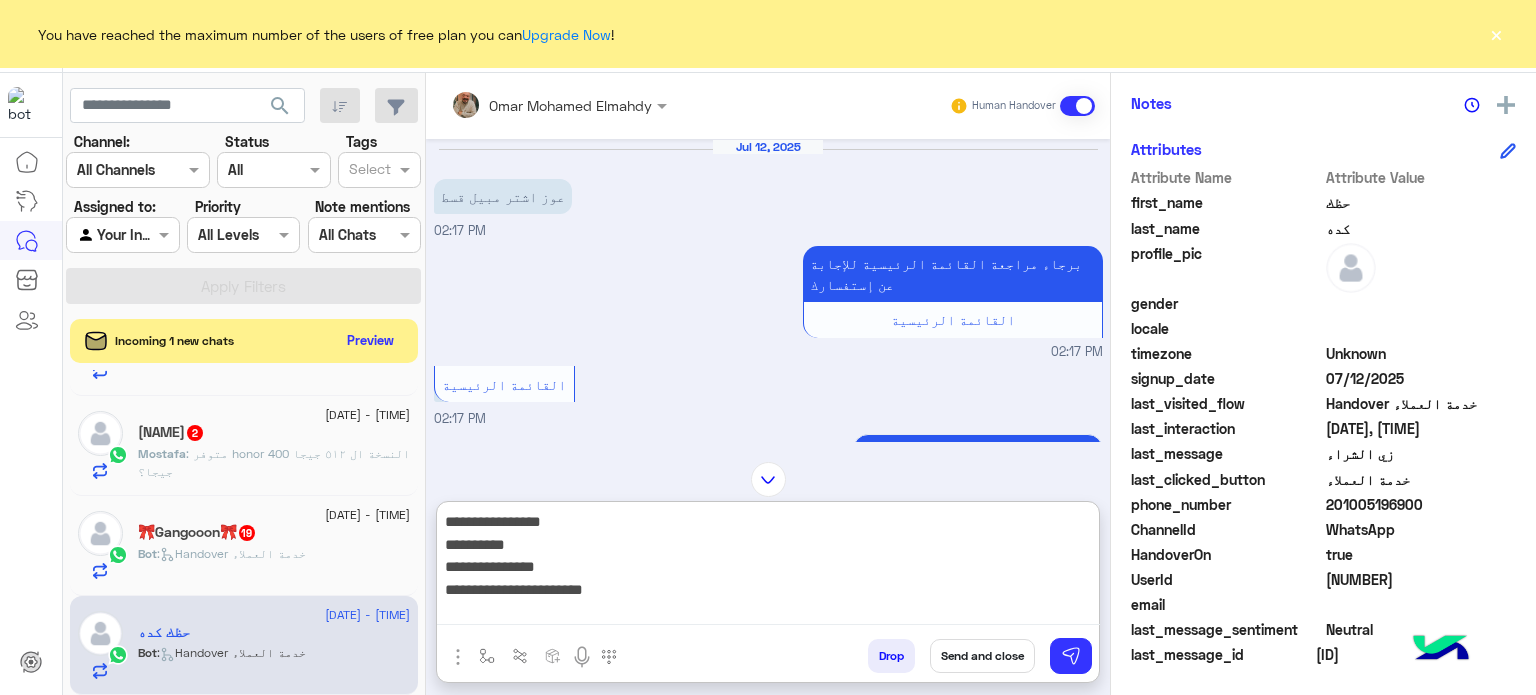 click on "**********" at bounding box center [768, 567] 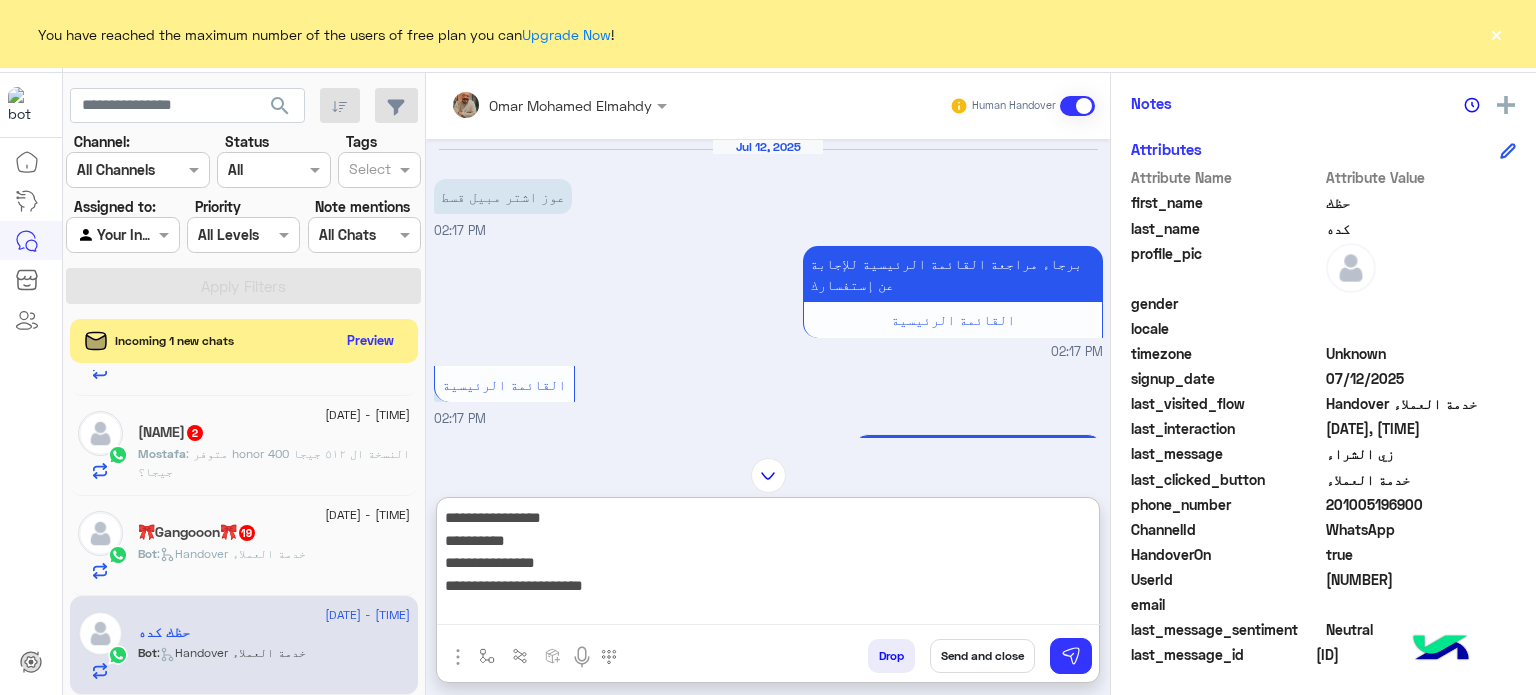 click on "**********" at bounding box center (768, 565) 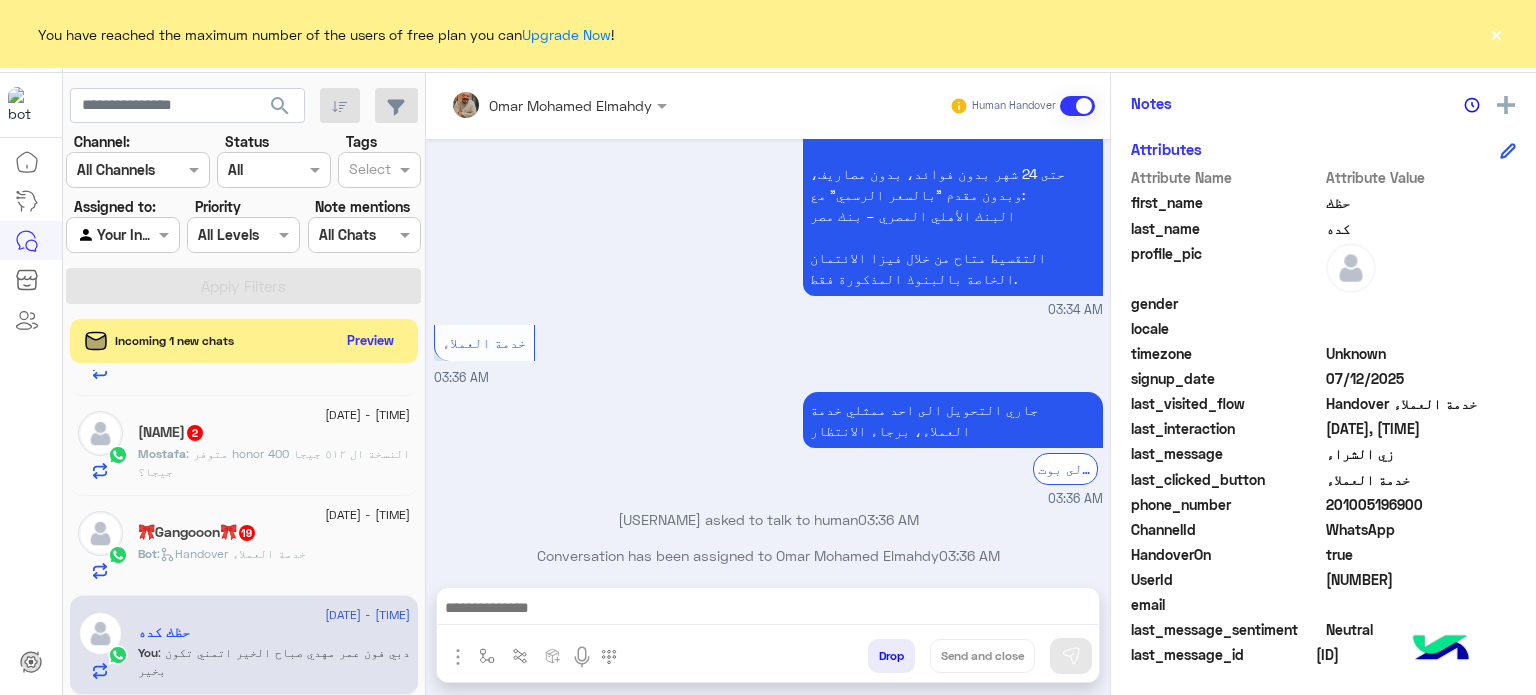 drag, startPoint x: 885, startPoint y: 608, endPoint x: 837, endPoint y: 609, distance: 48.010414 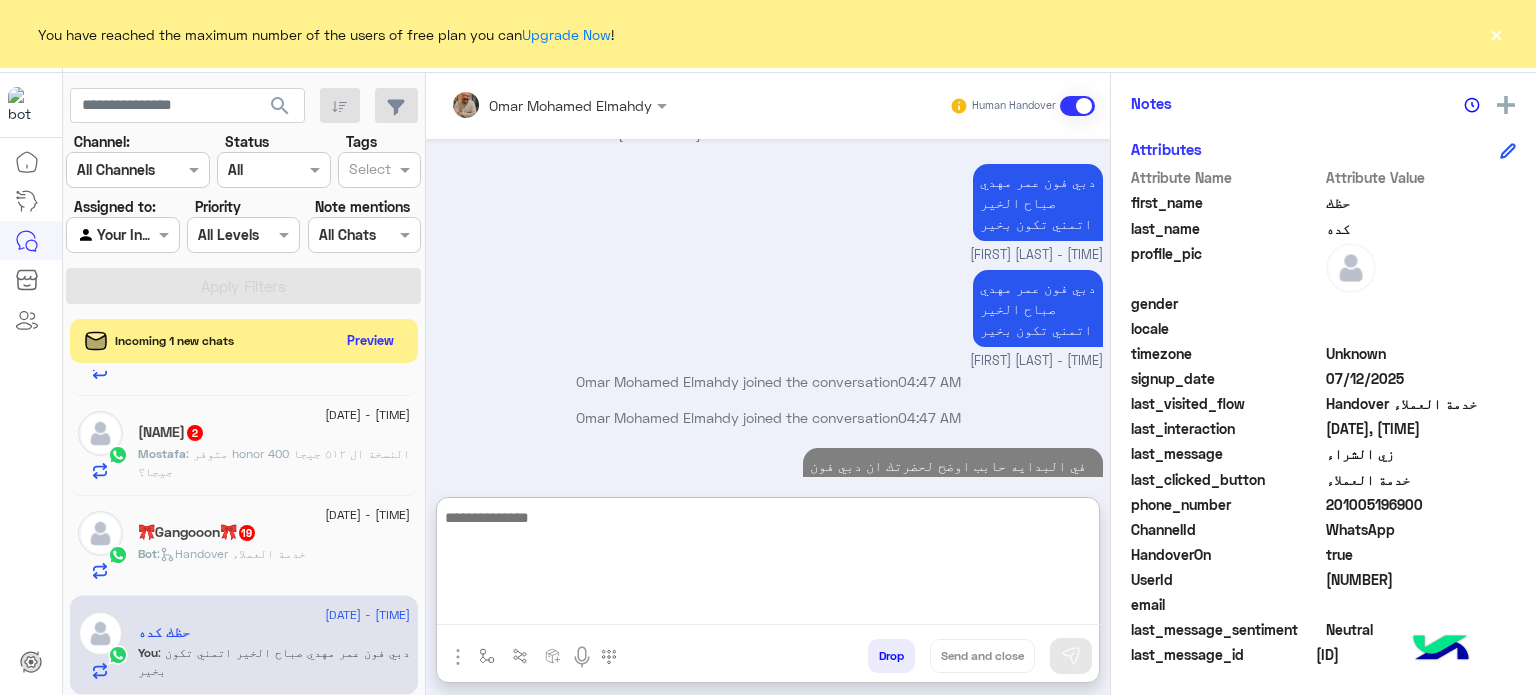 click on "Bot :   Handover خدمة العملاء" 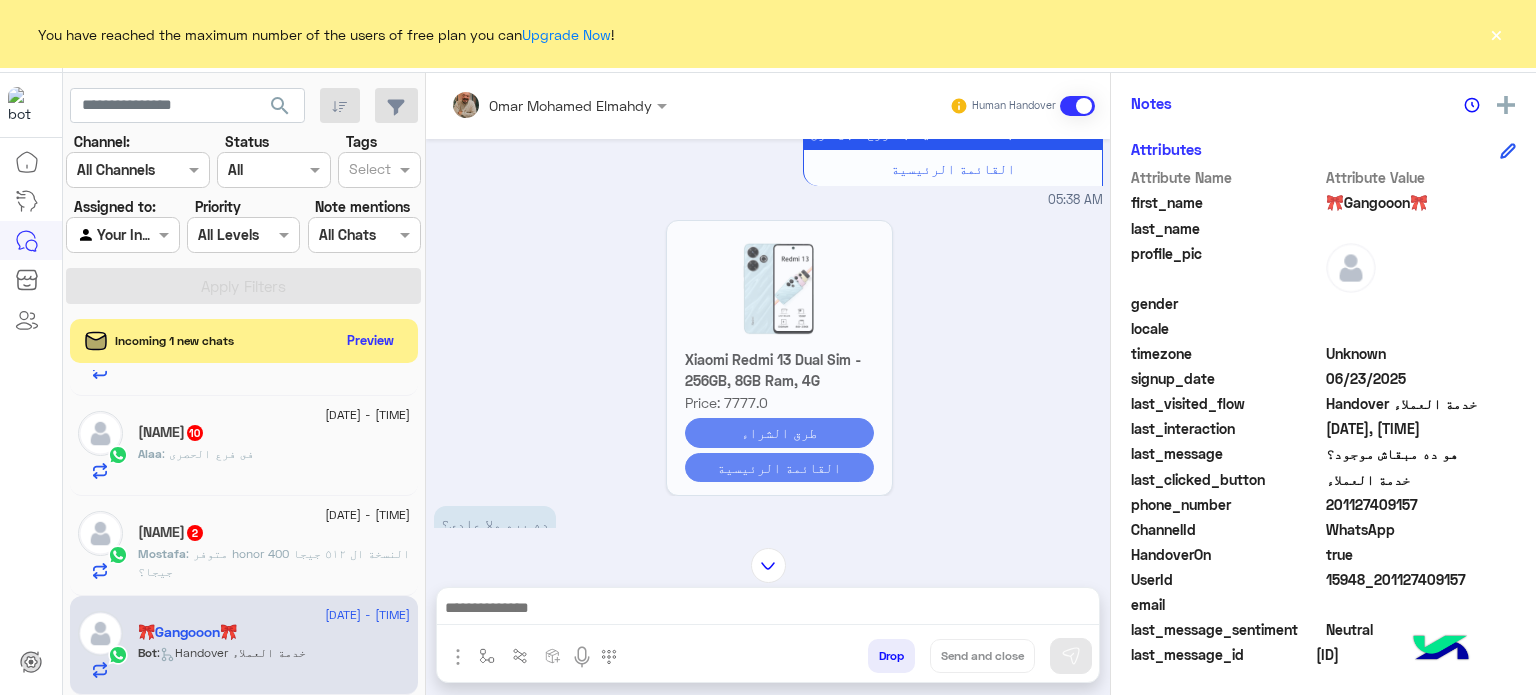 click at bounding box center [768, 613] 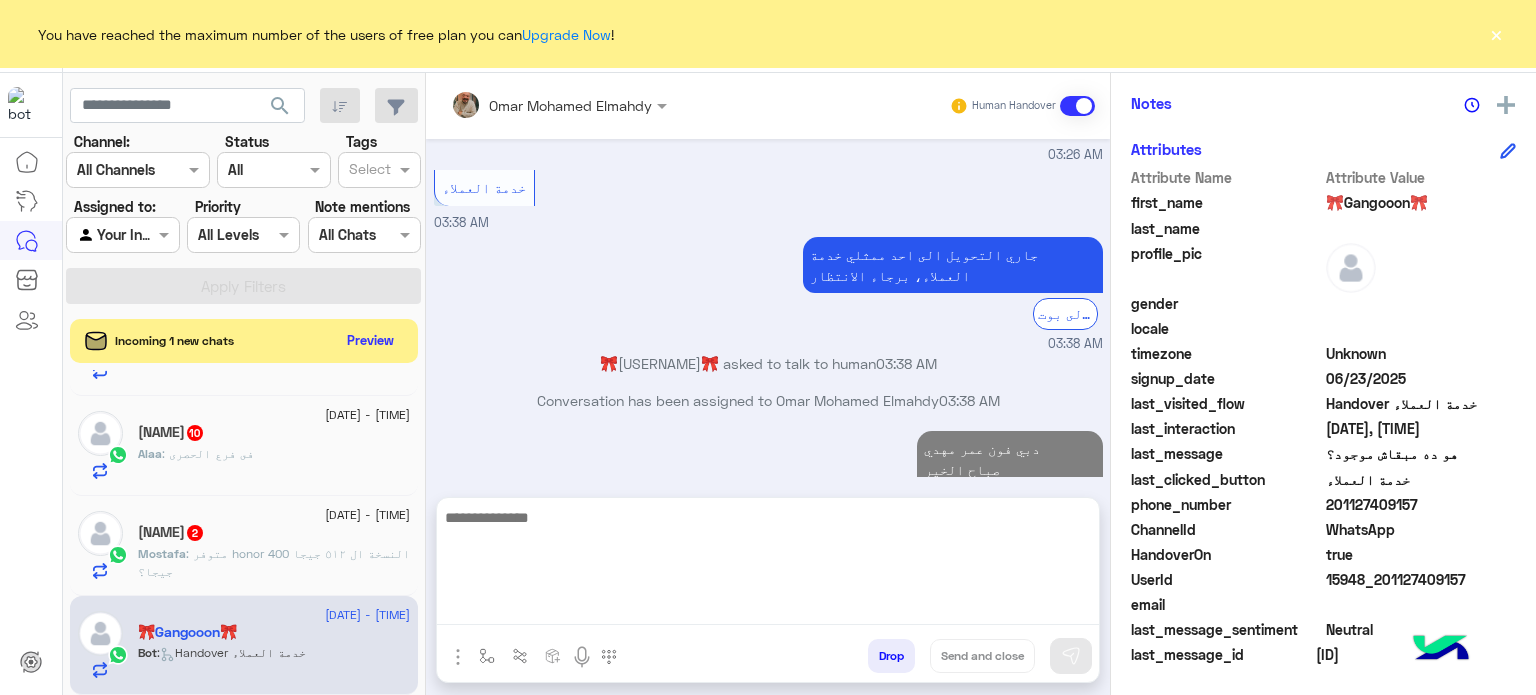 click on "[USERNAME]  [NUMBER]" 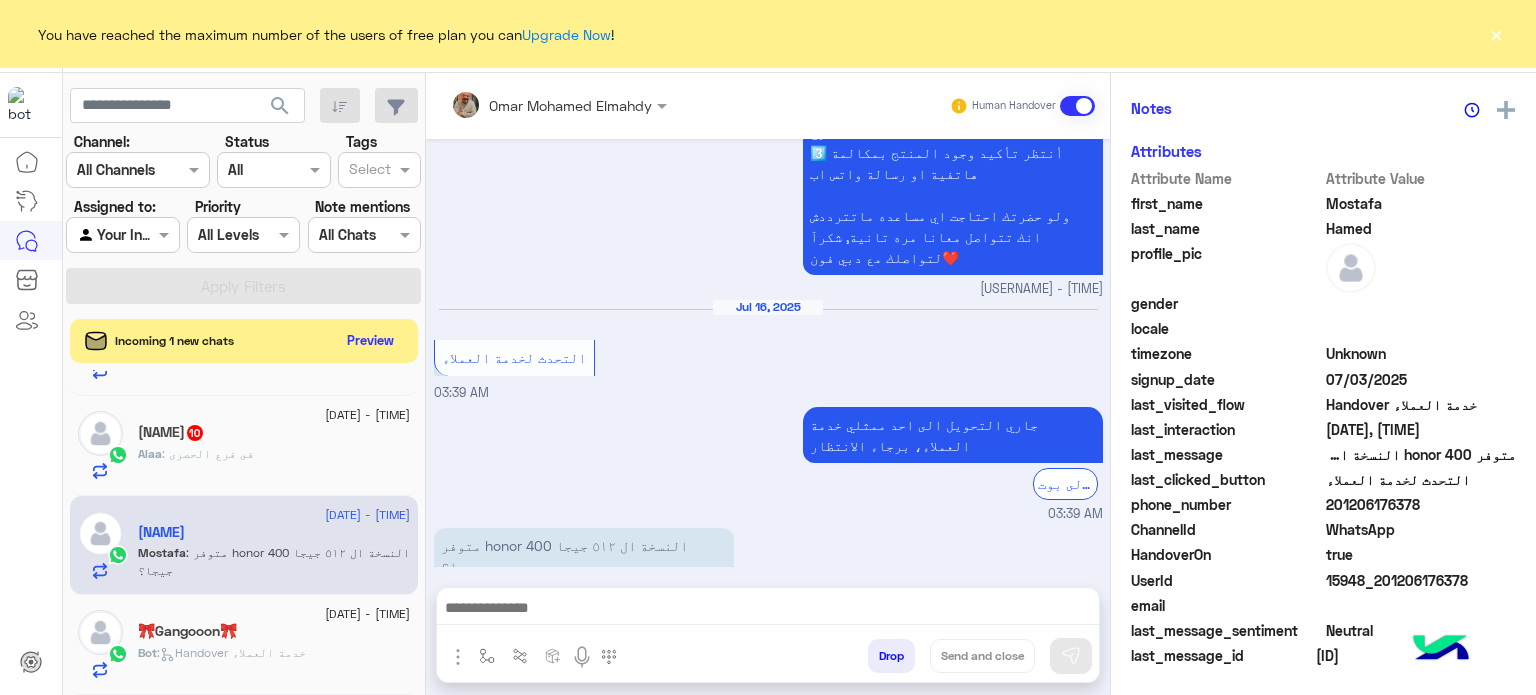 click at bounding box center [768, 610] 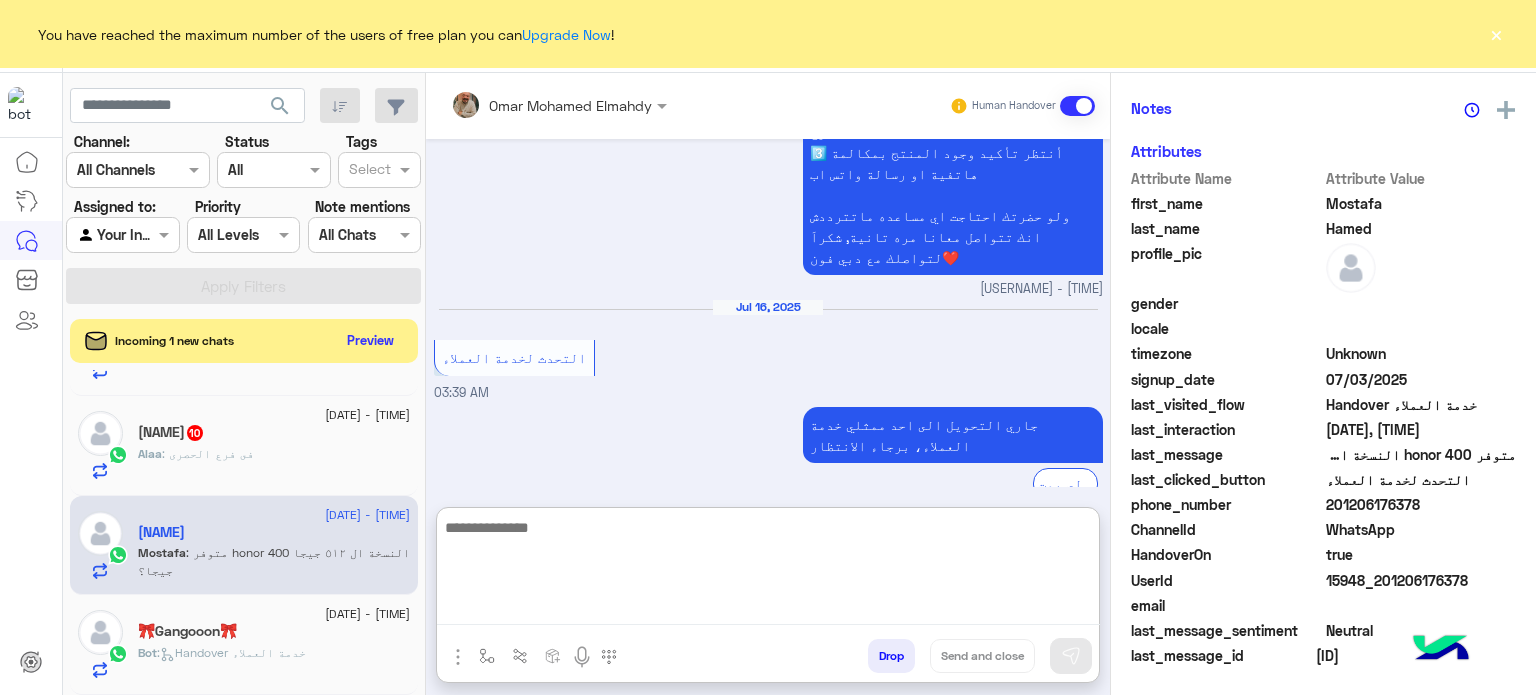 paste on "**********" 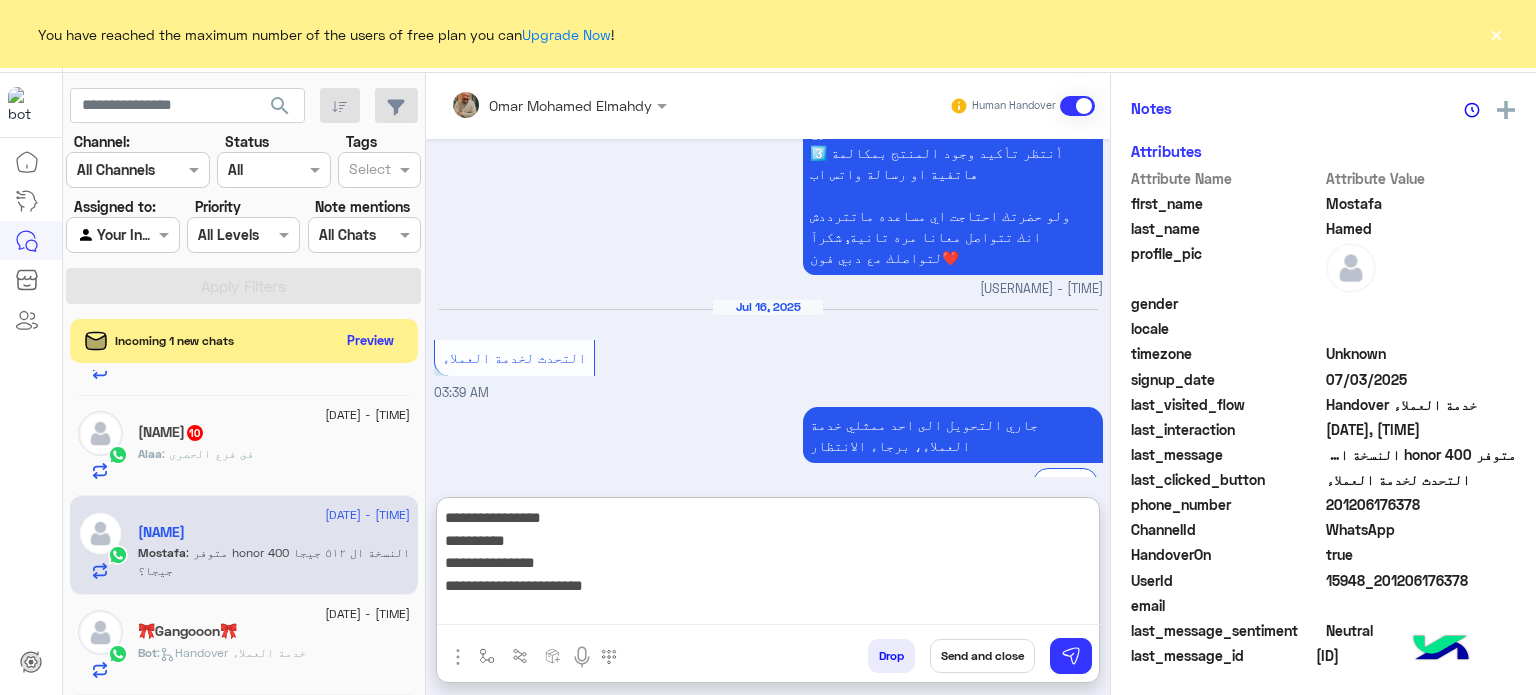 click on "**********" at bounding box center [768, 565] 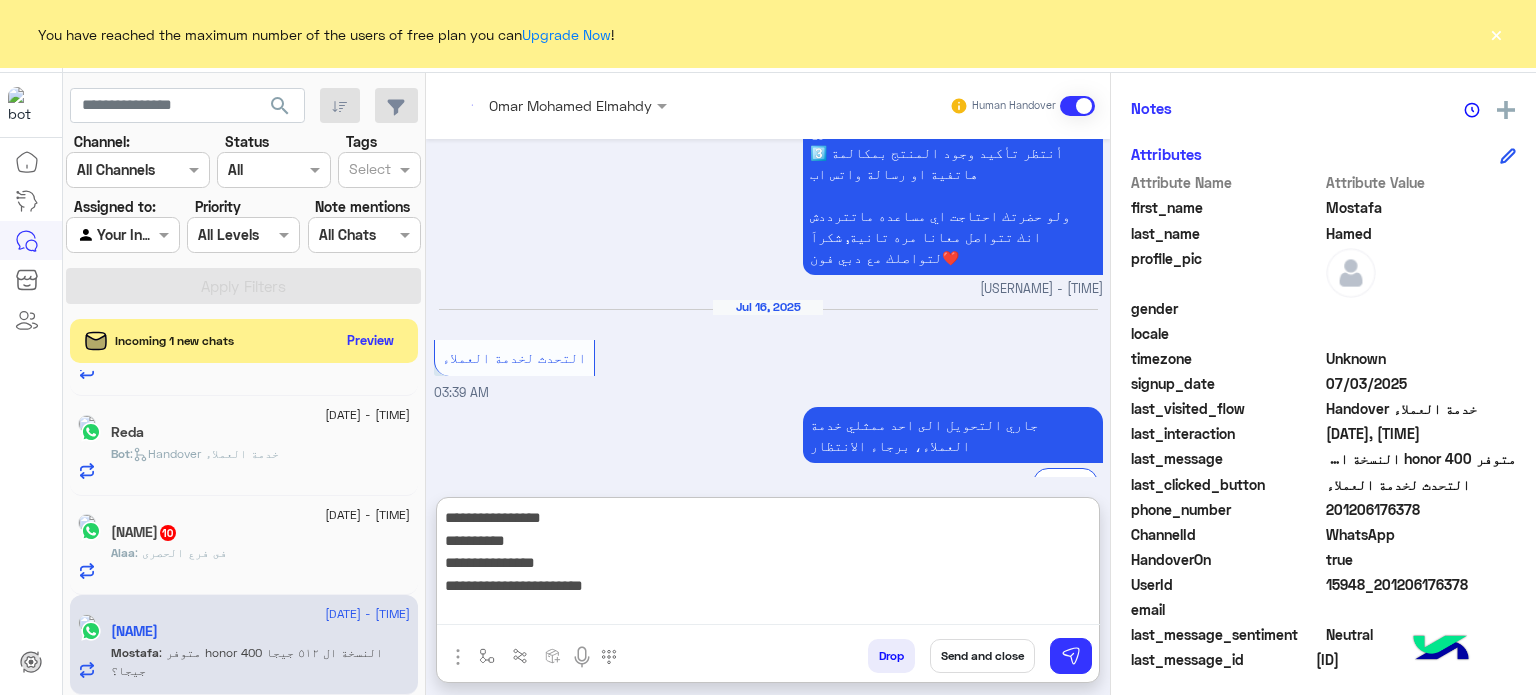 click on "**********" at bounding box center (768, 565) 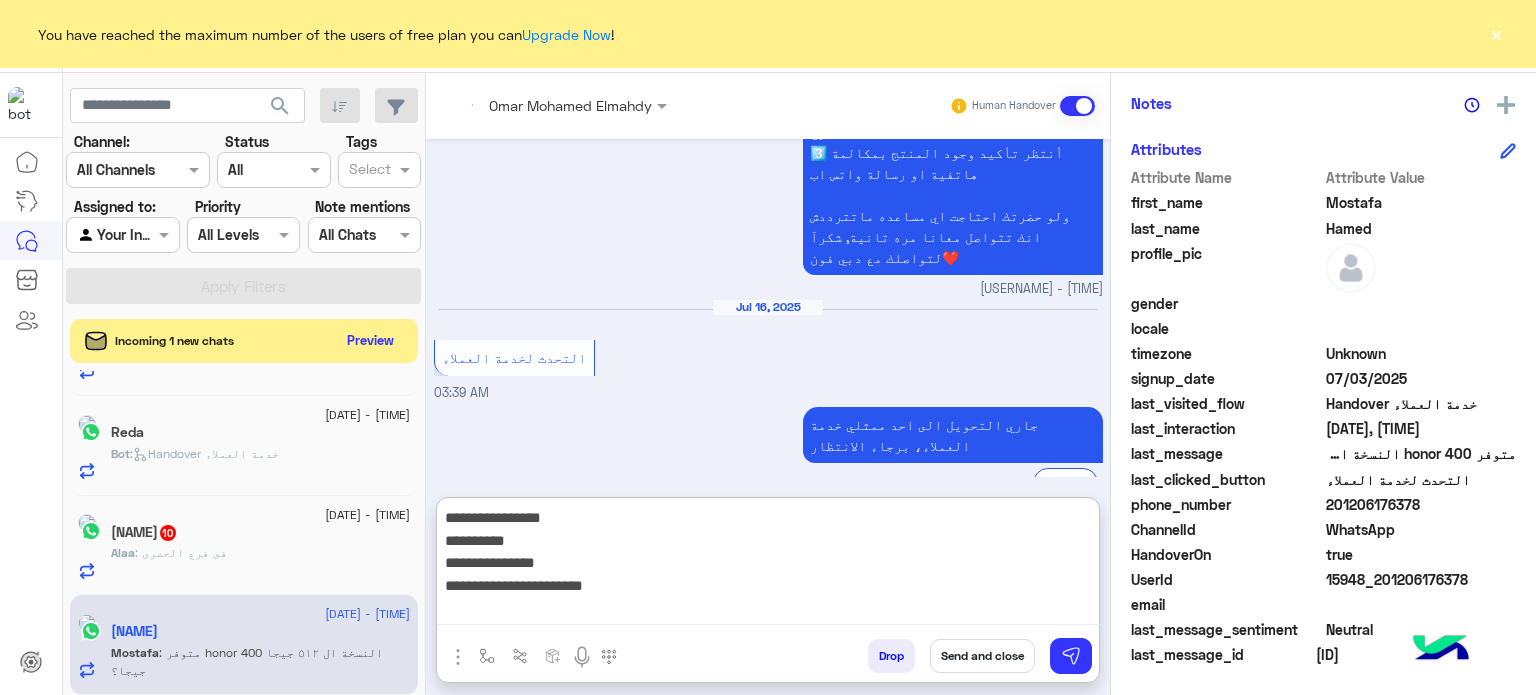 click on "**********" at bounding box center [768, 565] 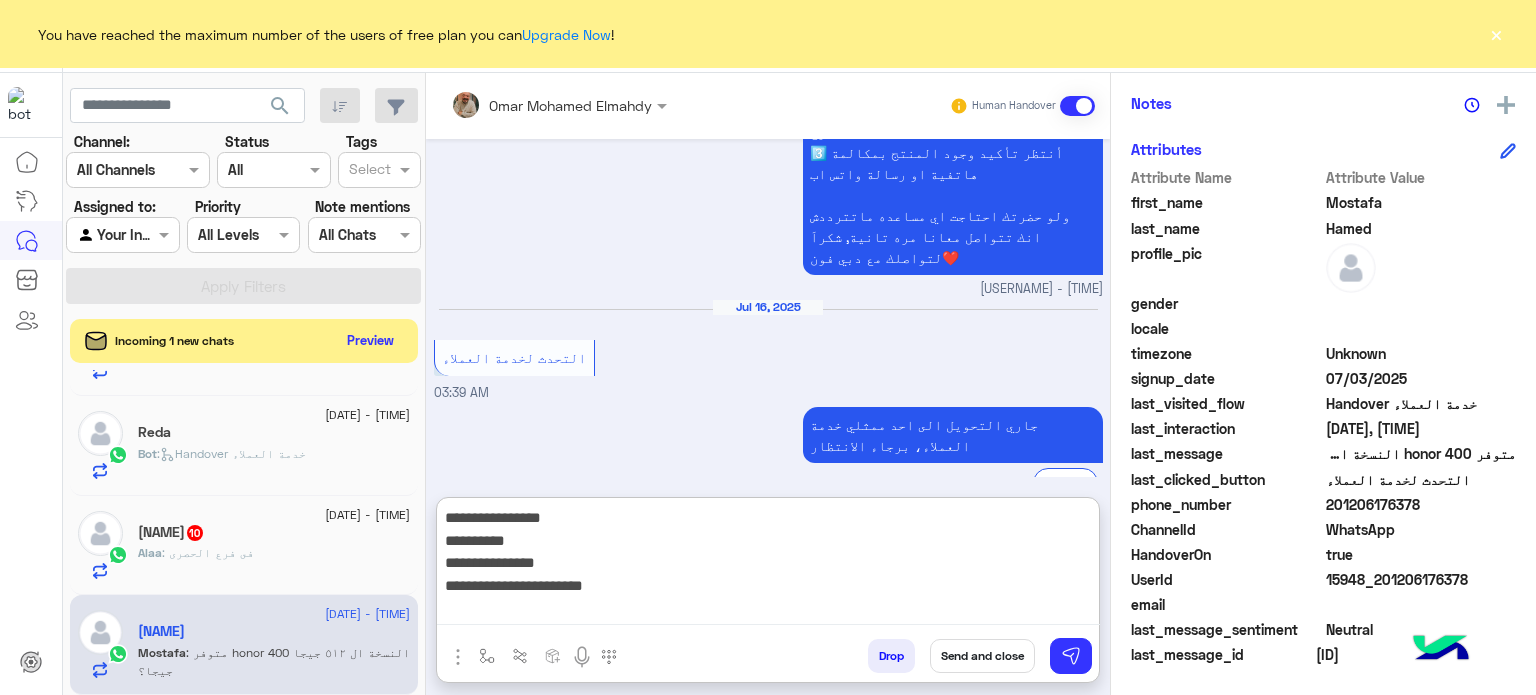 type on "**********" 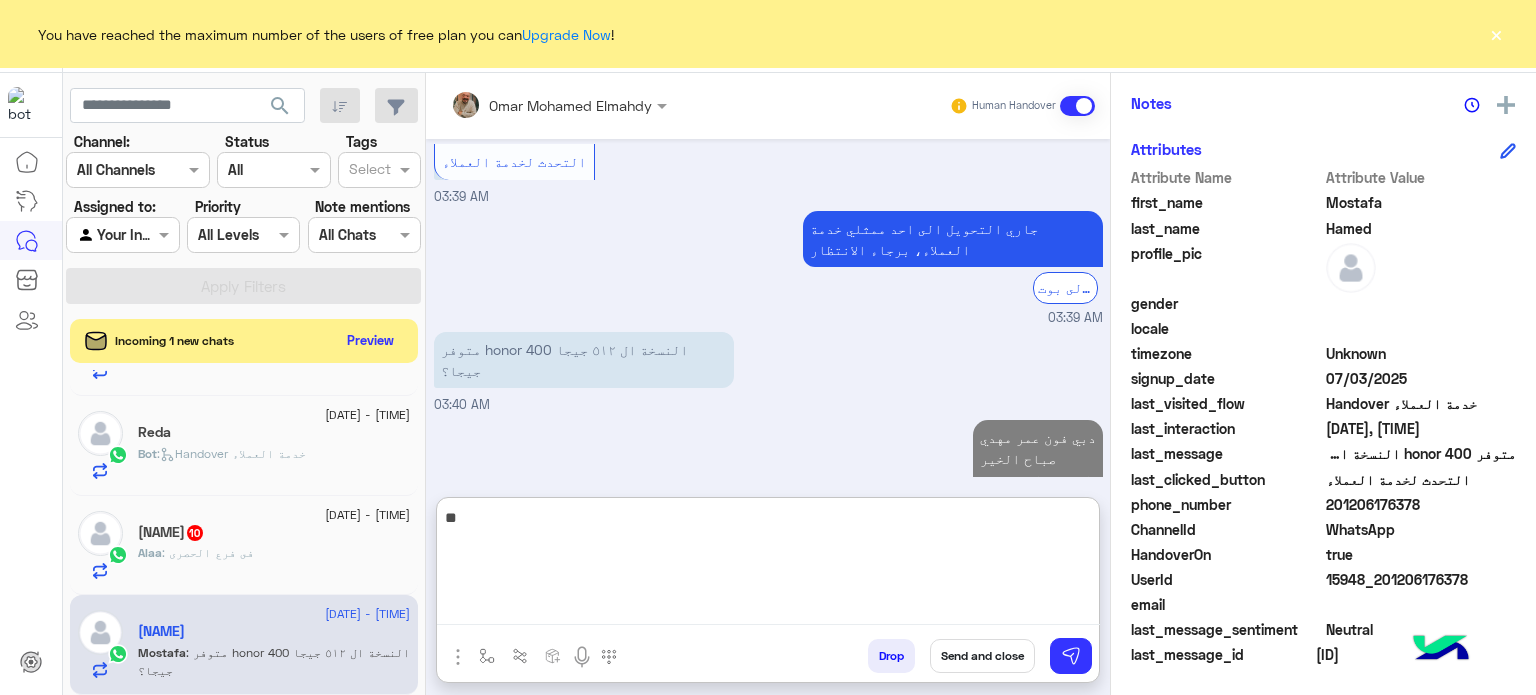 type on "*" 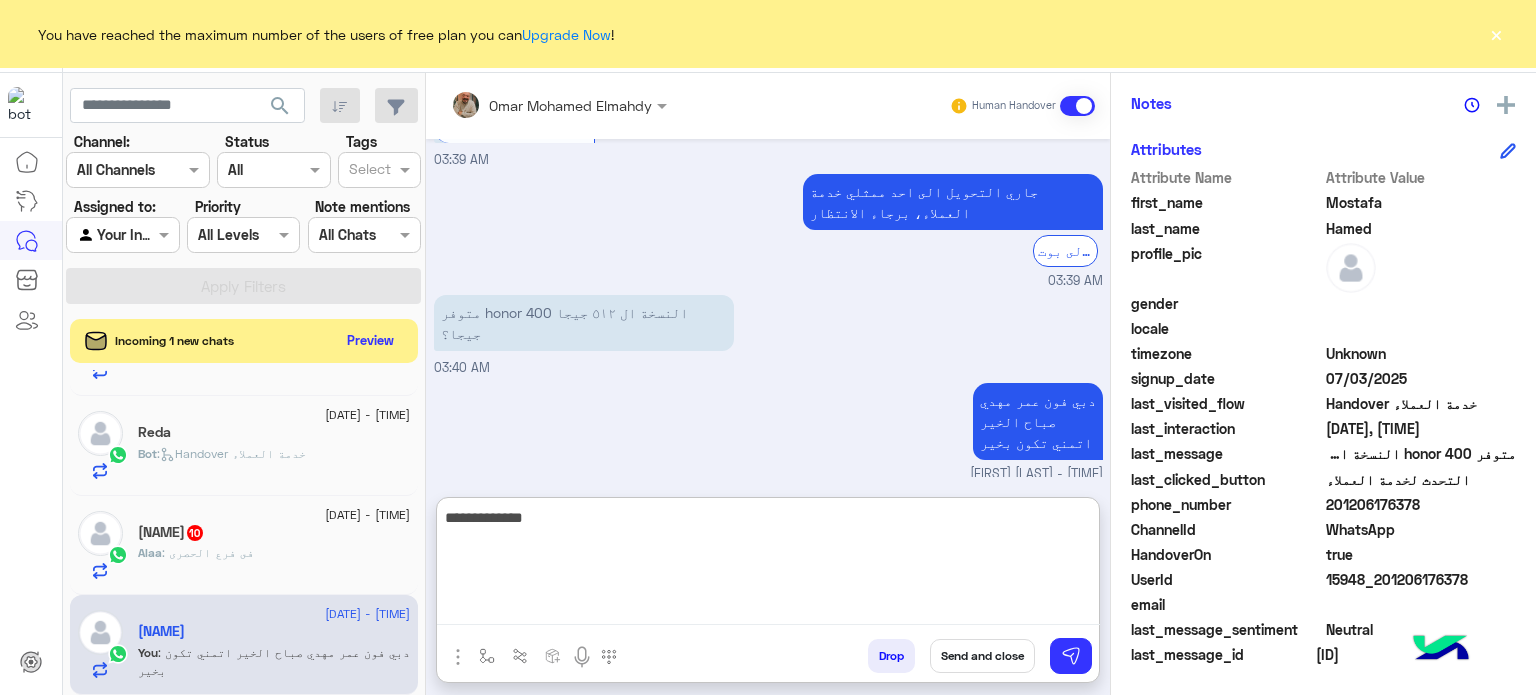 type on "**********" 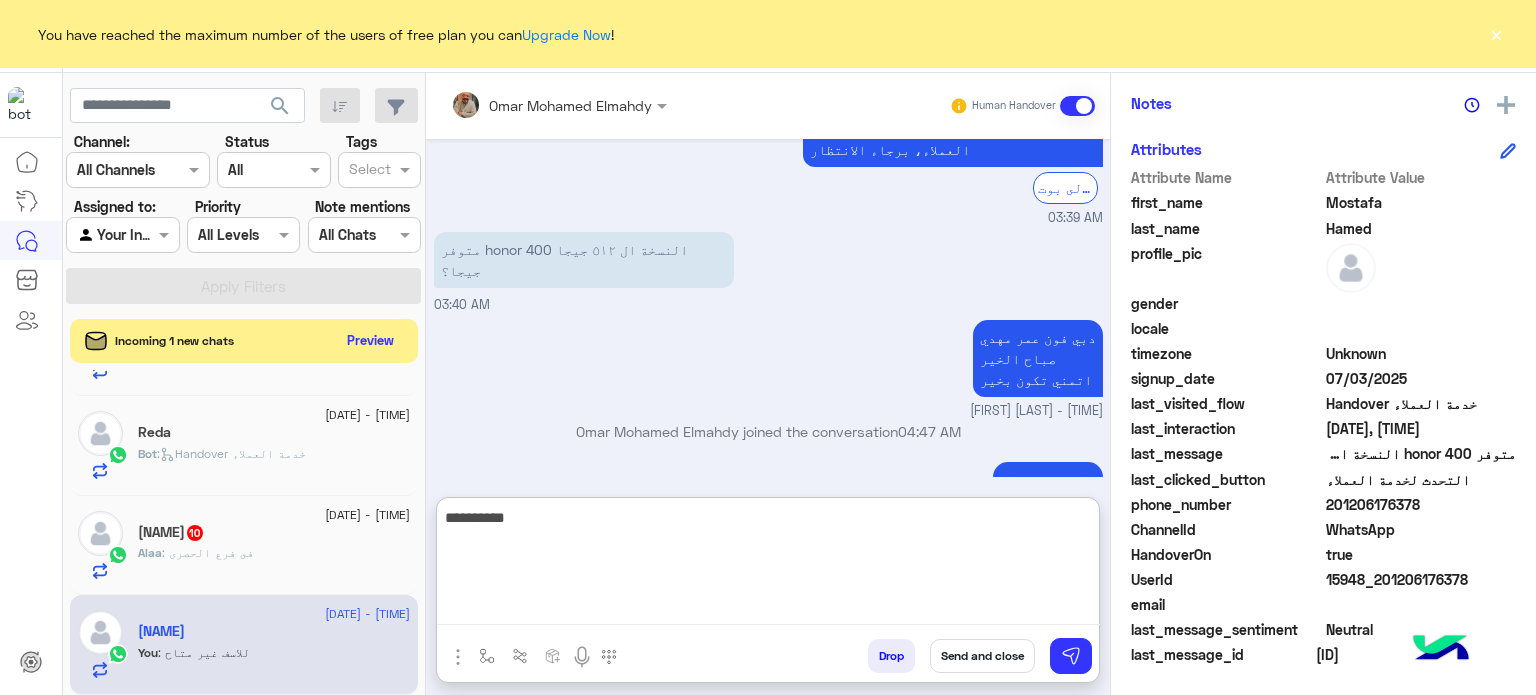 type on "*********" 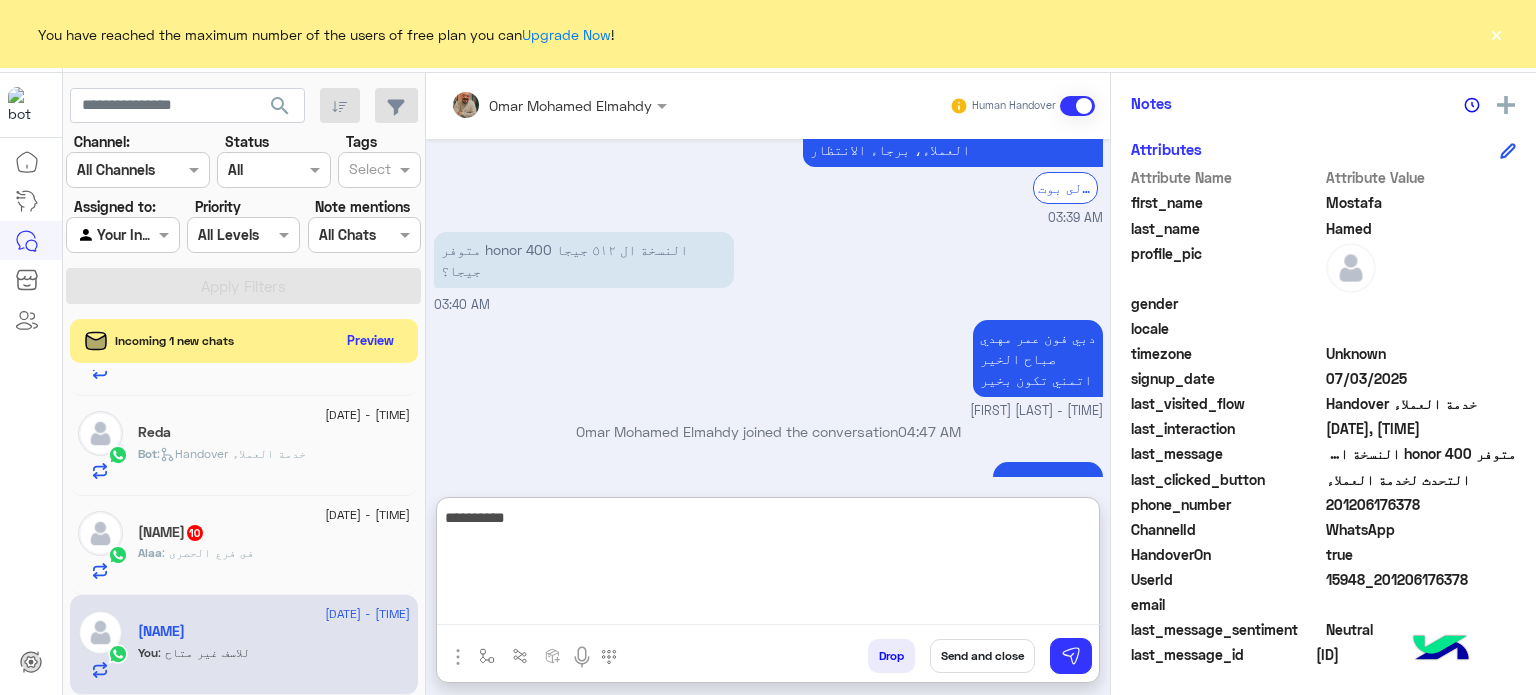 click on "*********" at bounding box center [768, 565] 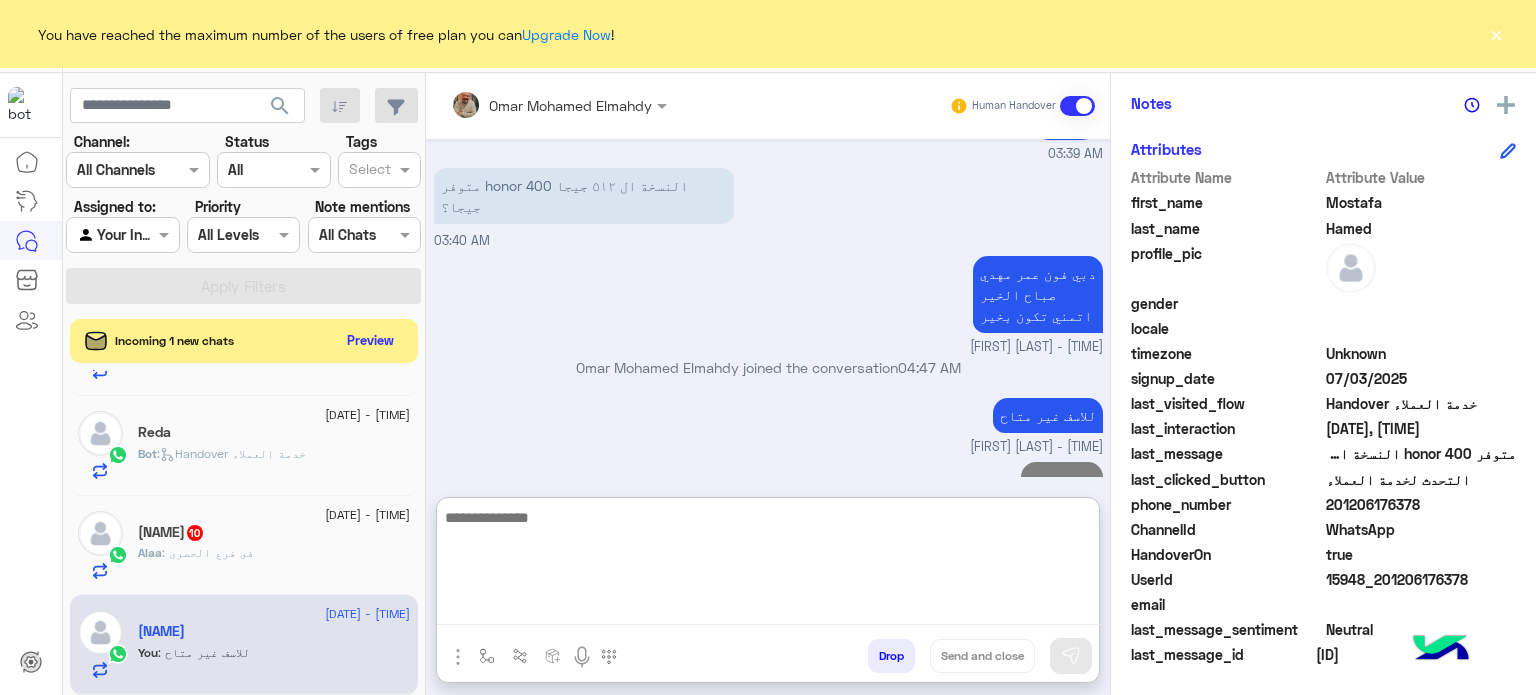 paste on "**********" 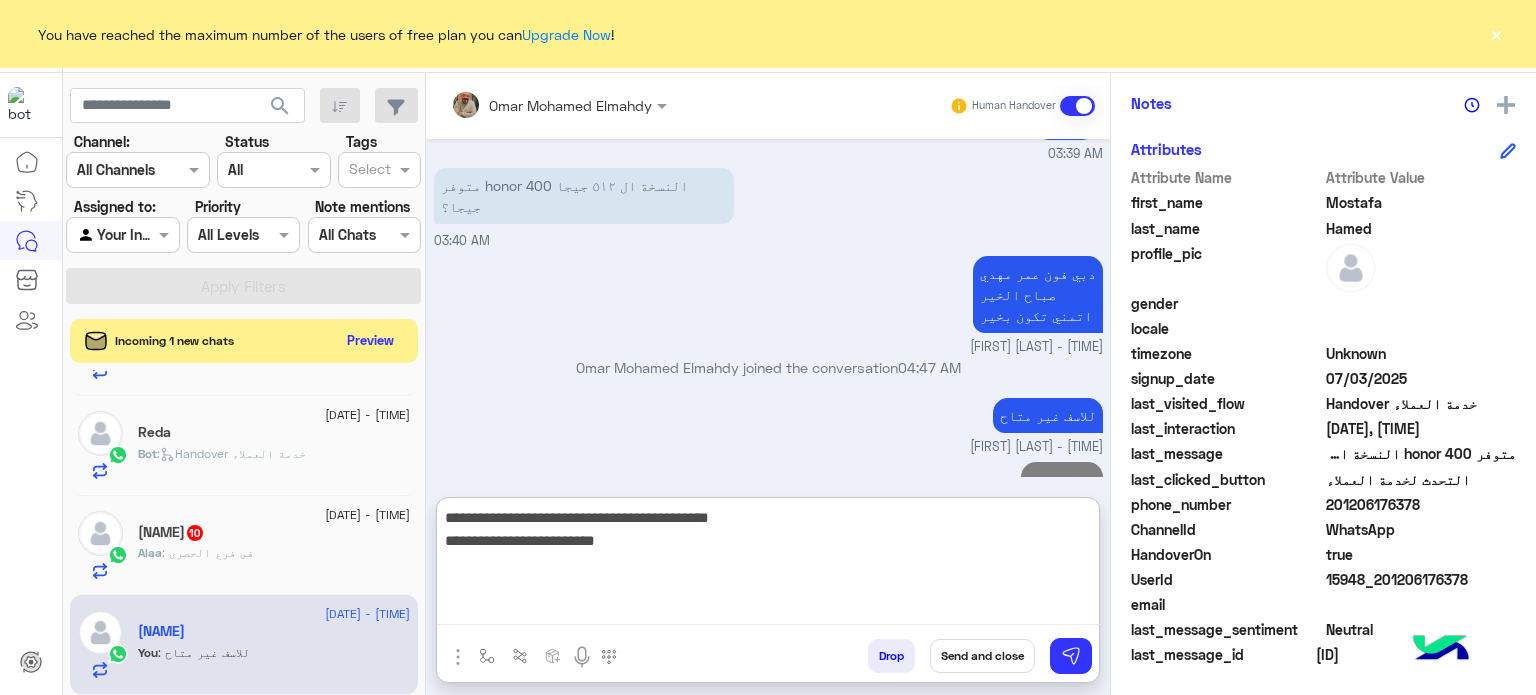 click on "**********" at bounding box center (768, 565) 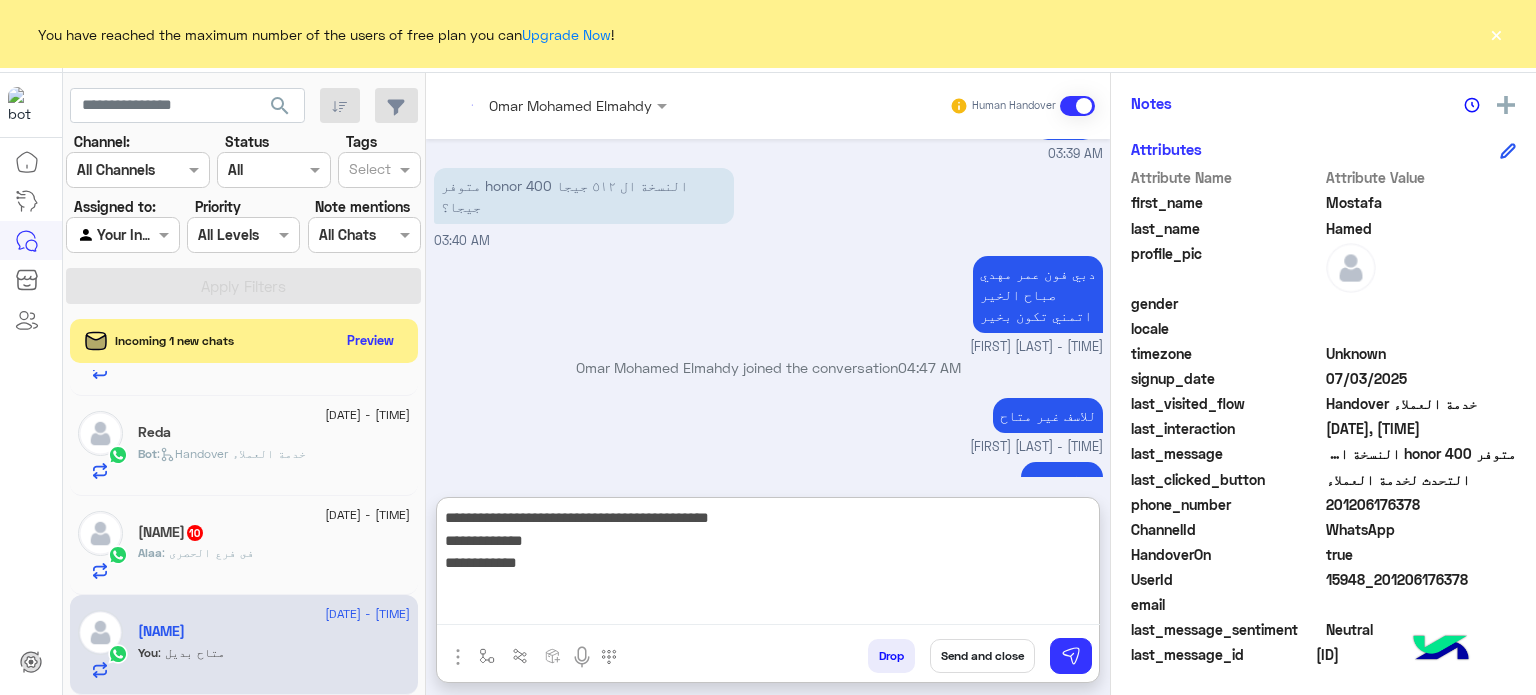 click on "**********" at bounding box center [768, 565] 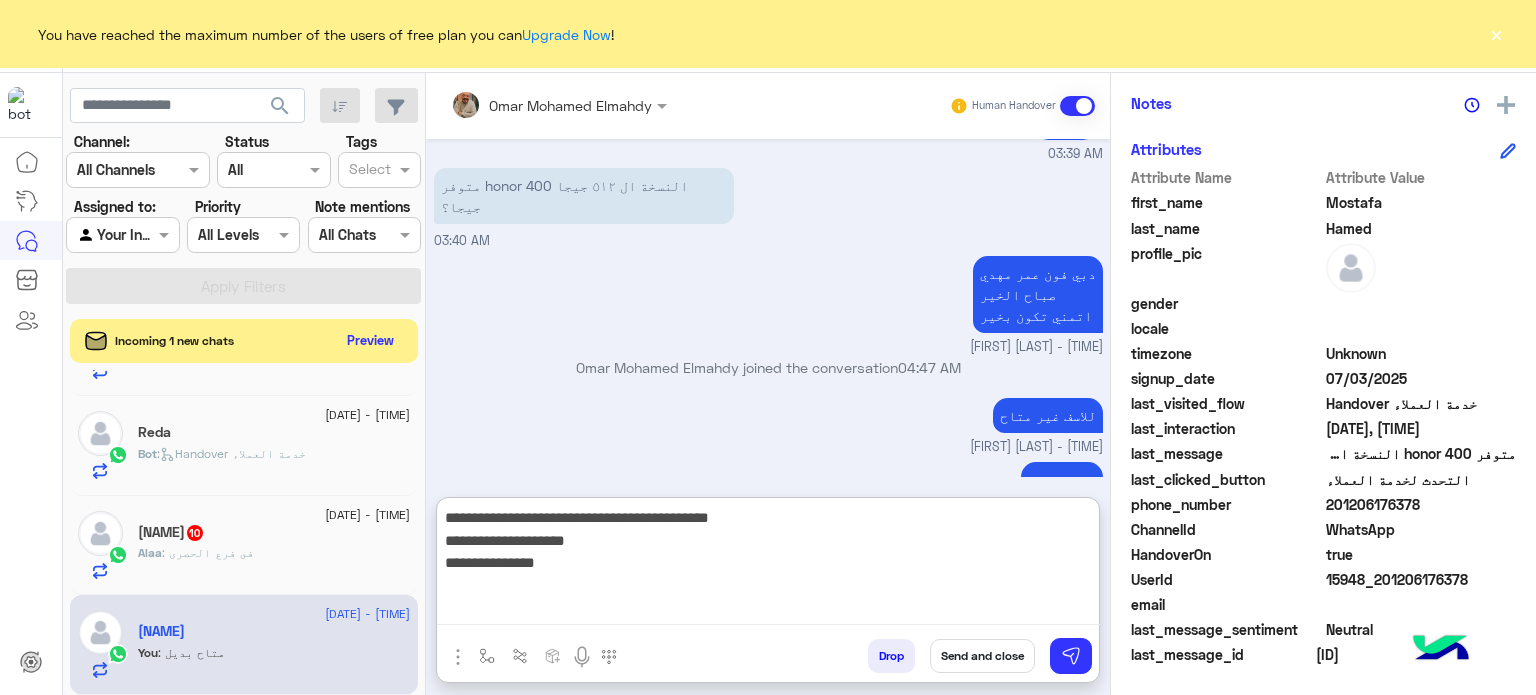 type on "**********" 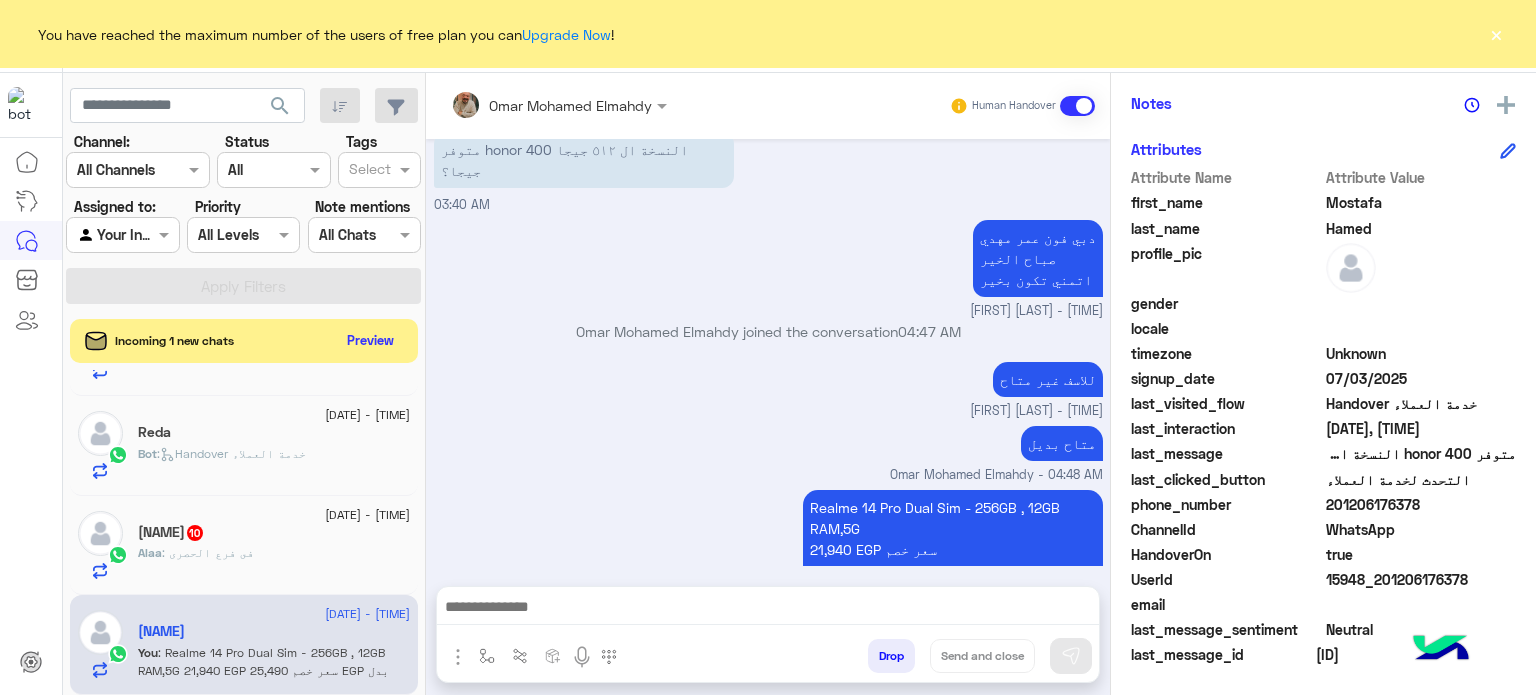 drag, startPoint x: 684, startPoint y: 625, endPoint x: 689, endPoint y: 612, distance: 13.928389 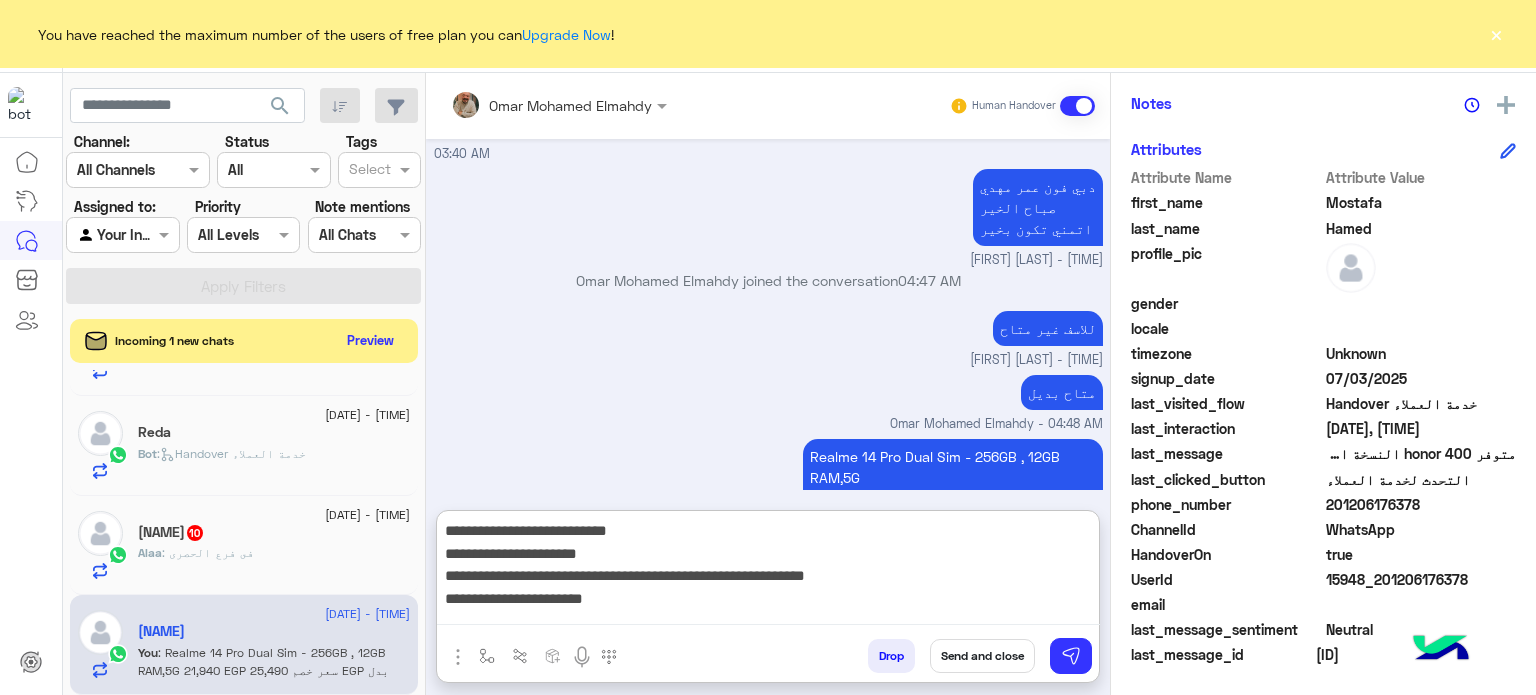 click on "**********" at bounding box center [768, 571] 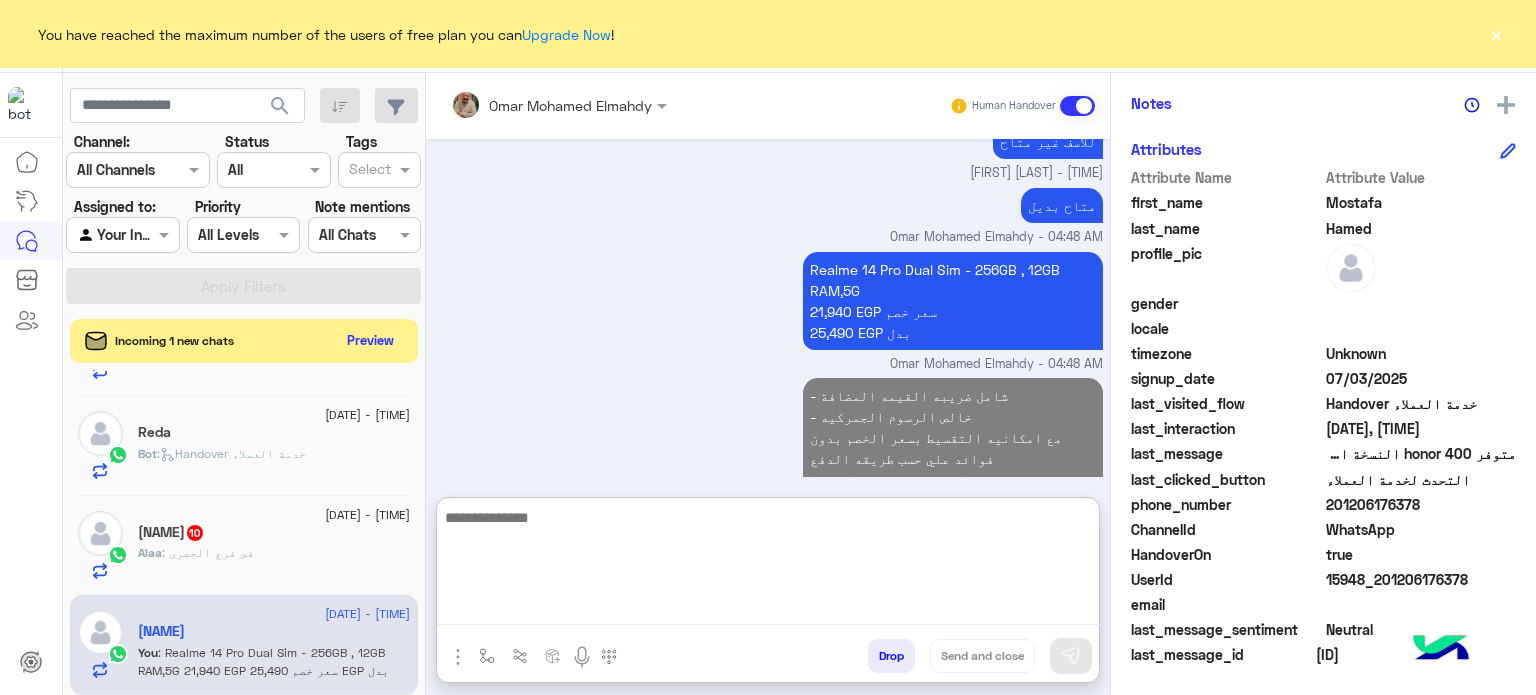 click on "[DATE] - [TIME] [NAME]  [NAME] : فى فرع الحصرى" 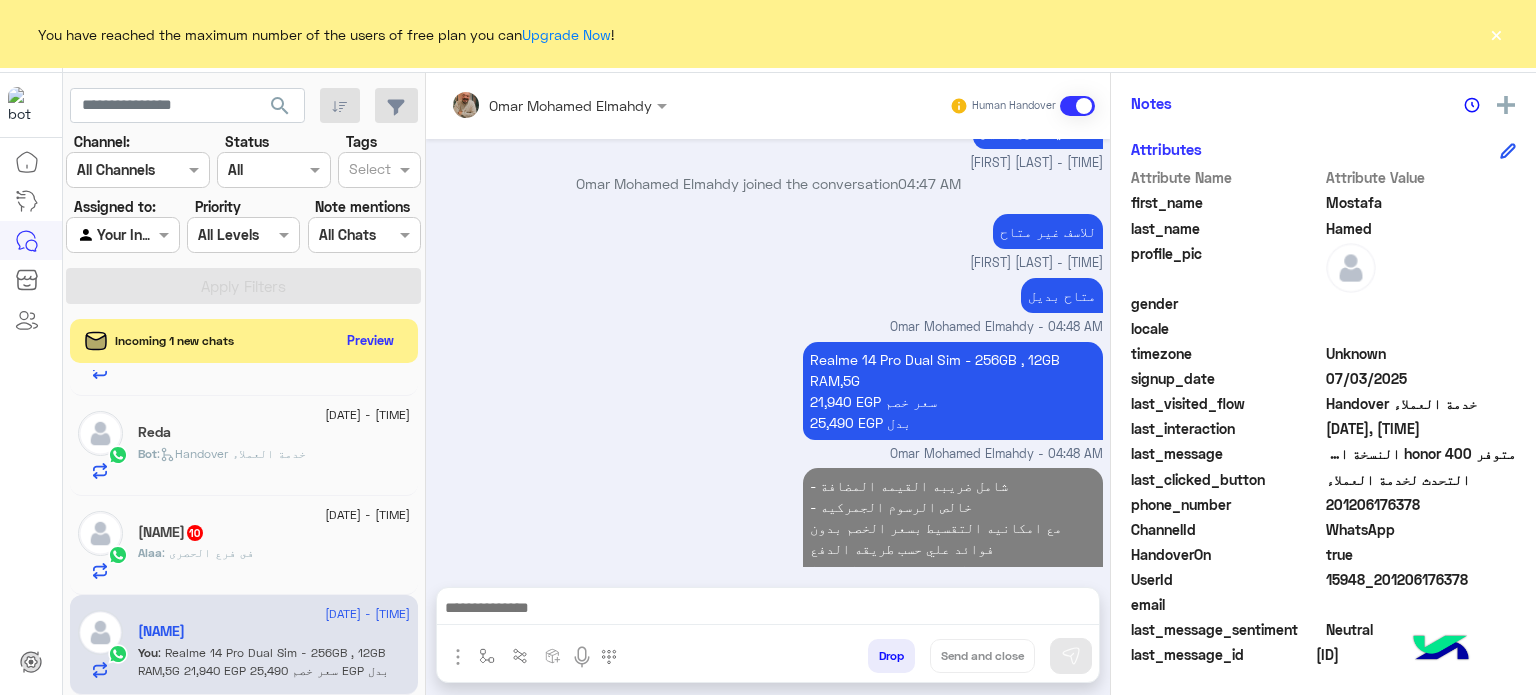 click on "[NAME] : فى فرع الحصرى" 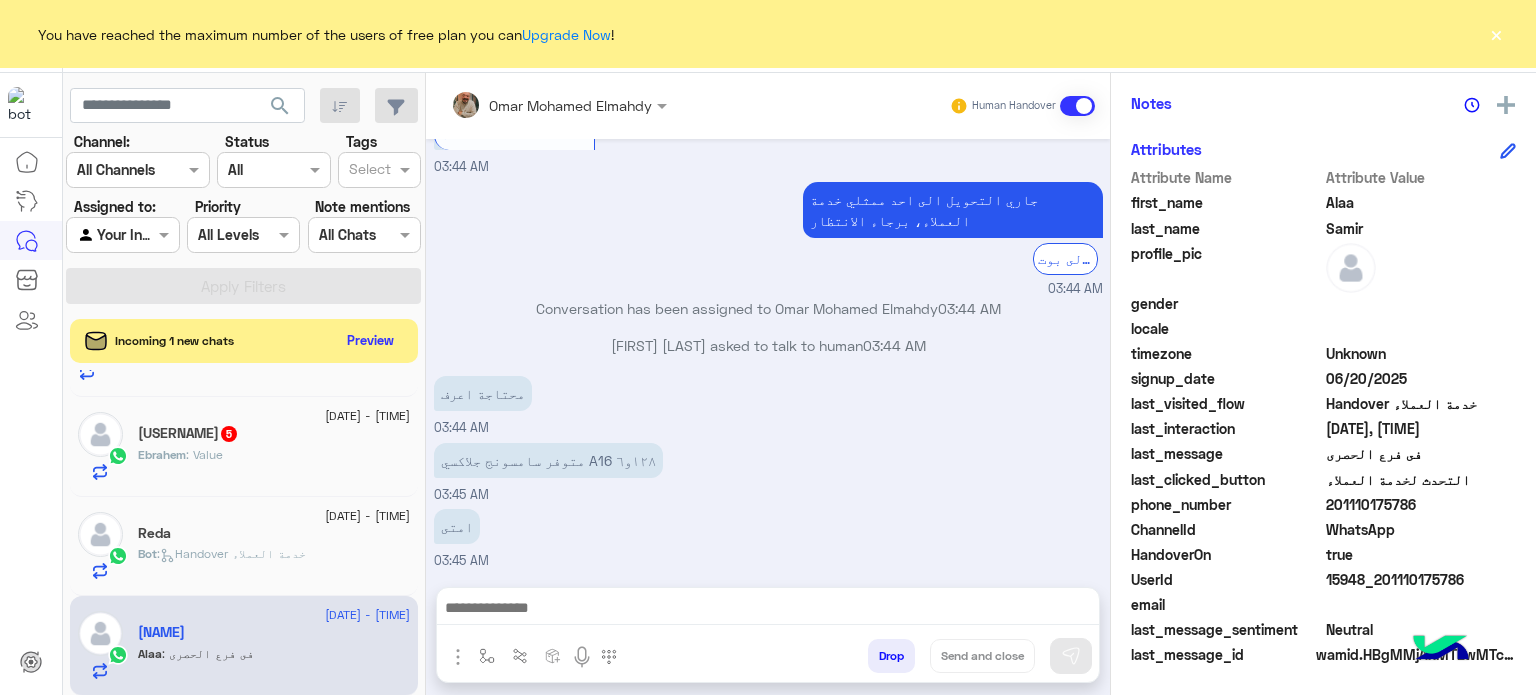 paste on "**********" 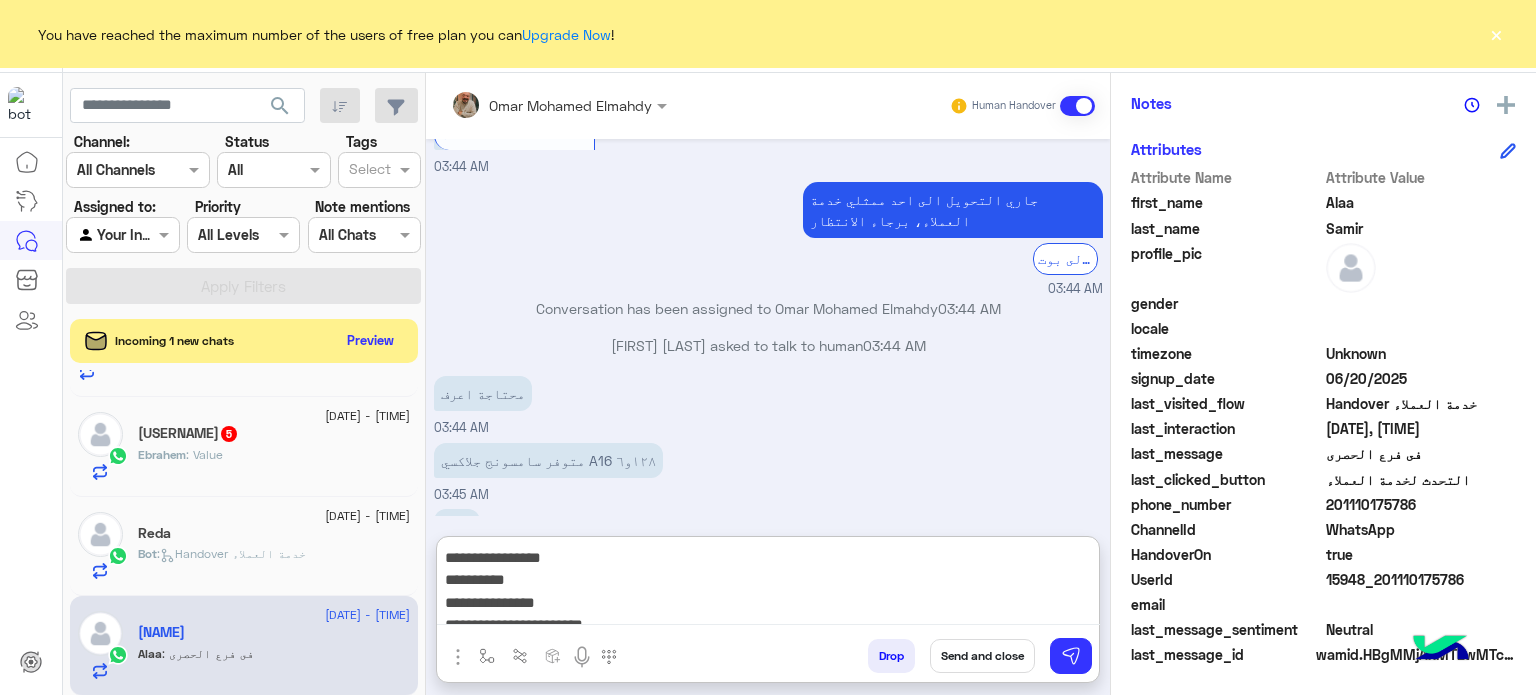 click on "**********" at bounding box center [768, 585] 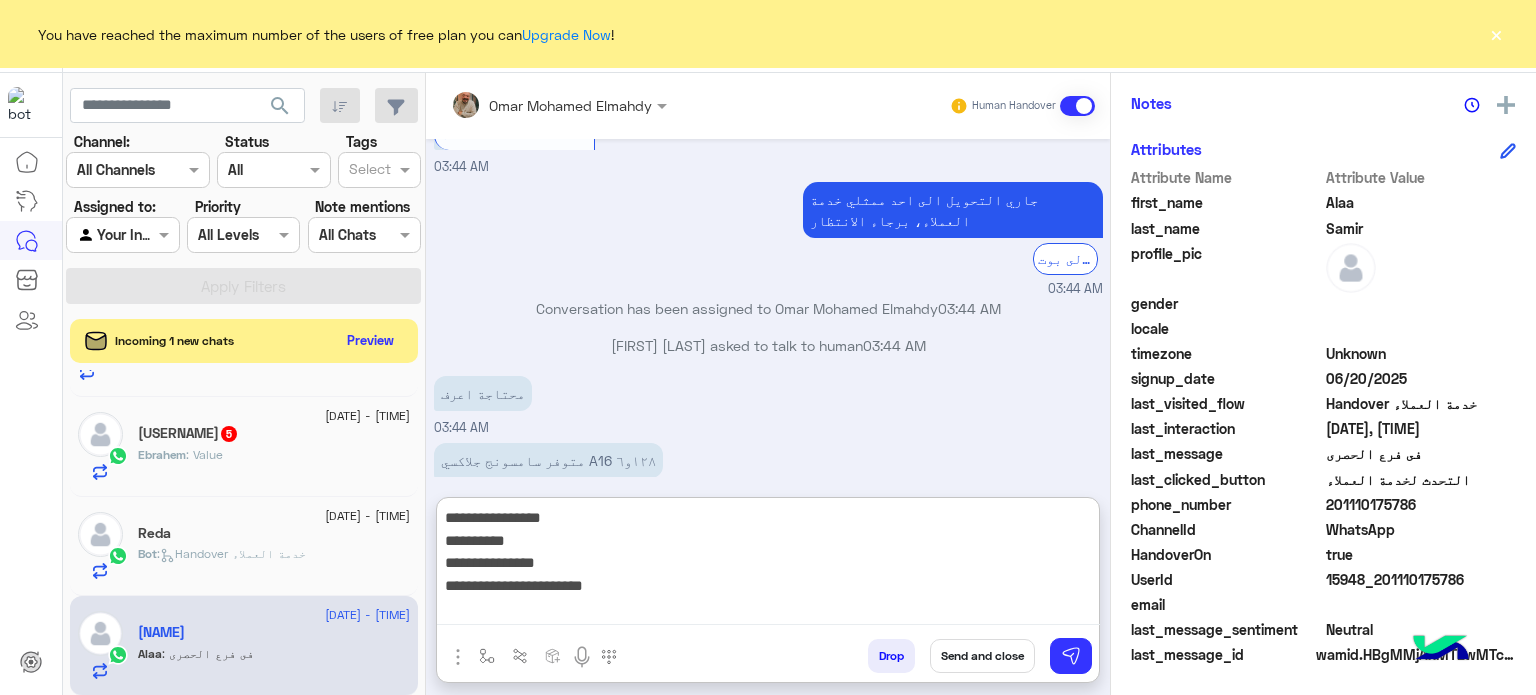 click on "**********" at bounding box center (768, 565) 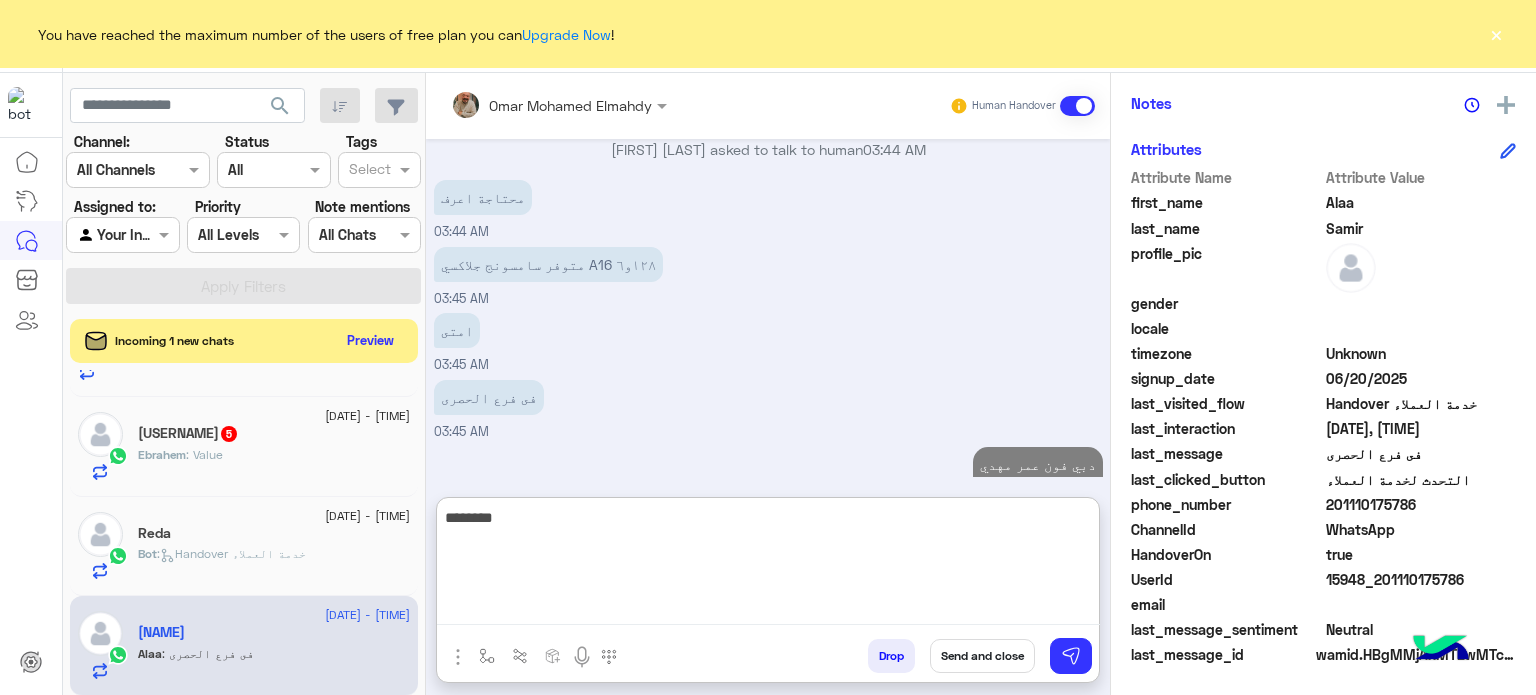type on "********" 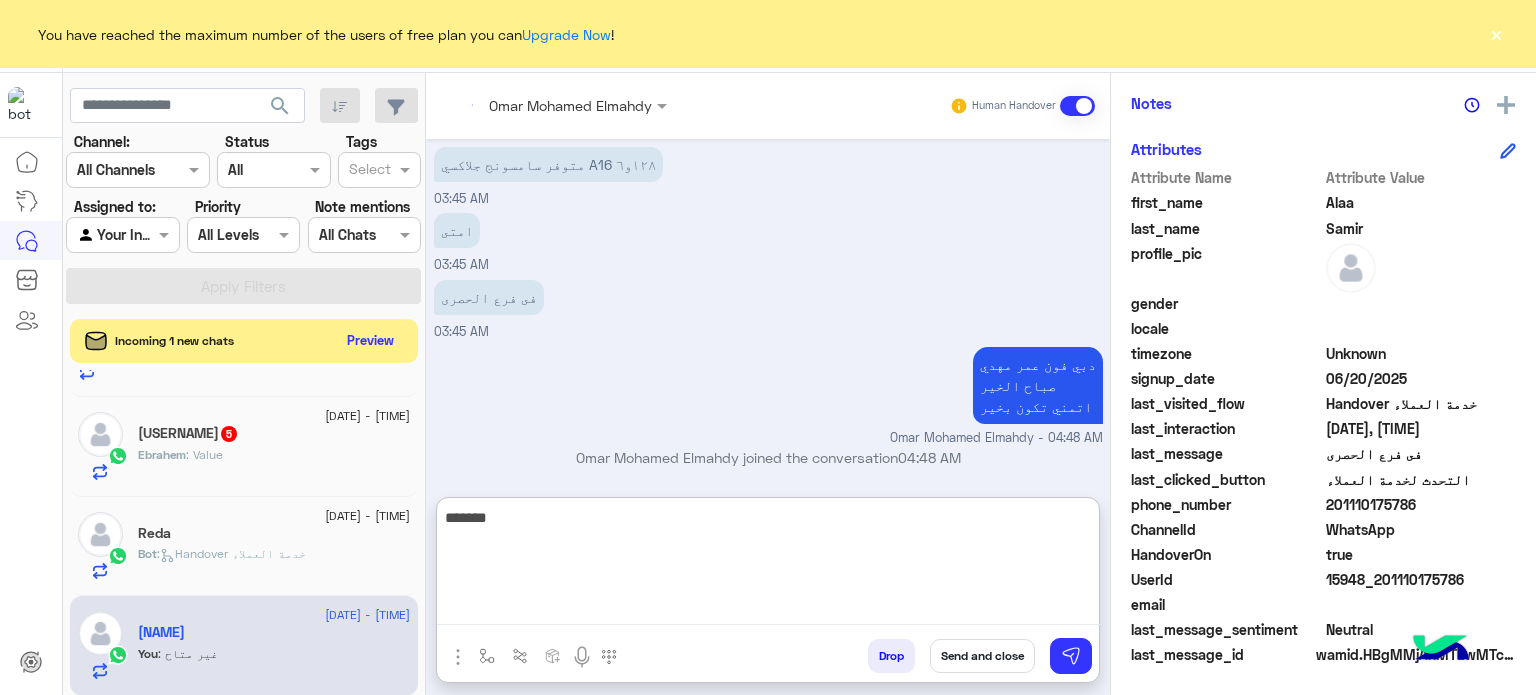 type on "********" 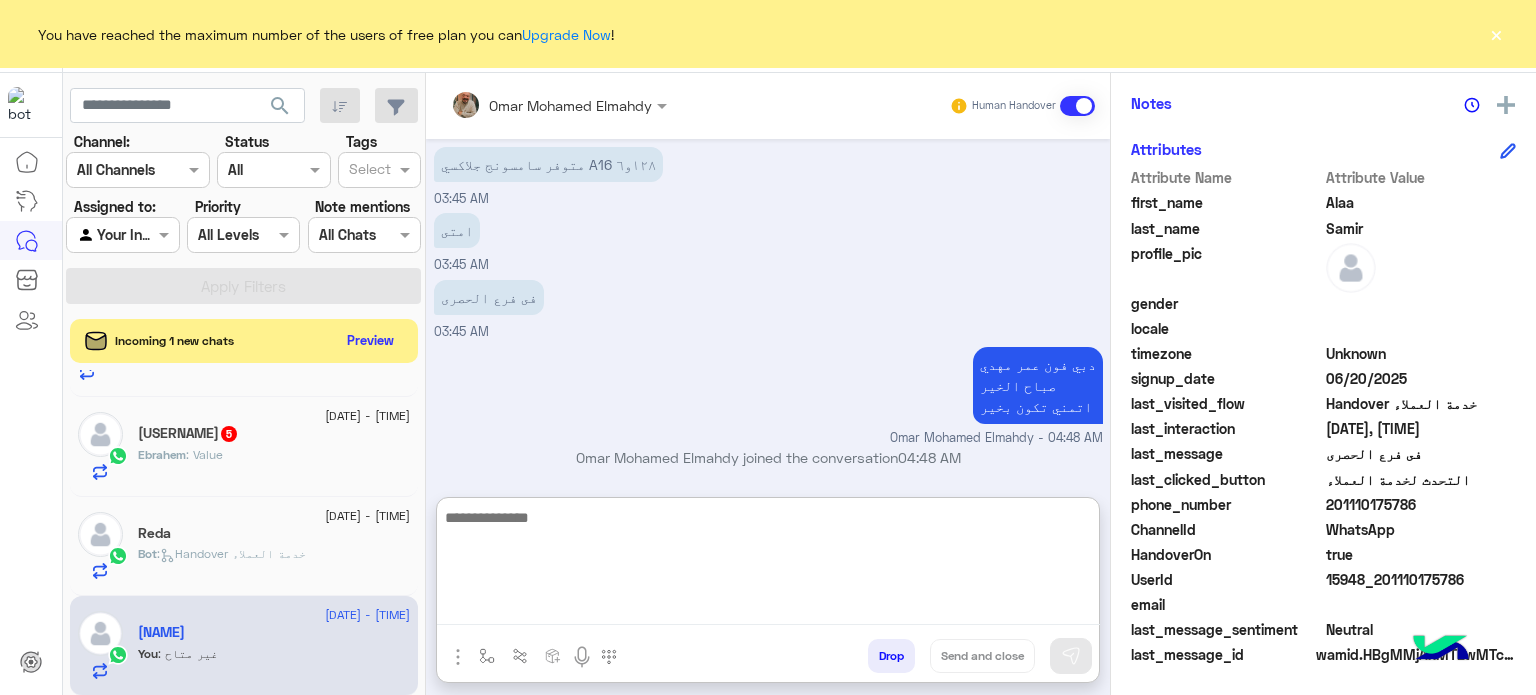 scroll, scrollTop: 3439, scrollLeft: 0, axis: vertical 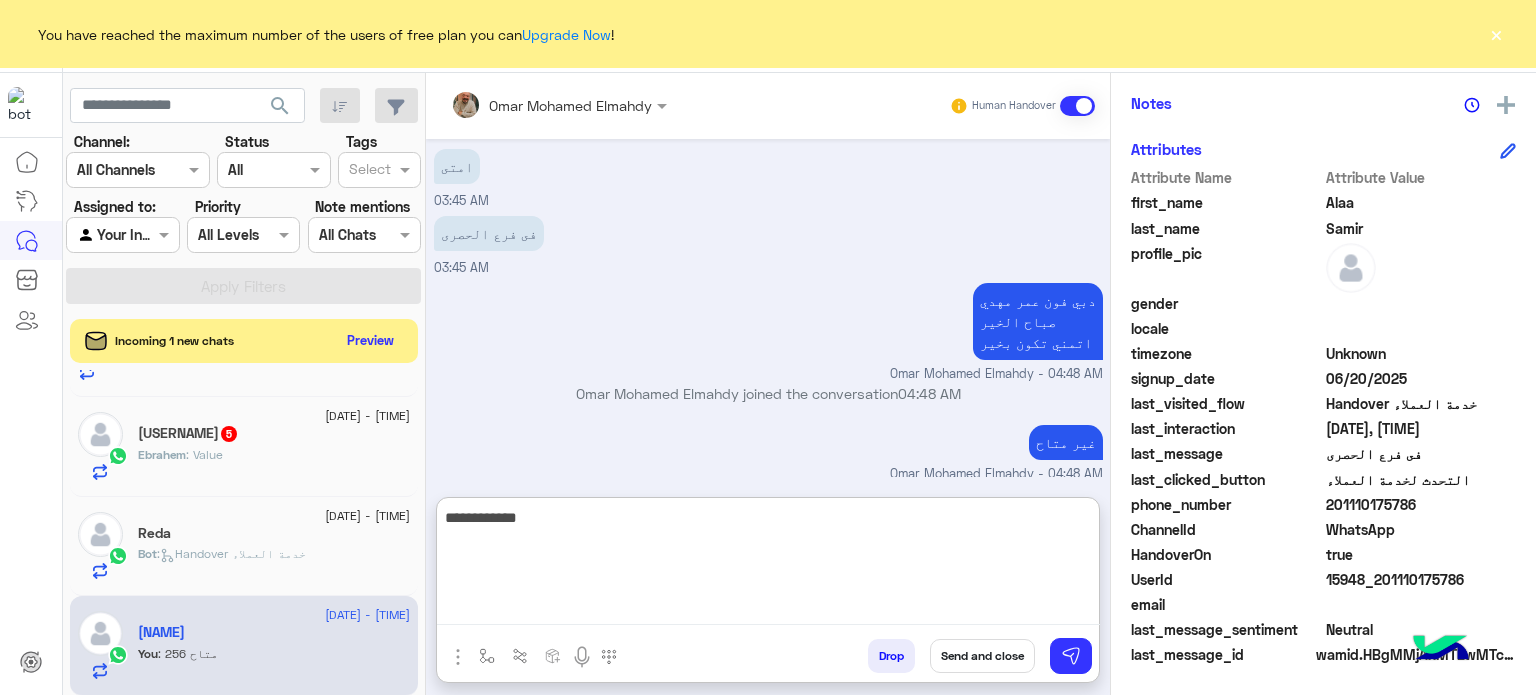 type on "**********" 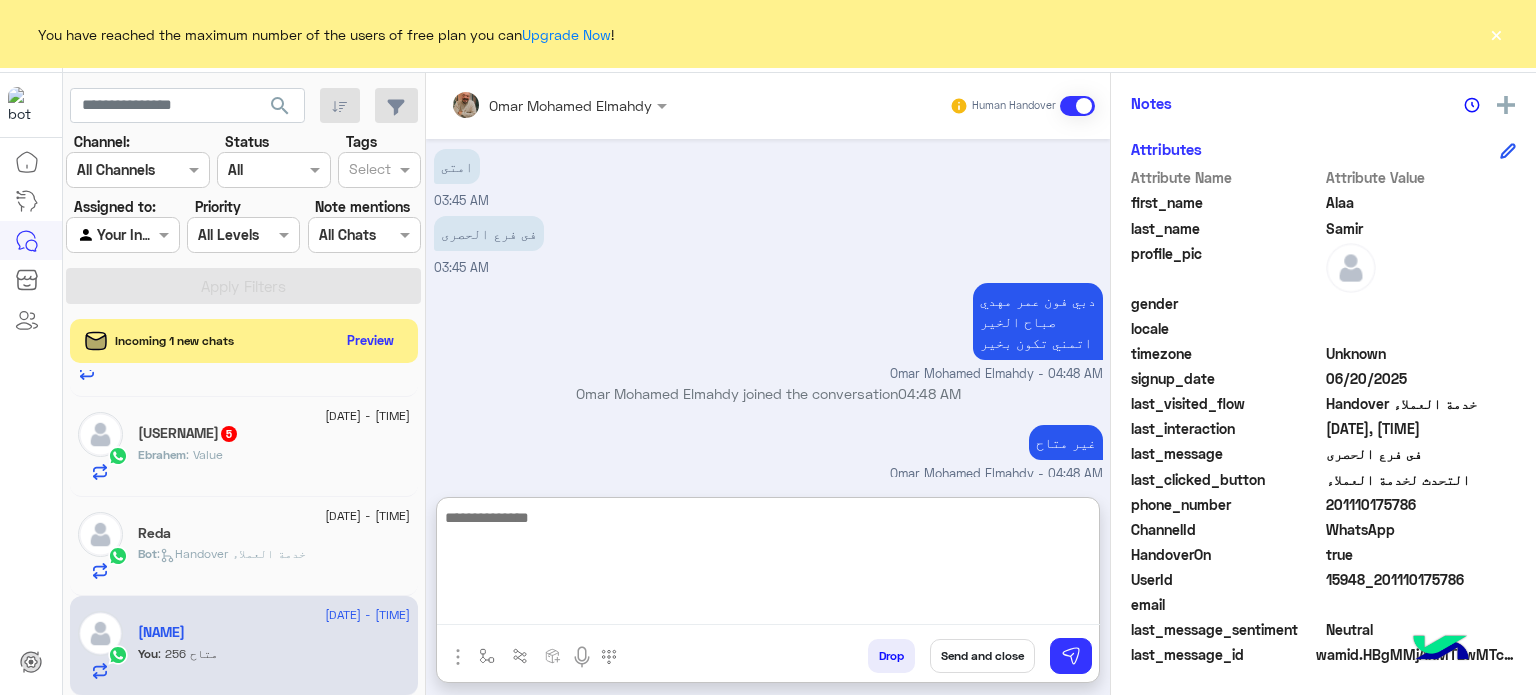 scroll, scrollTop: 3502, scrollLeft: 0, axis: vertical 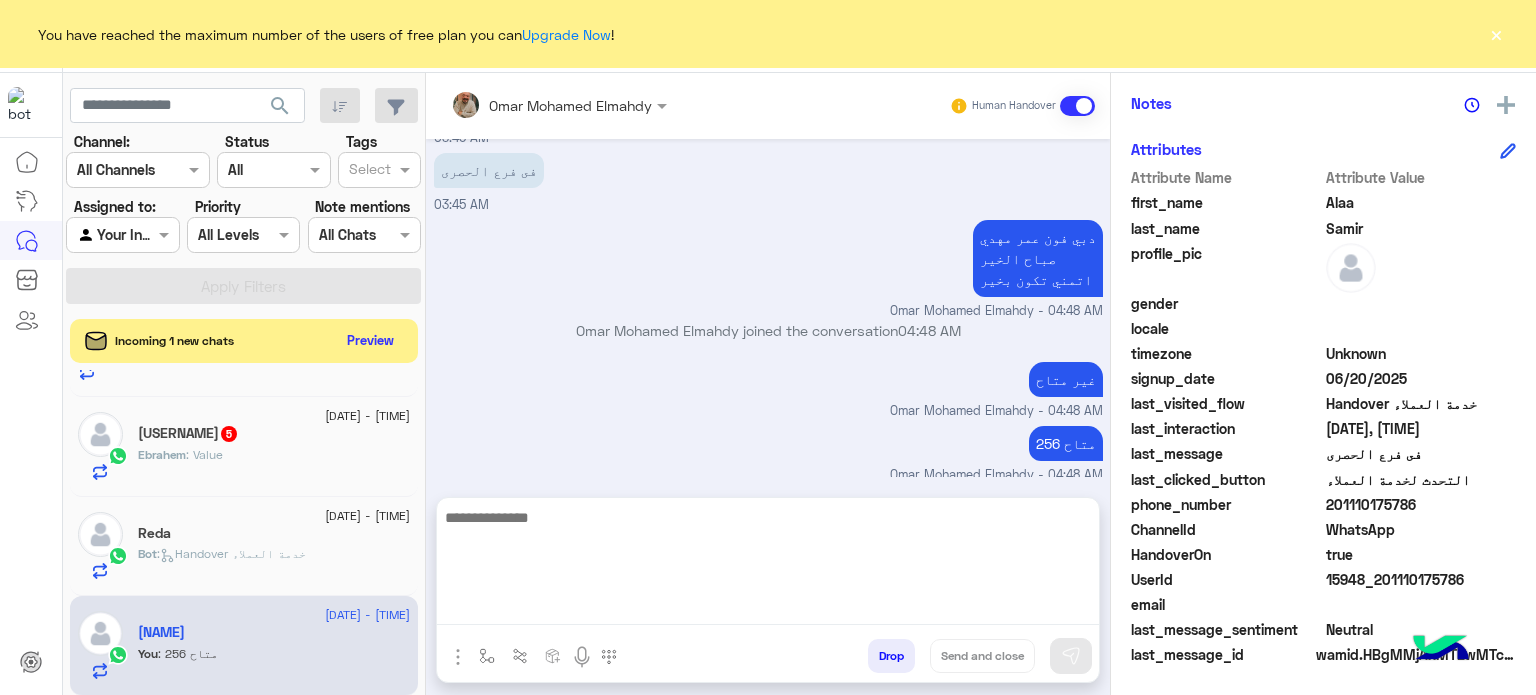 click on "Reda" 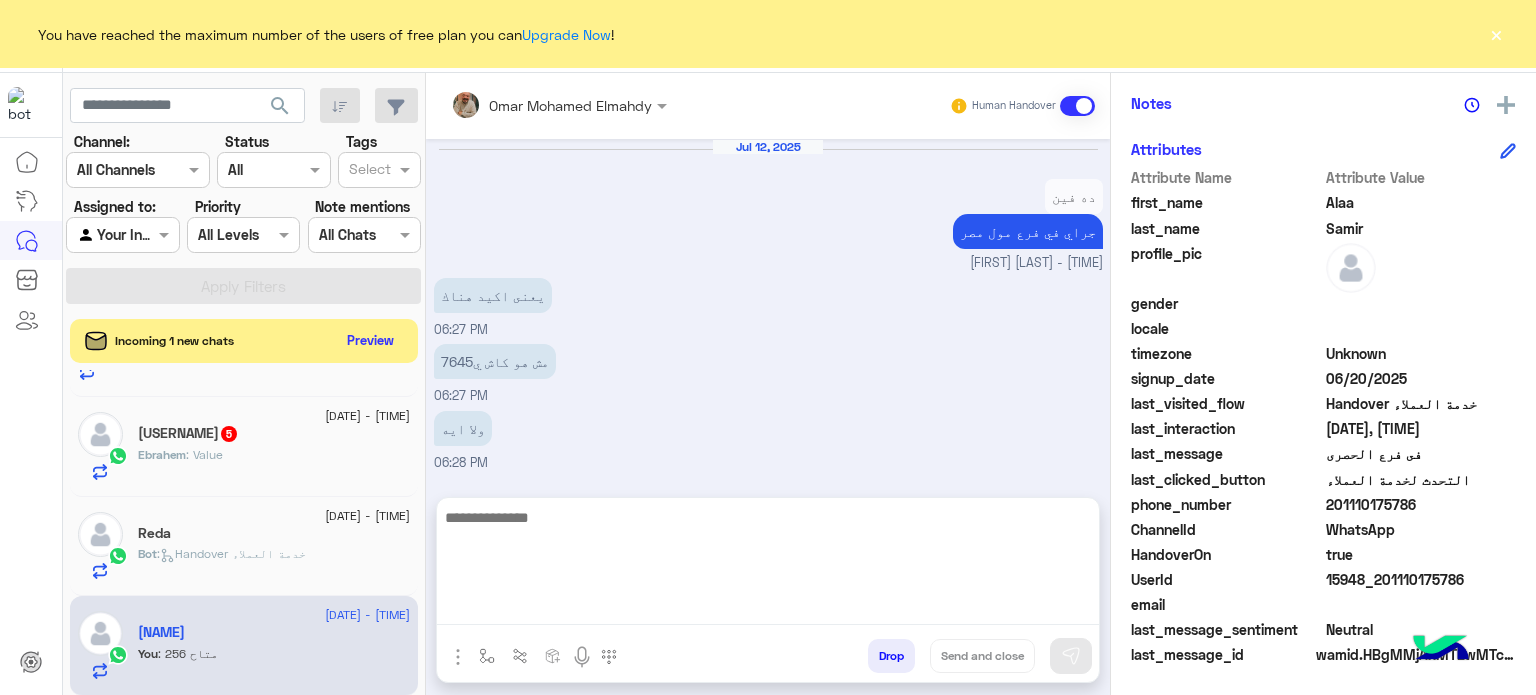scroll, scrollTop: 464, scrollLeft: 0, axis: vertical 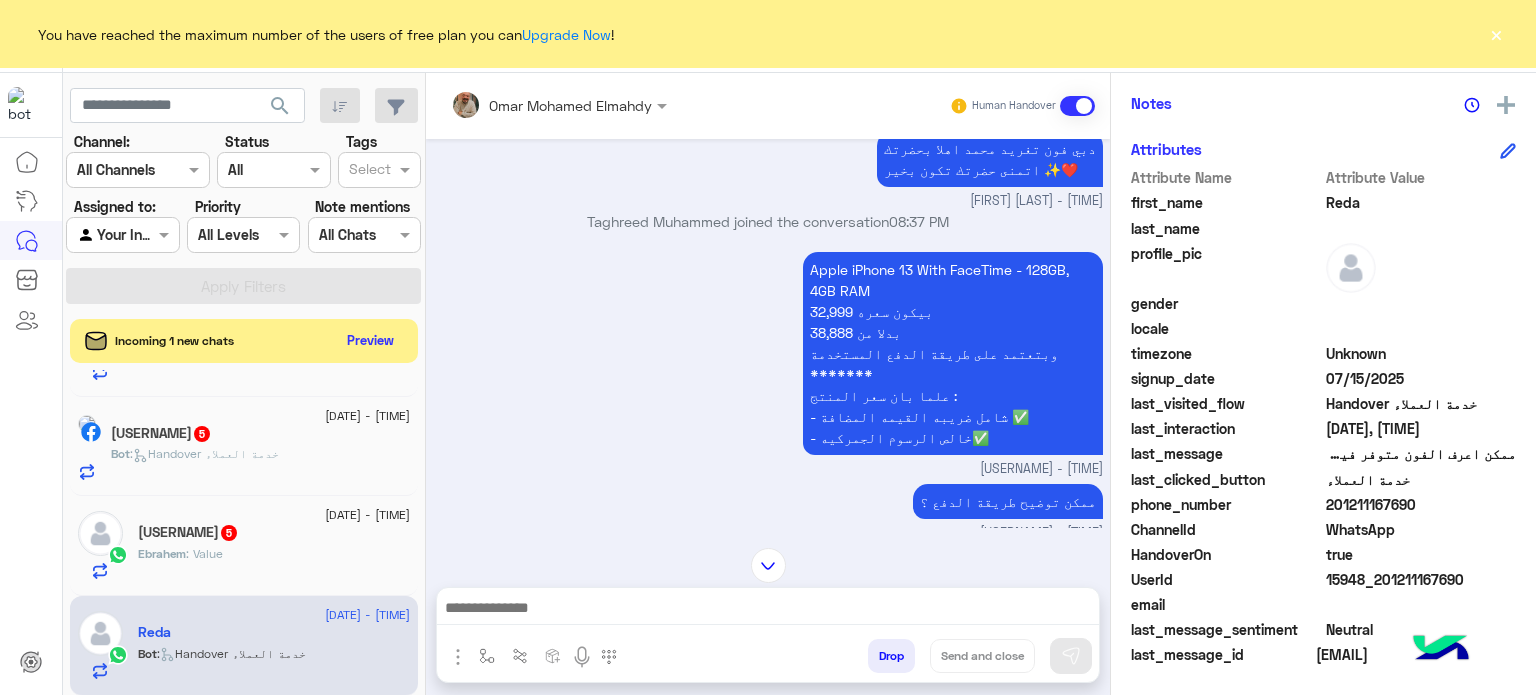 paste on "**********" 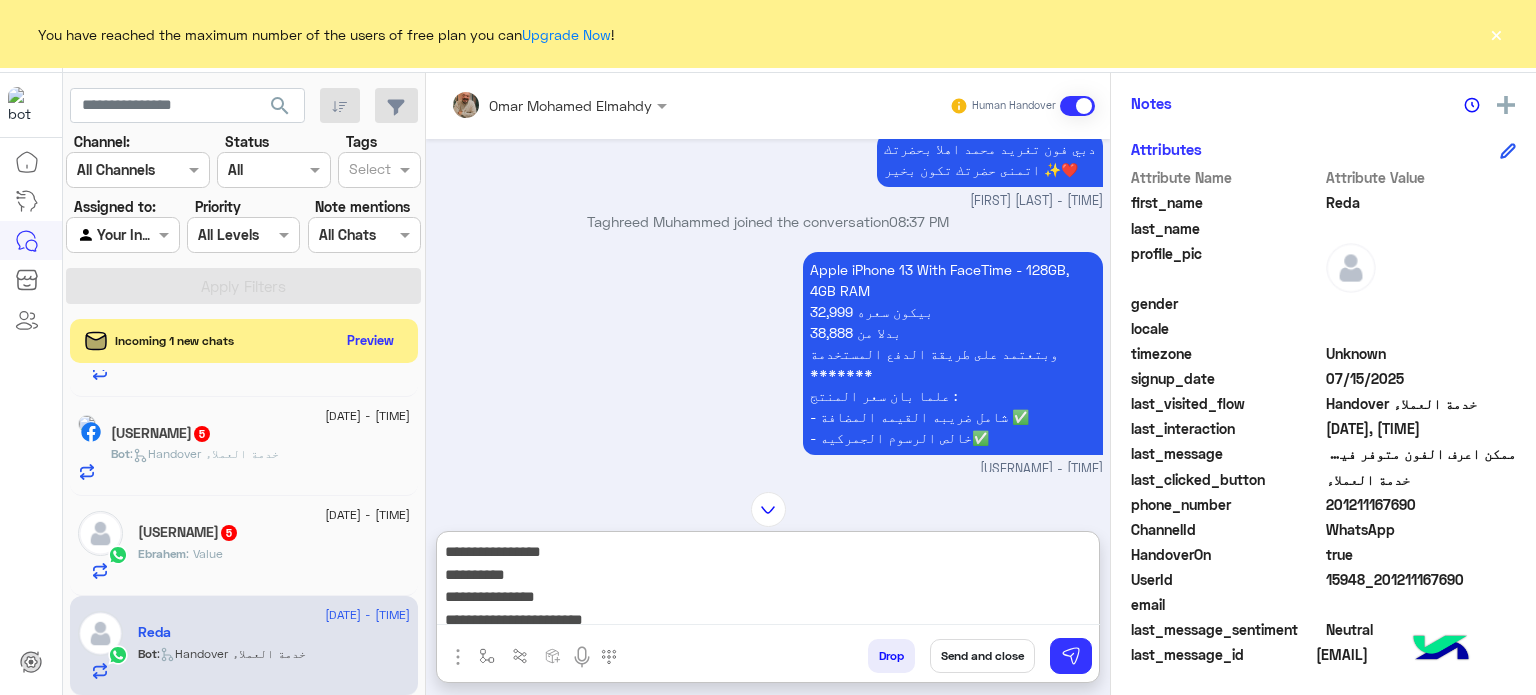 click on "**********" at bounding box center (768, 582) 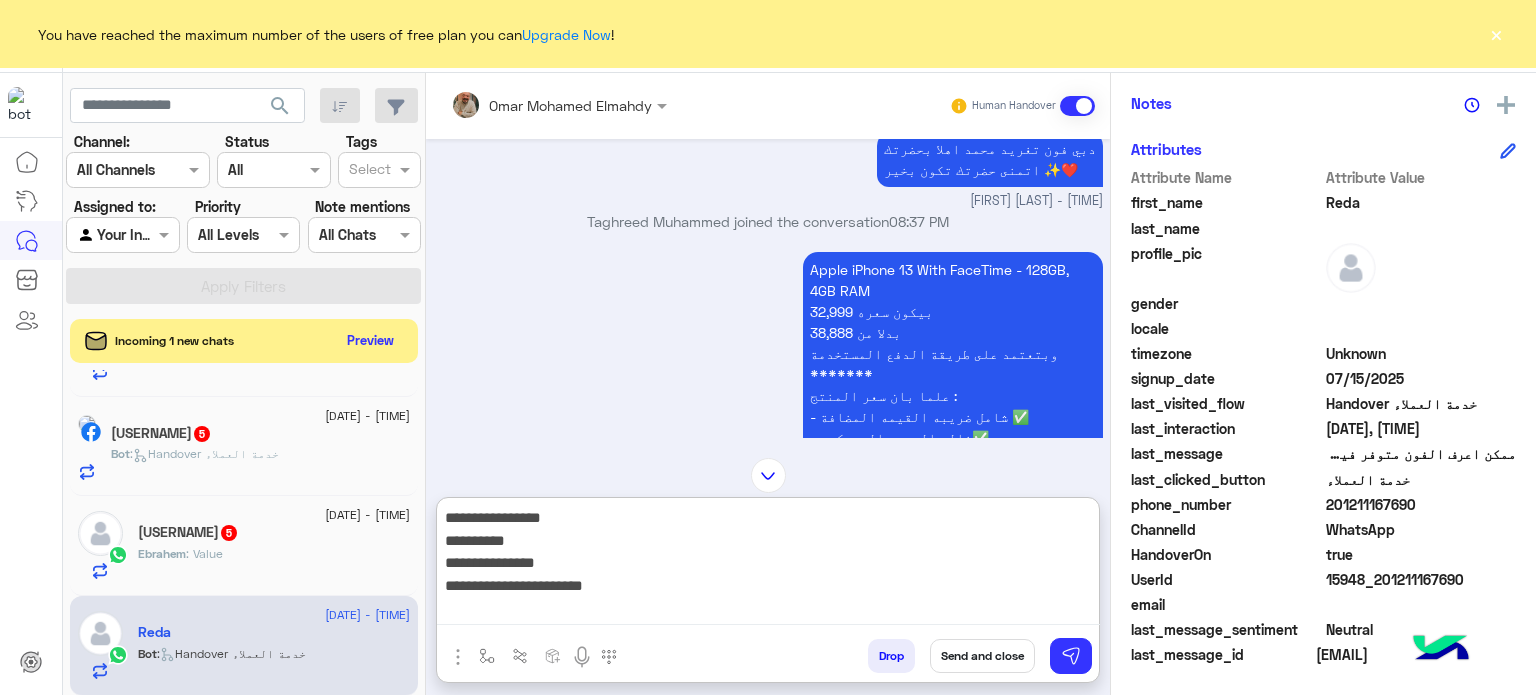 click on "**********" at bounding box center [768, 565] 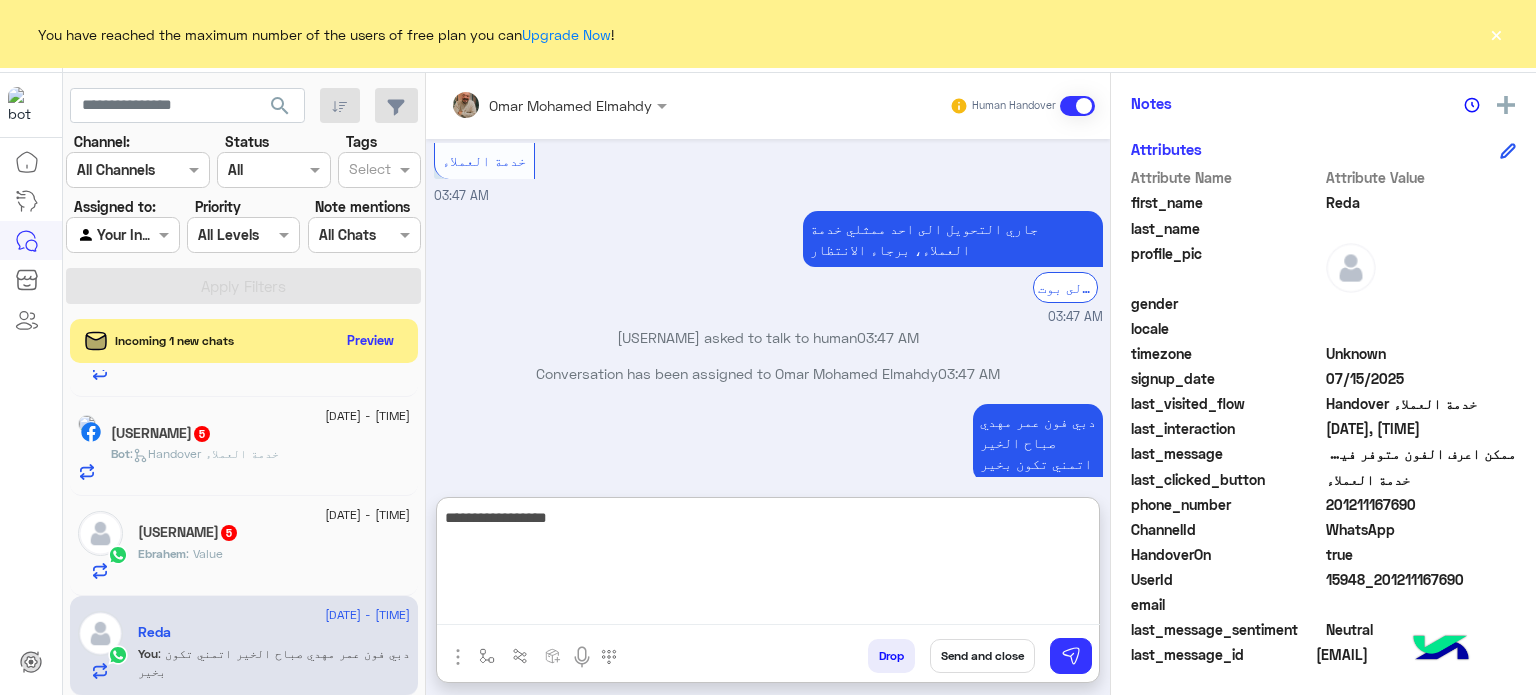 type on "**********" 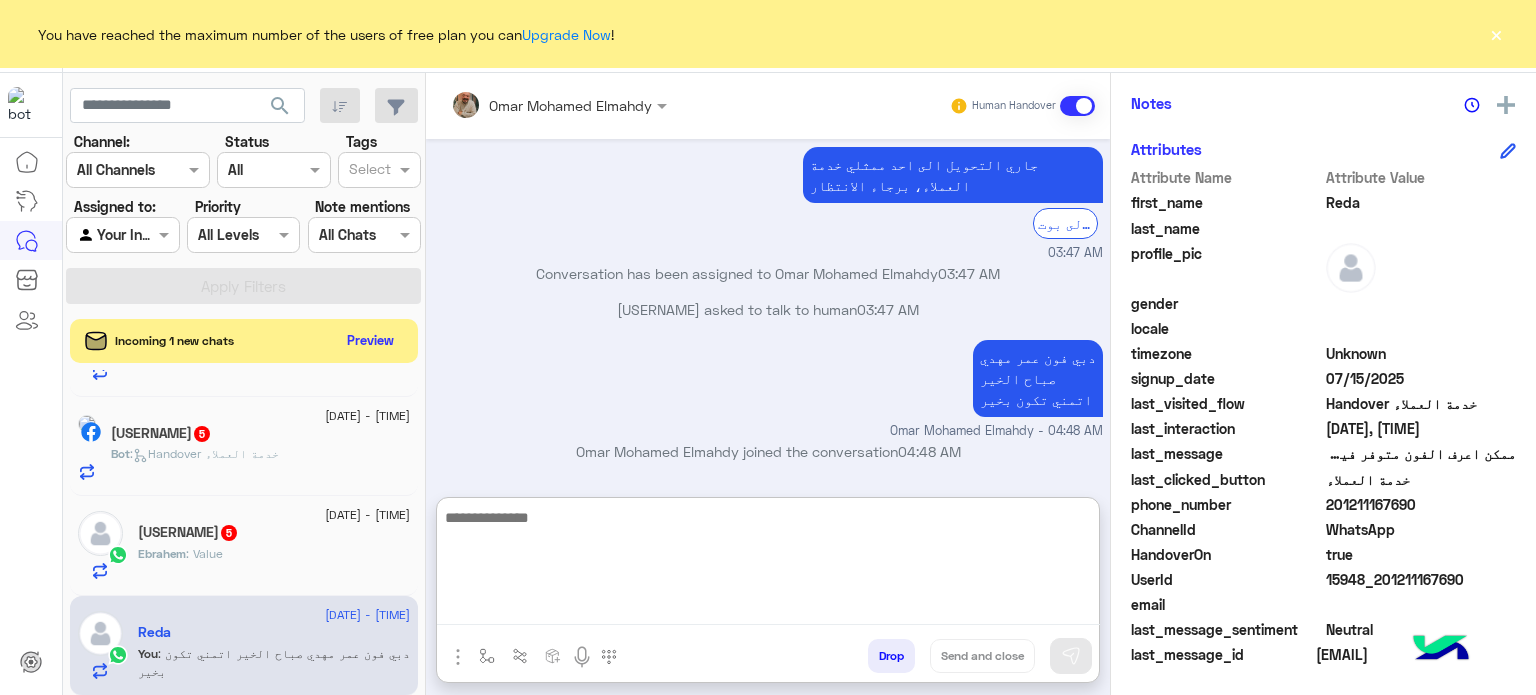 click on "5" 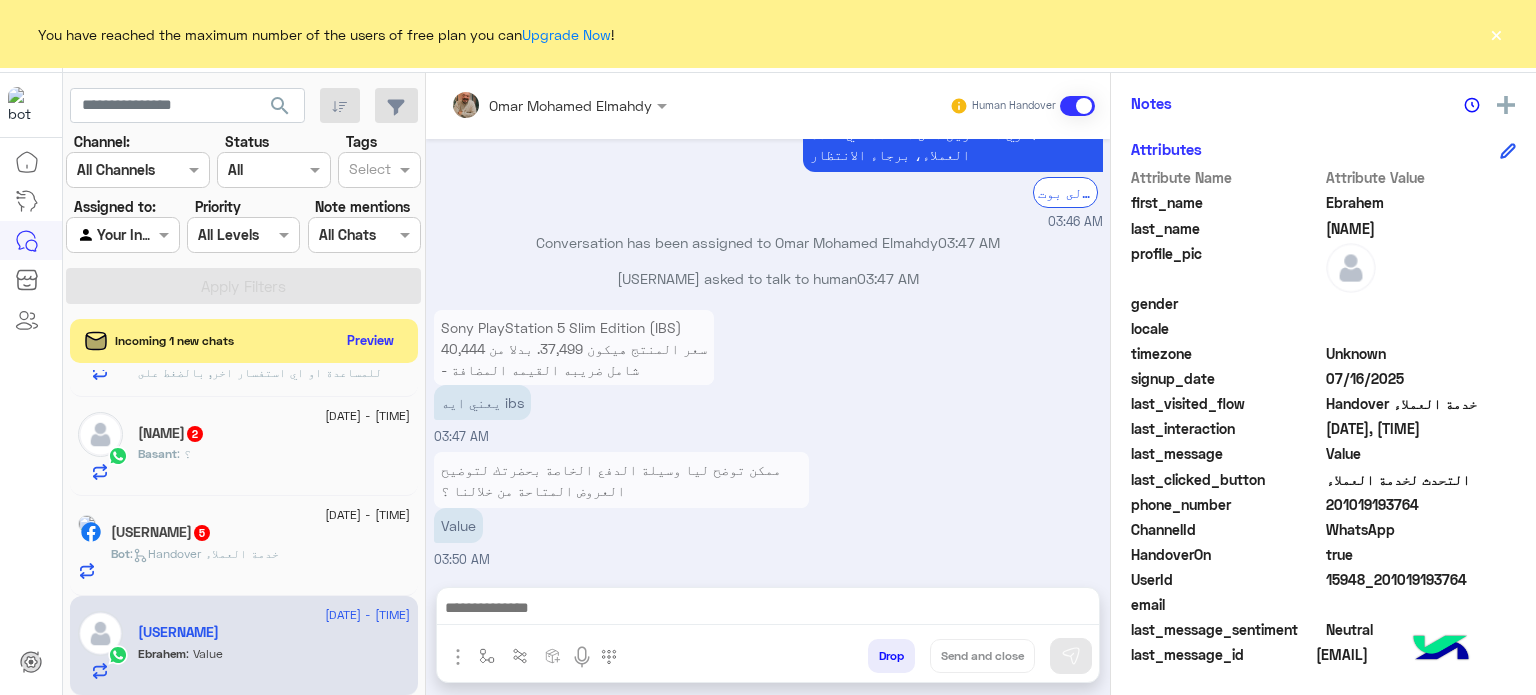 click at bounding box center [768, 610] 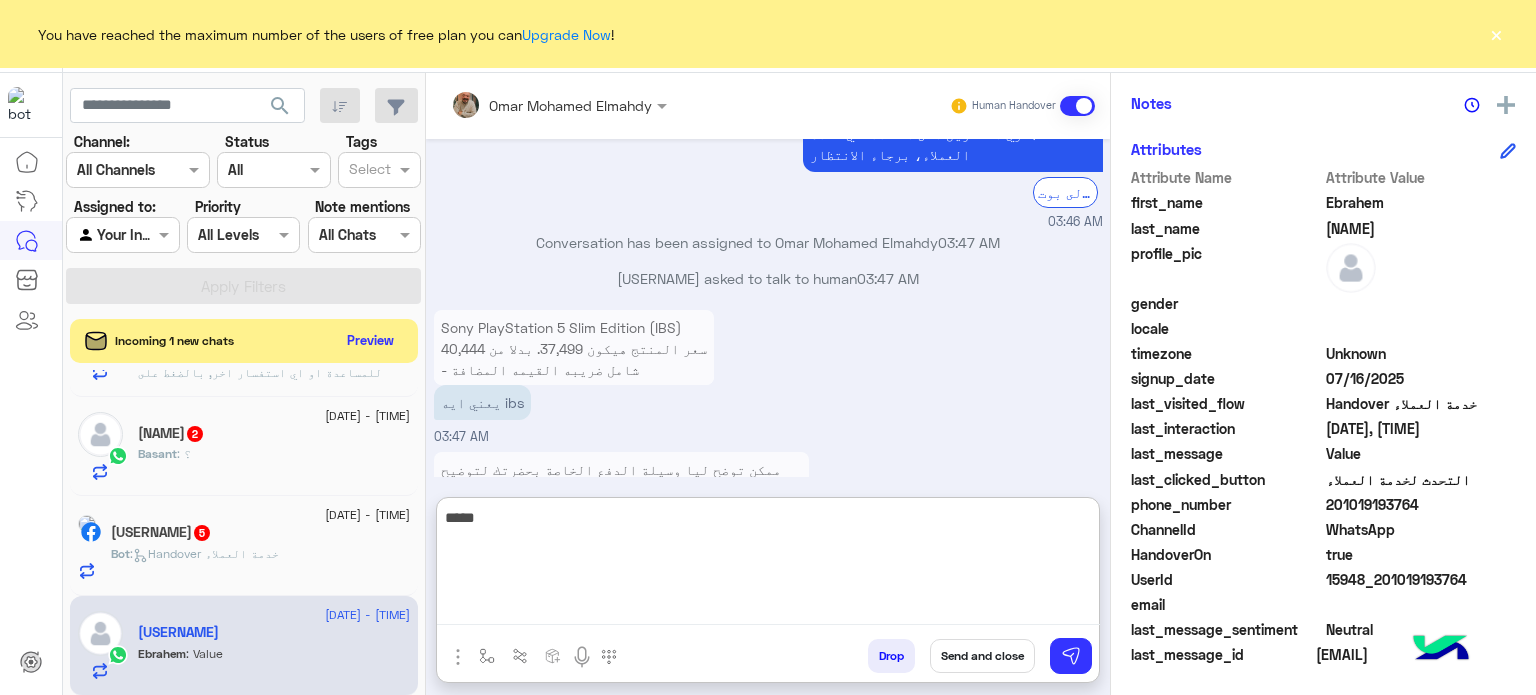type on "******" 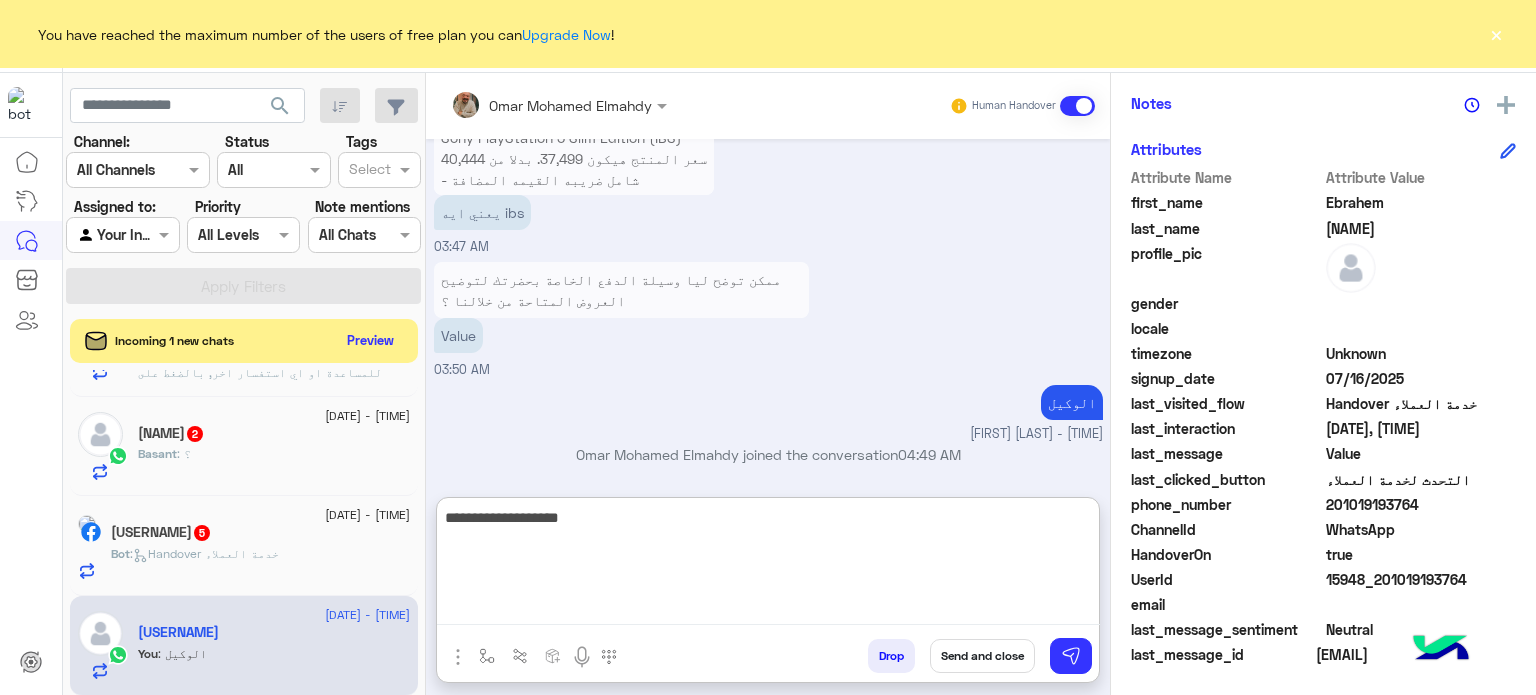 type on "**********" 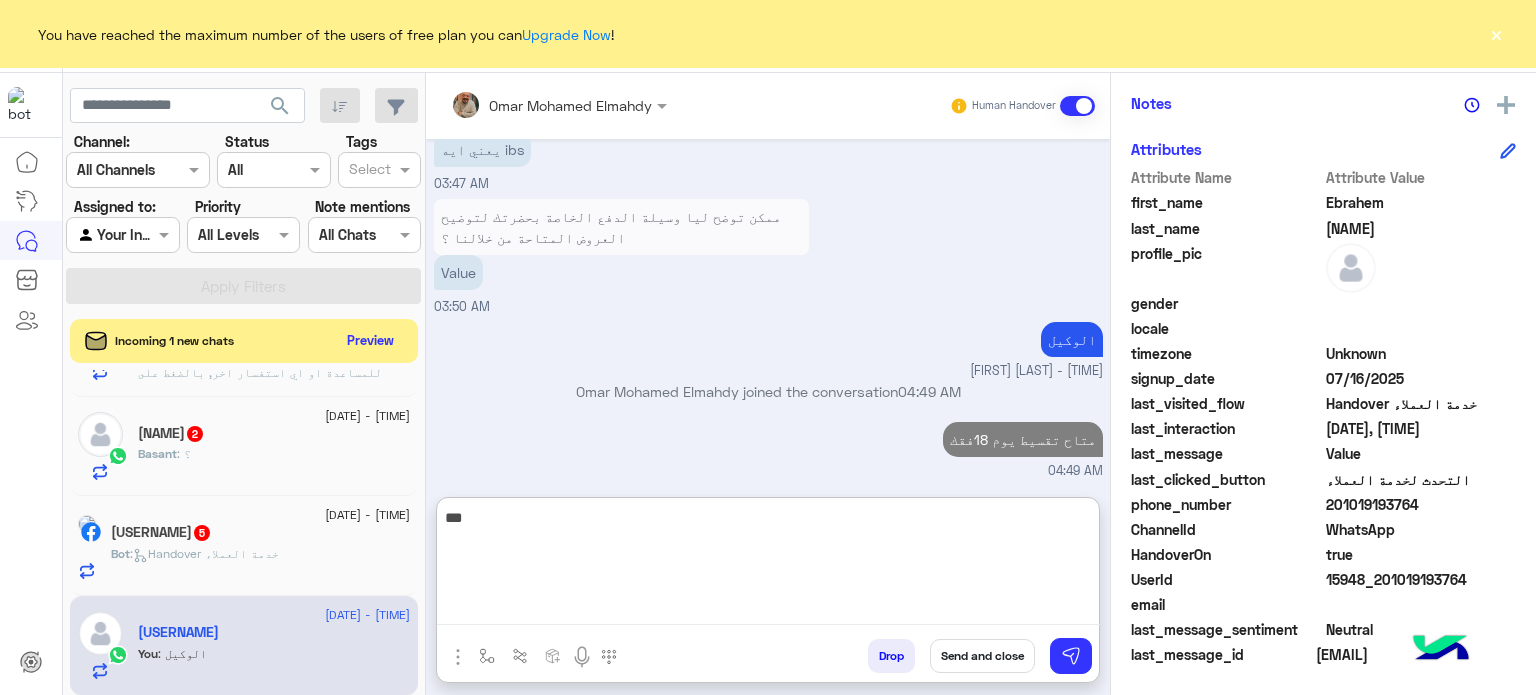 type on "****" 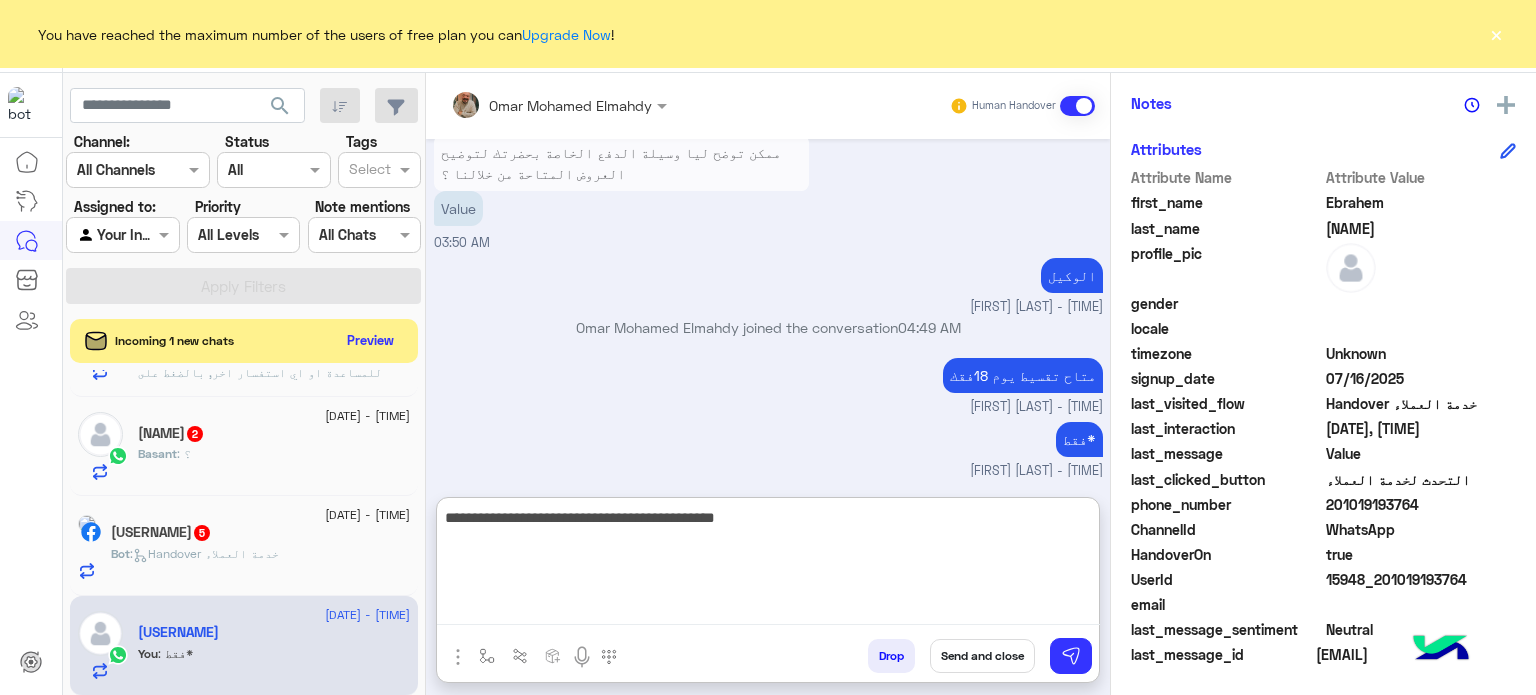 type on "**********" 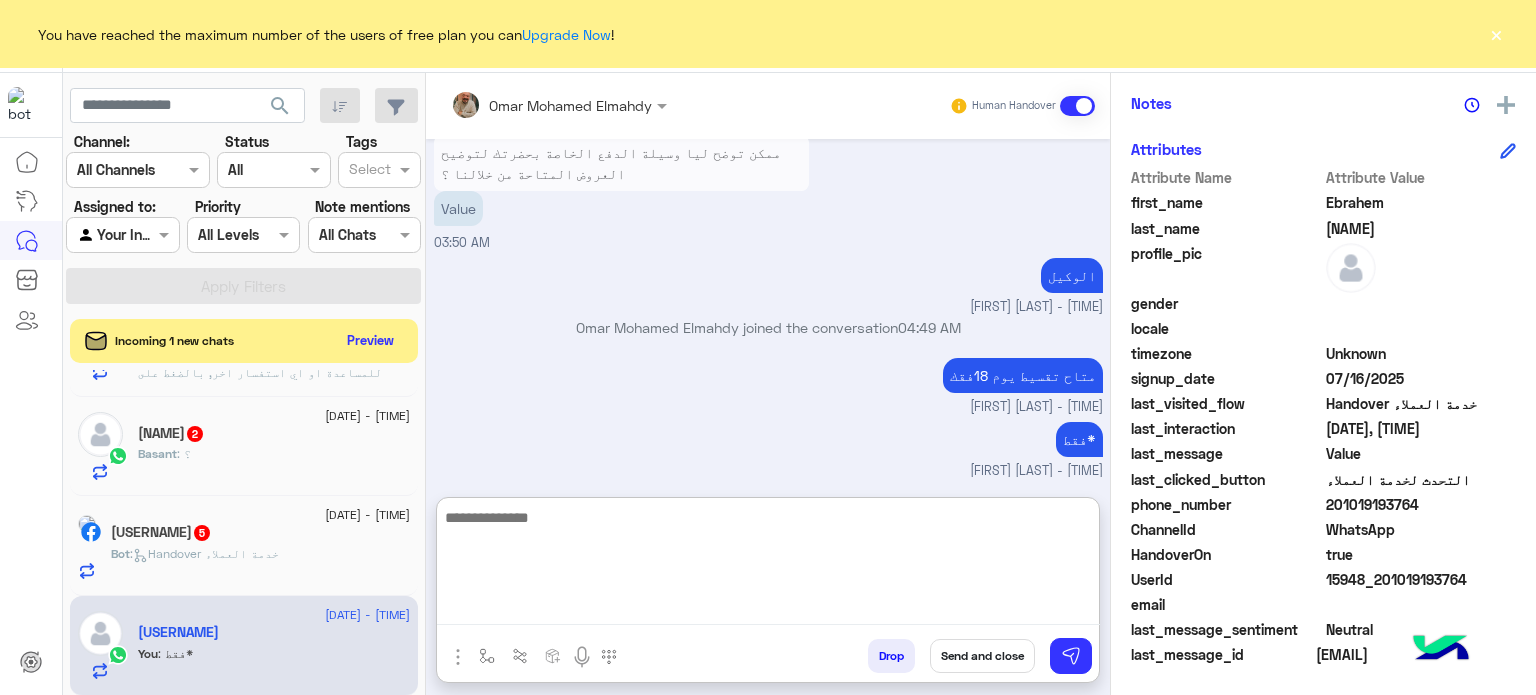 scroll, scrollTop: 1009, scrollLeft: 0, axis: vertical 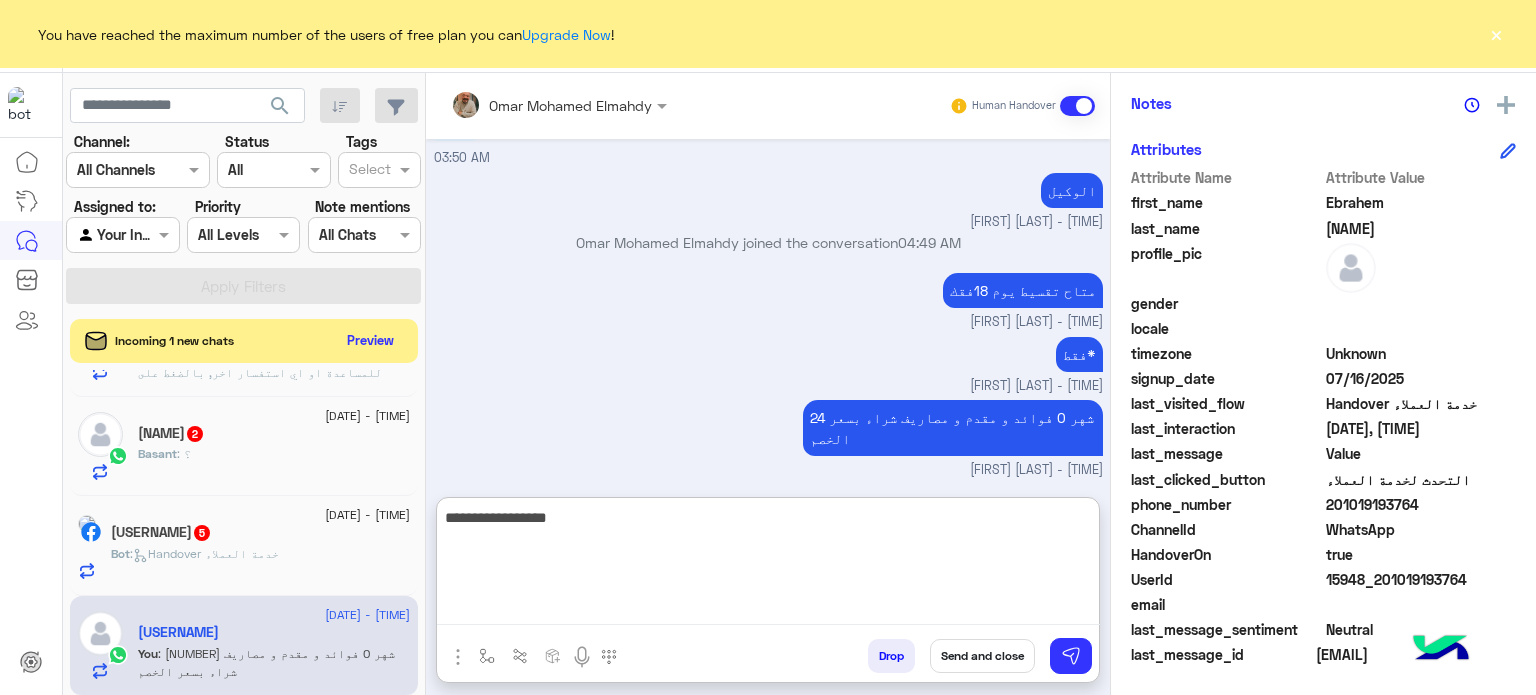 type on "**********" 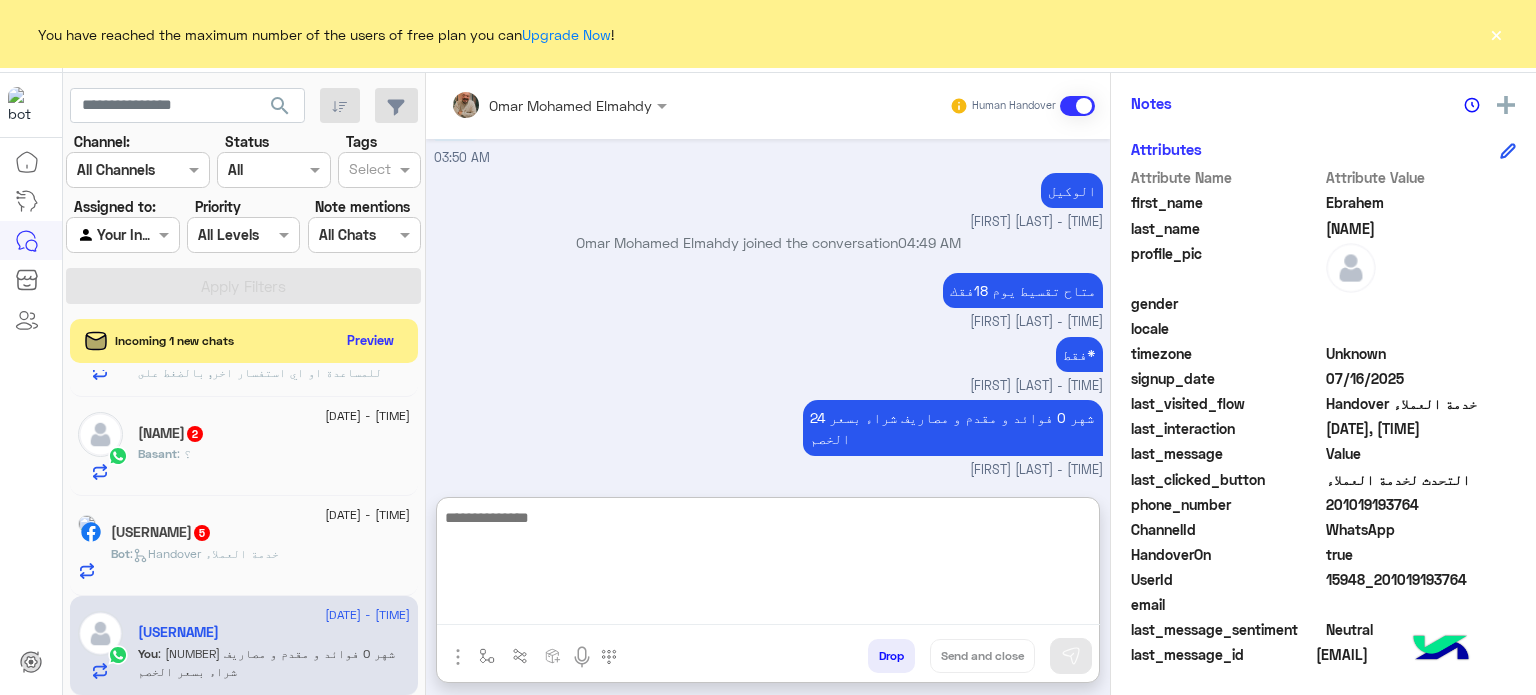 scroll, scrollTop: 1073, scrollLeft: 0, axis: vertical 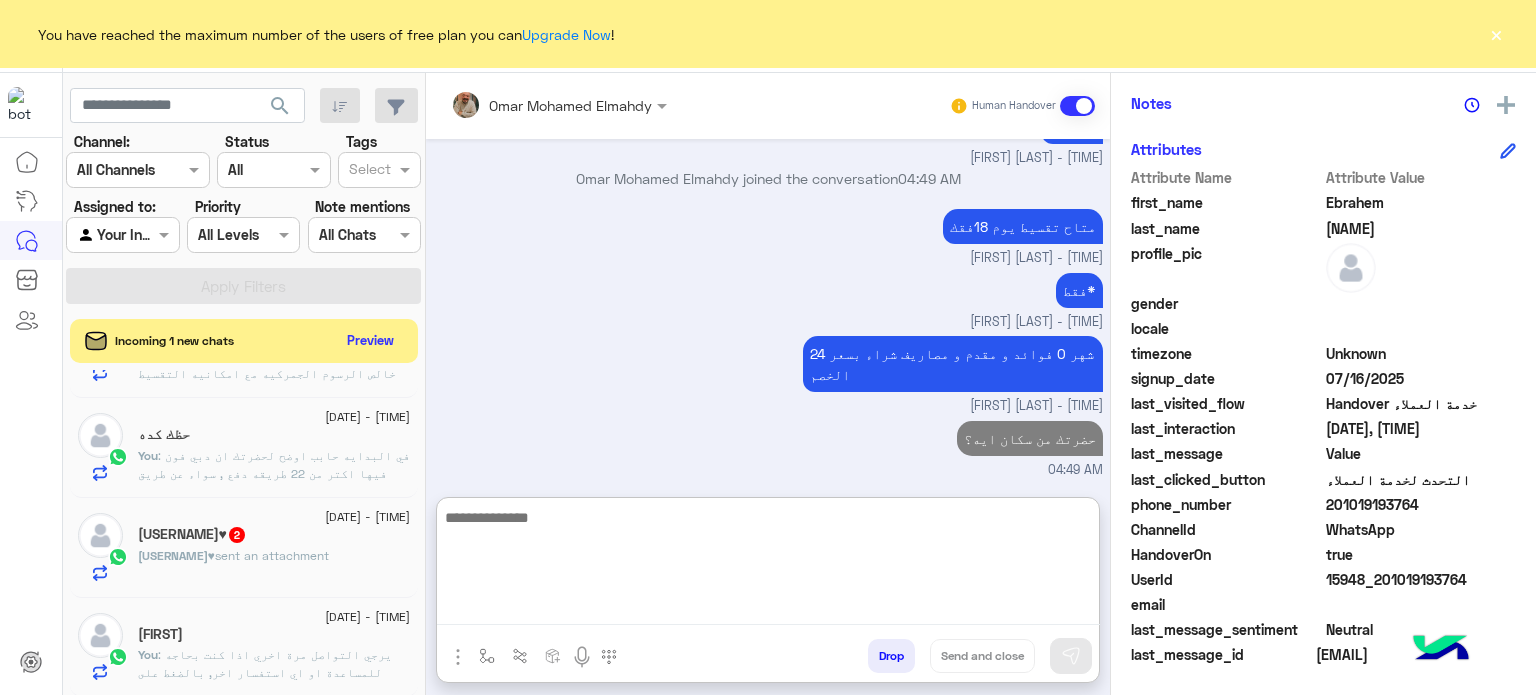 click on "[FIRST]" 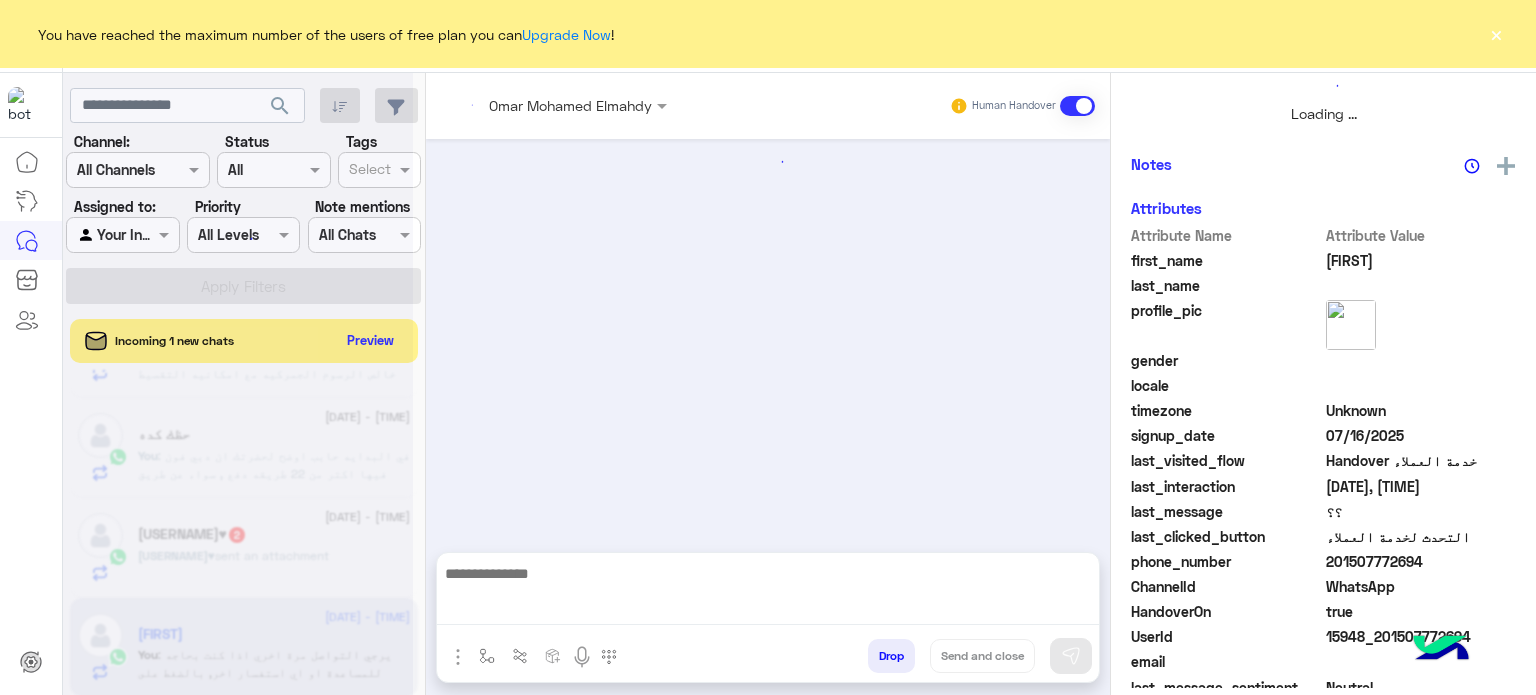scroll, scrollTop: 0, scrollLeft: 0, axis: both 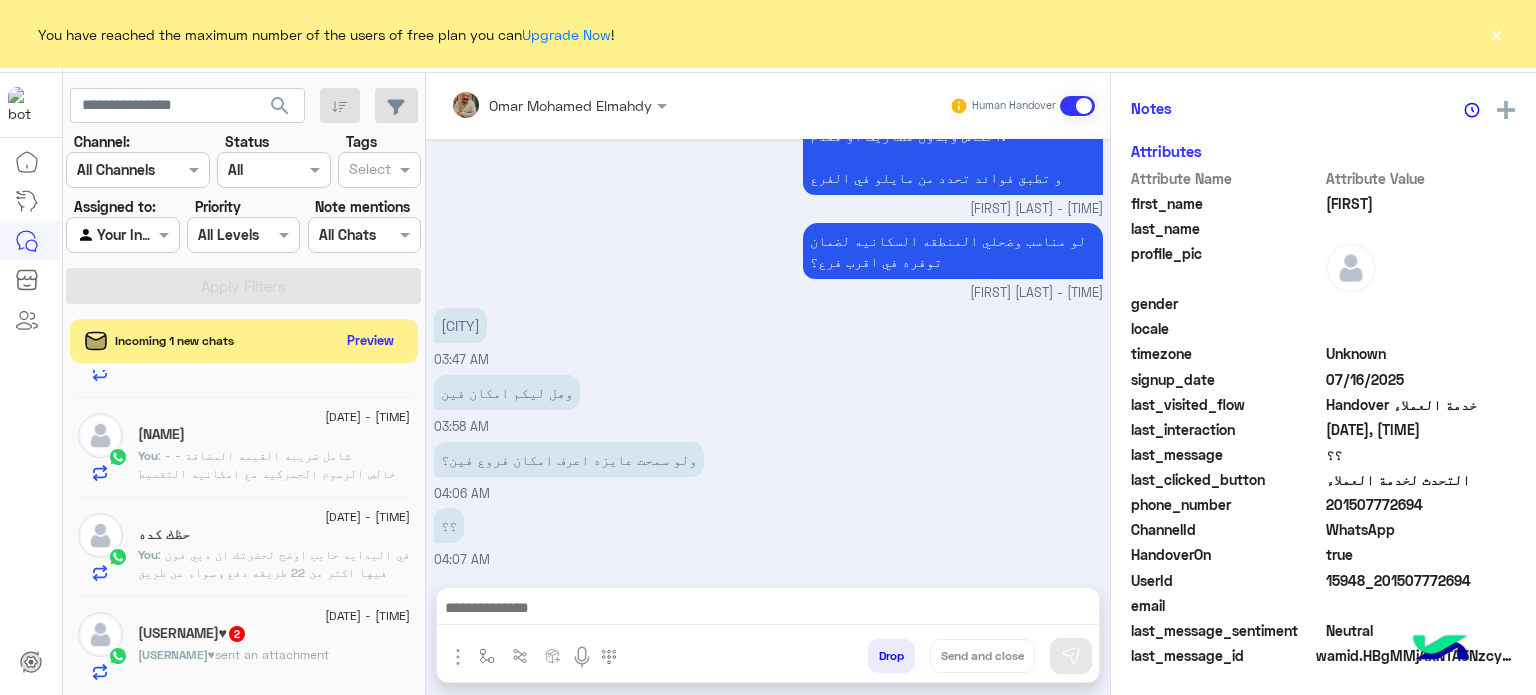 click on ": - شامل ضريبه القيمه المضافة
- خالص الرسوم الجمركيه
مع امكانيه التقسيط بسعر الخصم بدون فوائد علي حسب طريقه الدفع
ممكن توضيح طريقه الدفع؟" 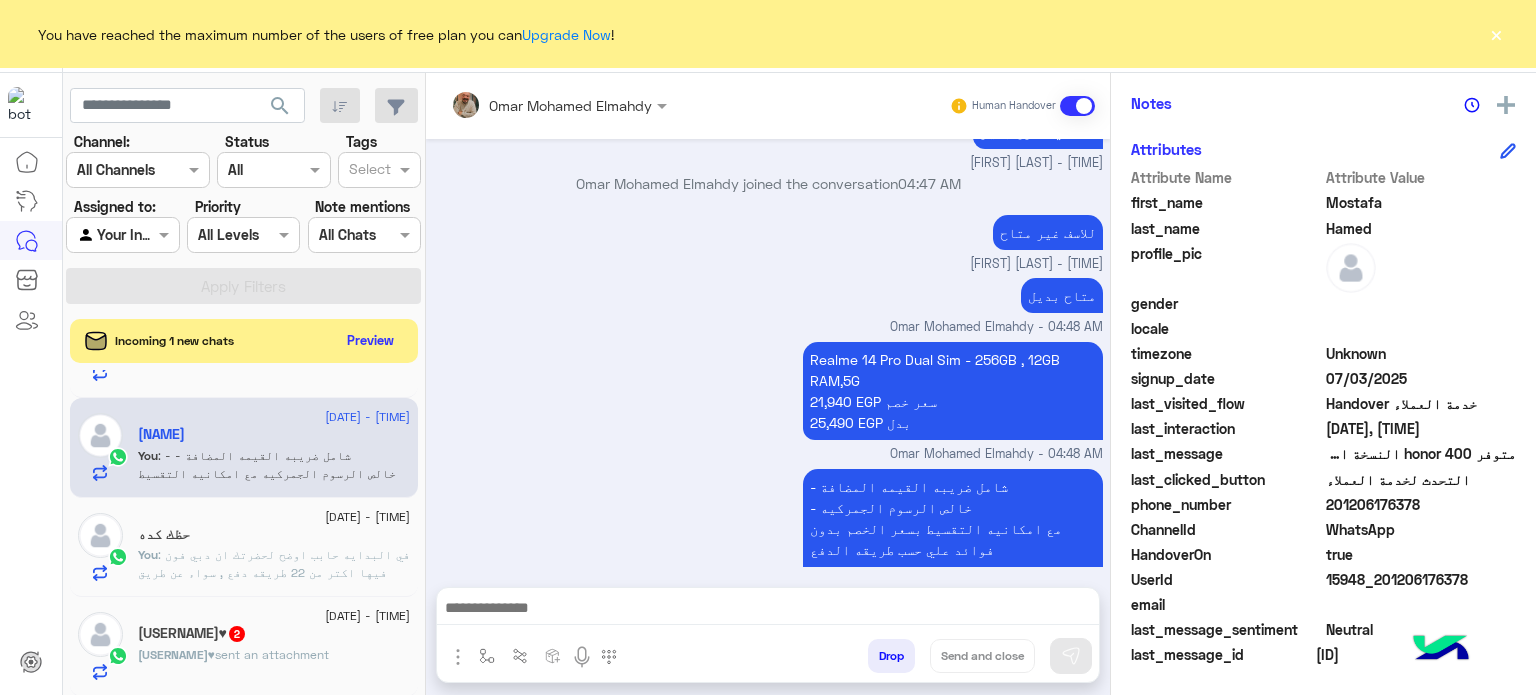 drag, startPoint x: 872, startPoint y: 622, endPoint x: 884, endPoint y: 618, distance: 12.649111 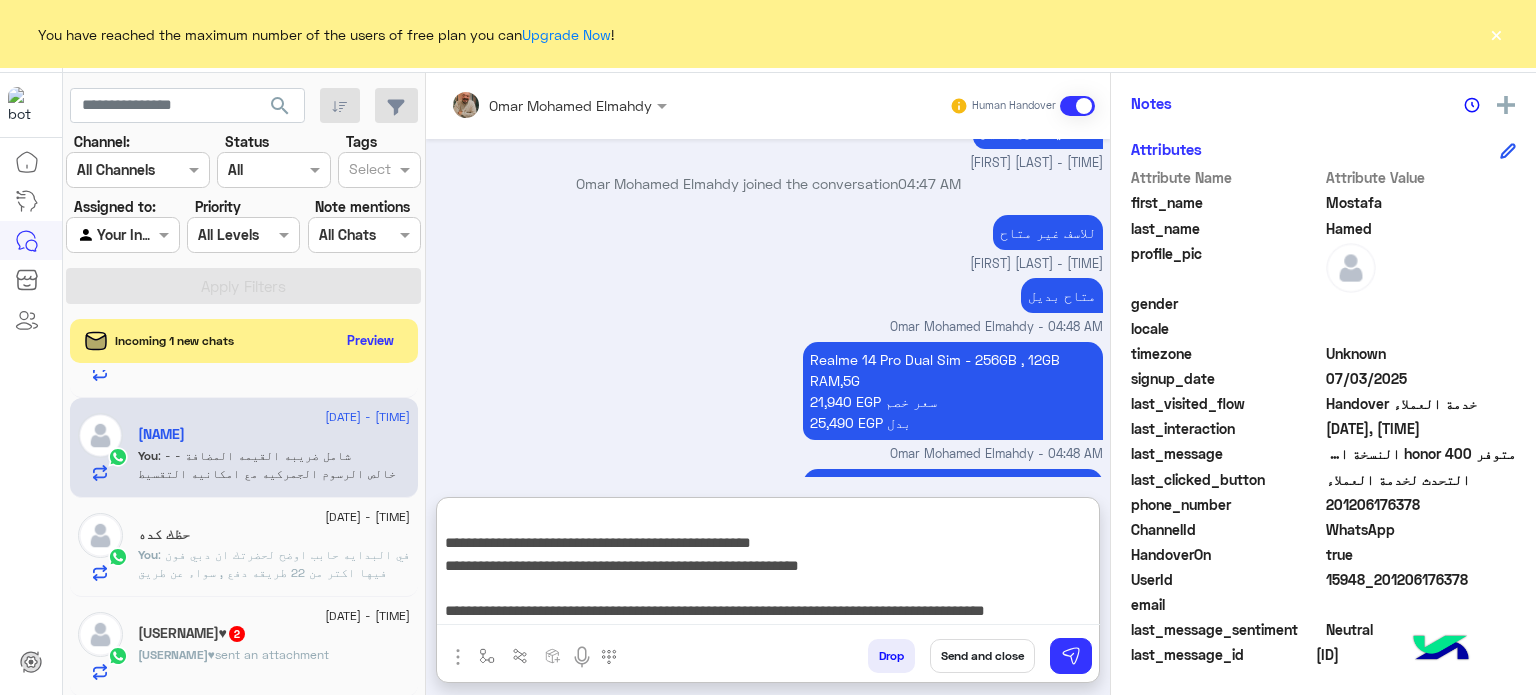 type on "**********" 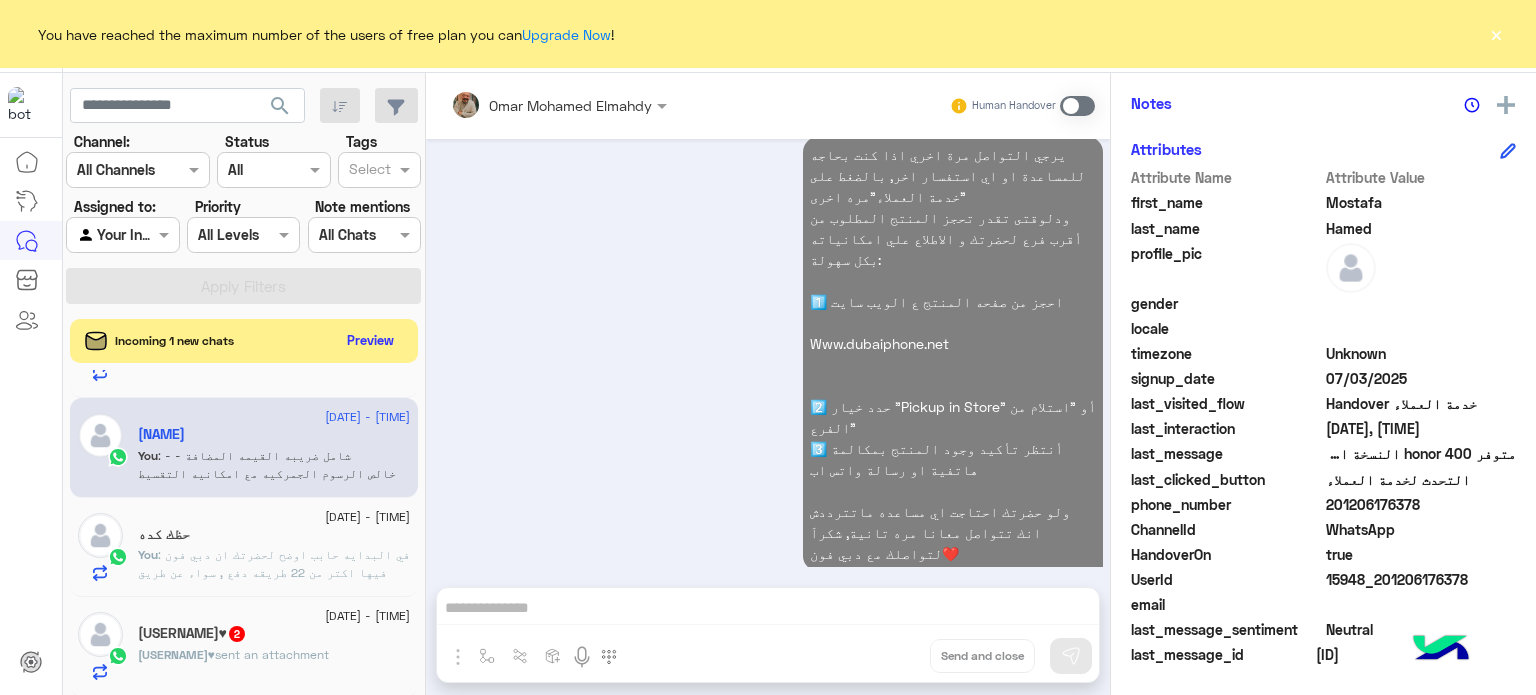 click on ": في البدايه حابب اوضح لحضرتك ان دبي فون فيها اكتر من 22 طريقه دفع , سواء عن طريق البنوك او عن طريق شركات التقسيط
دبي فون يفندم فيها اكتر من 22 وسيله دفع  مع حضرتك كريديت كارد لاي بنك او مع حضرتك حساب في اي شركه تمويل ( زي فاليو او حالا او امان ) ؟" 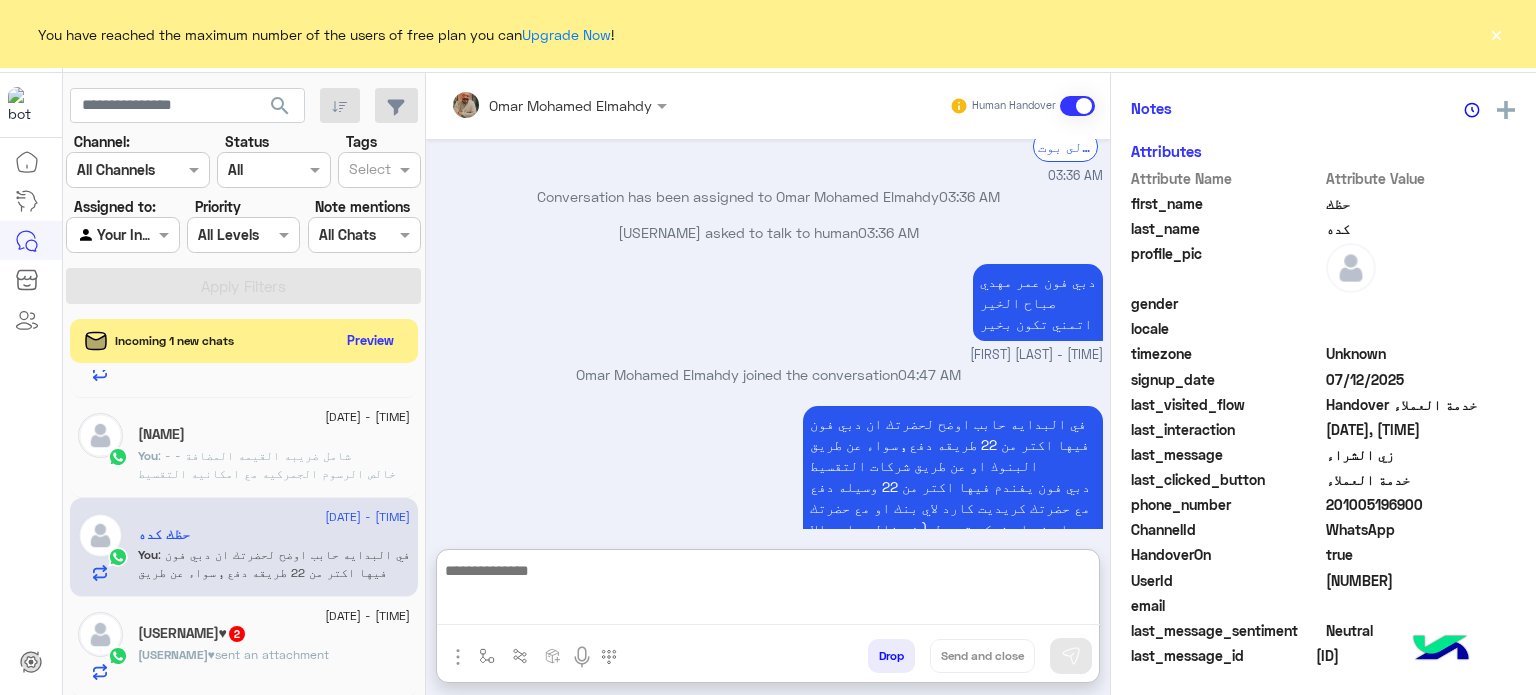 click at bounding box center (768, 591) 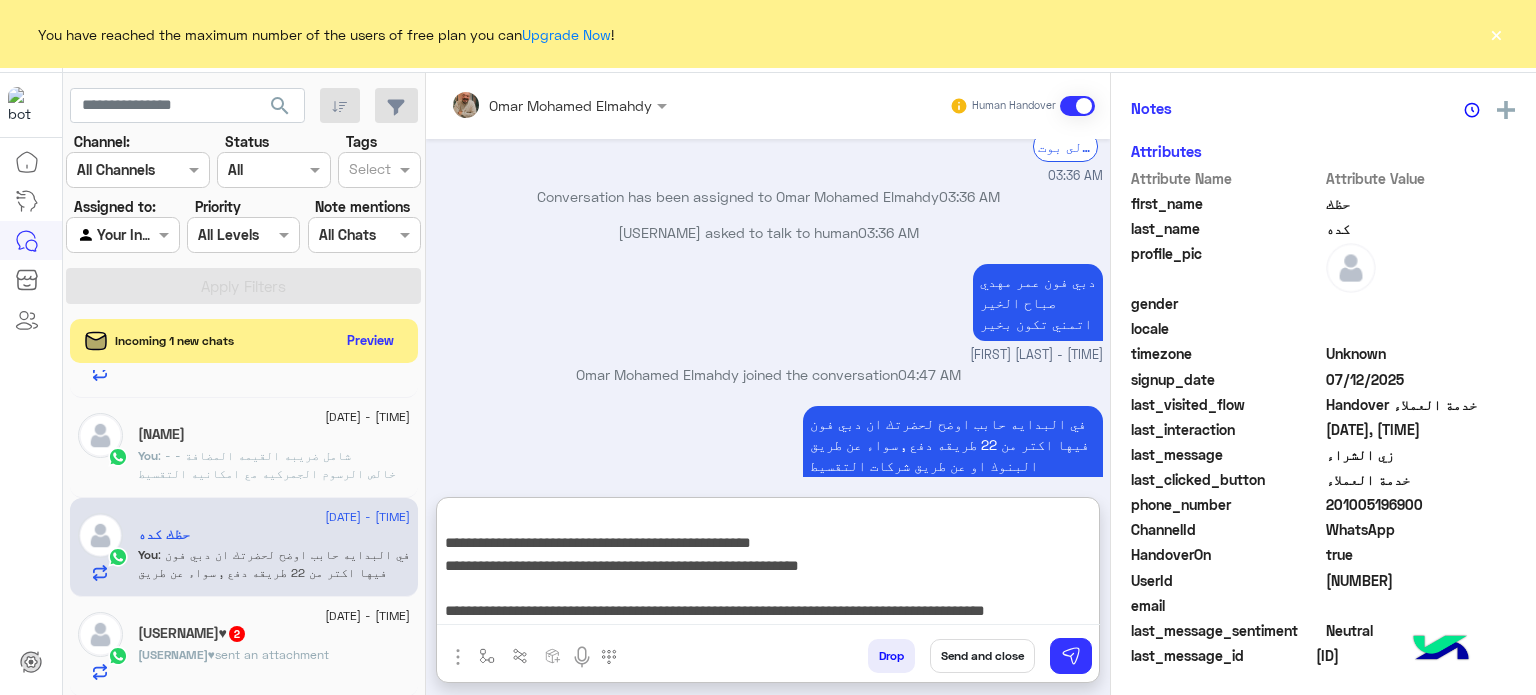 type on "**********" 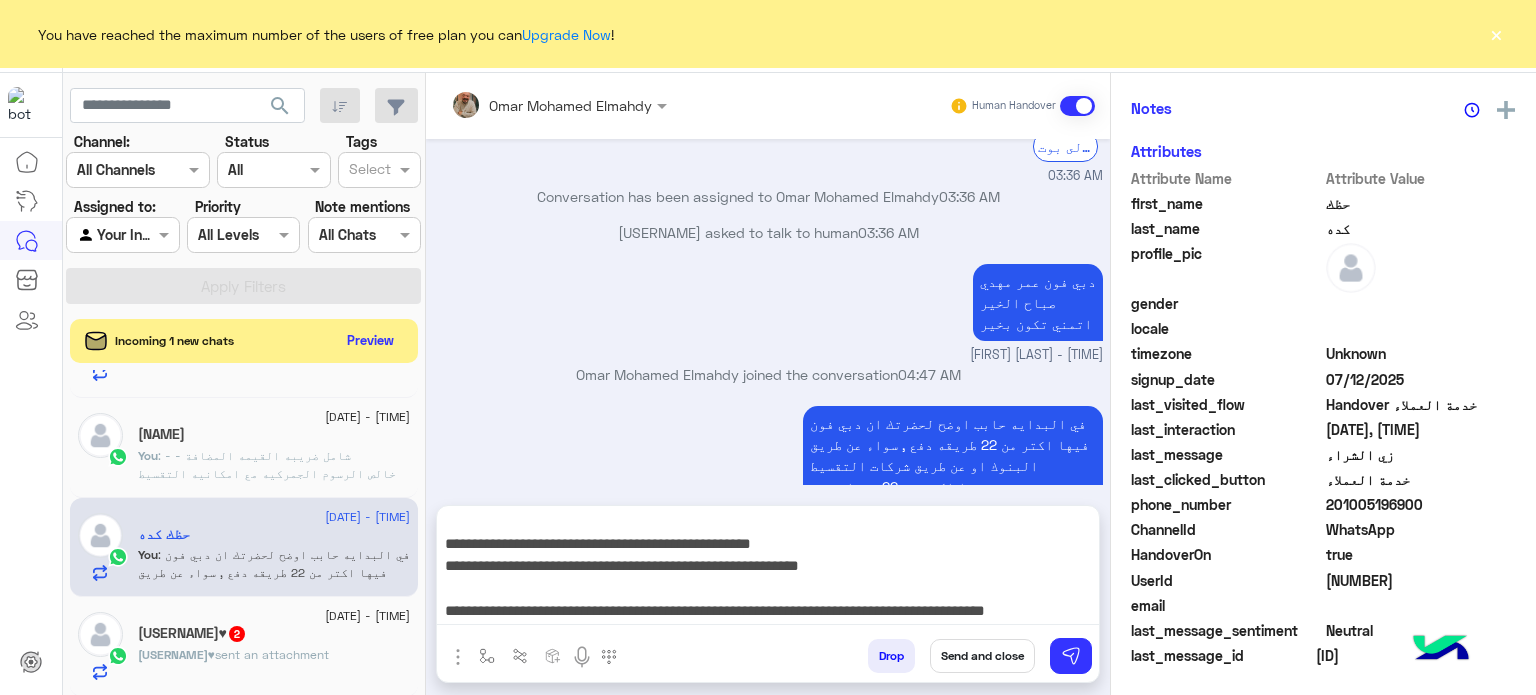 drag, startPoint x: 967, startPoint y: 651, endPoint x: 632, endPoint y: 577, distance: 343.0758 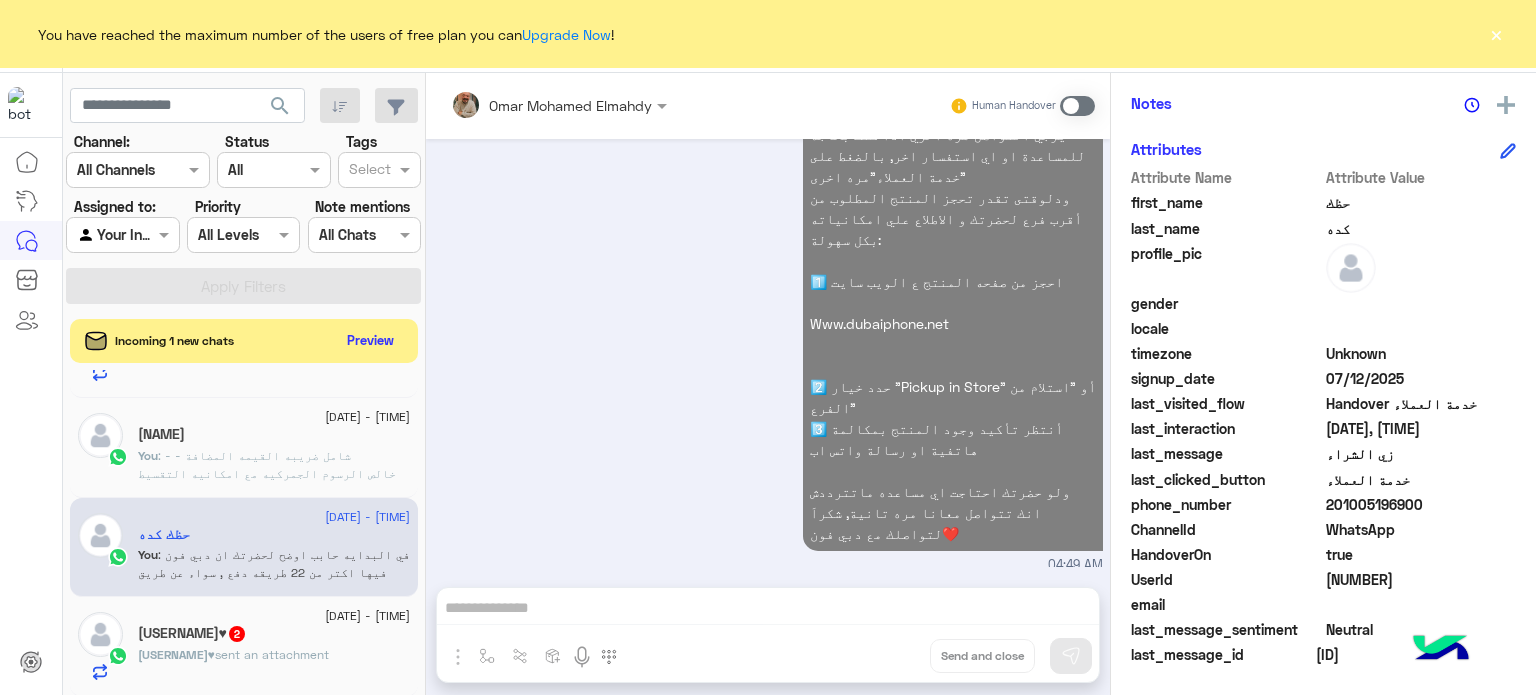 click on "You  : - شامل ضريبه القيمه المضافة
- خالص الرسوم الجمركيه
مع امكانيه التقسيط بسعر الخصم بدون فوائد علي حسب طريقه الدفع
ممكن توضيح طريقه الدفع؟" 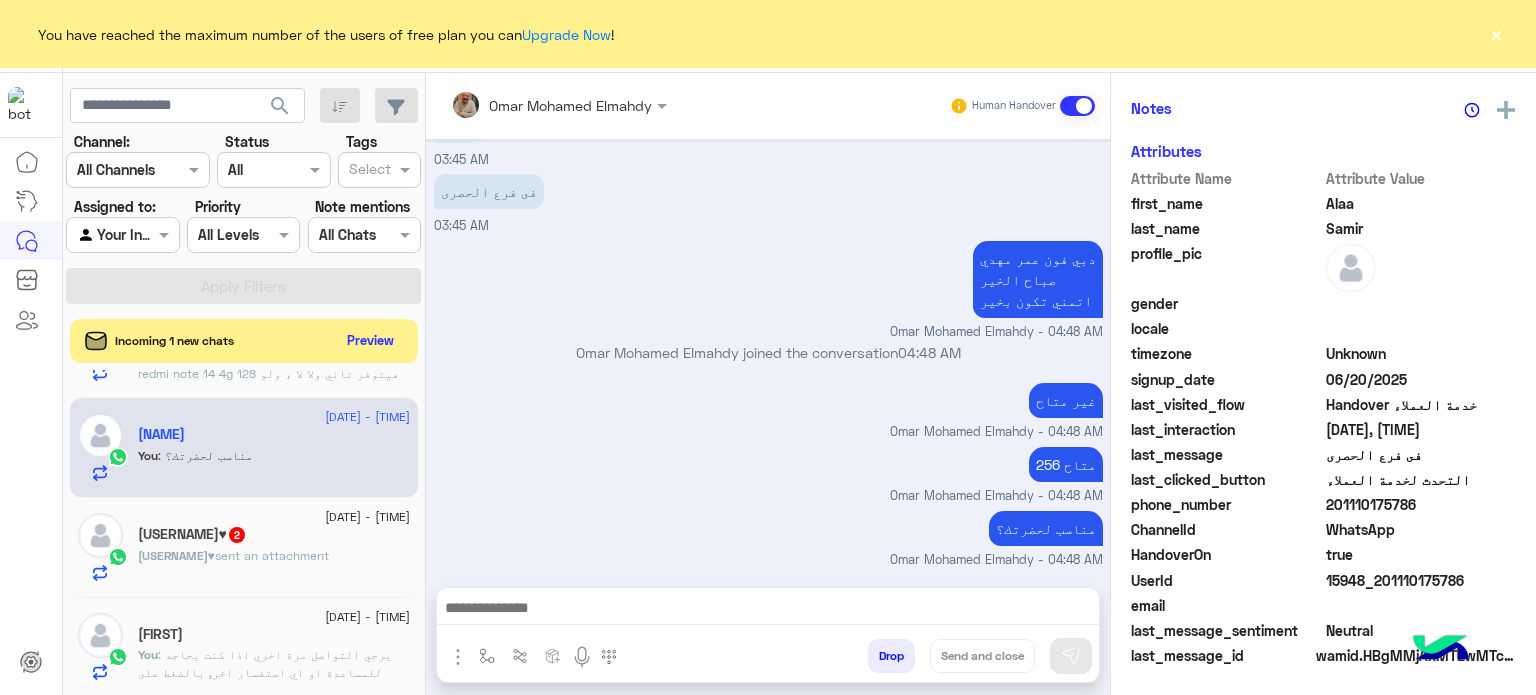 click at bounding box center [768, 613] 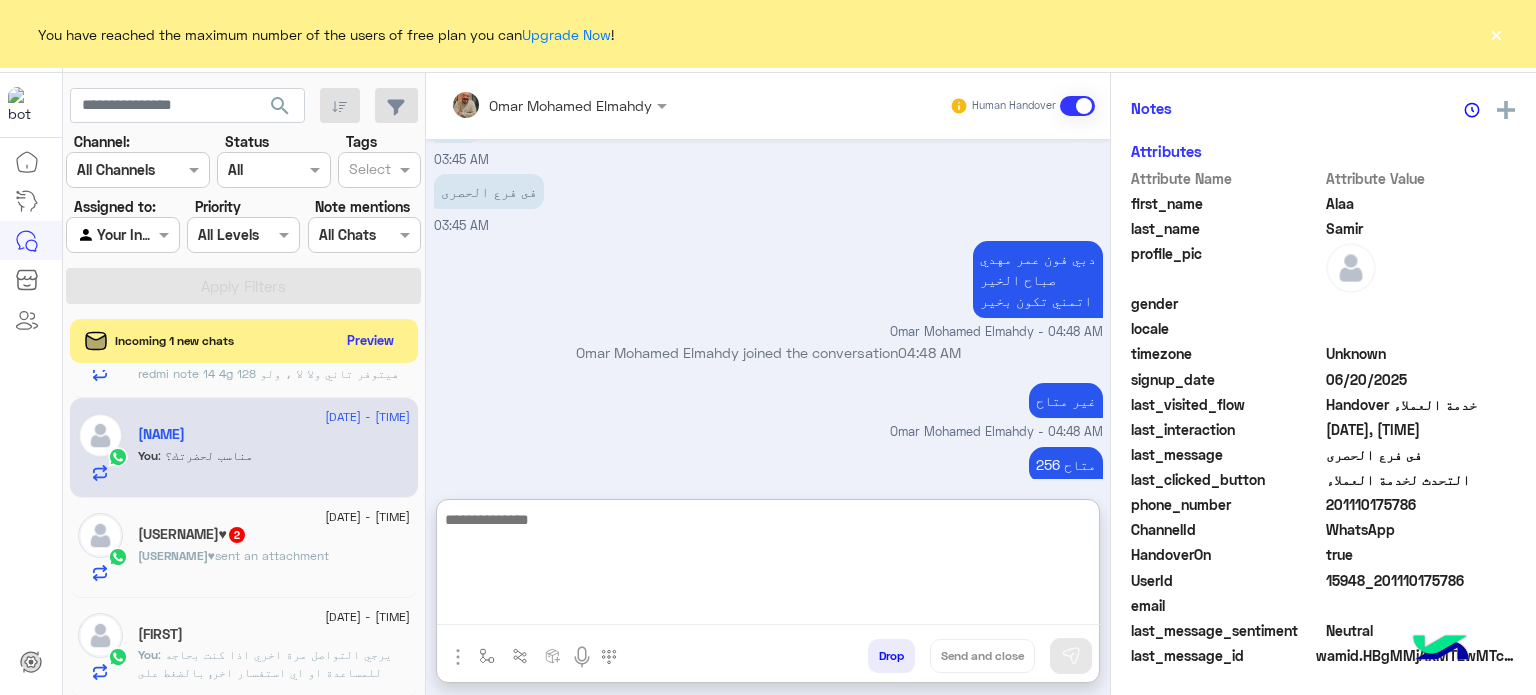 paste on "**********" 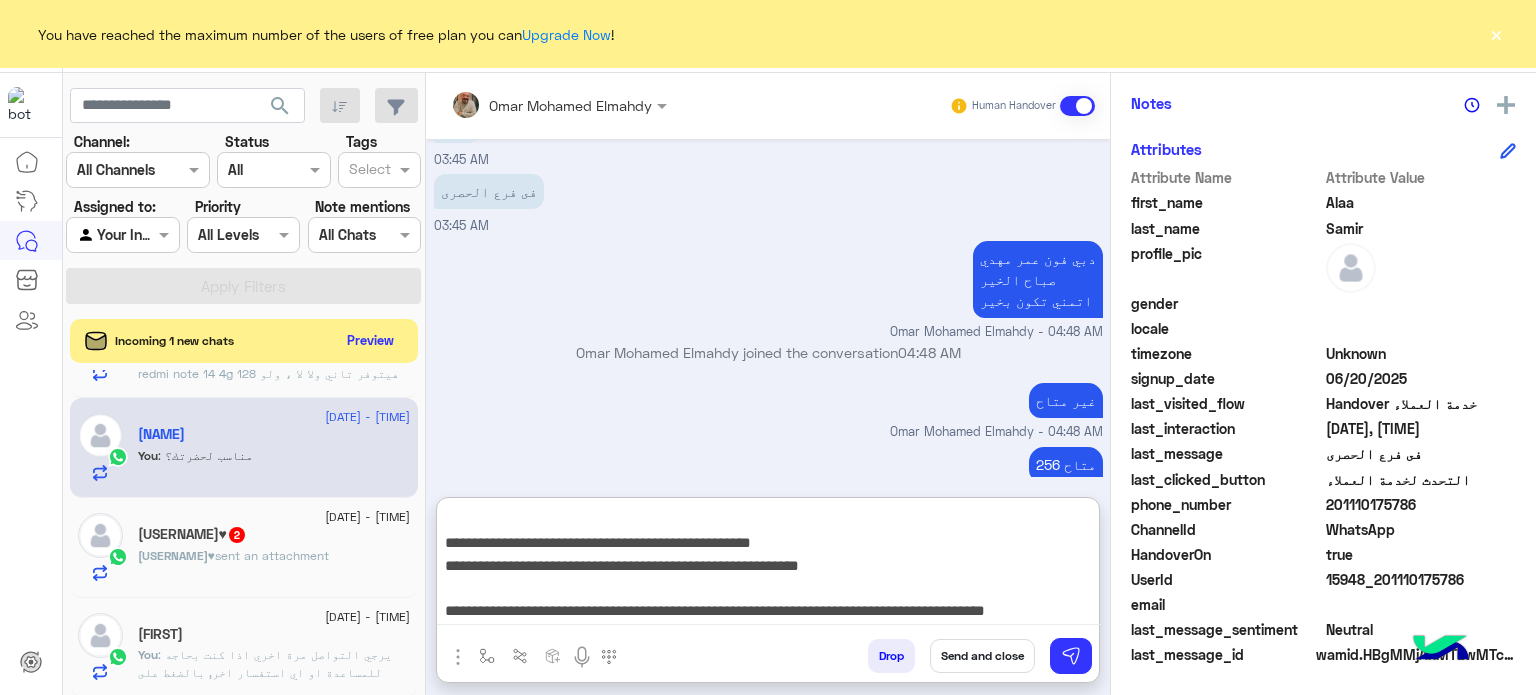 type on "**********" 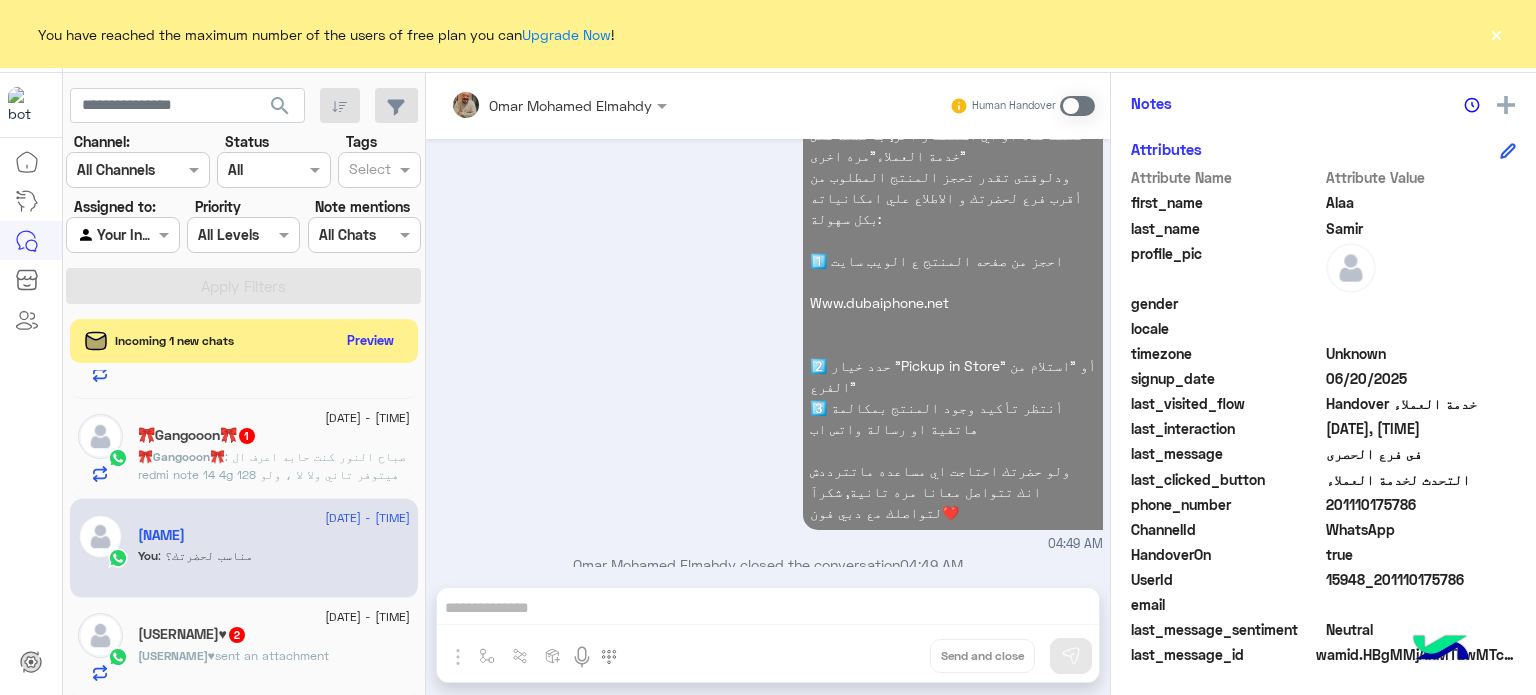 click on "🎀Gangooon🎀 : صباح النور
كنت حابه اعرف ال redmi note 14 4g 128 هيتوفر تاني ولا لا ، ولو هيتوفر هيكون متاح امتي ؟" 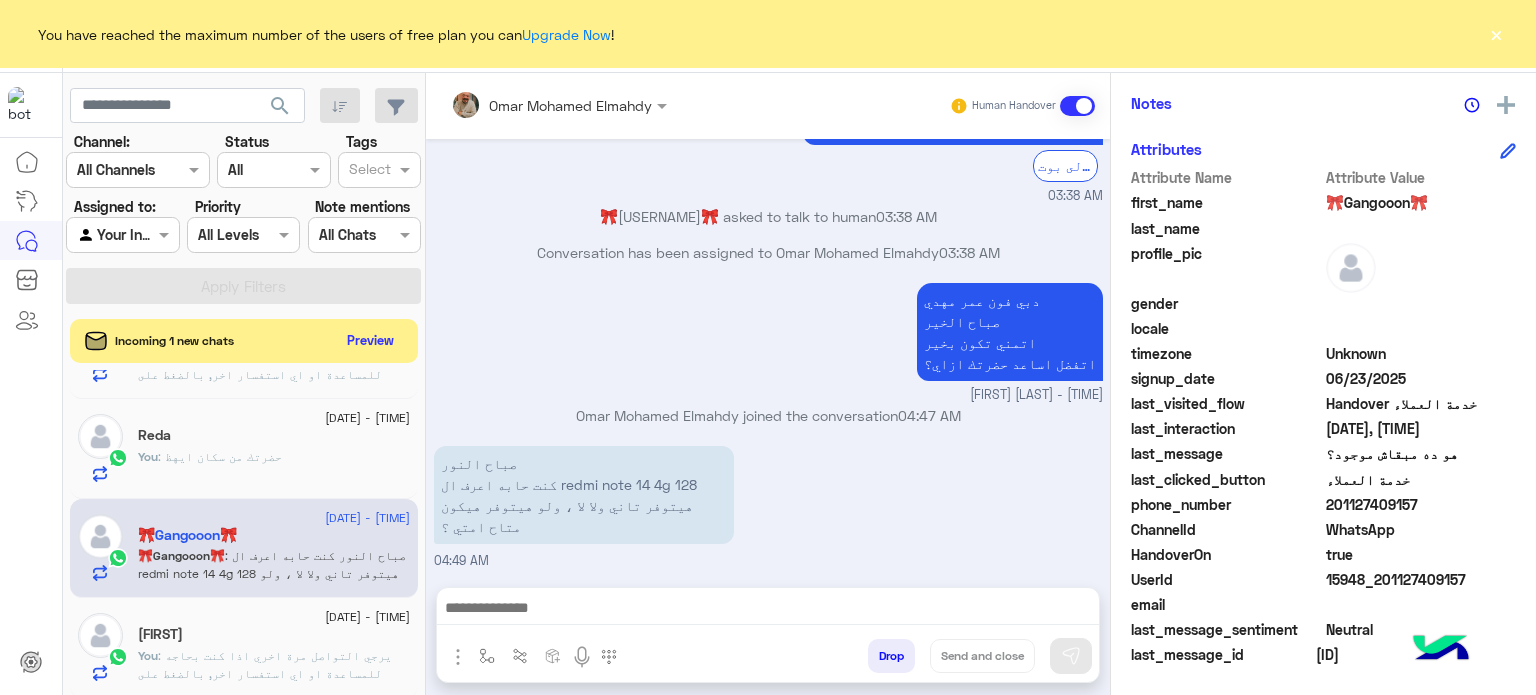 click on "You  : حضرتك من سكان ايه" 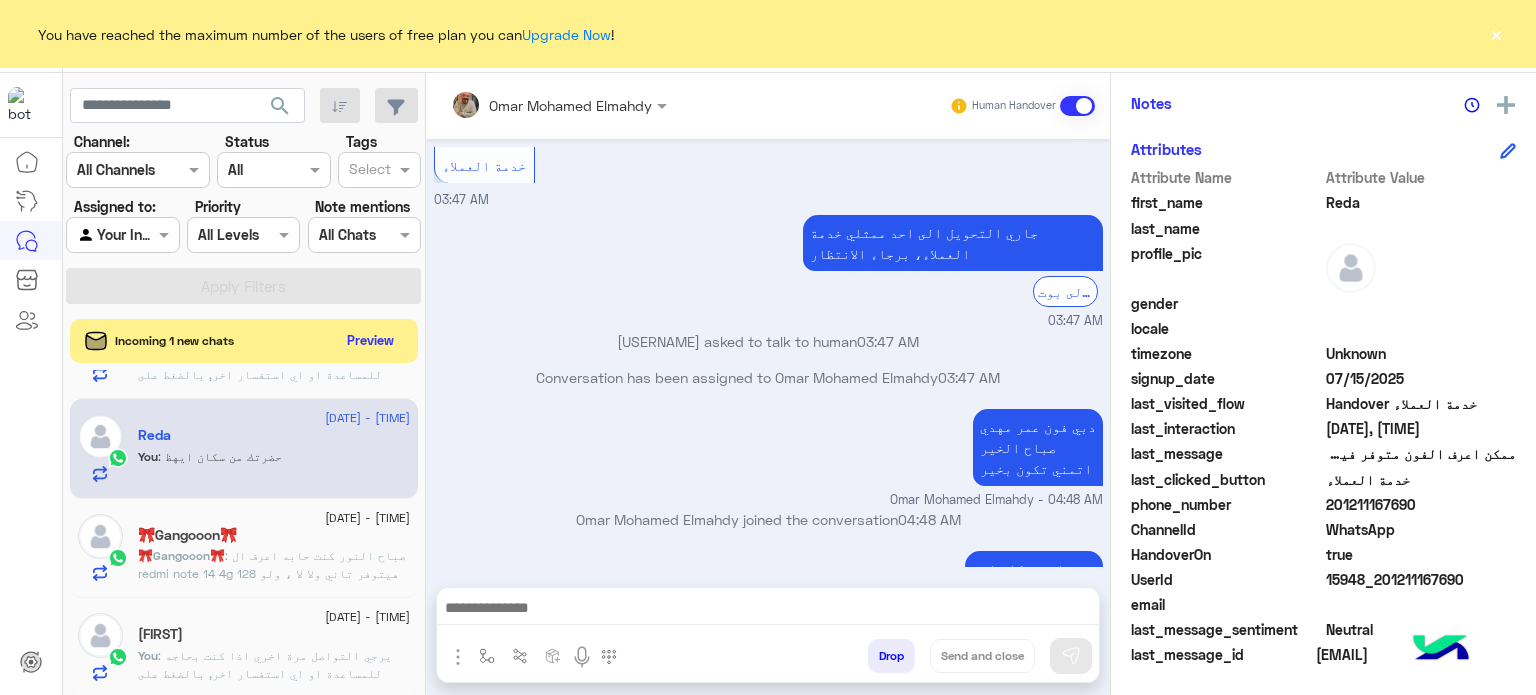 click at bounding box center (768, 610) 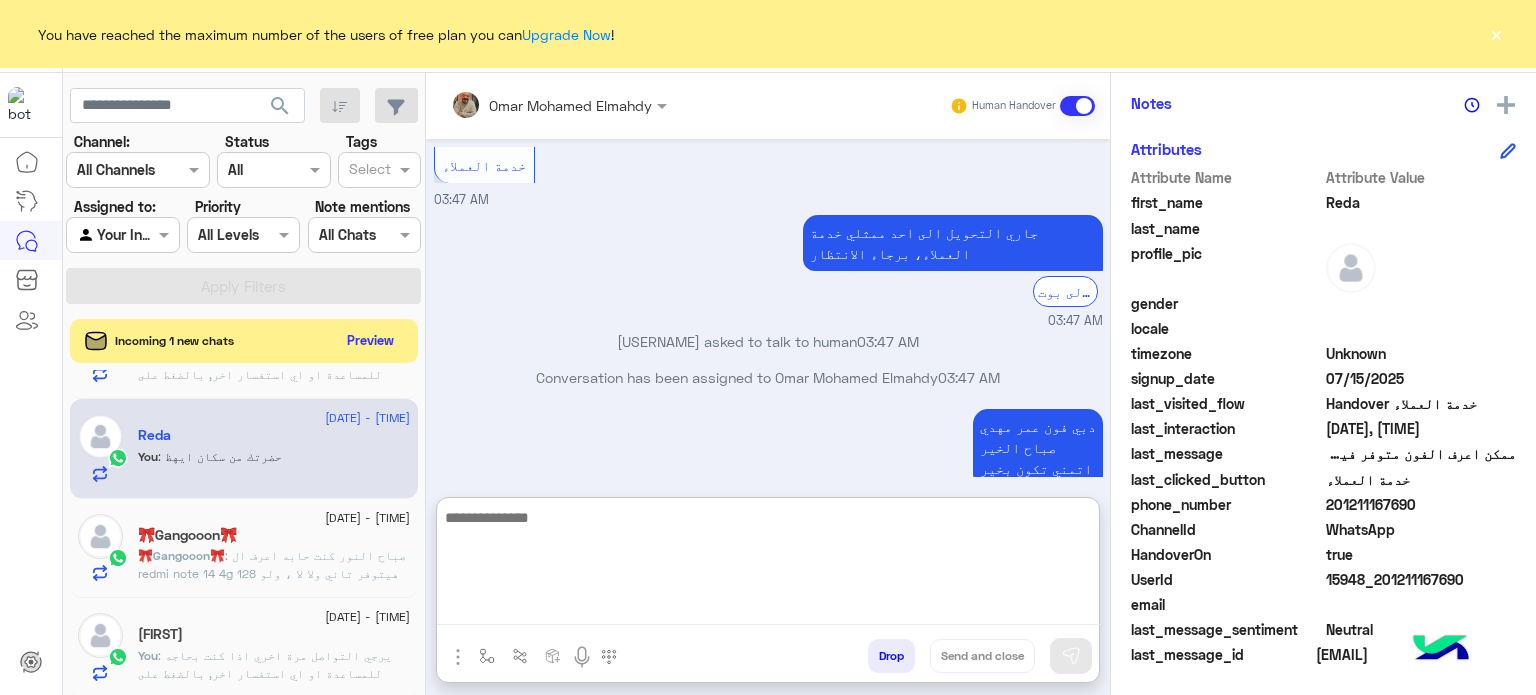 paste on "**********" 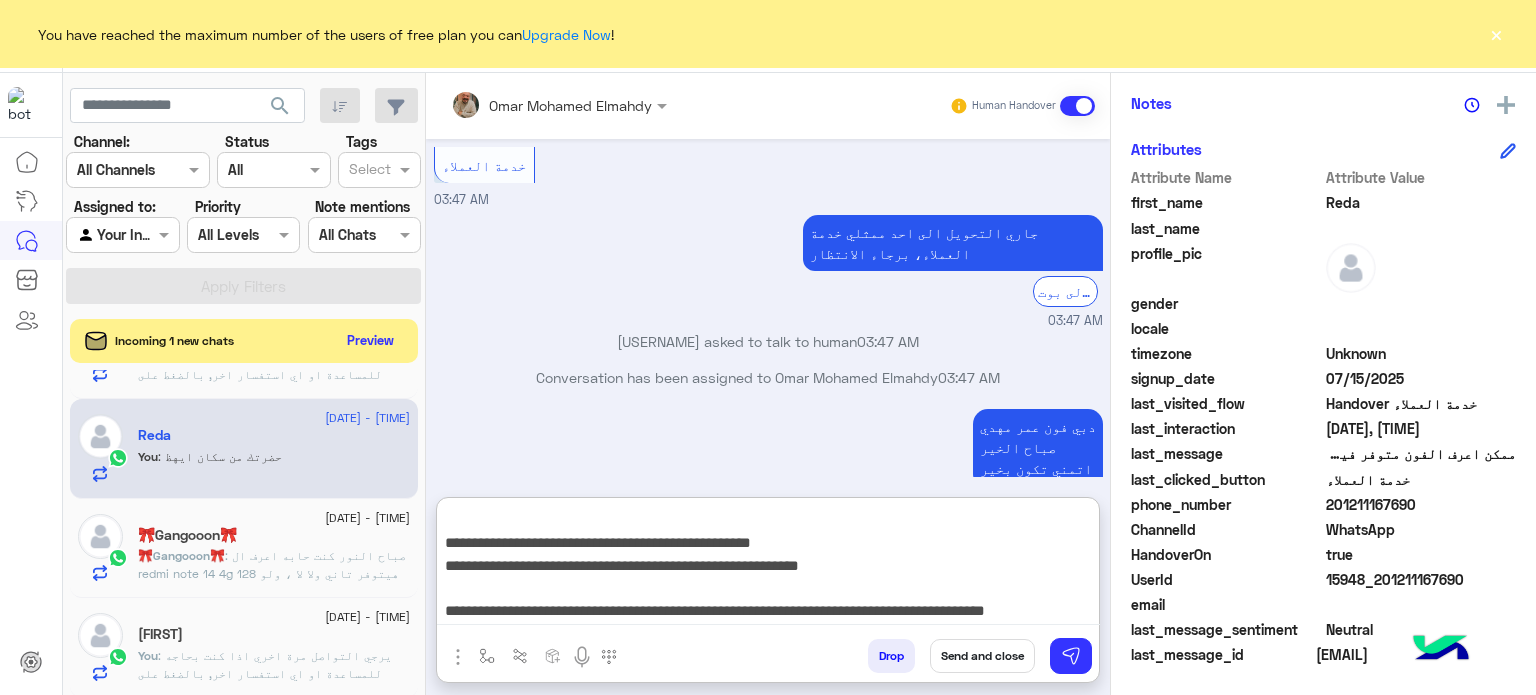 type on "**********" 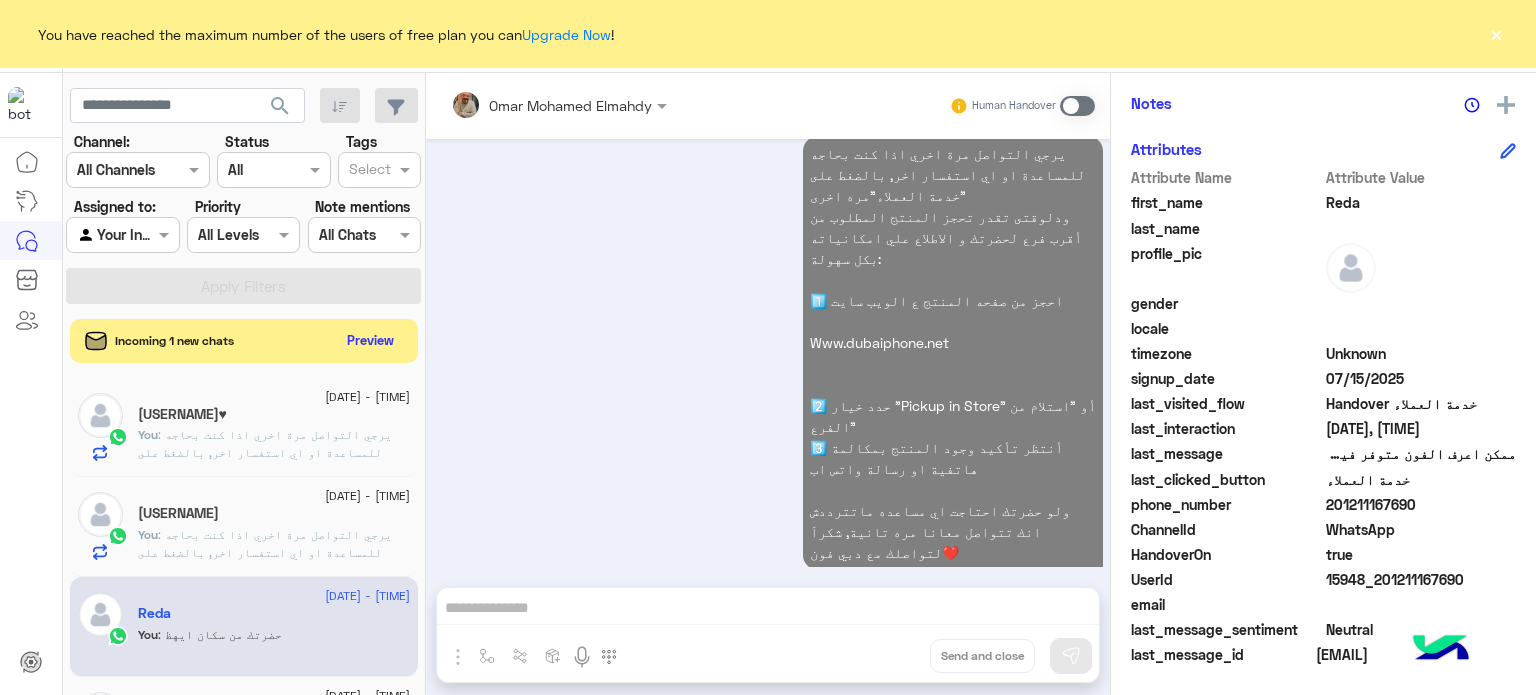 click on ": يرجي التواصل مرة اخري اذا كنت بحاجه للمساعدة او اي استفسار اخر, بالضغط على "خدمة العملاء"مره اخرى
ودلوقتى تقدر تحجز المنتج المطلوب من أقرب فرع لحضرتك و الاطلاع علي امكانياته بكل سهولة:
1️⃣ احجز من صفحه المنتج ع الويب سايت
Www.dubaiphone.net
2️⃣ حدد خيار "Pickup in Store" أو "استلام من الفرع"
3️⃣ أنتظر تأكيد وجود المنتج بمكالمة هاتفية او رسالة واتس اب
ولو حضرتك احتاجت اي مساعده ماتترددش انك تتواصل معانا مره تانية, شكراَ لتواصلك مع دبي فون❤️" 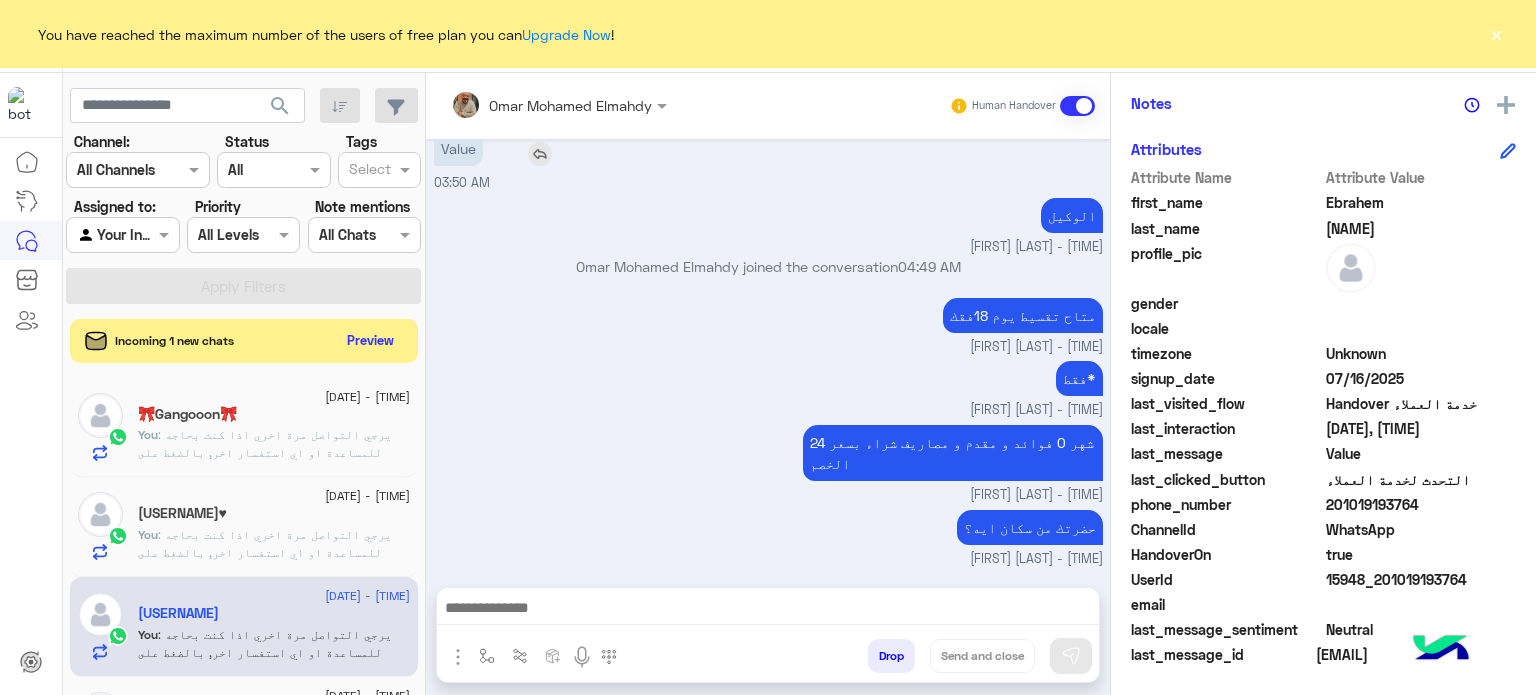 drag, startPoint x: 1332, startPoint y: 504, endPoint x: 493, endPoint y: 152, distance: 909.8489 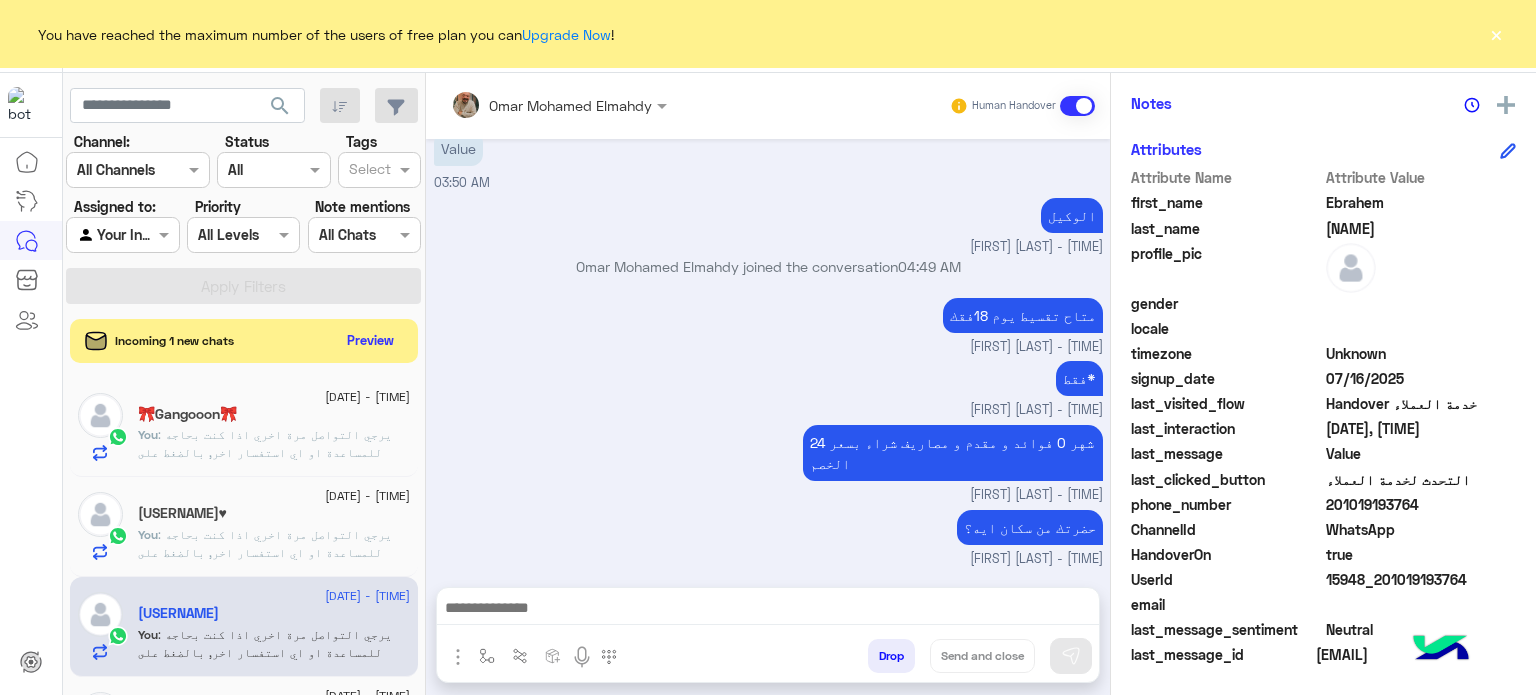 drag, startPoint x: 819, startPoint y: 611, endPoint x: 1003, endPoint y: 671, distance: 193.53552 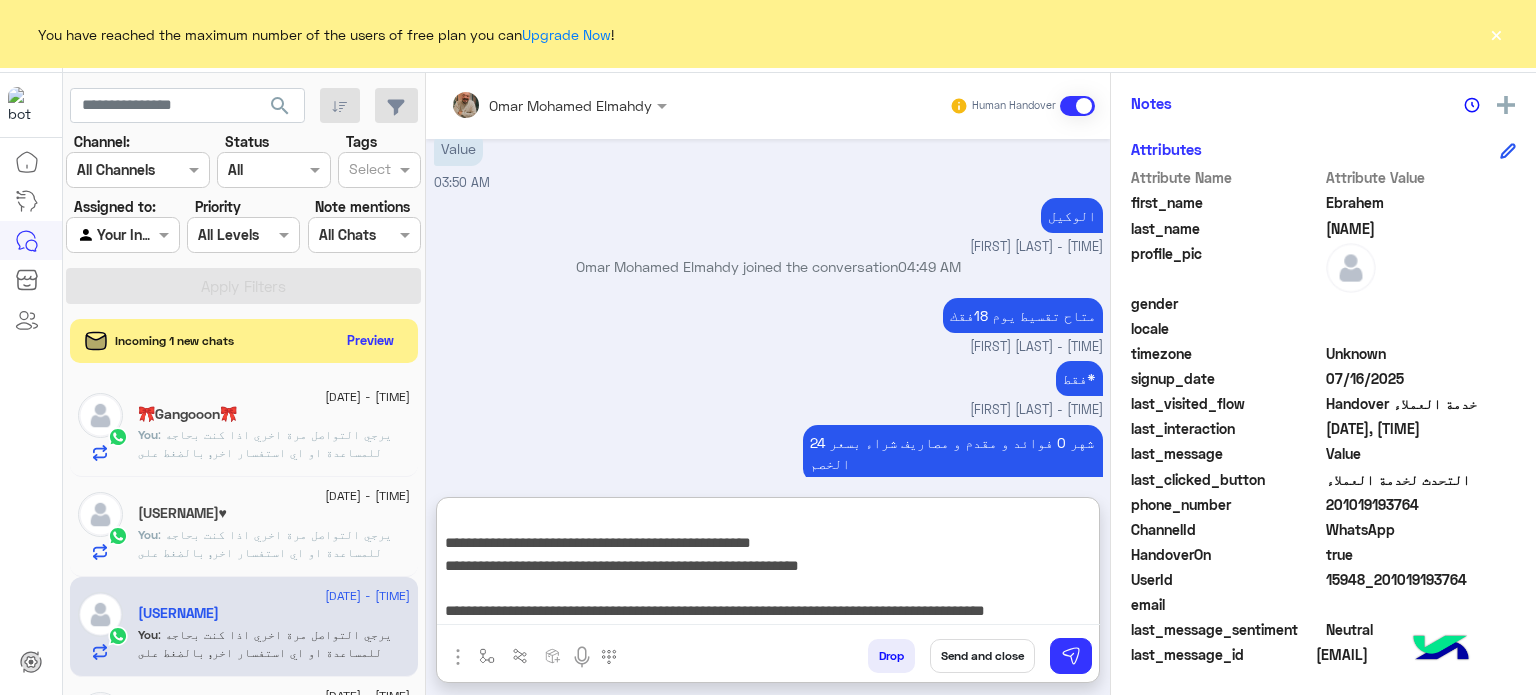 type on "**********" 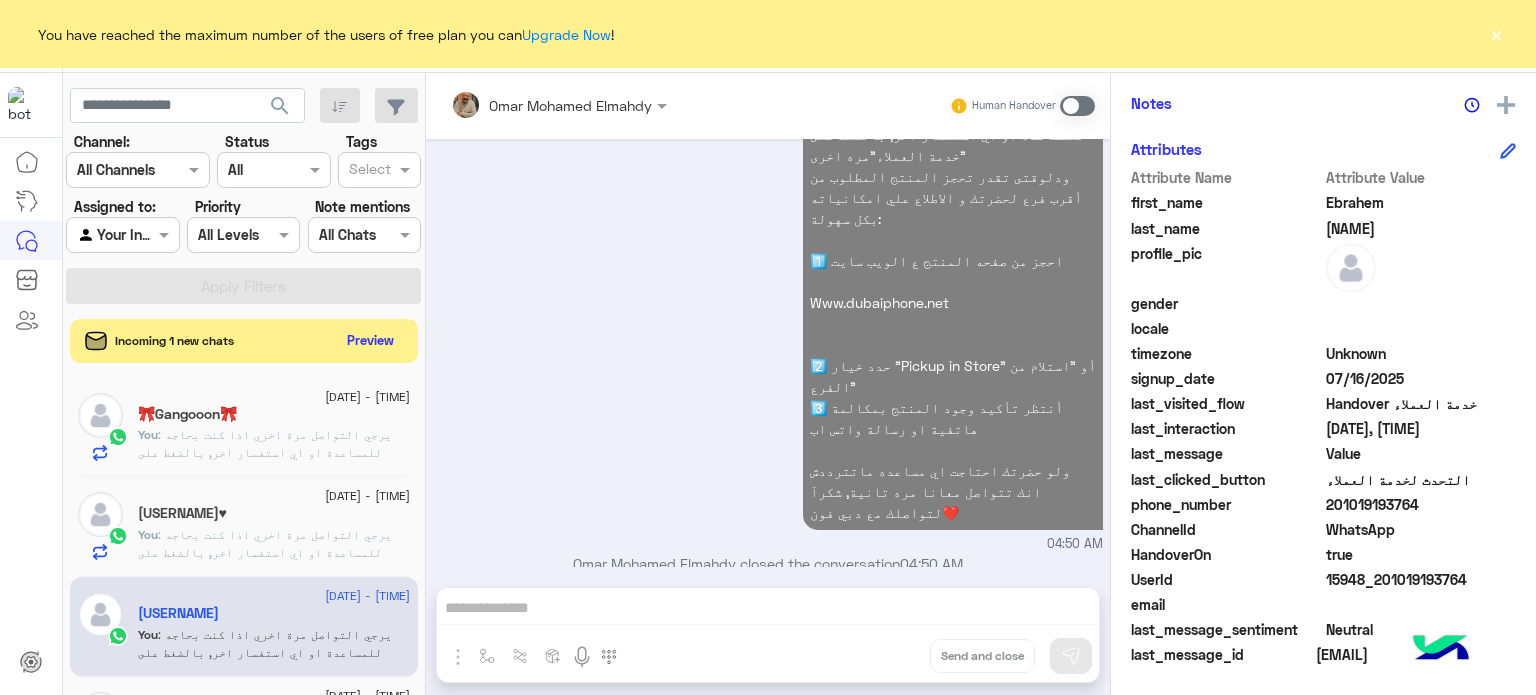 click on ": يرجي التواصل مرة اخري اذا كنت بحاجه للمساعدة او اي استفسار اخر, بالضغط على "خدمة العملاء"مره اخرى
ودلوقتى تقدر تحجز المنتج المطلوب من أقرب فرع لحضرتك و الاطلاع علي امكانياته بكل سهولة:
1️⃣ احجز من صفحه المنتج ع الويب سايت
Www.dubaiphone.net
2️⃣ حدد خيار "Pickup in Store" أو "استلام من الفرع"
3️⃣ أنتظر تأكيد وجود المنتج بمكالمة هاتفية او رسالة واتس اب
ولو حضرتك احتاجت اي مساعده ماتترددش انك تتواصل معانا مره تانية, شكراَ لتواصلك مع دبي فون❤️" 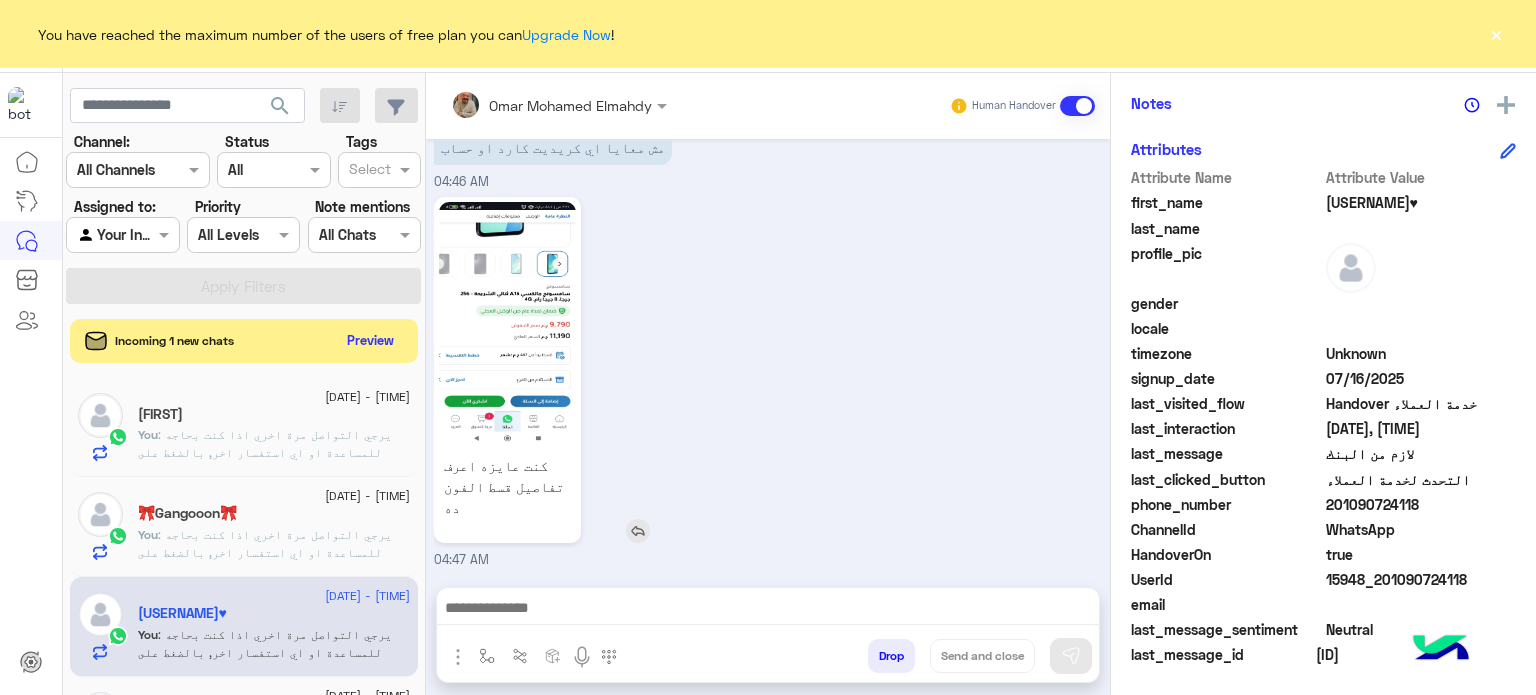 click on "كنت عايزه اعرف تفاصيل قسط الفون ده" 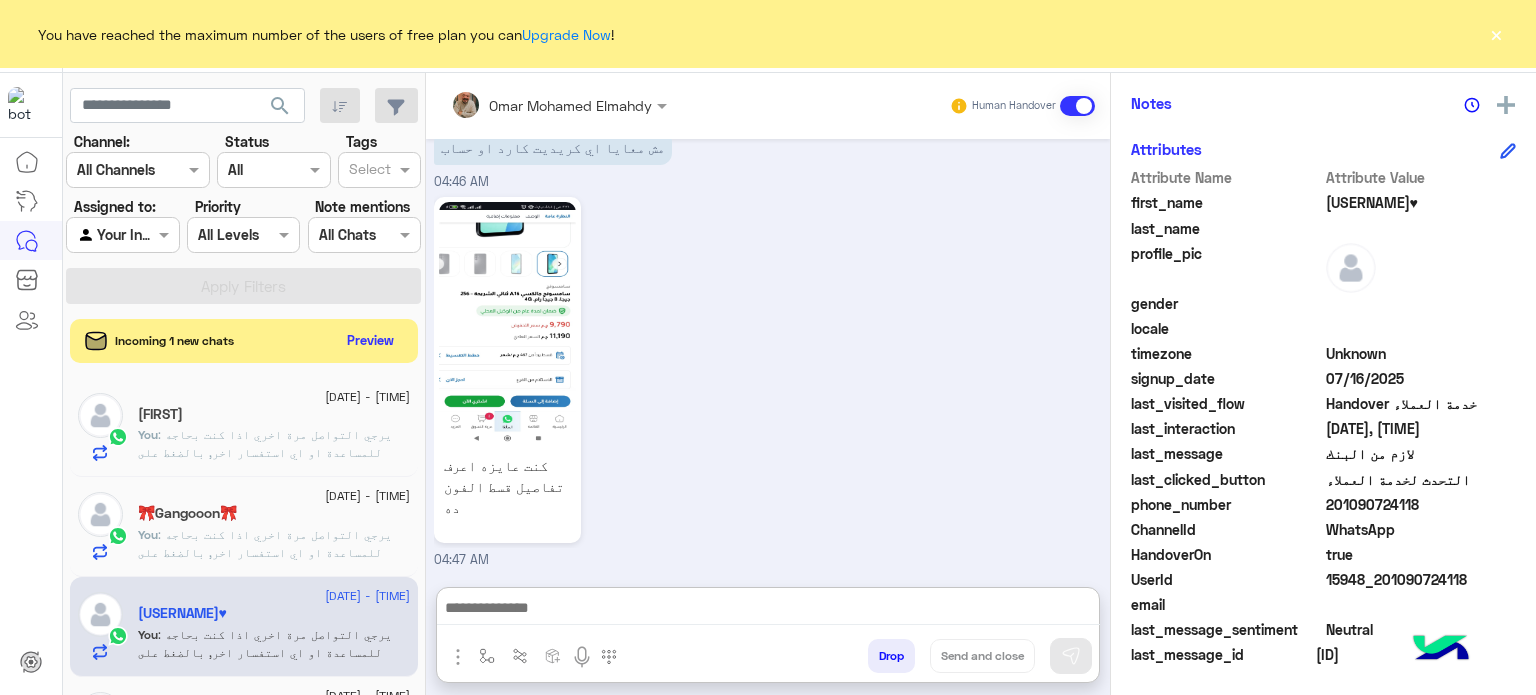 click at bounding box center [768, 610] 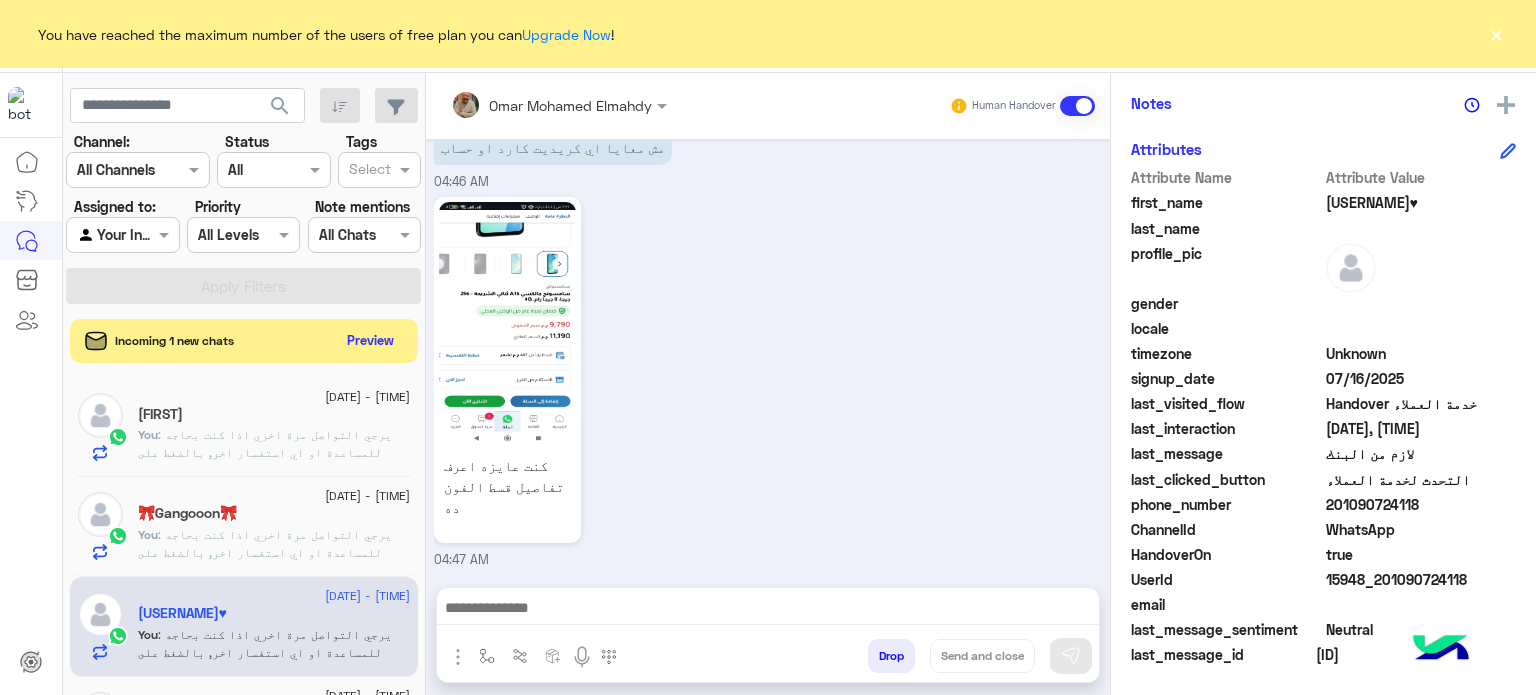 drag, startPoint x: 716, startPoint y: 622, endPoint x: 724, endPoint y: 615, distance: 10.630146 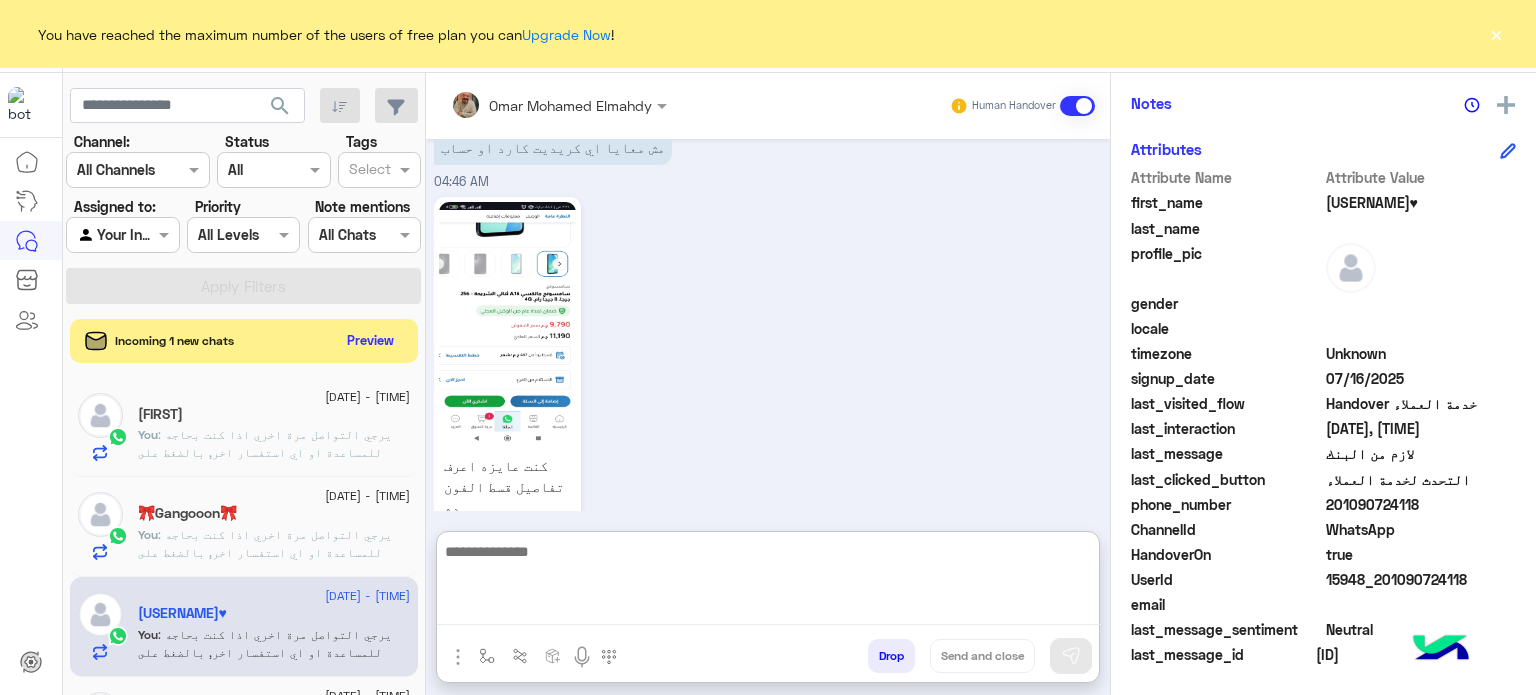 paste on "**********" 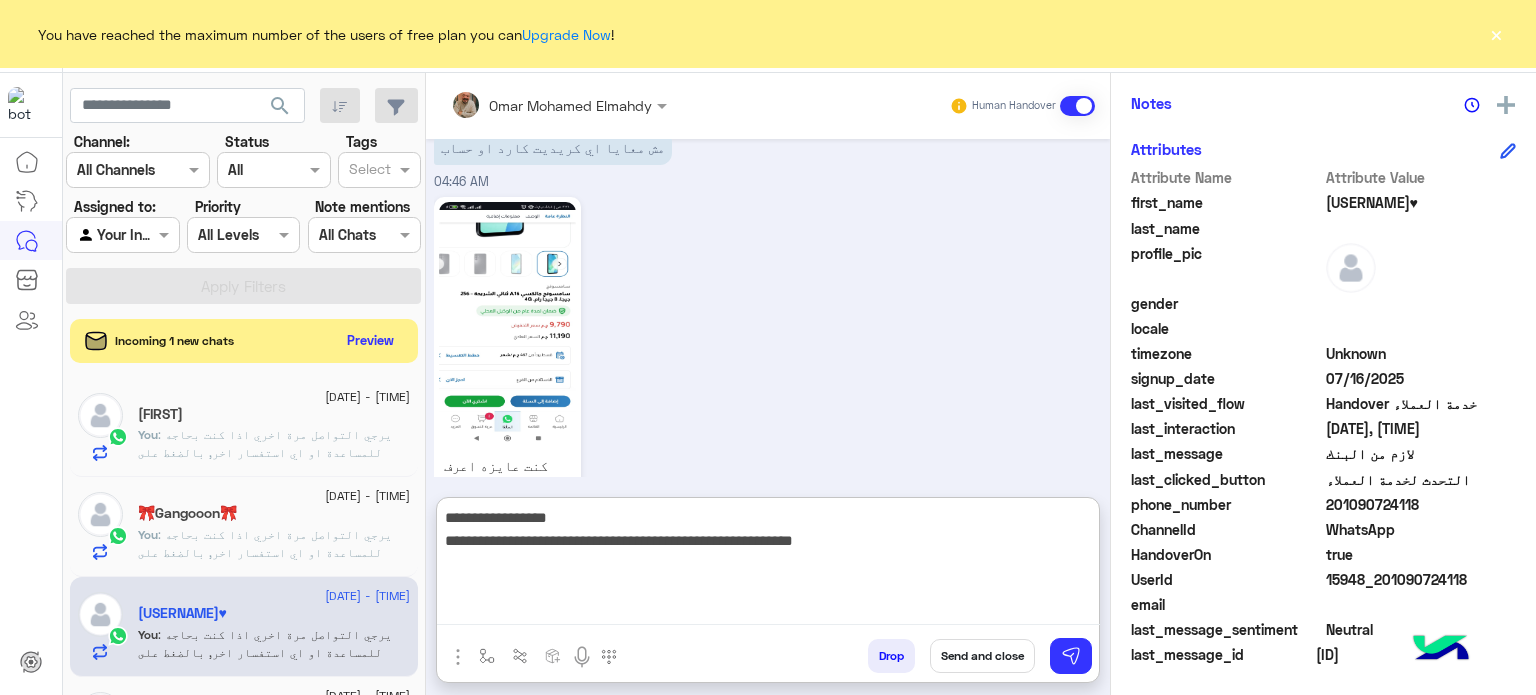 click on "**********" at bounding box center (768, 565) 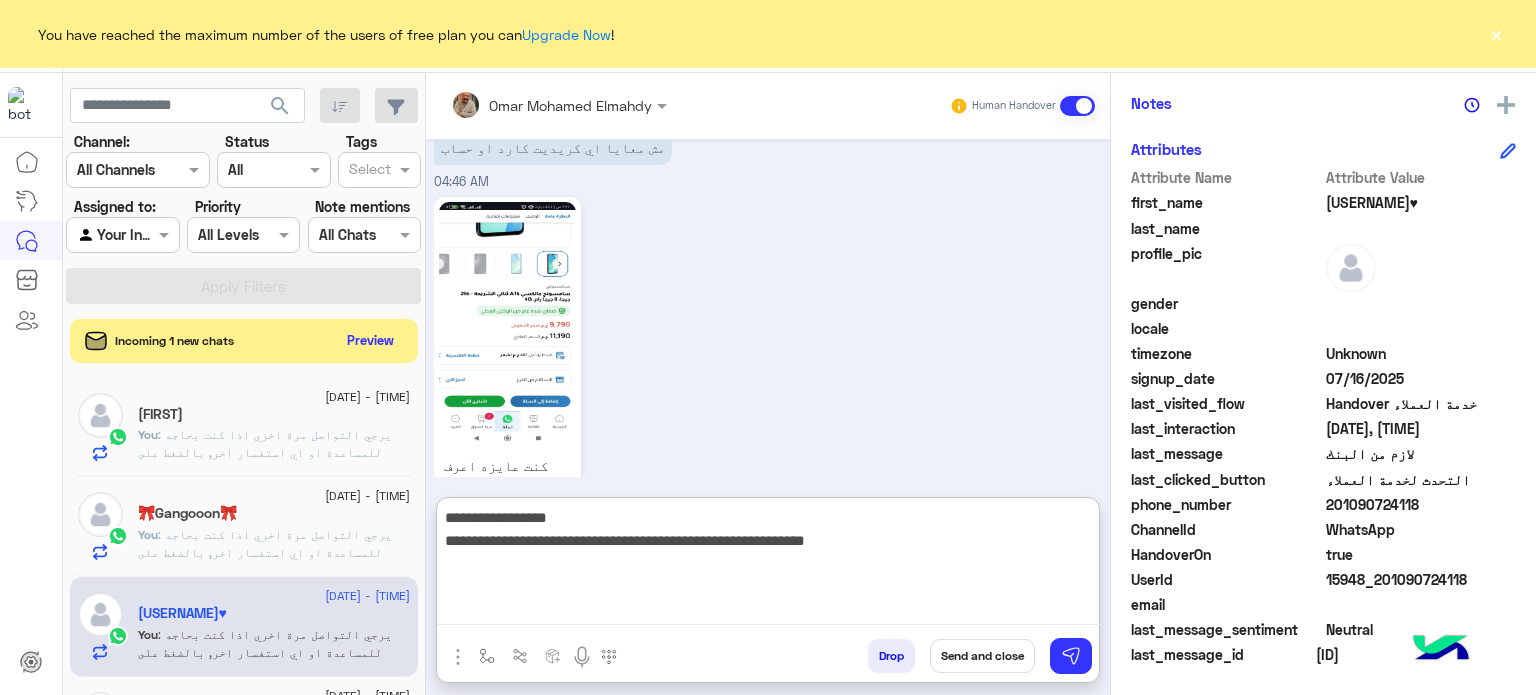 type on "**********" 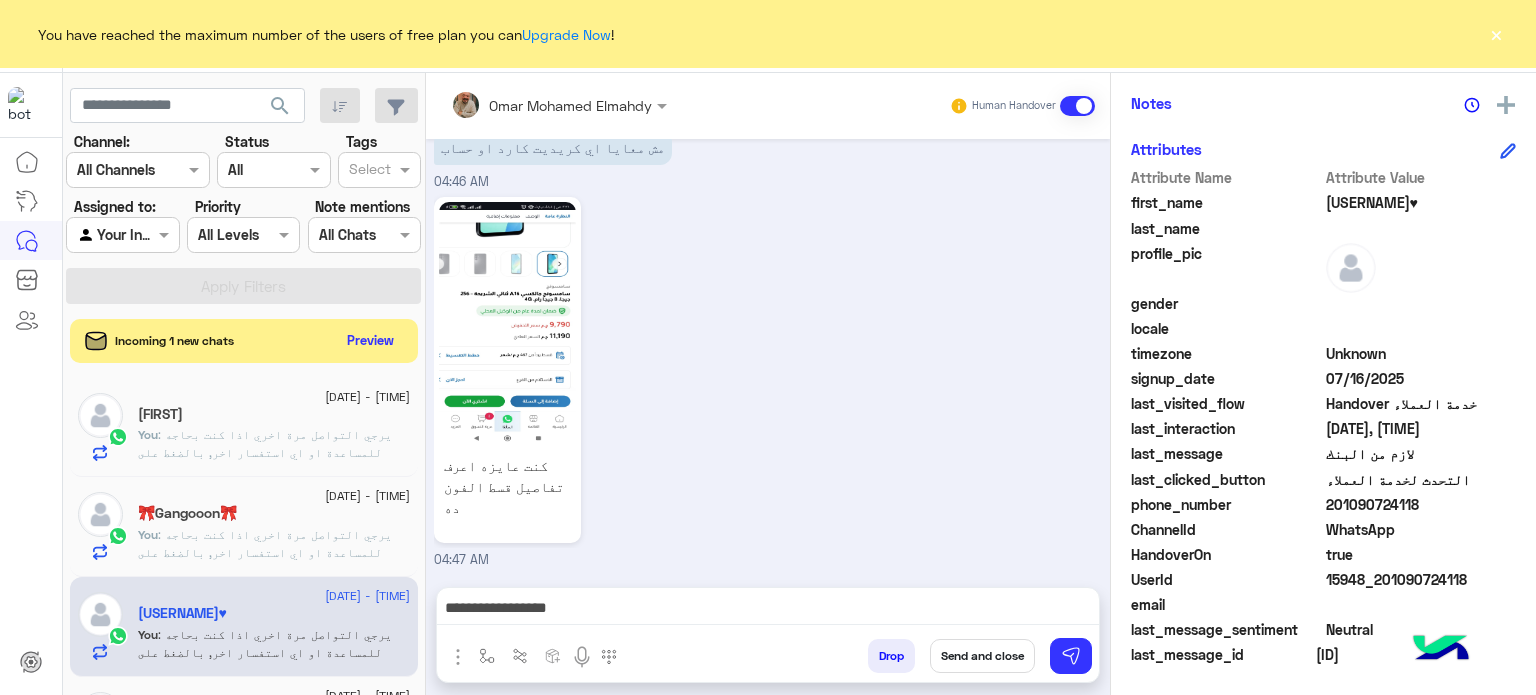 drag, startPoint x: 776, startPoint y: 399, endPoint x: 774, endPoint y: 414, distance: 15.132746 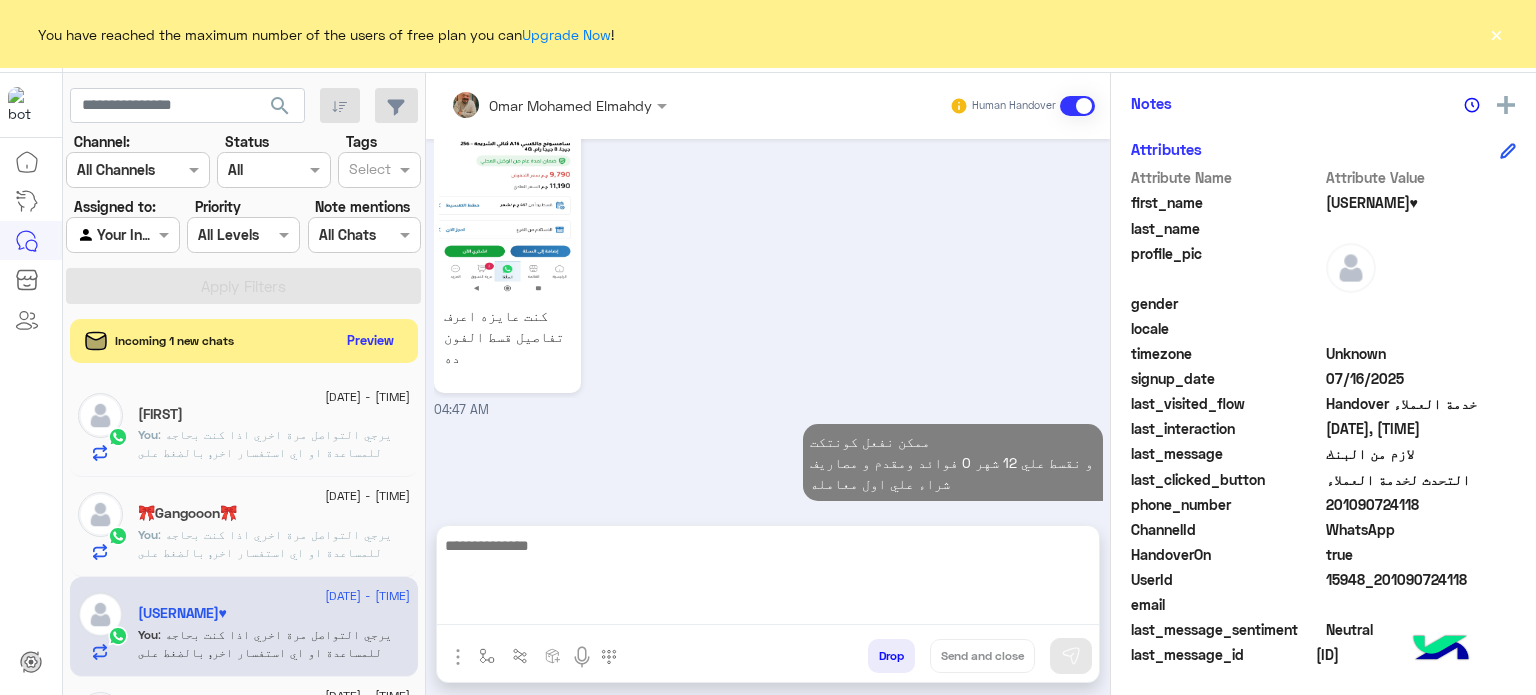 scroll, scrollTop: 893, scrollLeft: 0, axis: vertical 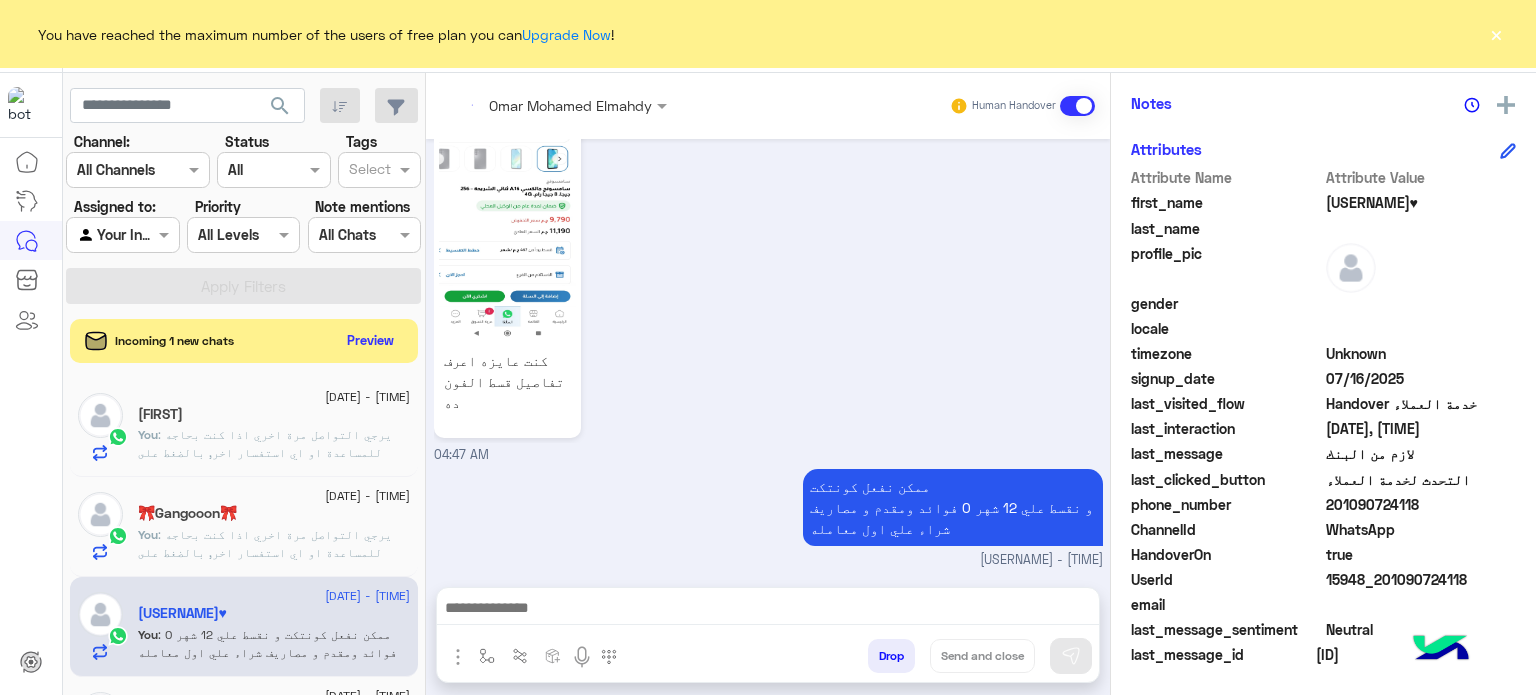 drag, startPoint x: 787, startPoint y: 556, endPoint x: 898, endPoint y: 620, distance: 128.12885 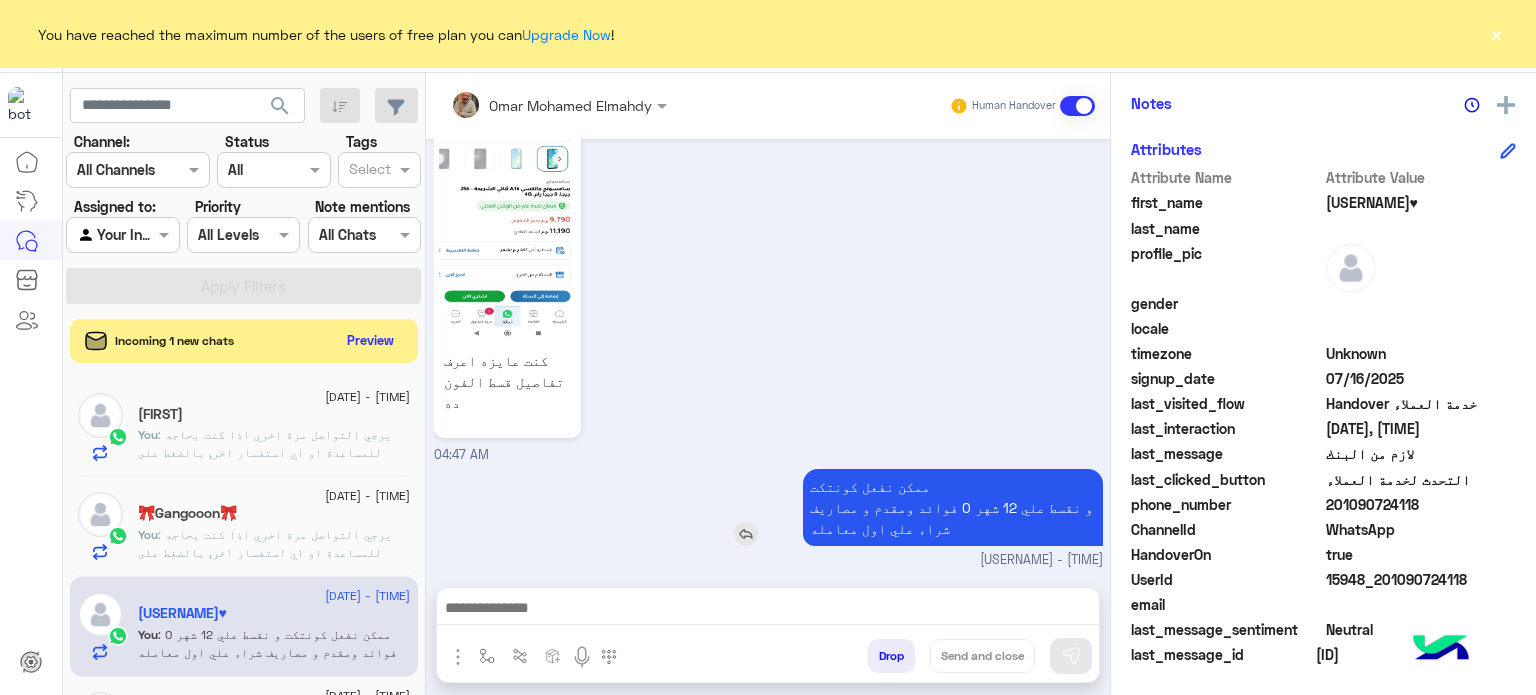 click on "ممكن نفعل كونتكت  و نقسط علي [NUMBER] شهر 0 فوائد ومقدم و مصاريف شراء علي اول معامله" at bounding box center (896, 507) 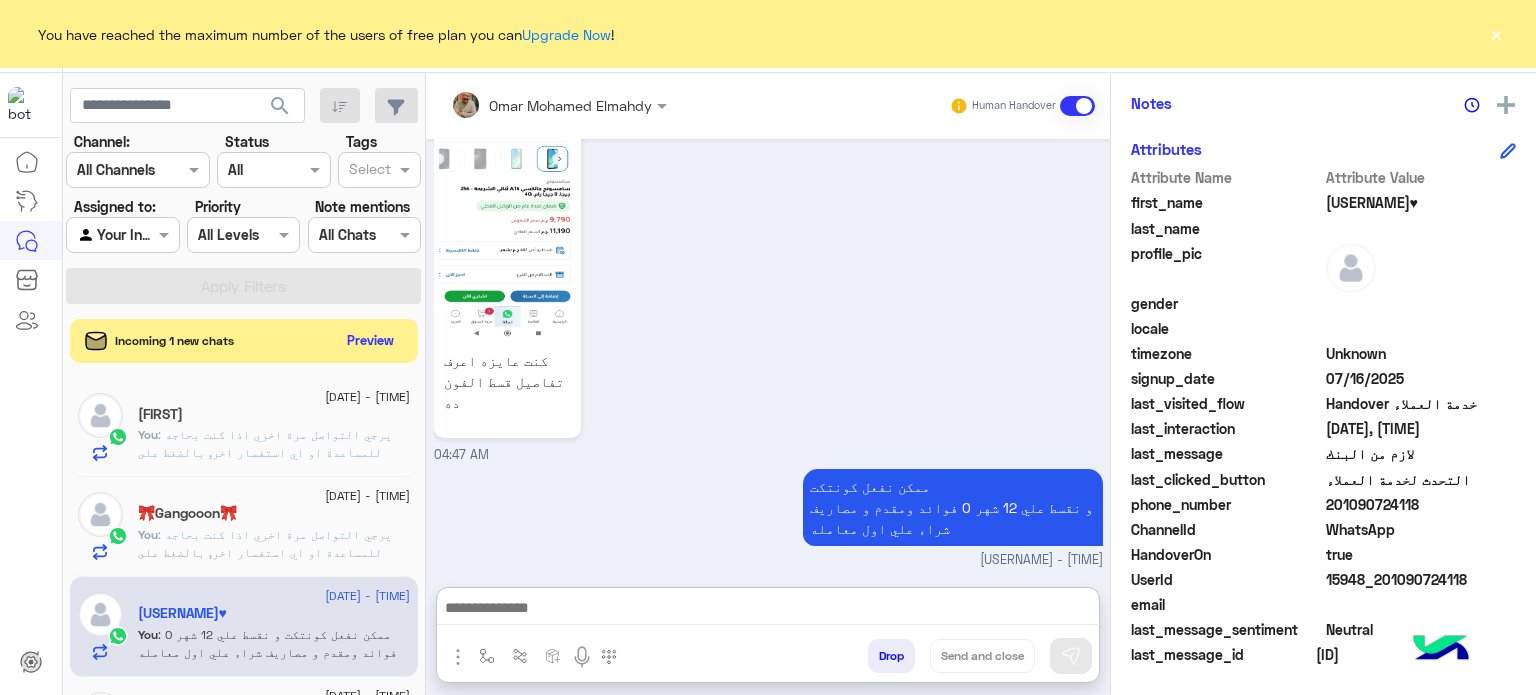 drag, startPoint x: 768, startPoint y: 602, endPoint x: 672, endPoint y: 604, distance: 96.02083 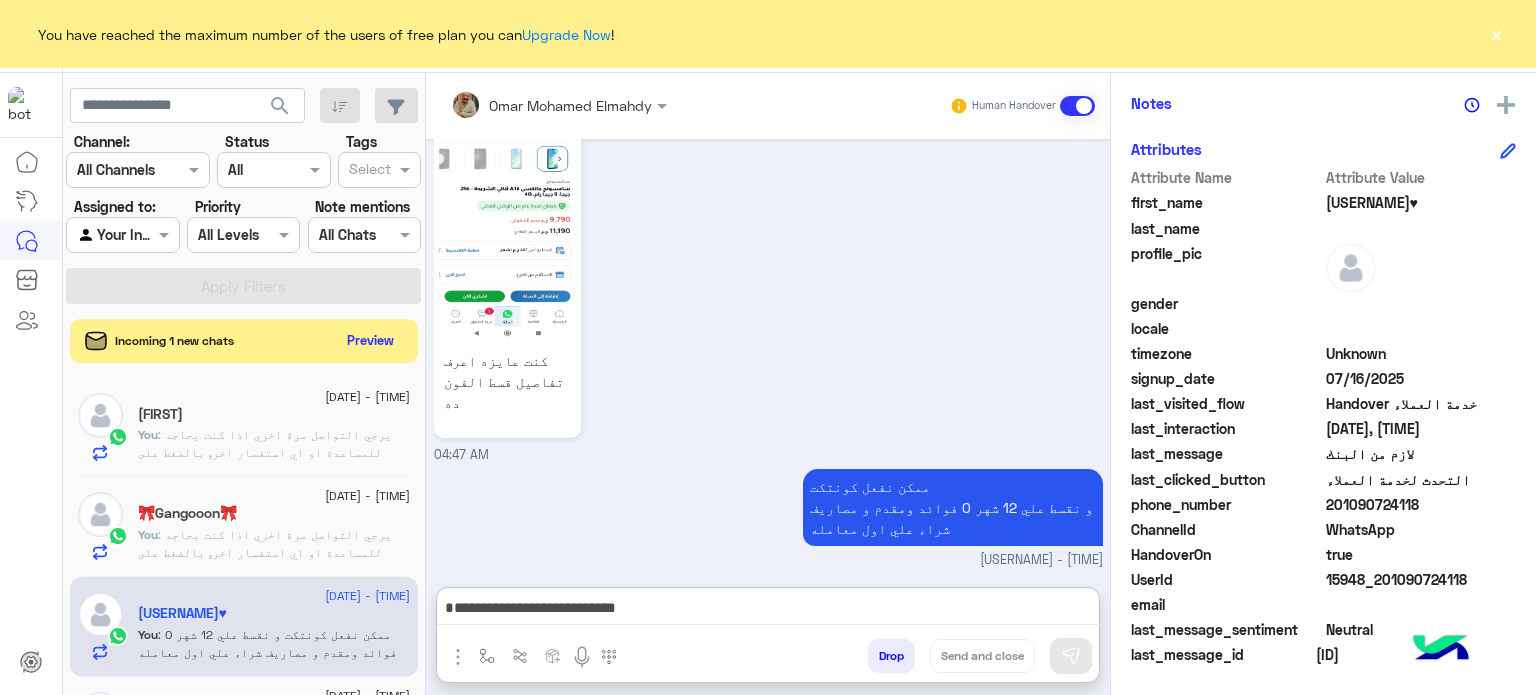 scroll, scrollTop: 965, scrollLeft: 0, axis: vertical 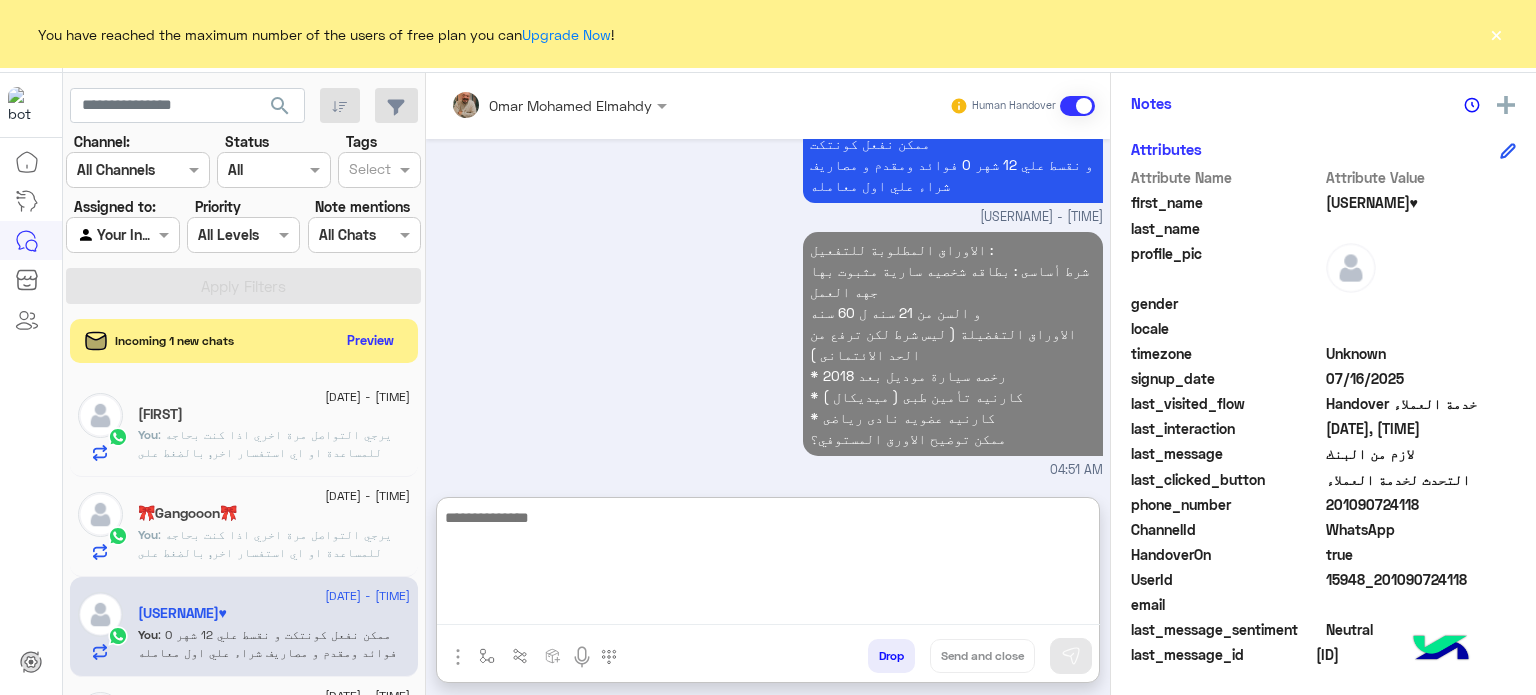 click on "🎀Gangooon🎀" 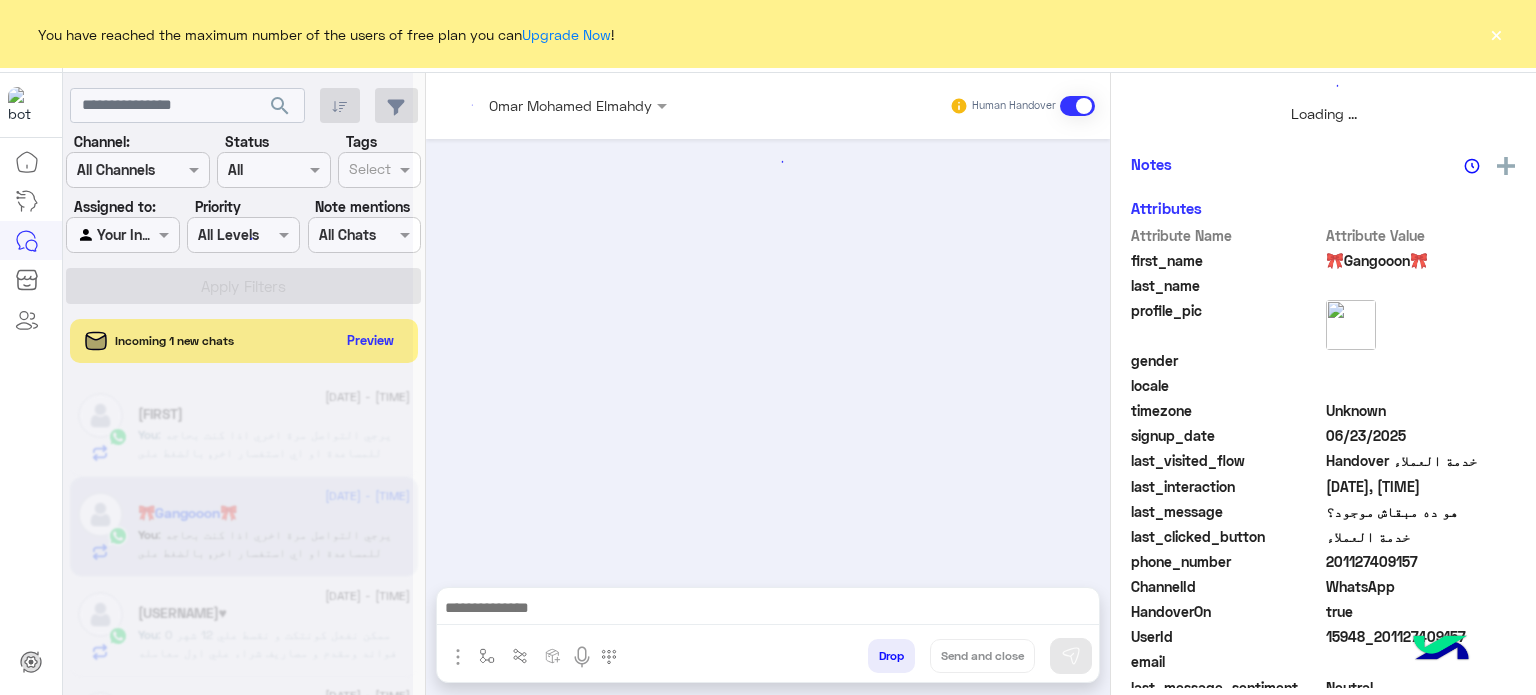 scroll, scrollTop: 0, scrollLeft: 0, axis: both 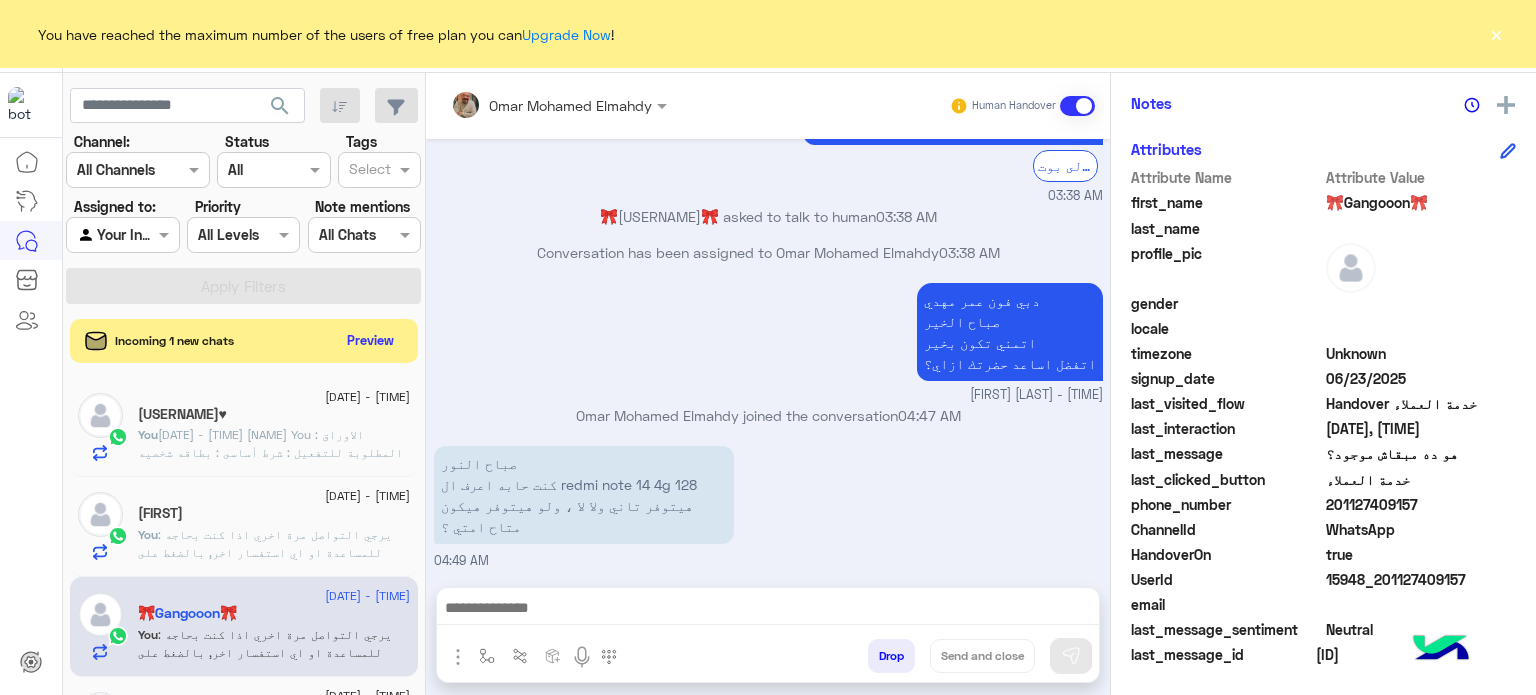 click at bounding box center [768, 610] 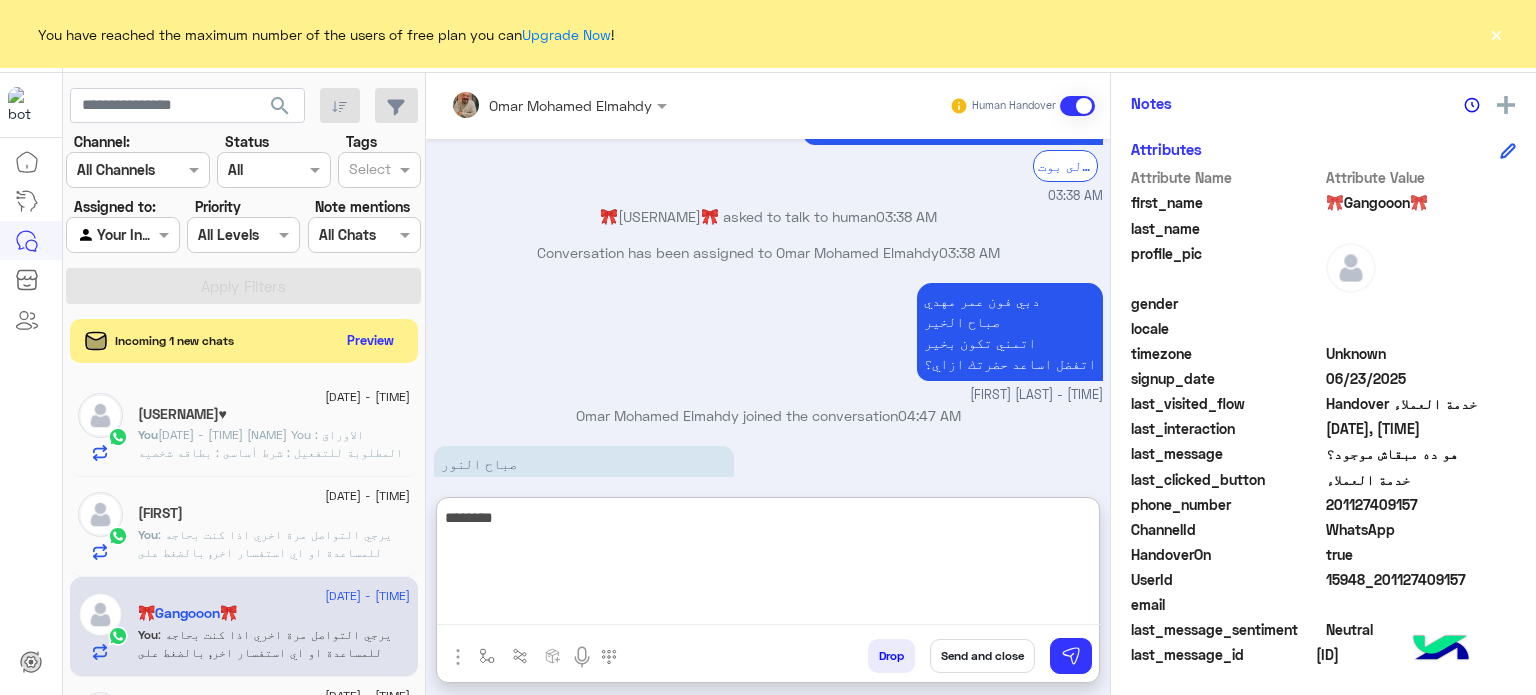 type on "*********" 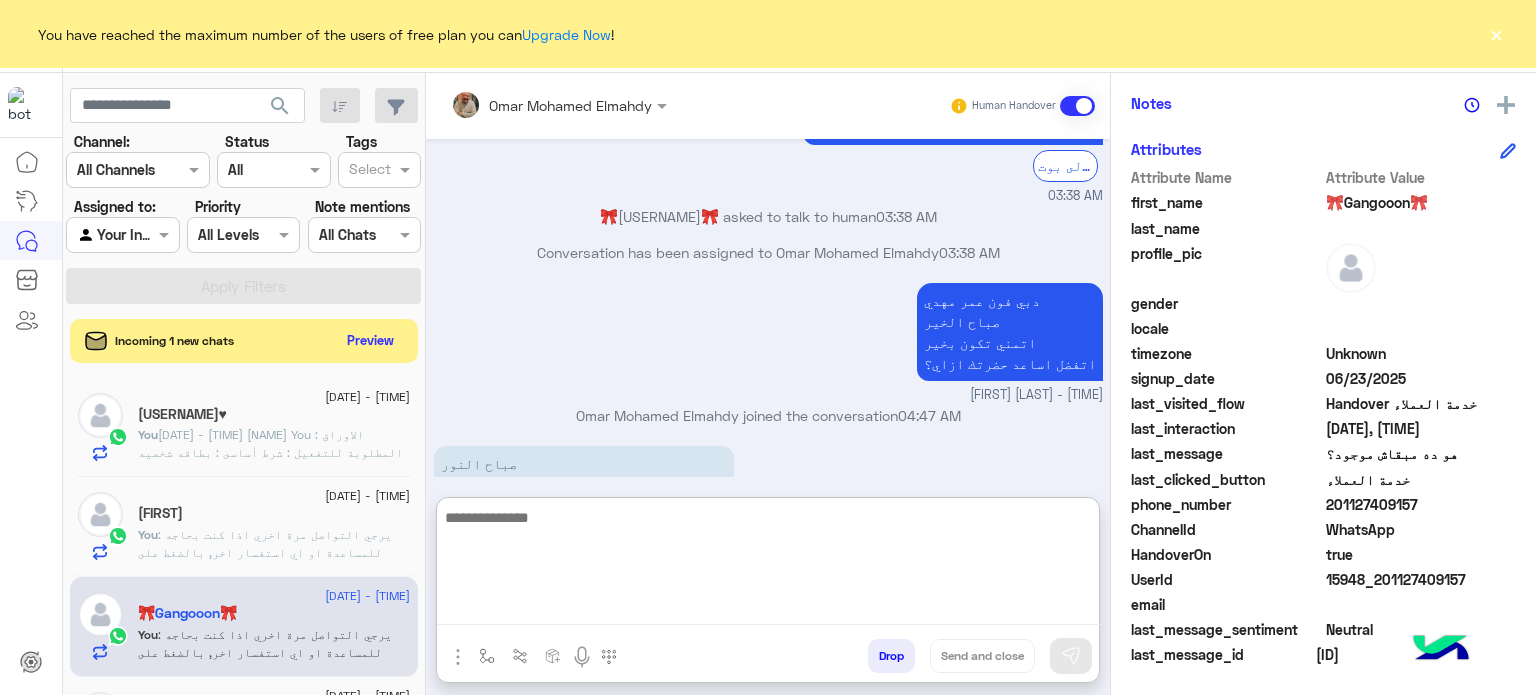 scroll, scrollTop: 1005, scrollLeft: 0, axis: vertical 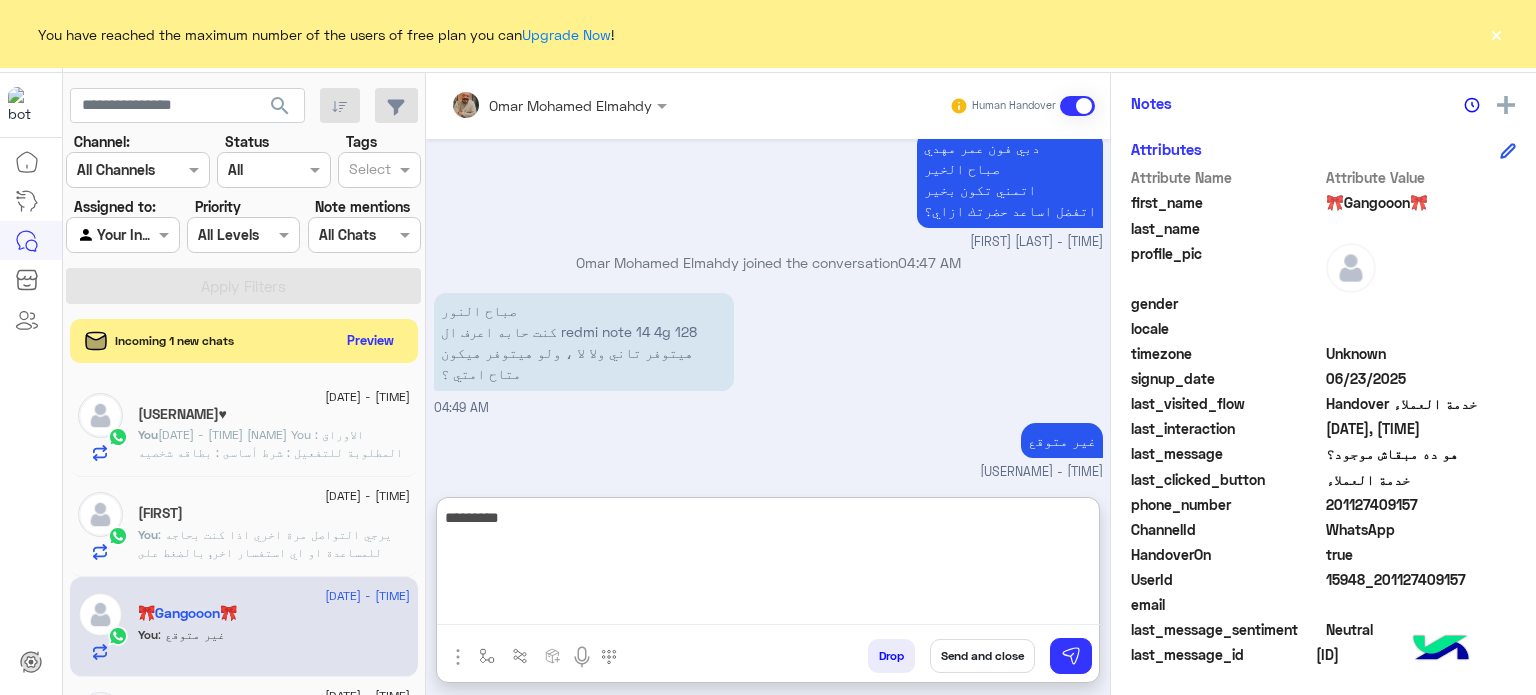 type on "**********" 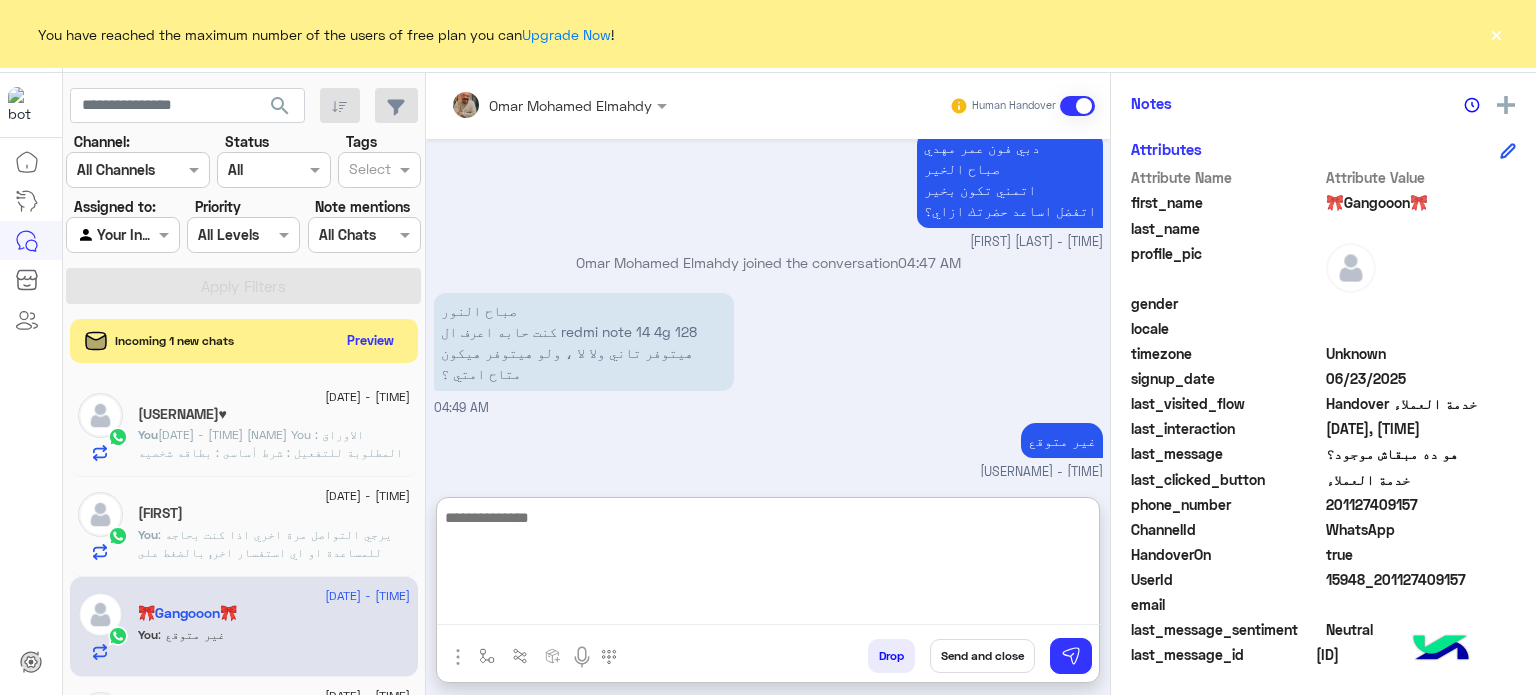 scroll, scrollTop: 1069, scrollLeft: 0, axis: vertical 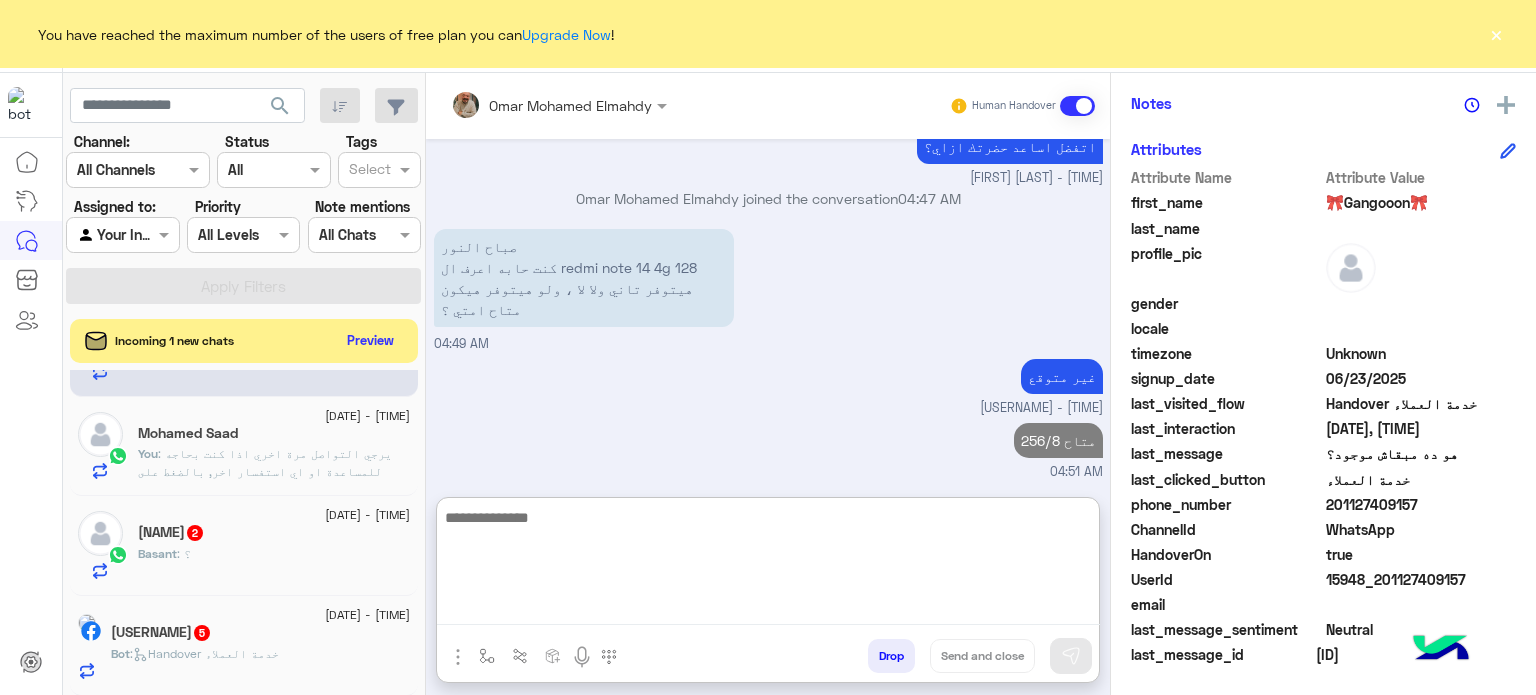 click on "[DATE] - [TIME]" 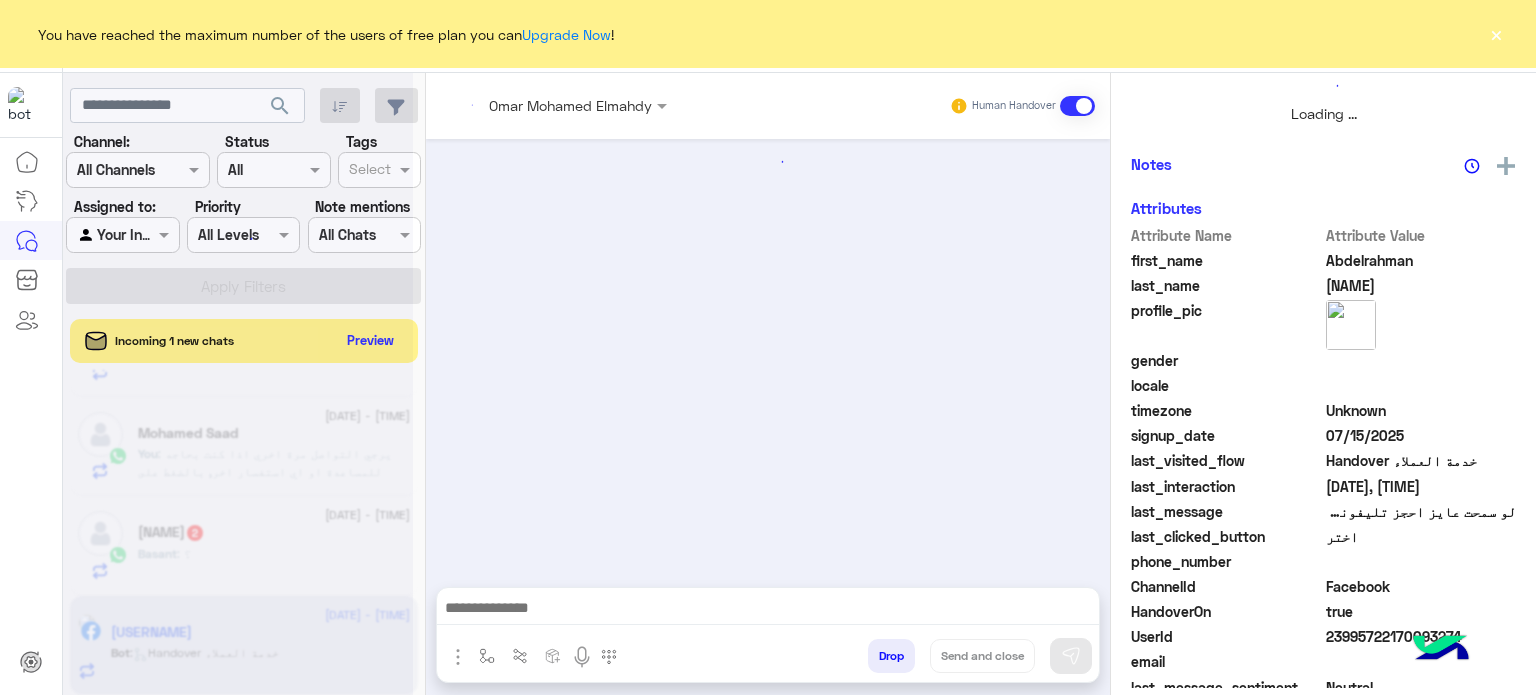 scroll, scrollTop: 464, scrollLeft: 0, axis: vertical 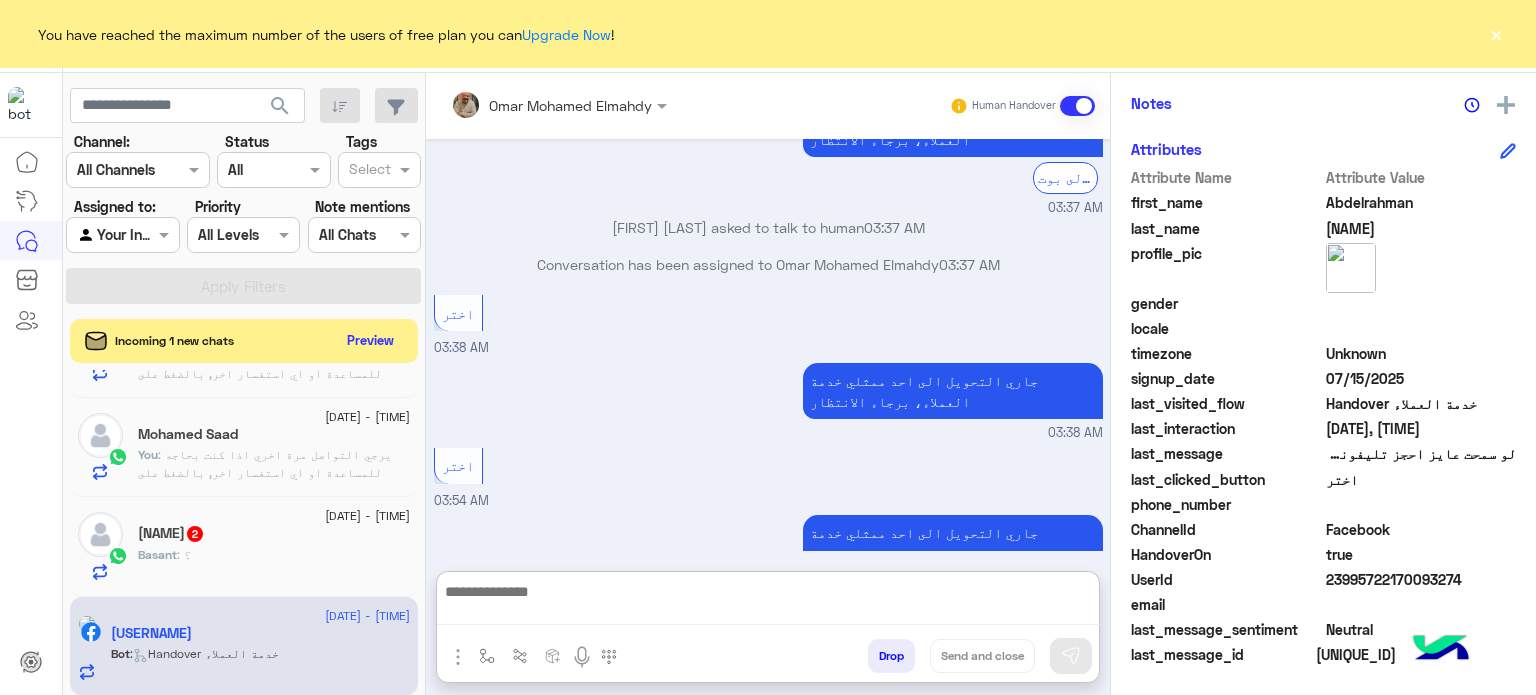 click at bounding box center [768, 602] 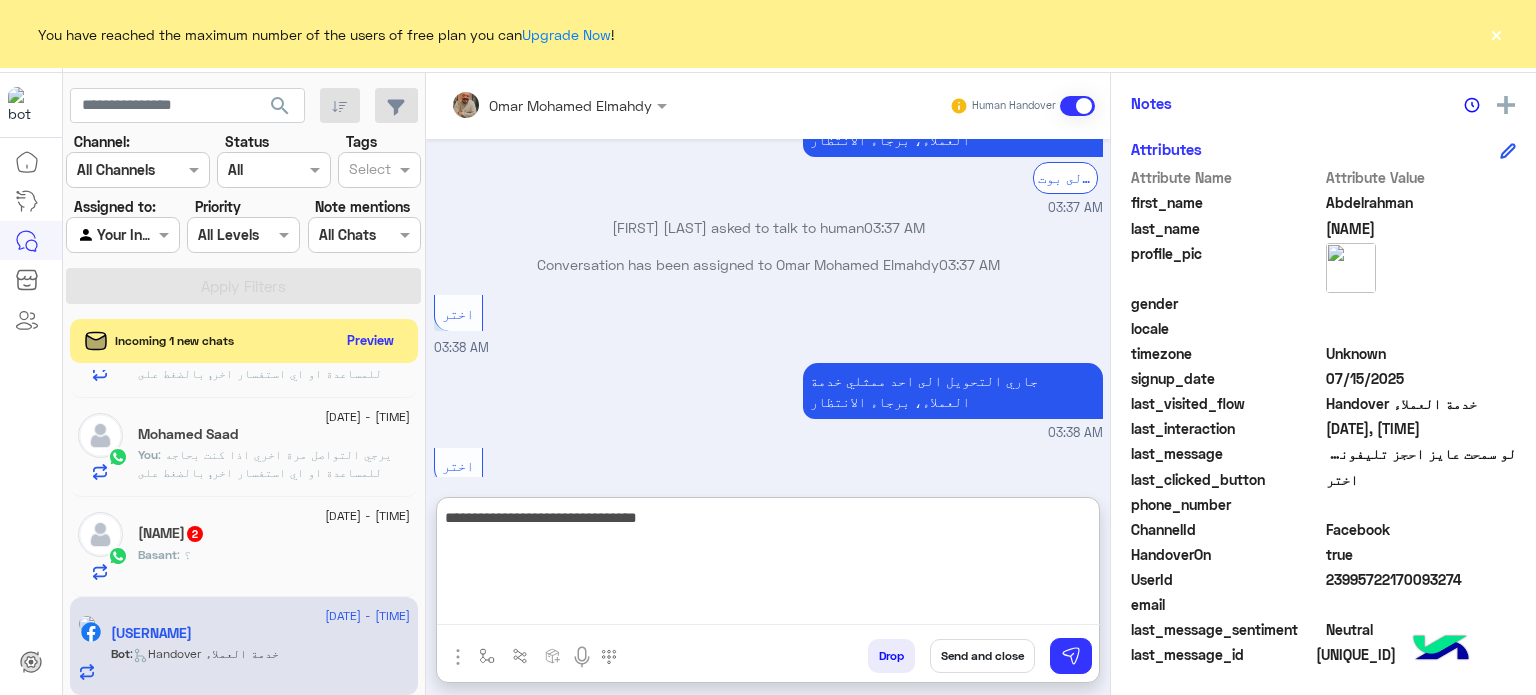 type on "**********" 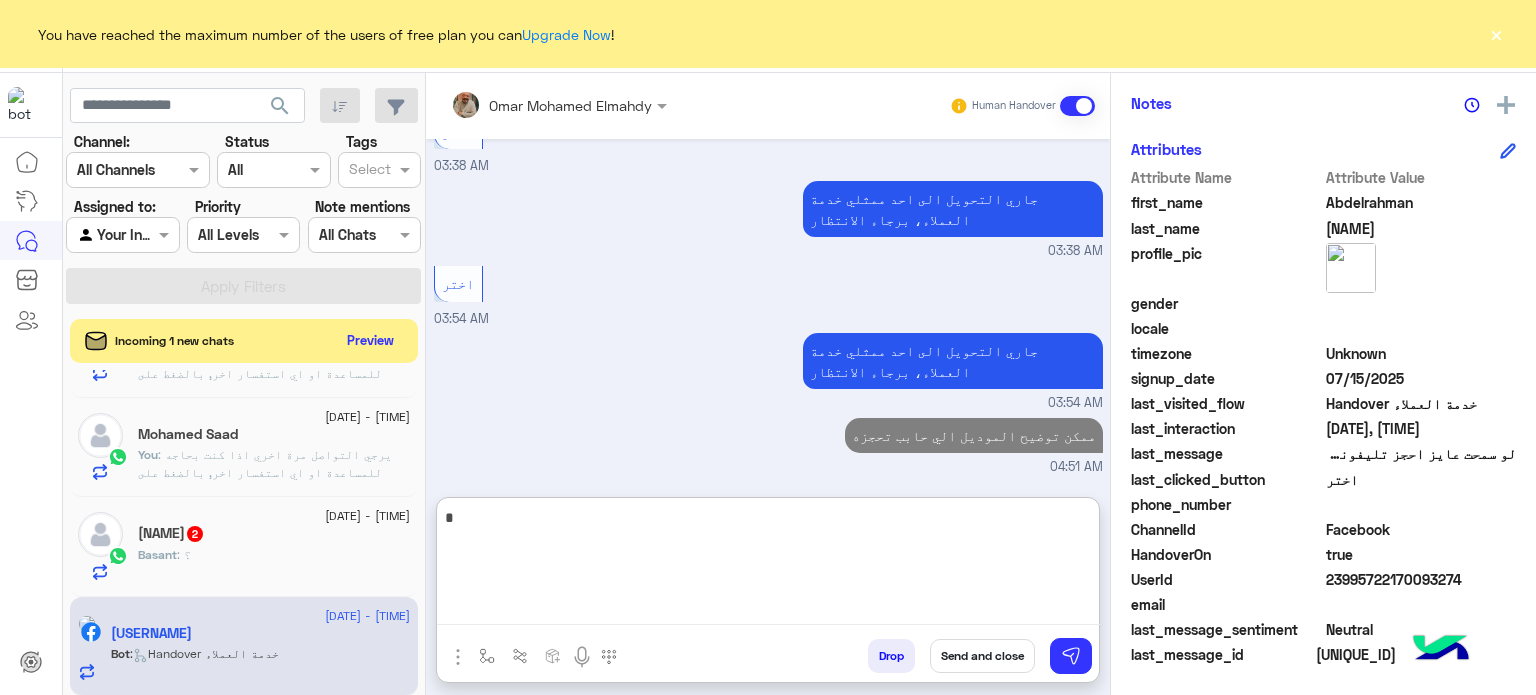 scroll, scrollTop: 3028, scrollLeft: 0, axis: vertical 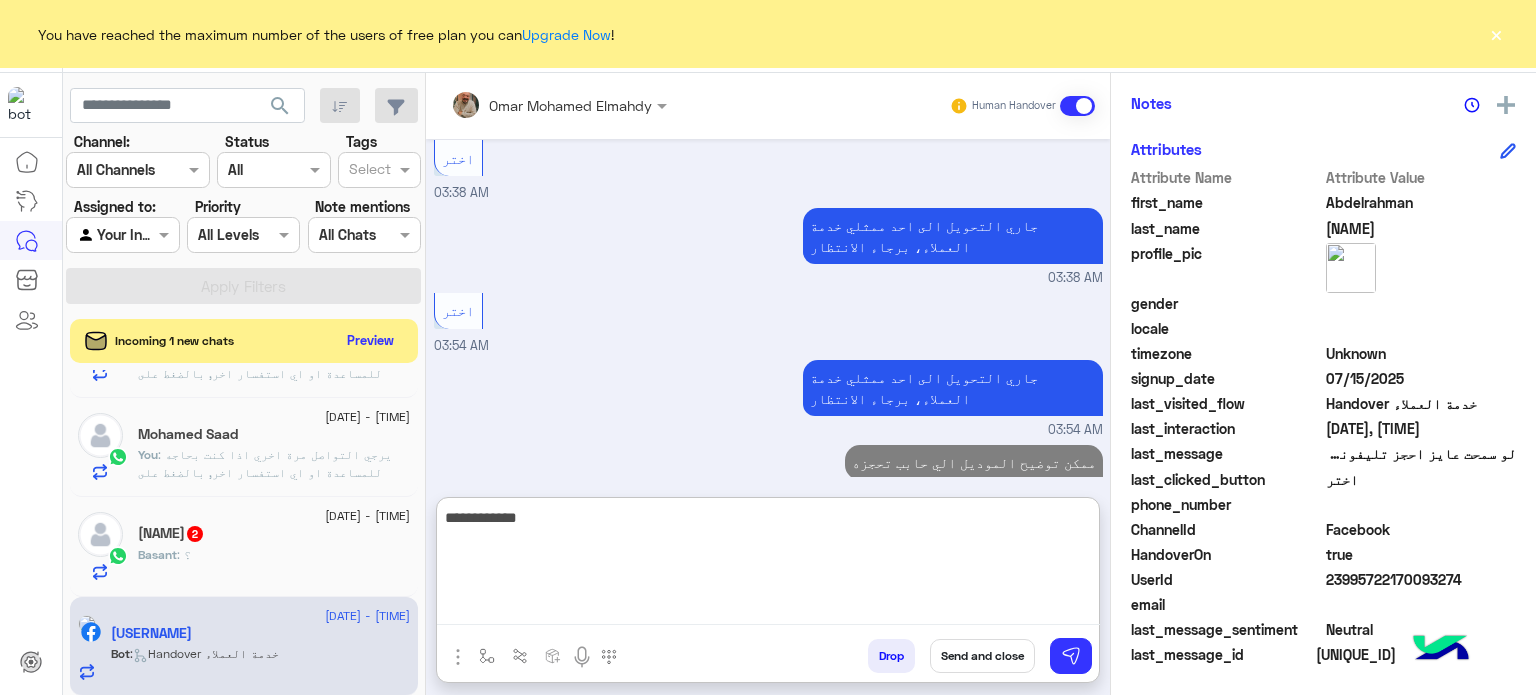 type on "**********" 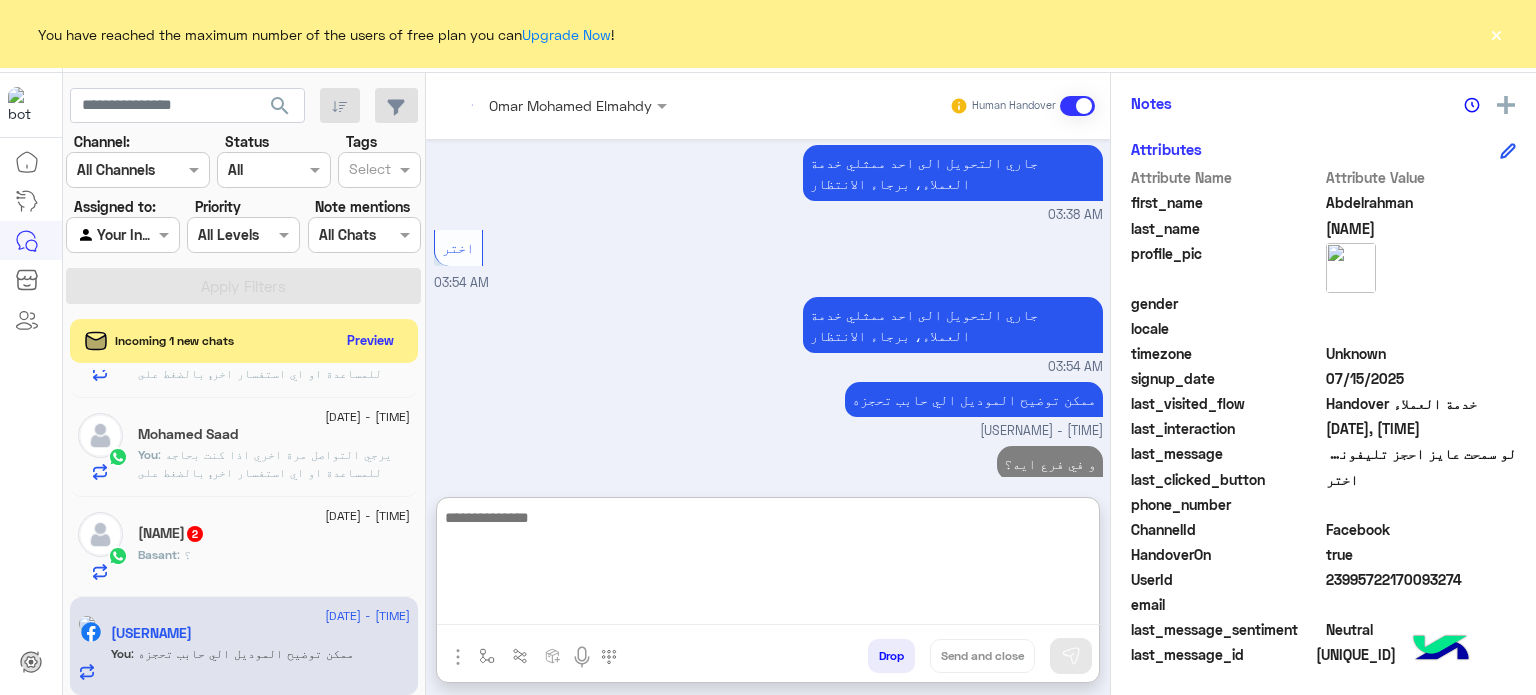 scroll, scrollTop: 3128, scrollLeft: 0, axis: vertical 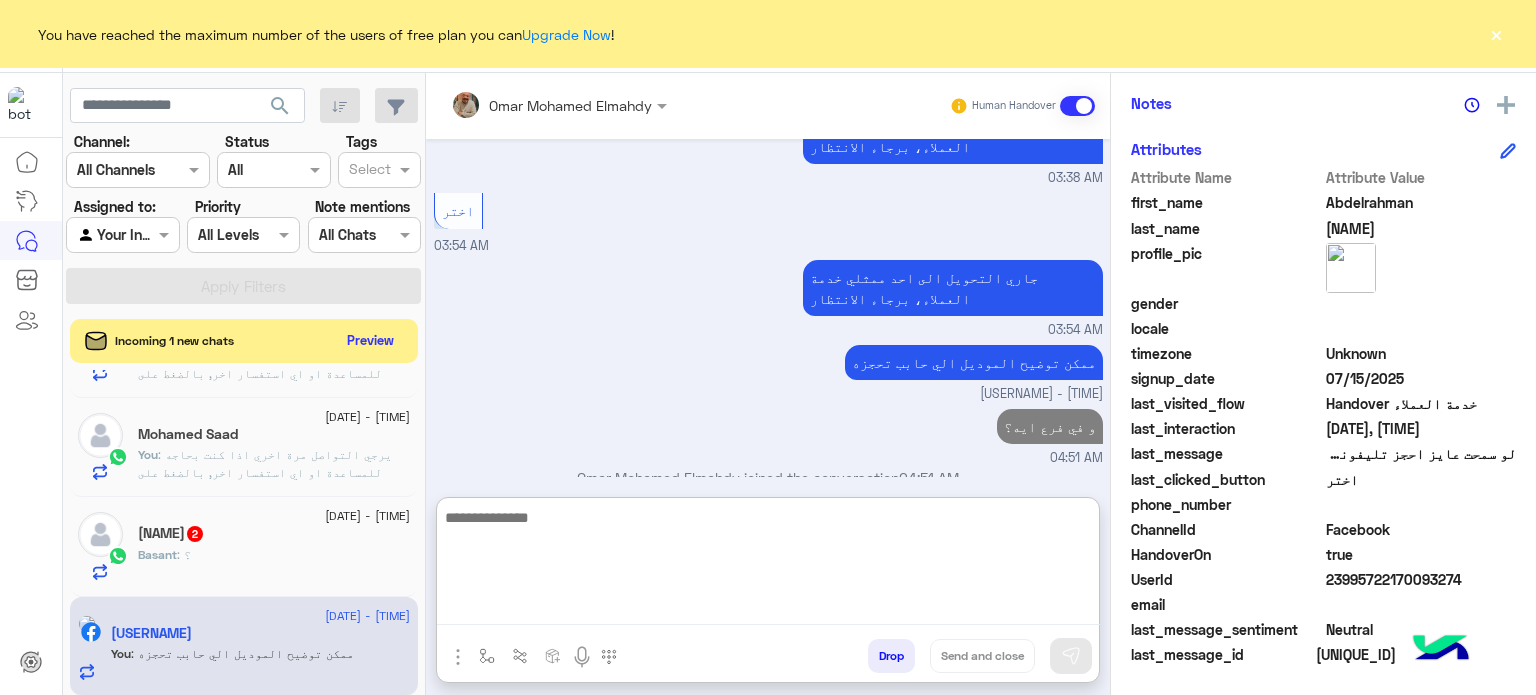 click on "Basant : ؟" 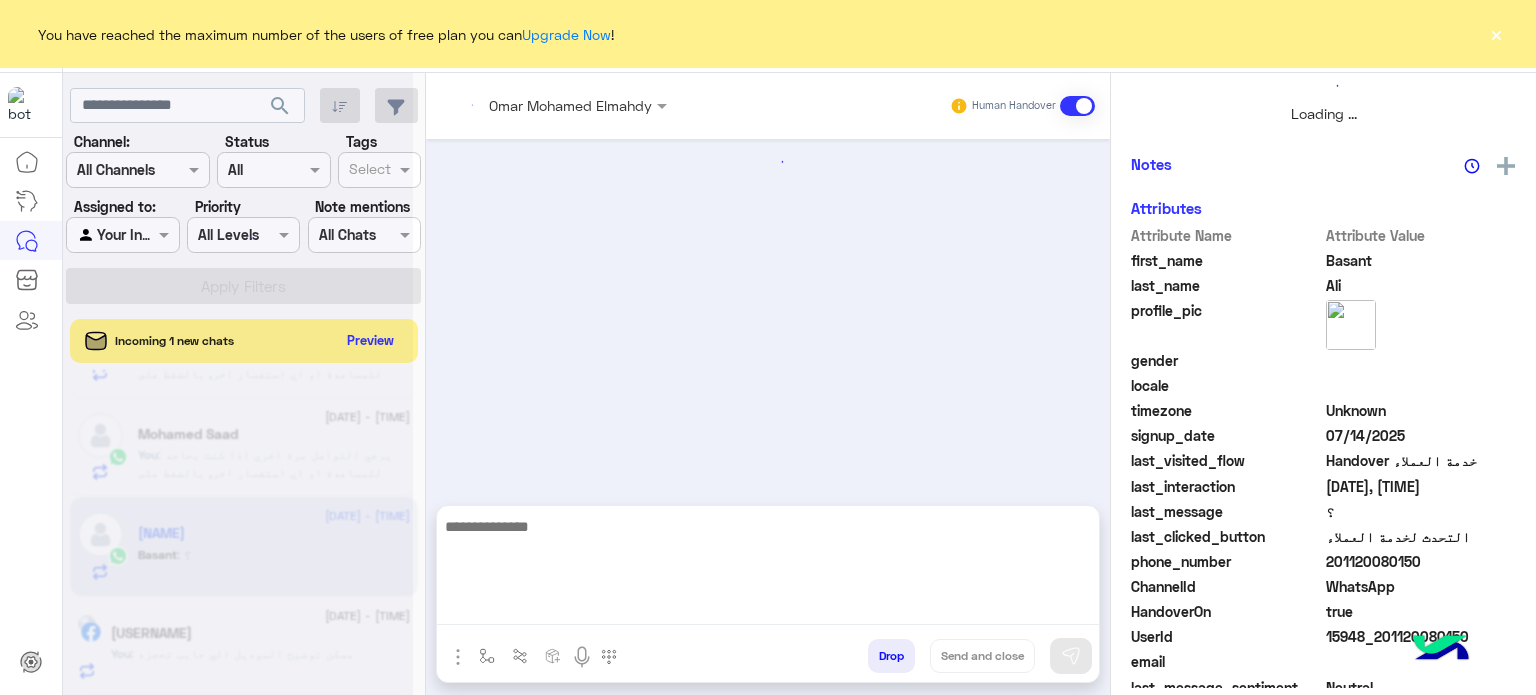 scroll, scrollTop: 0, scrollLeft: 0, axis: both 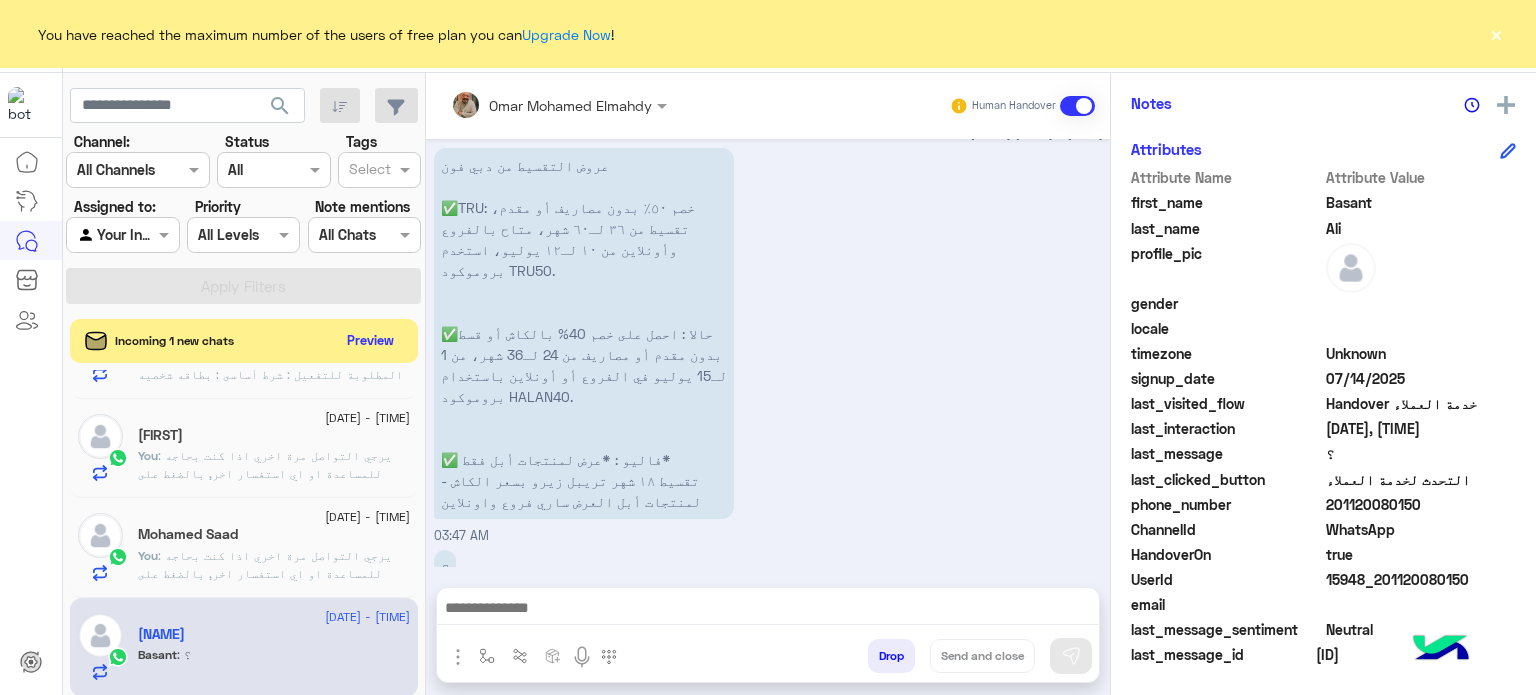 click at bounding box center [768, 610] 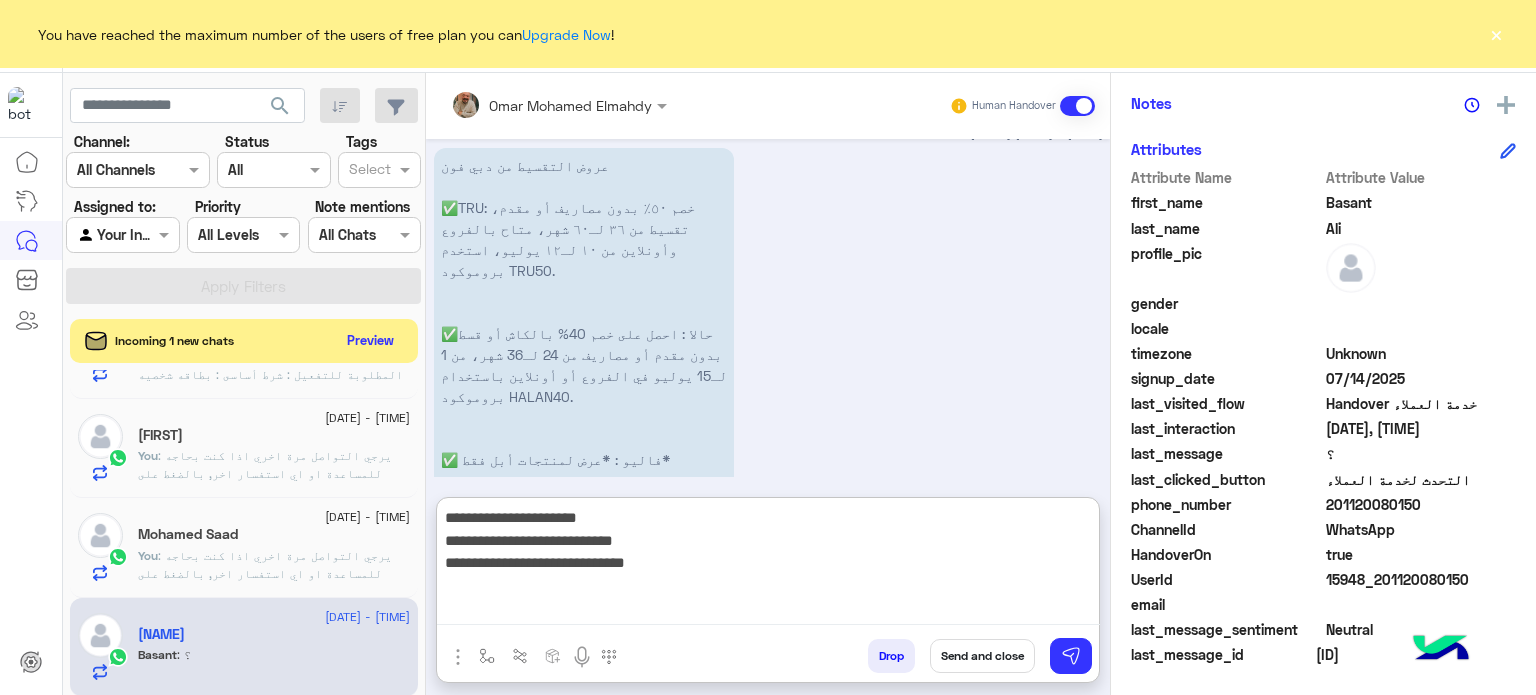 type on "**********" 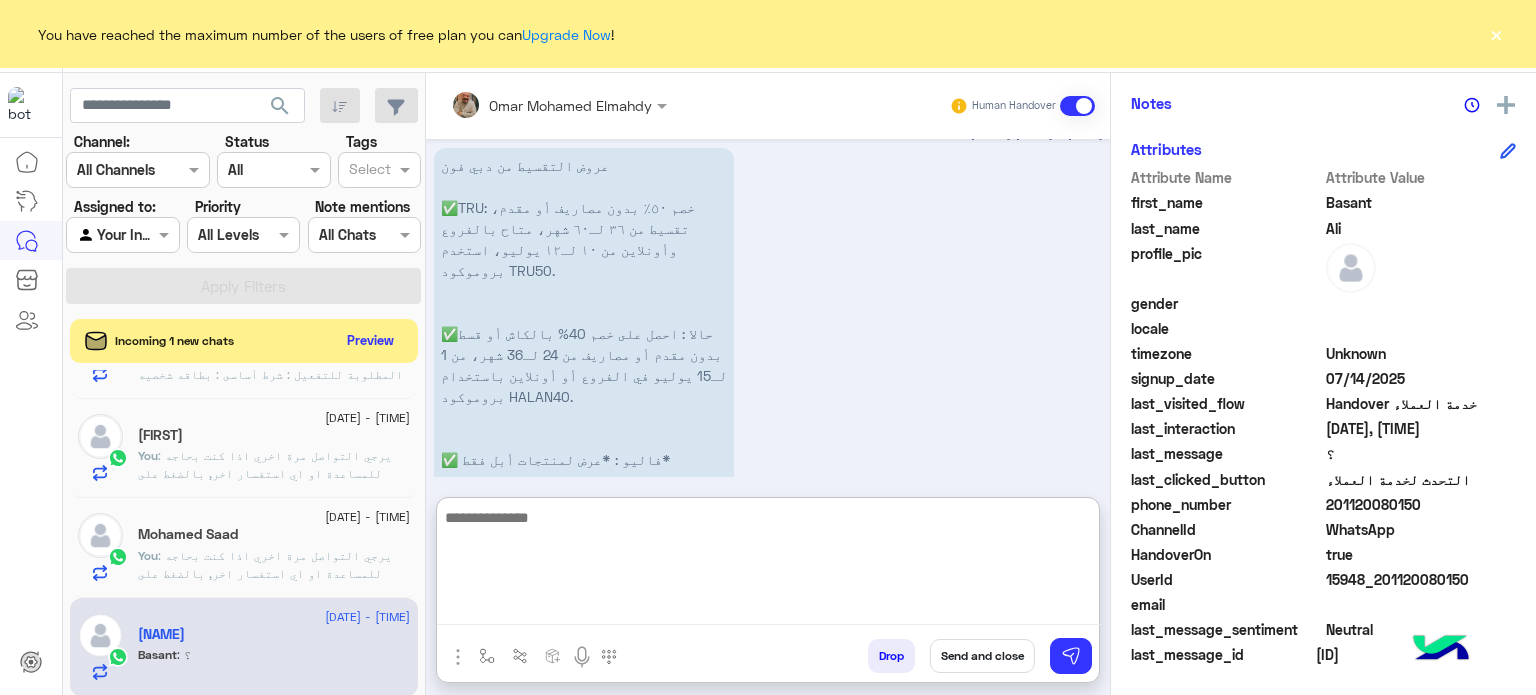 scroll, scrollTop: 865, scrollLeft: 0, axis: vertical 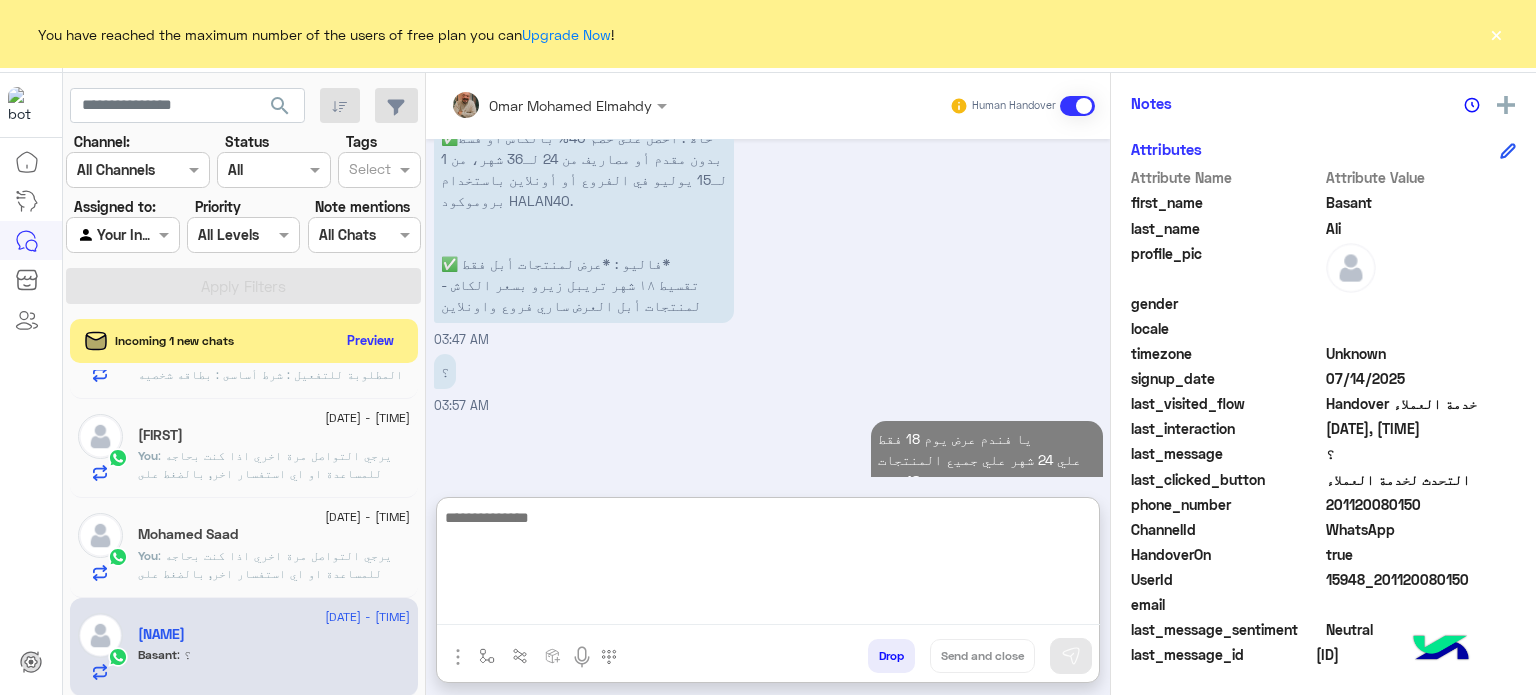 click on "You  : يرجي التواصل مرة اخري اذا كنت بحاجه للمساعدة او اي استفسار اخر, بالضغط على "خدمة العملاء"مره اخرى
ودلوقتى تقدر تحجز المنتج المطلوب من أقرب فرع لحضرتك و الاطلاع علي امكانياته بكل سهولة:
1️⃣ احجز من صفحه المنتج ع الويب سايت
Www.dubaiphone.net
2️⃣ حدد خيار "Pickup in Store" أو "استلام من الفرع"
3️⃣ أنتظر تأكيد وجود المنتج بمكالمة هاتفية او رسالة واتس اب
ولو حضرتك احتاجت اي مساعده ماتترددش انك تتواصل معانا مره تانية, شكراَ لتواصلك مع دبي فون❤️" 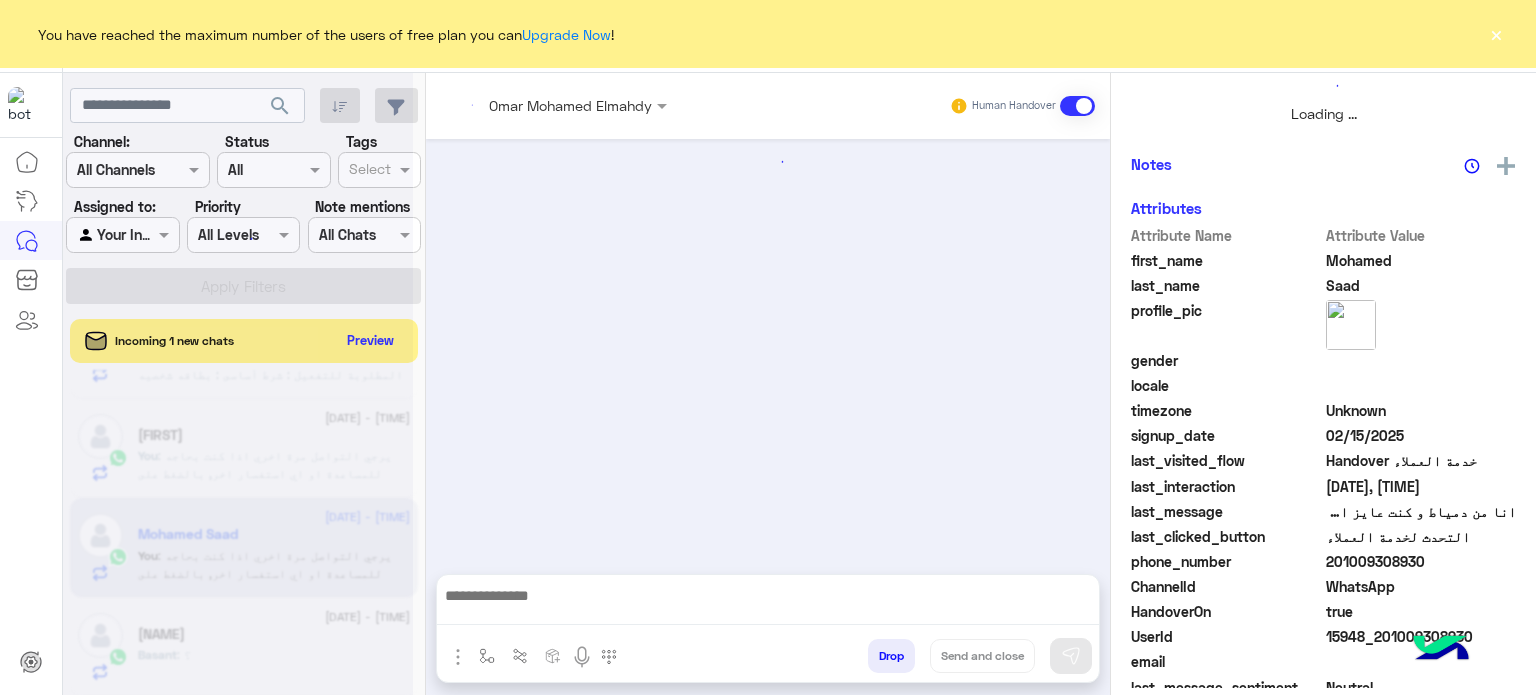 scroll, scrollTop: 0, scrollLeft: 0, axis: both 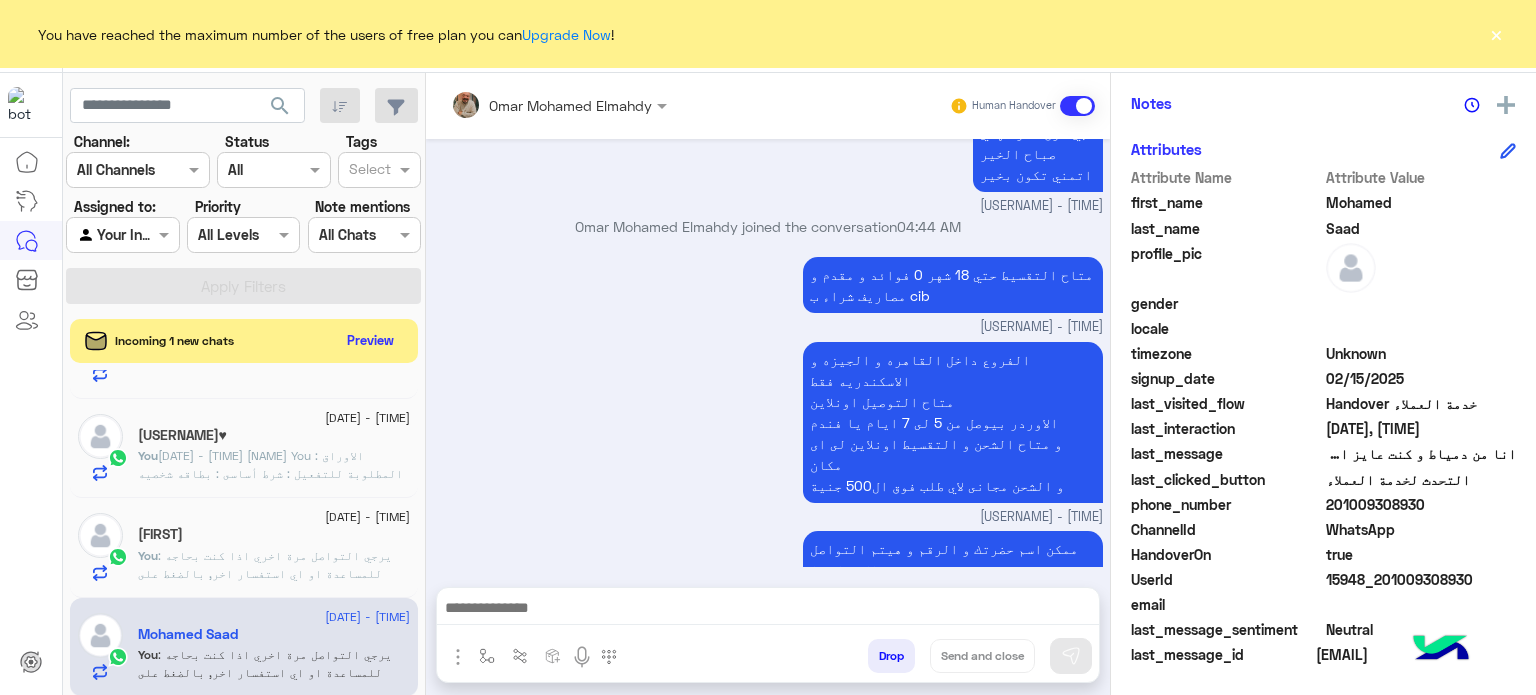 click on "phone_number  [PHONE]" 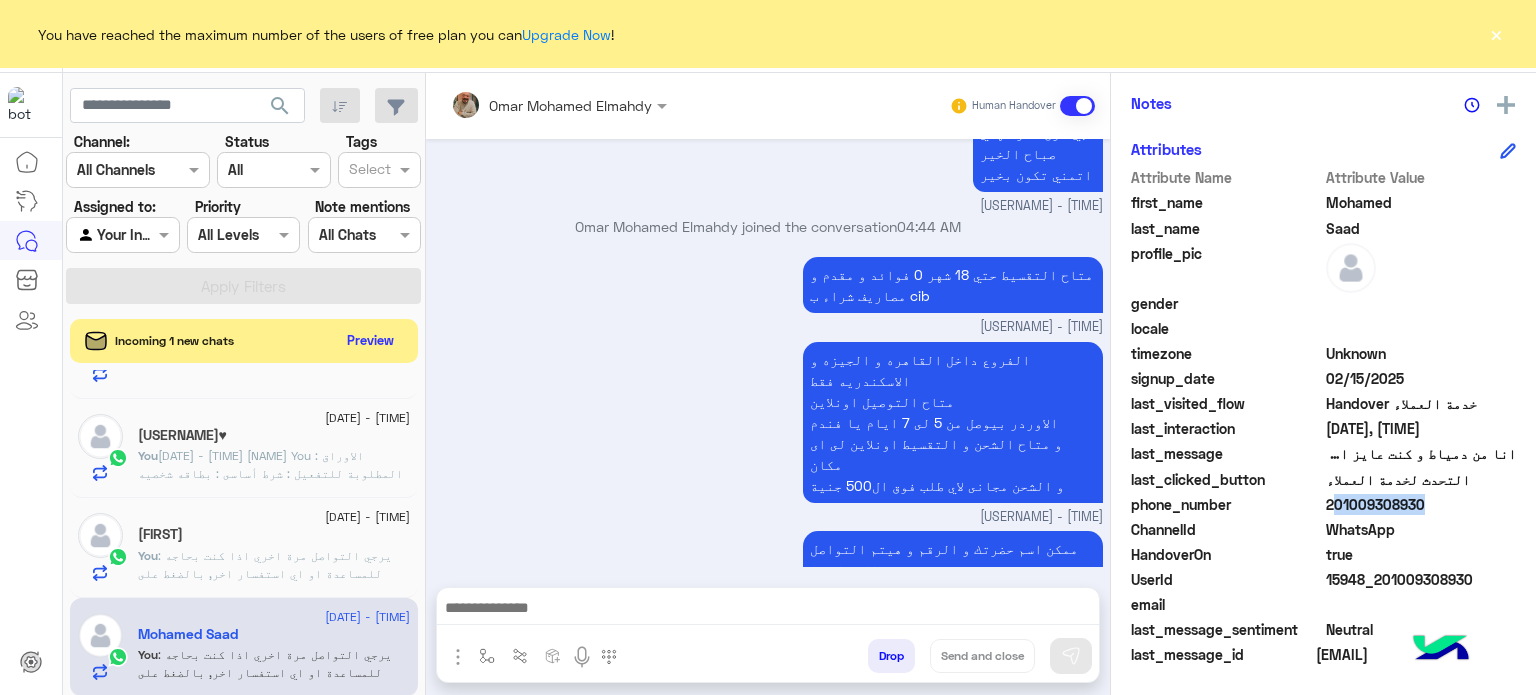 click on "201009308930" 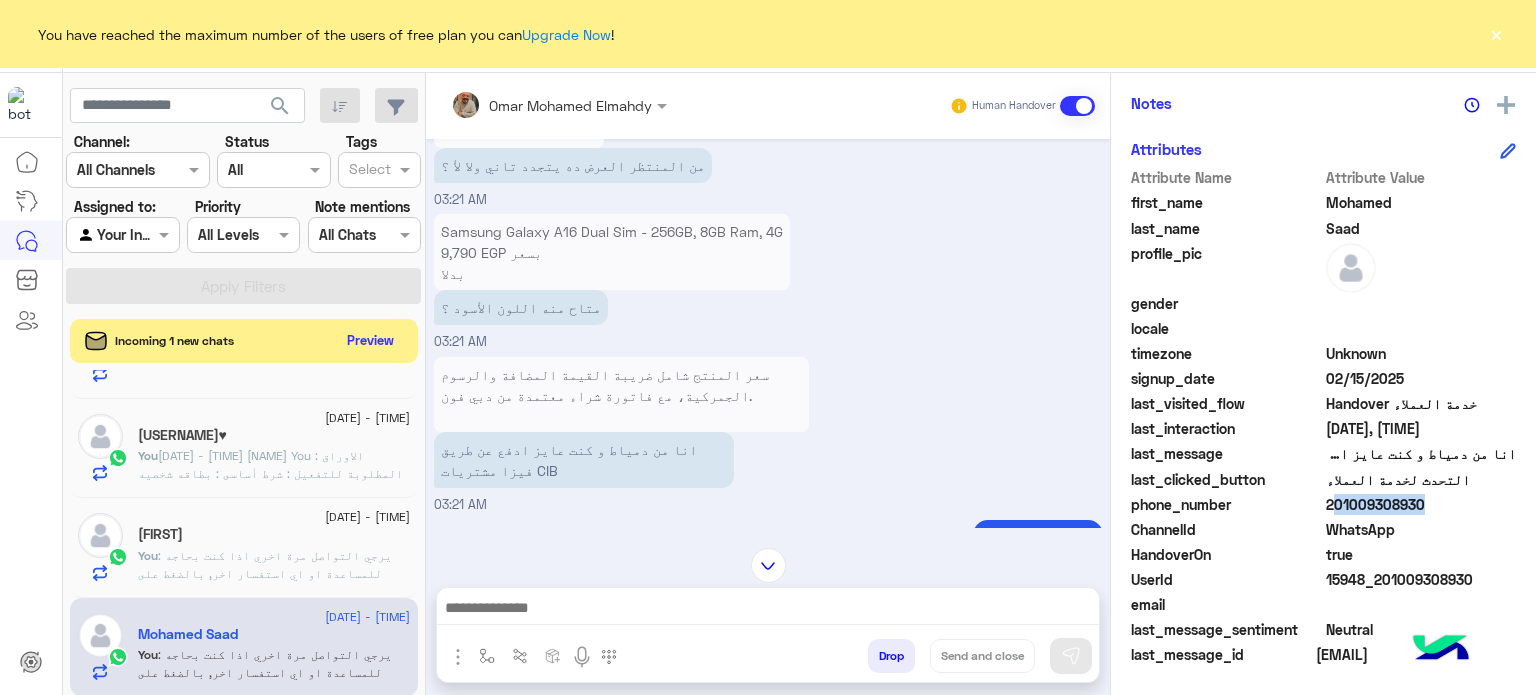 scroll, scrollTop: 150, scrollLeft: 0, axis: vertical 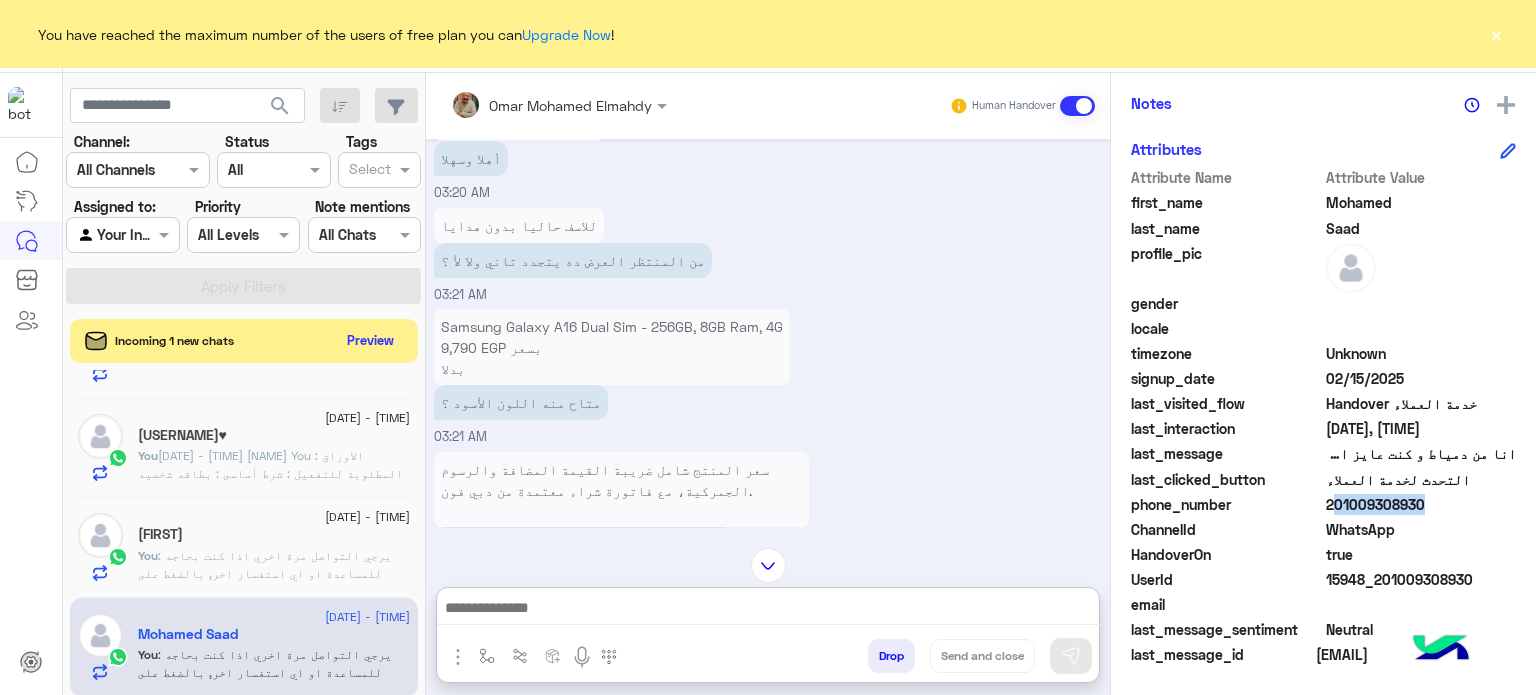 drag, startPoint x: 858, startPoint y: 617, endPoint x: 917, endPoint y: 648, distance: 66.64833 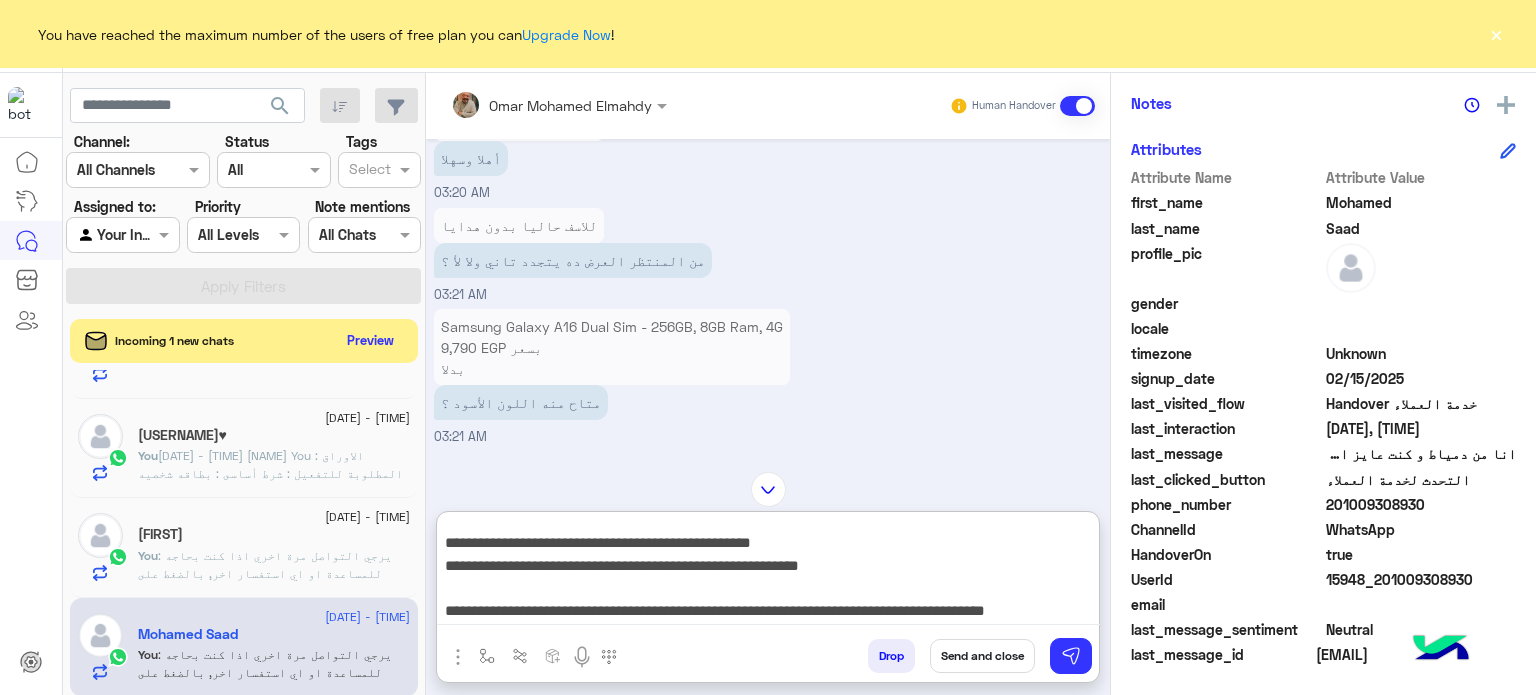 scroll, scrollTop: 177, scrollLeft: 0, axis: vertical 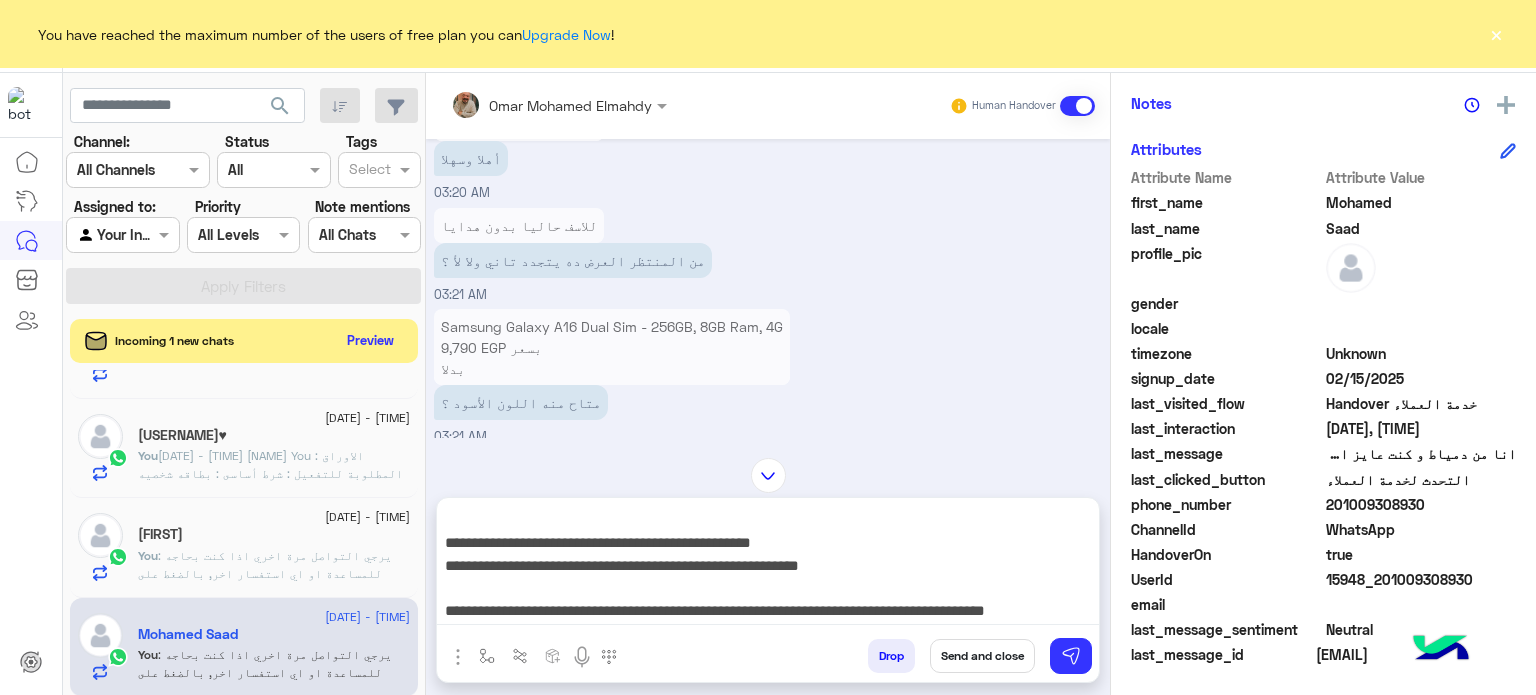 click on "Send and close" at bounding box center [982, 656] 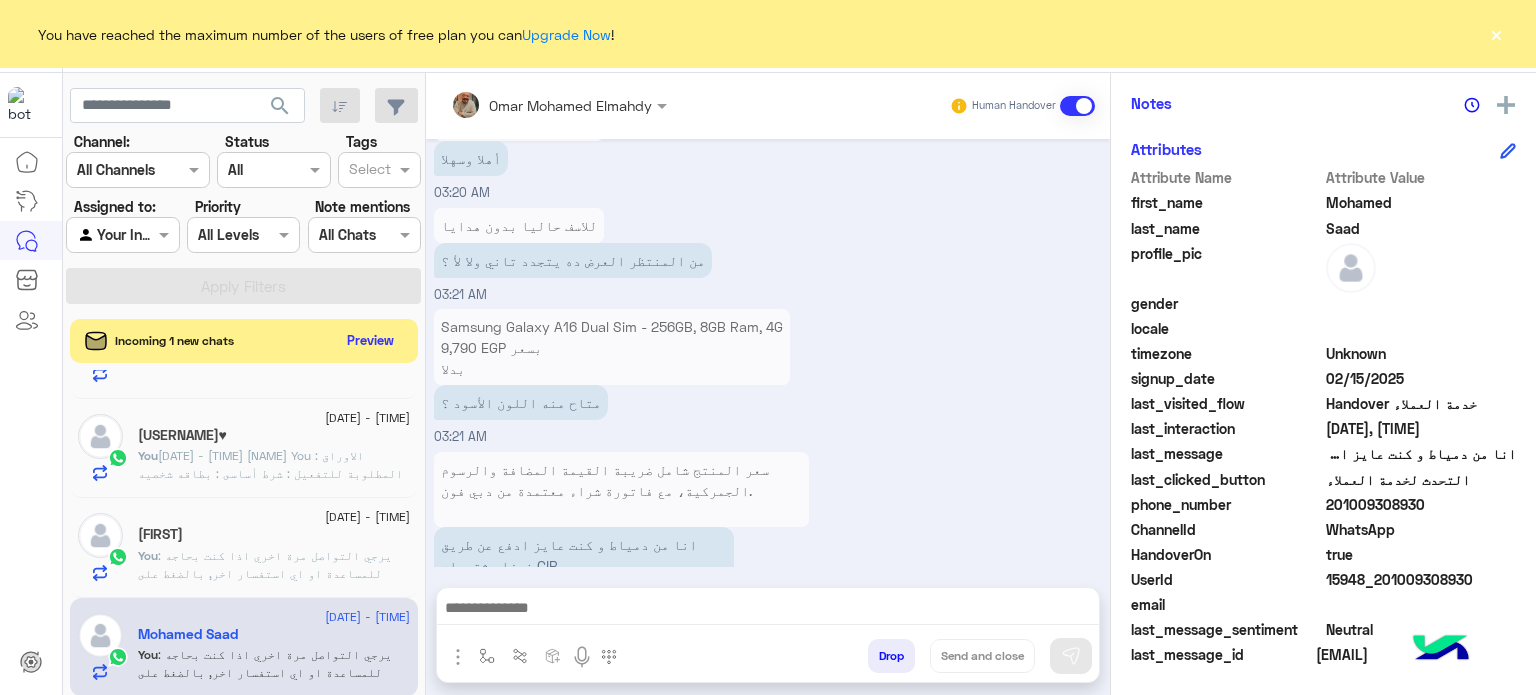 scroll, scrollTop: 0, scrollLeft: 0, axis: both 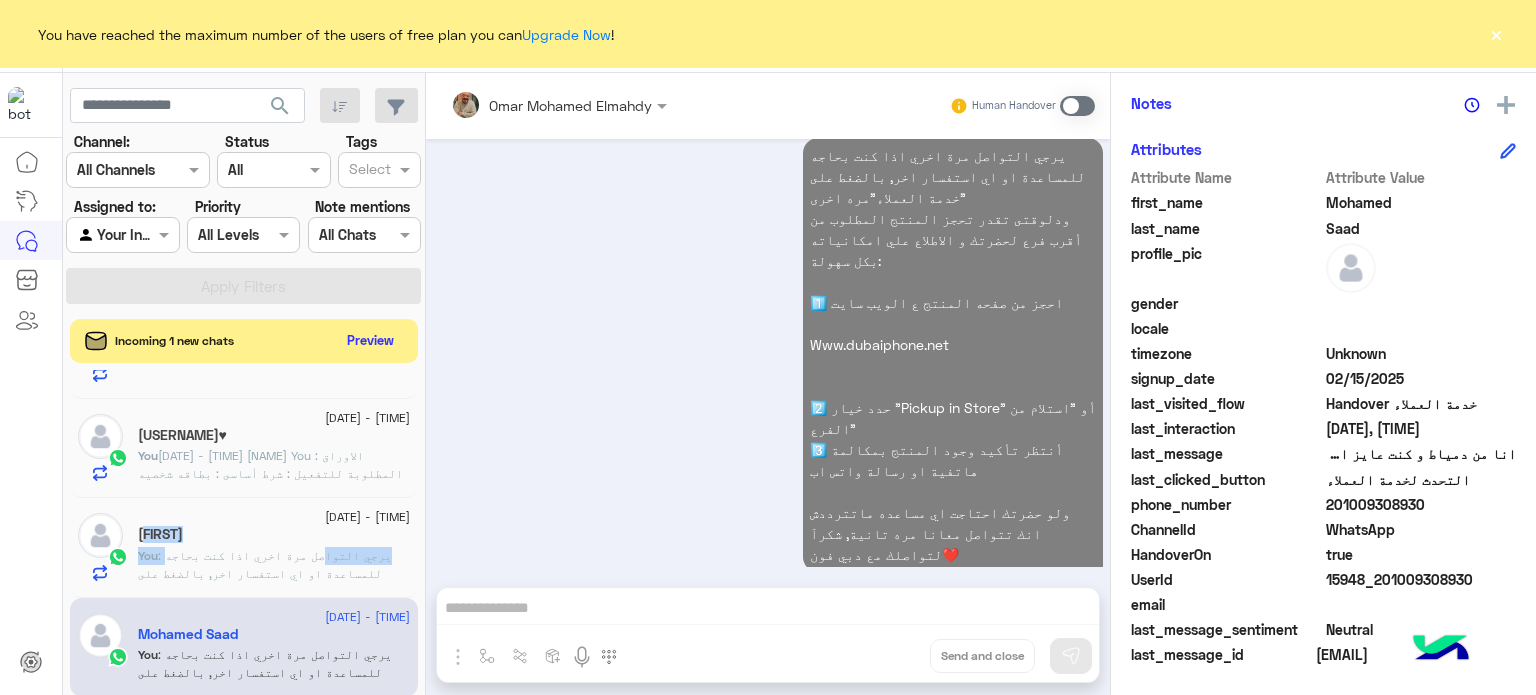 click on "[DATE] [TIME]  [USERNAME]    You  : يرجي التواصل مرة اخري اذا كنت بحاجه للمساعدة او اي استفسار اخر, بالضغط على "خدمة العملاء"مره اخرى
ودلوقتى تقدر تحجز المنتج المطلوب من أقرب فرع لحضرتك و الاطلاع علي امكانياته بكل سهولة:
1️⃣ احجز من صفحه المنتج ع الويب سايت
Www.dubaiphone.net
2️⃣ حدد خيار "Pickup in Store" أو "استلام من الفرع"
3️⃣ أنتظر تأكيد وجود المنتج بمكالمة هاتفية او رسالة واتس اب
ولو حضرتك احتاجت اي مساعده ماتترددش انك تتواصل معانا مره تانية, شكراَ لتواصلك مع دبي فون❤️" 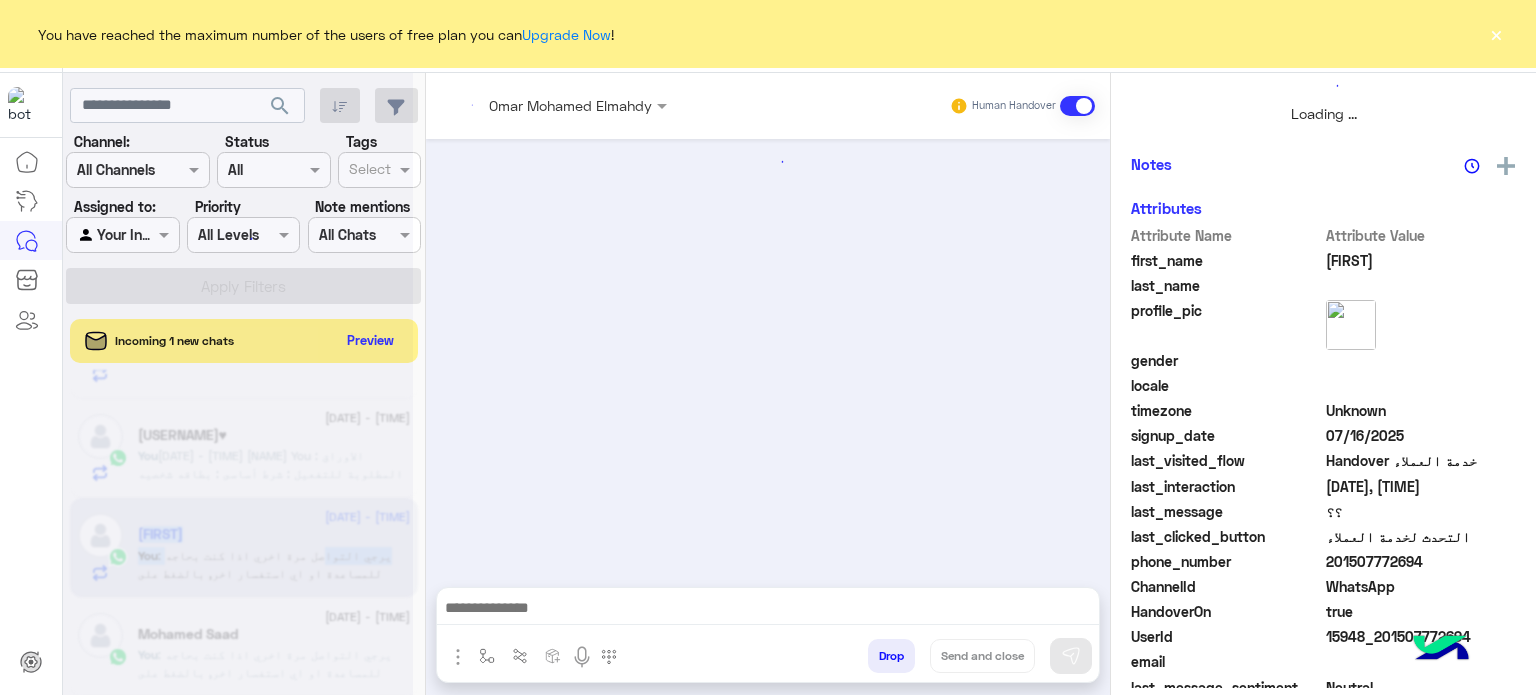 scroll, scrollTop: 464, scrollLeft: 0, axis: vertical 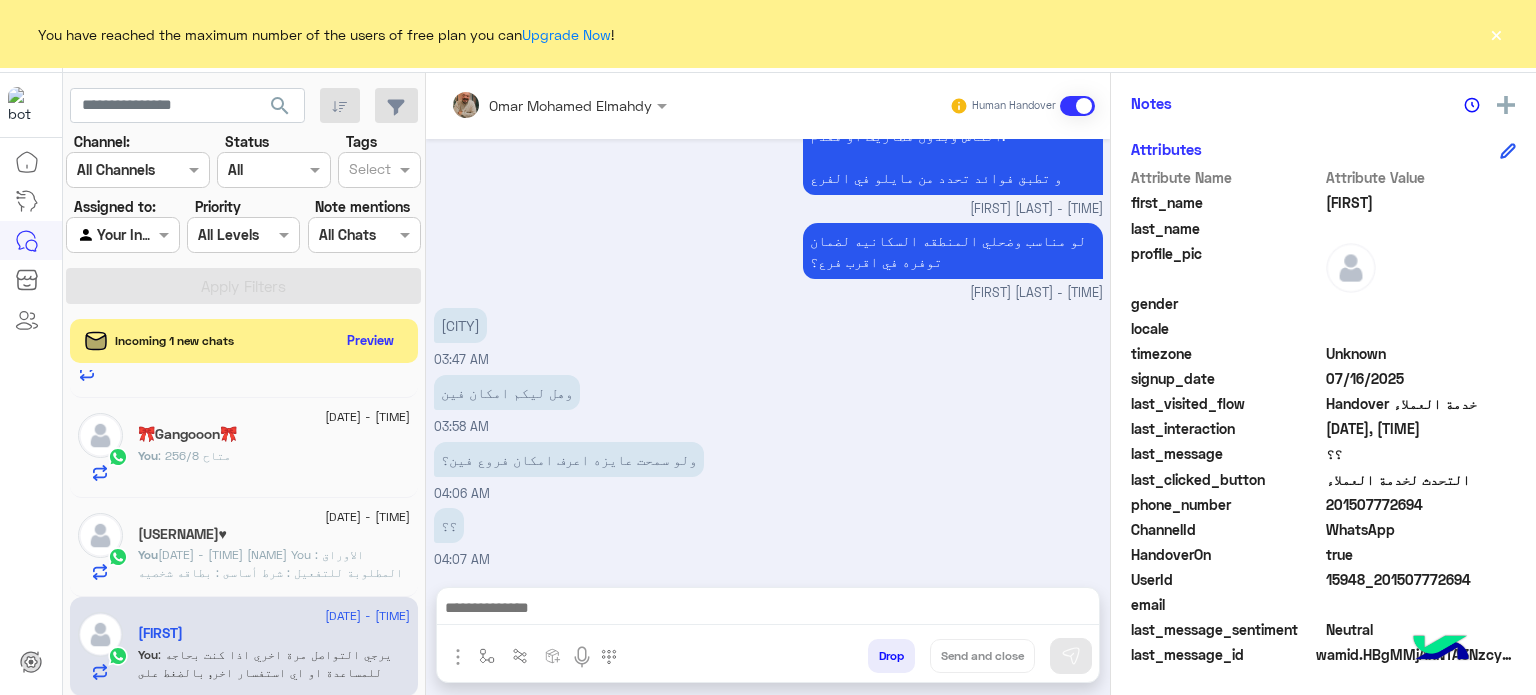 click on "[CITY]   [TIME]" at bounding box center (768, 336) 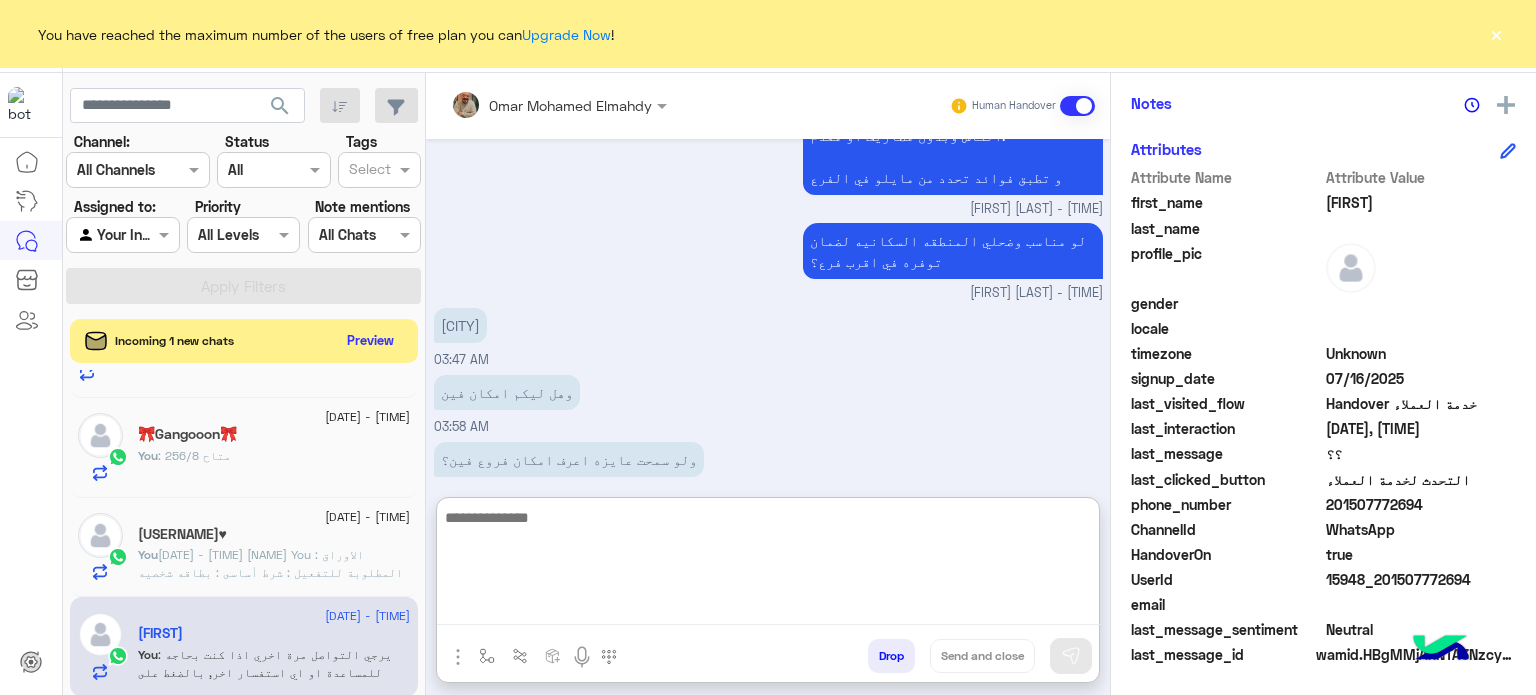 click at bounding box center [768, 565] 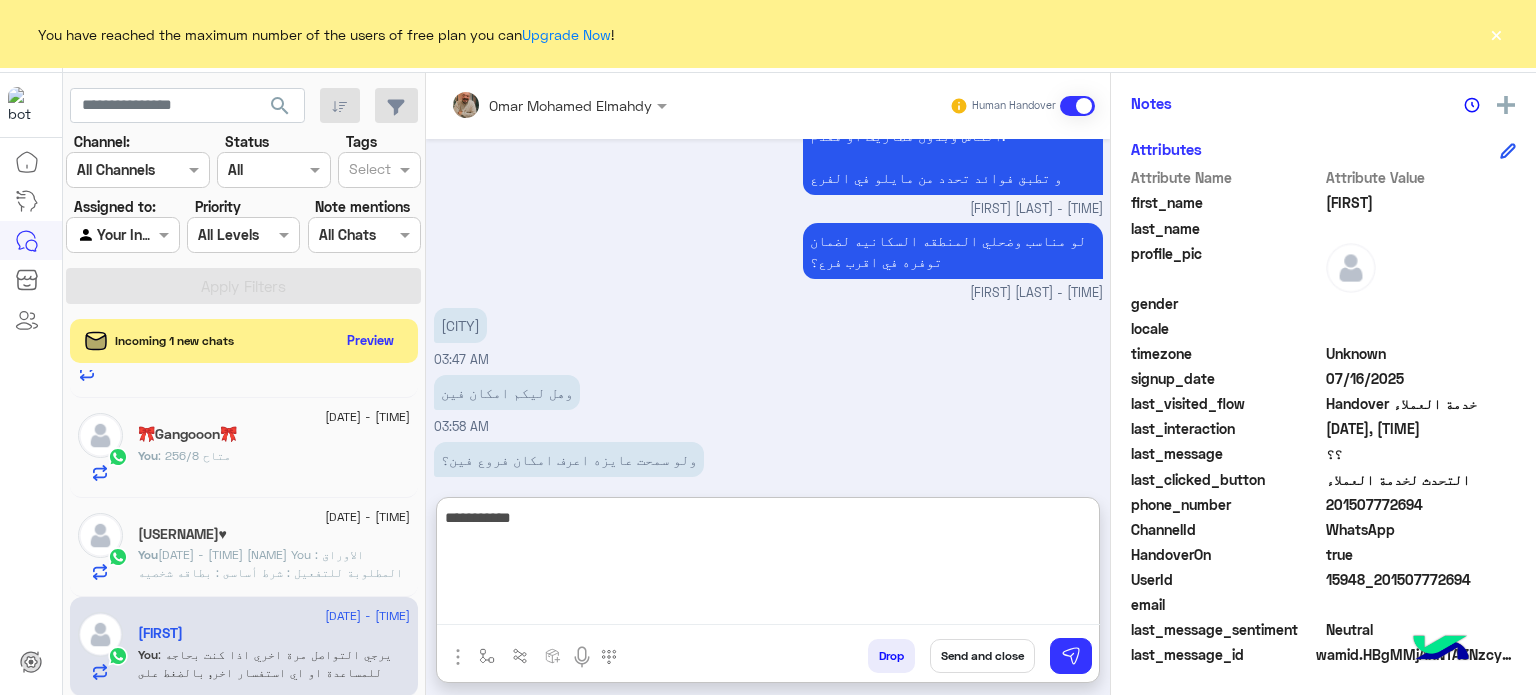 type on "**********" 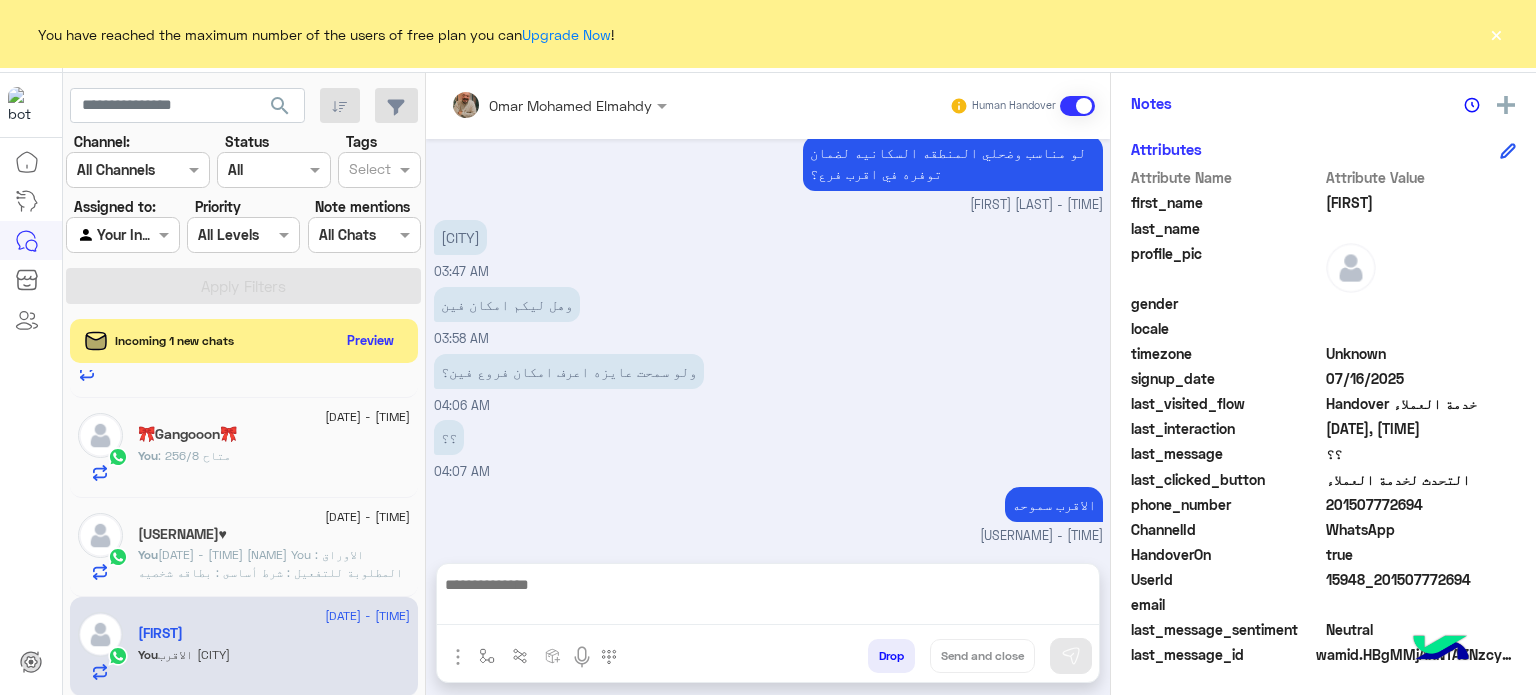 scroll, scrollTop: 554, scrollLeft: 0, axis: vertical 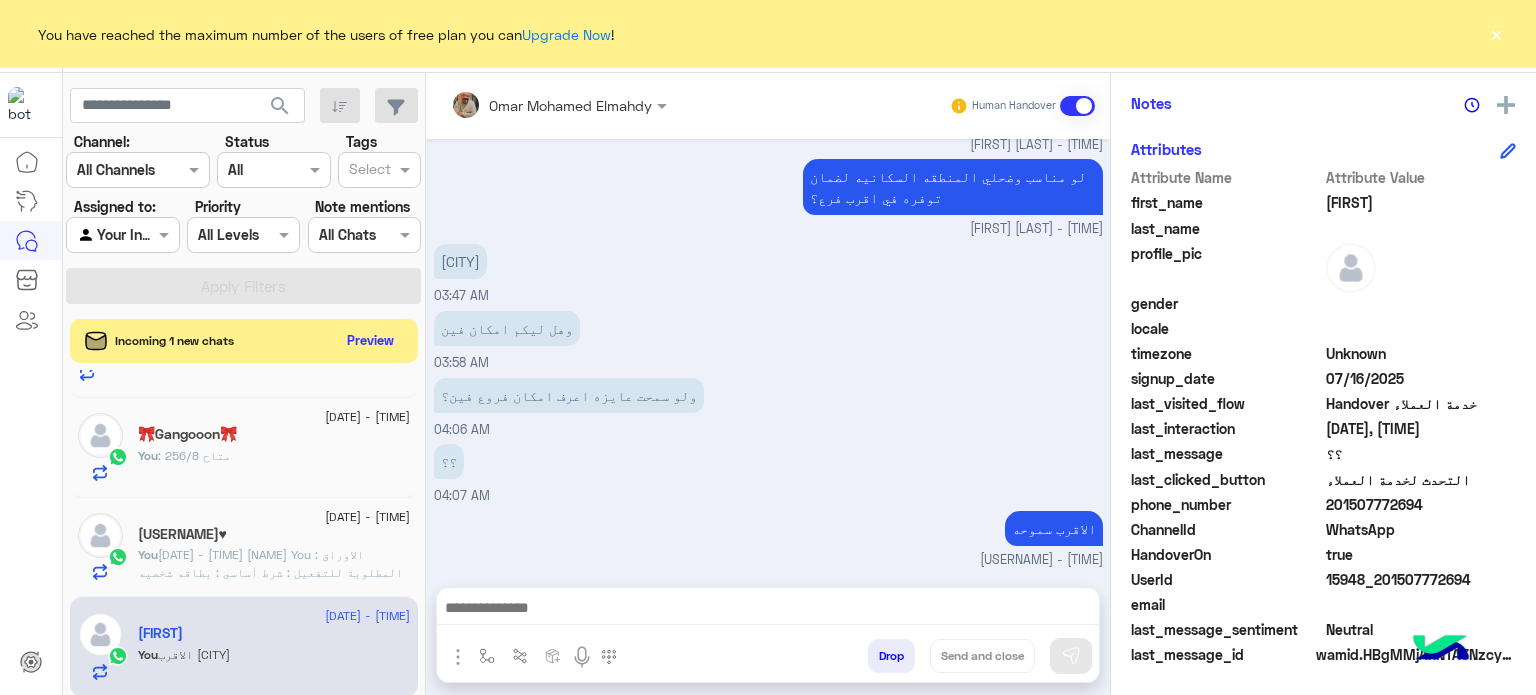 click at bounding box center (768, 610) 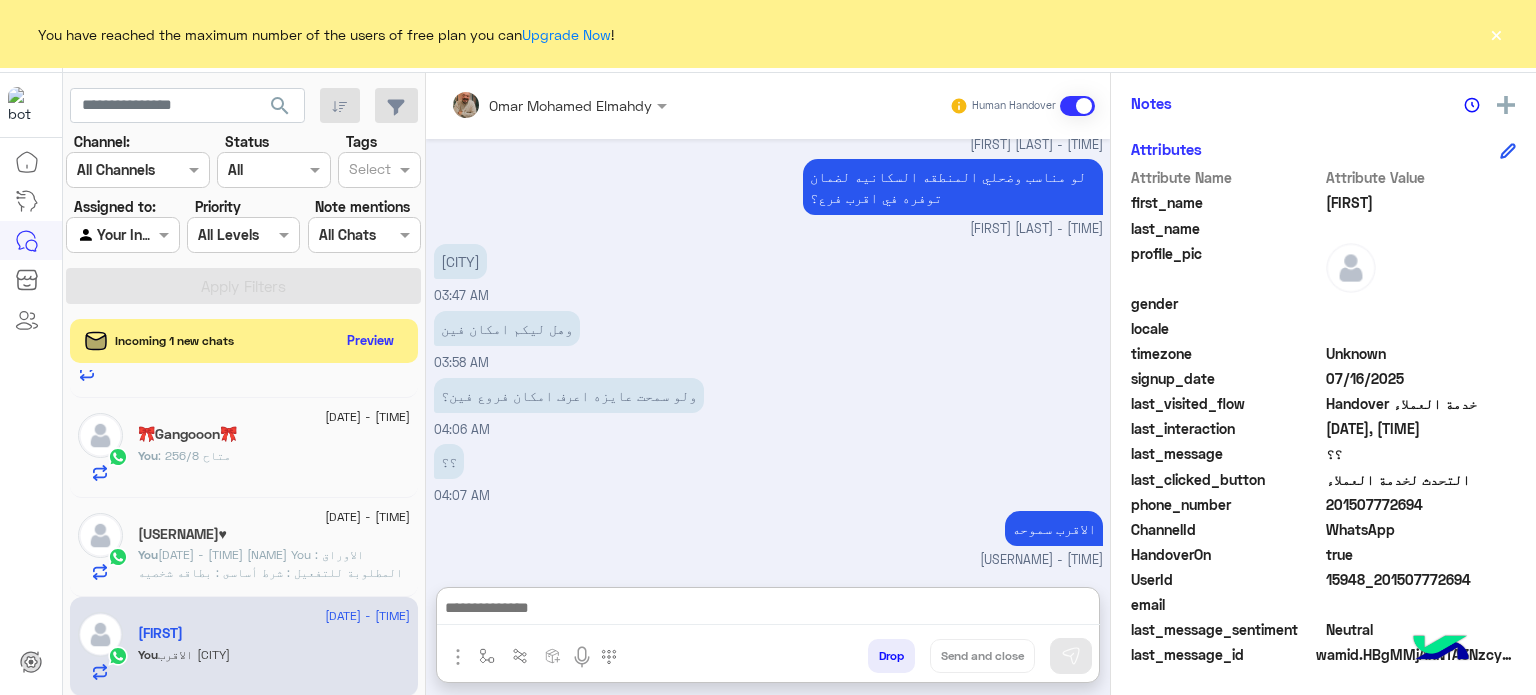 paste on "**********" 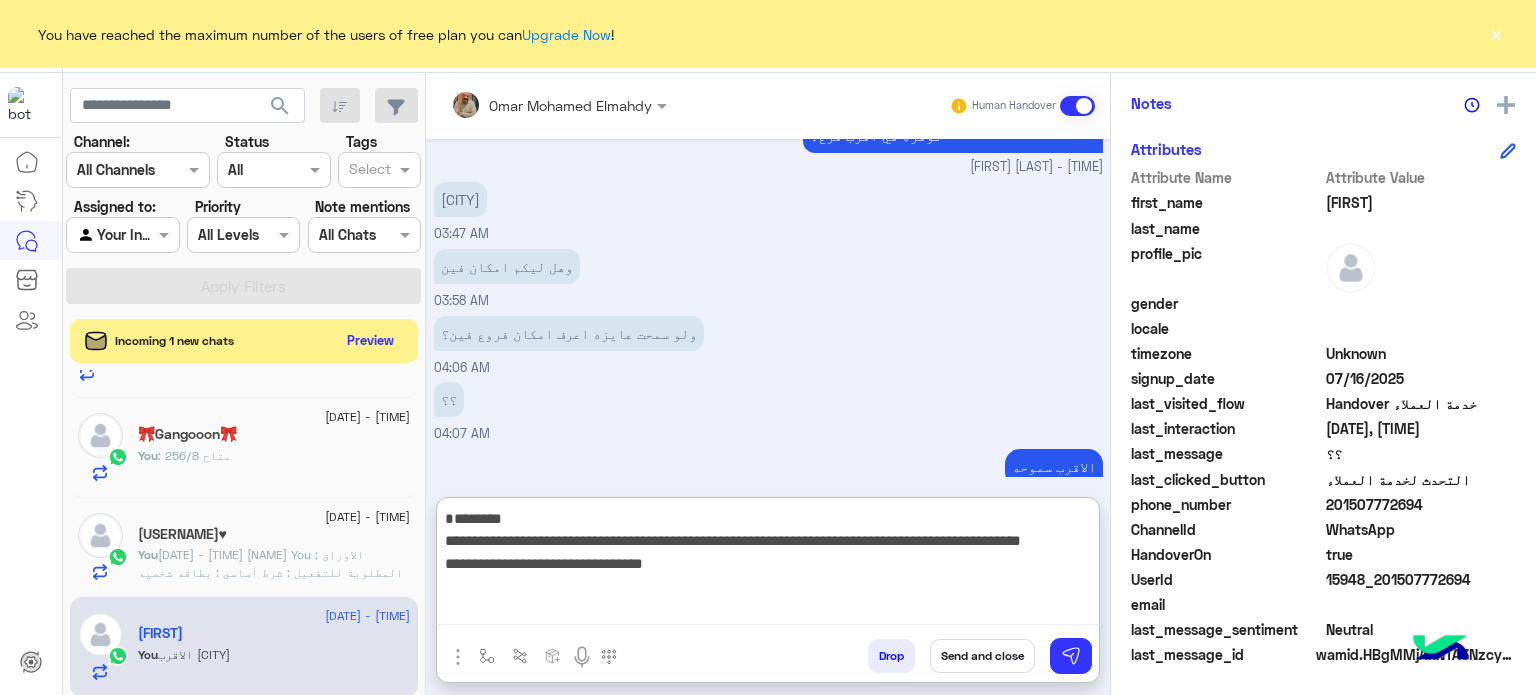 scroll, scrollTop: 0, scrollLeft: 0, axis: both 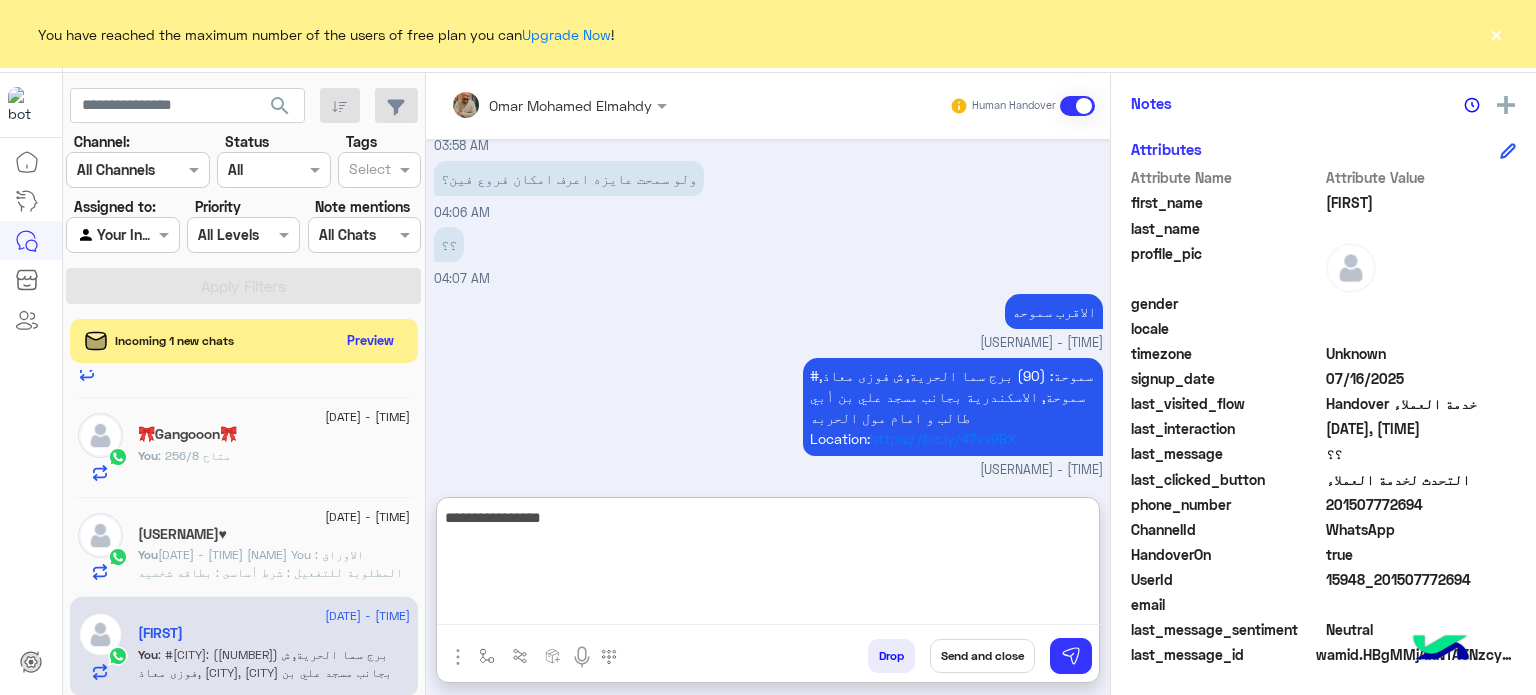 type on "**********" 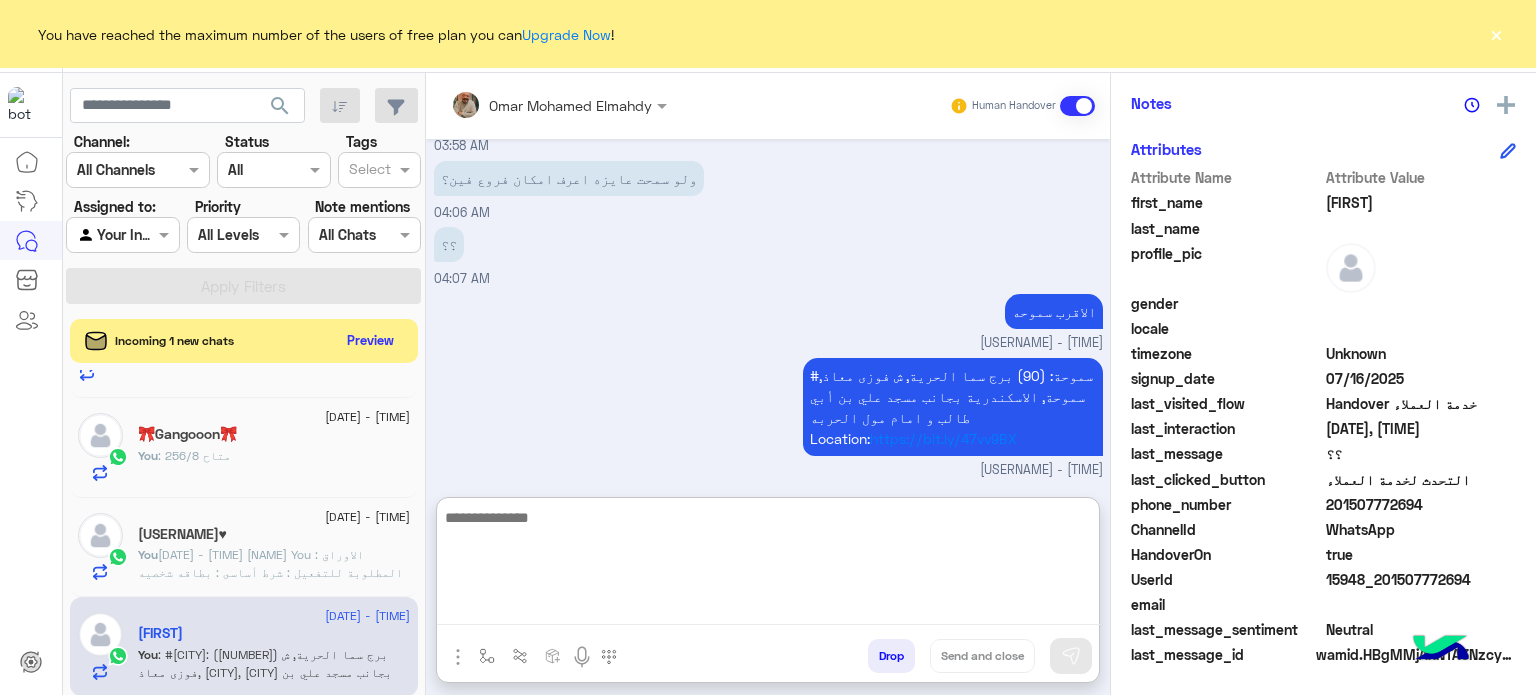 scroll, scrollTop: 835, scrollLeft: 0, axis: vertical 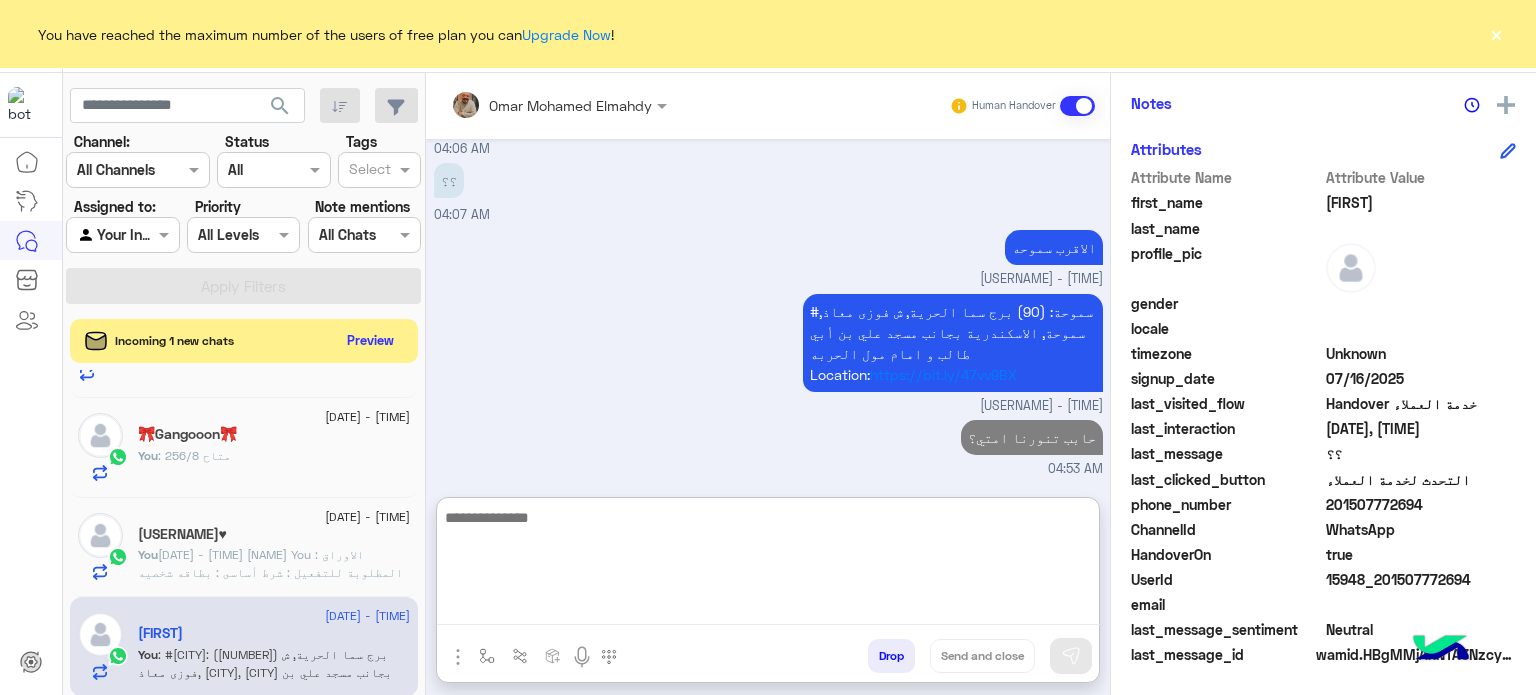 click on "[DATE] - [TIME]  [NAME]    You  :  الاوراق المطلوبة للتفعيل :
شرط أساسى : بطاقه شخصيه سارية مثبوت بها جهه العمل
و السن من 21 سنه ل 60 سنه
الاوراق التفضيلة ( ليس شرط لكن ترفع من الحد الائتمانى )
* رخصه سيارة موديل بعد 2018
* كارنيه تأمين طبى ( ميديكال )
* كارنيه عضويه نادى رياضى
ممكن توضيح الاورق المستوفي؟" 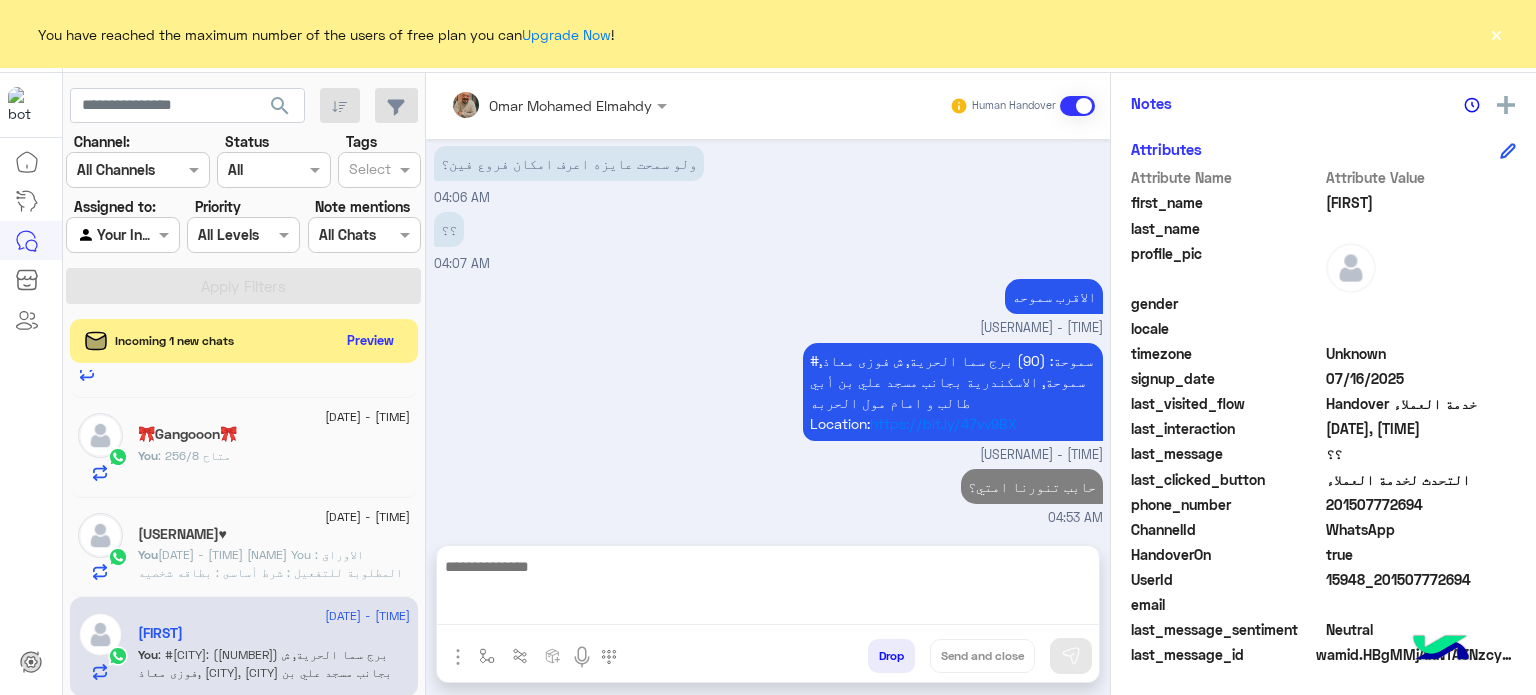 scroll, scrollTop: 744, scrollLeft: 0, axis: vertical 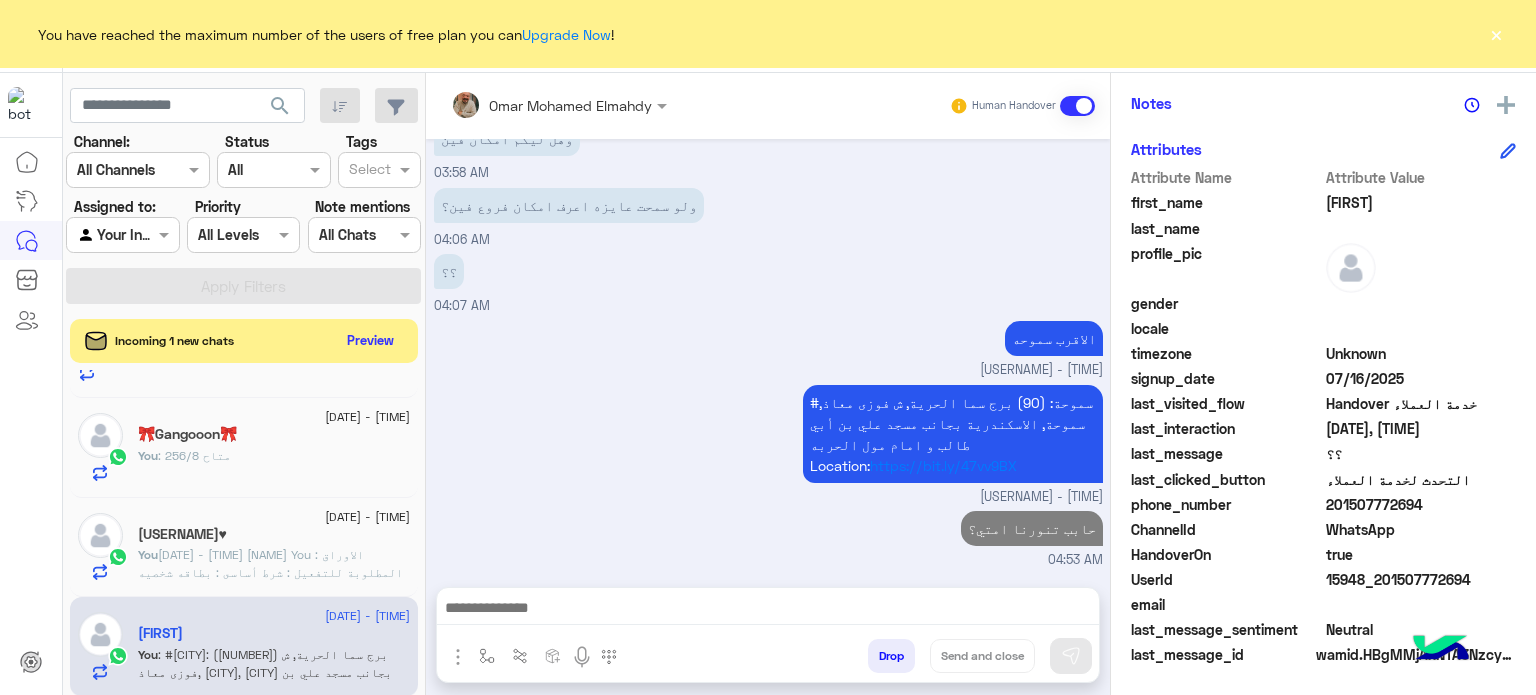 click on "[DATE] - [TIME]" 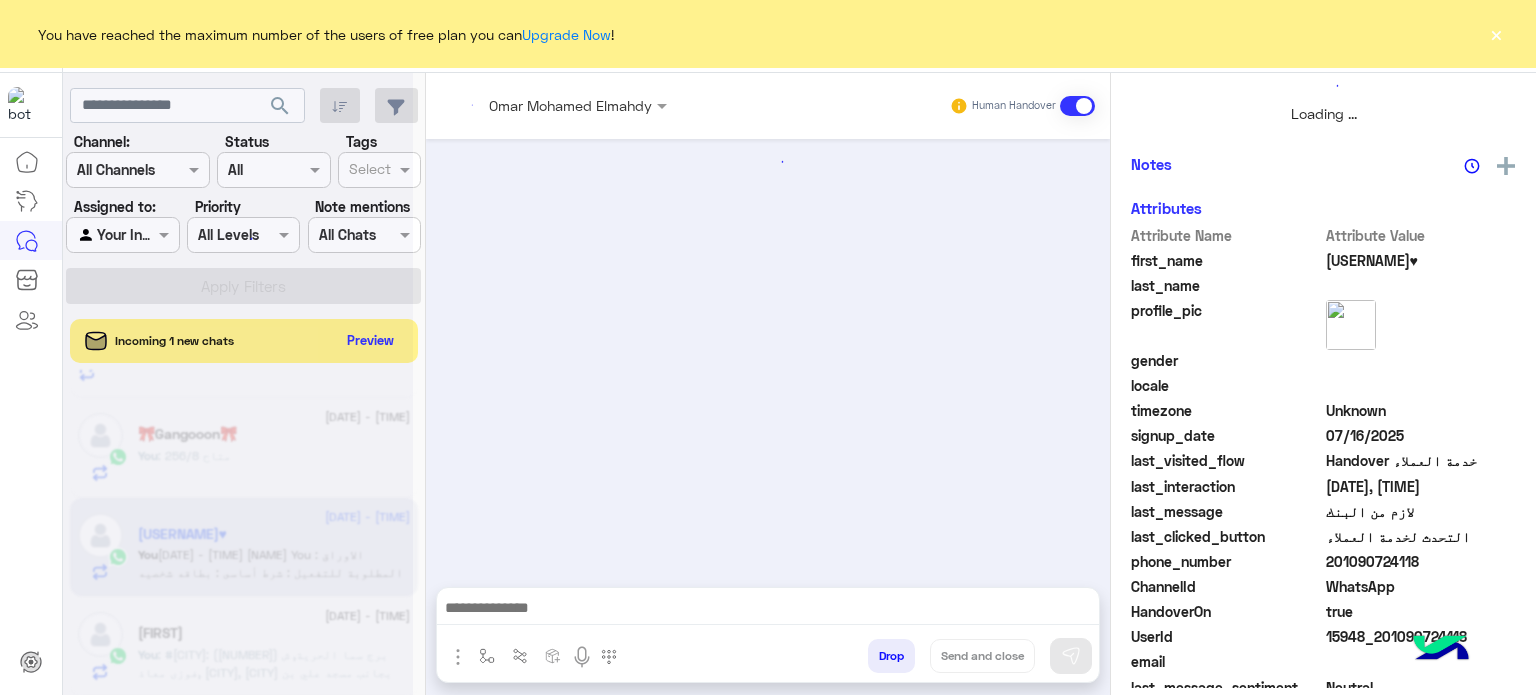 scroll, scrollTop: 464, scrollLeft: 0, axis: vertical 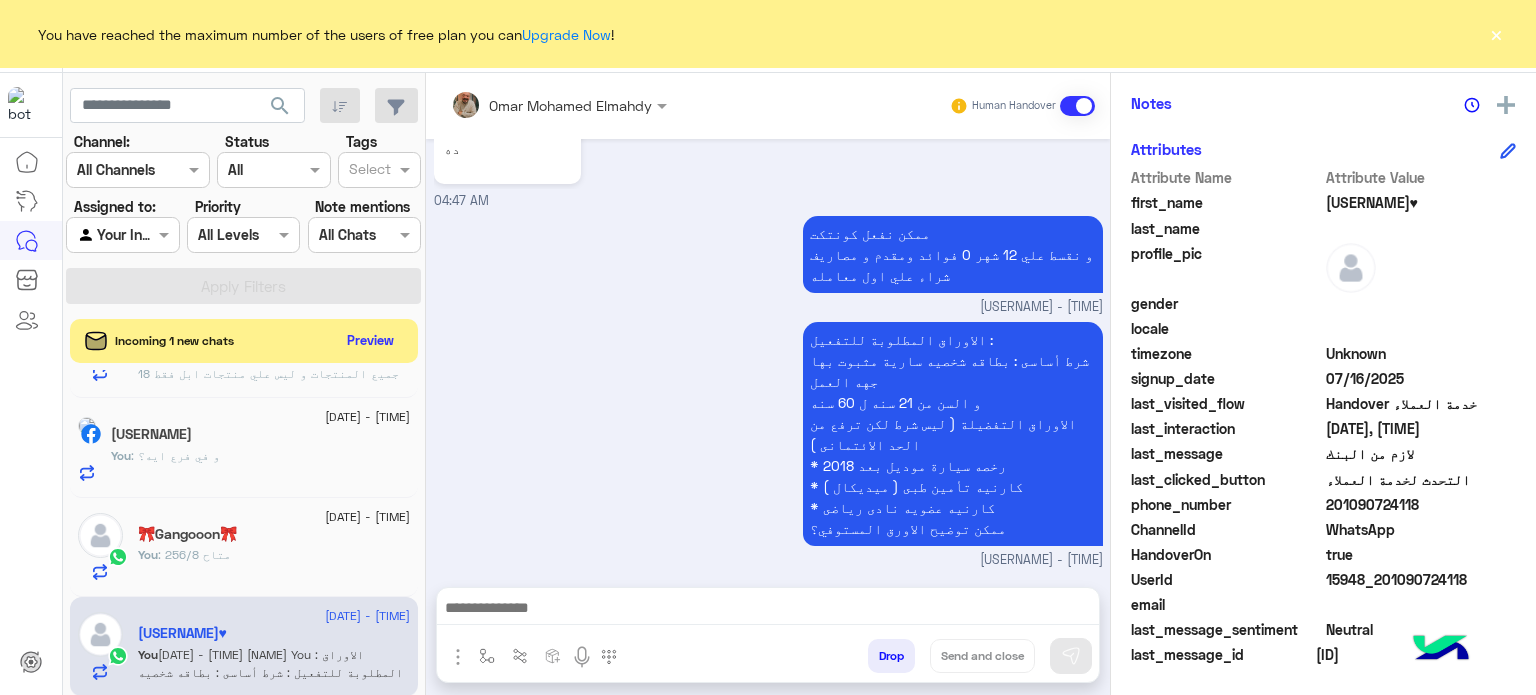 click at bounding box center [768, 610] 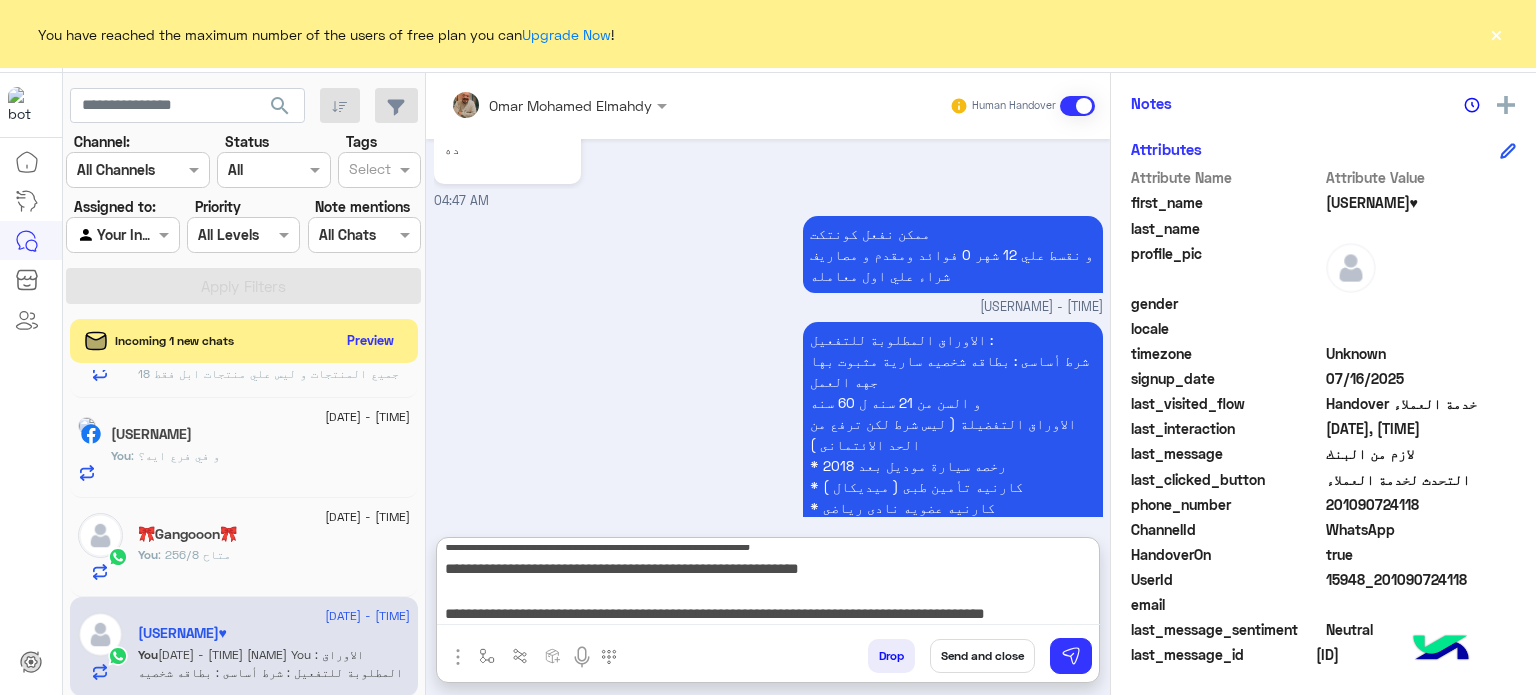 scroll, scrollTop: 177, scrollLeft: 0, axis: vertical 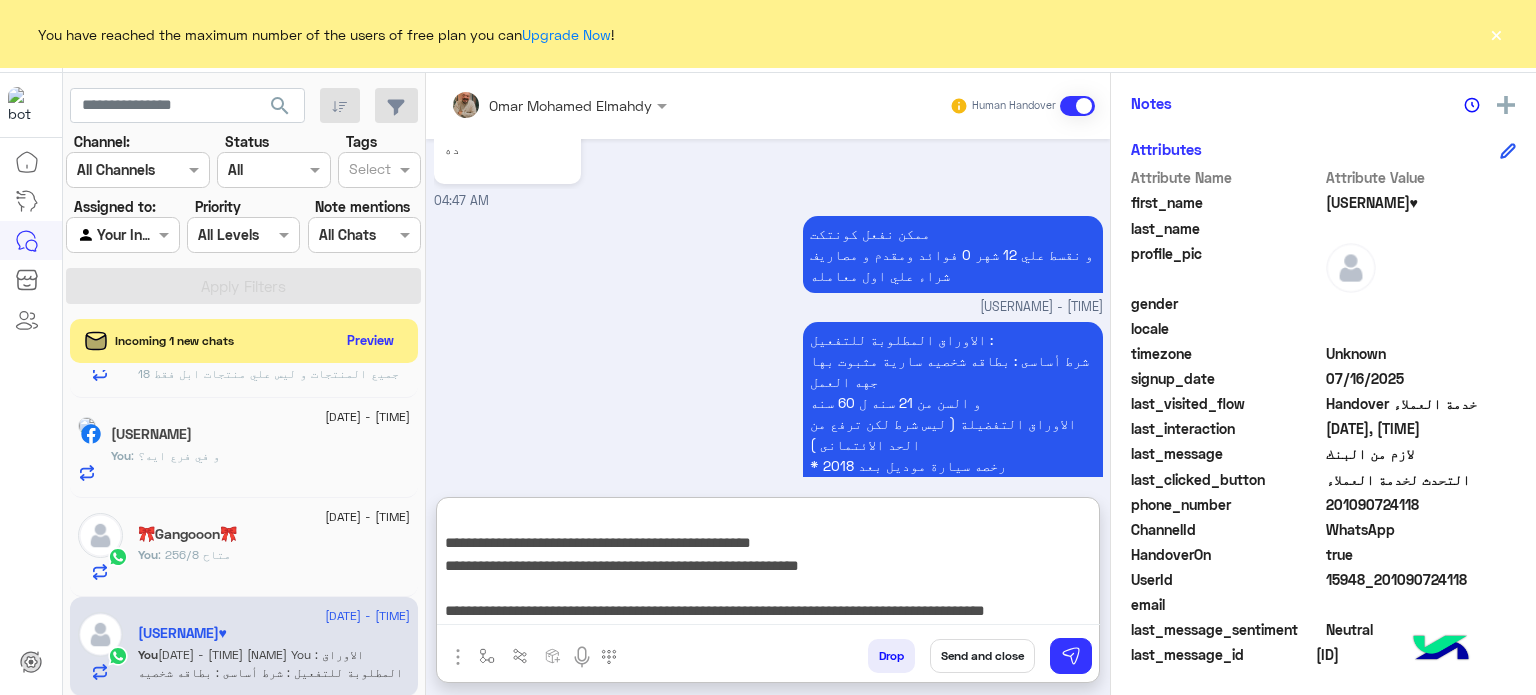 type on "**********" 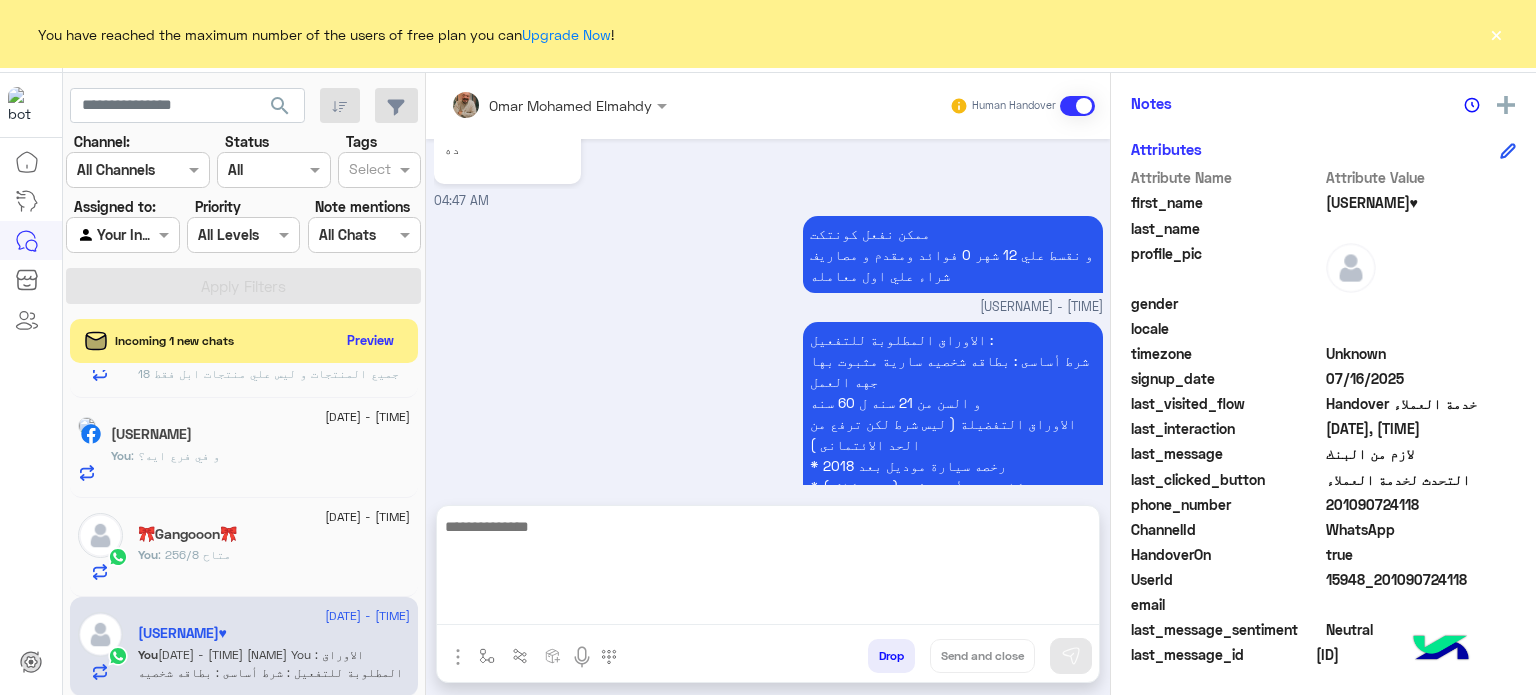 scroll, scrollTop: 0, scrollLeft: 0, axis: both 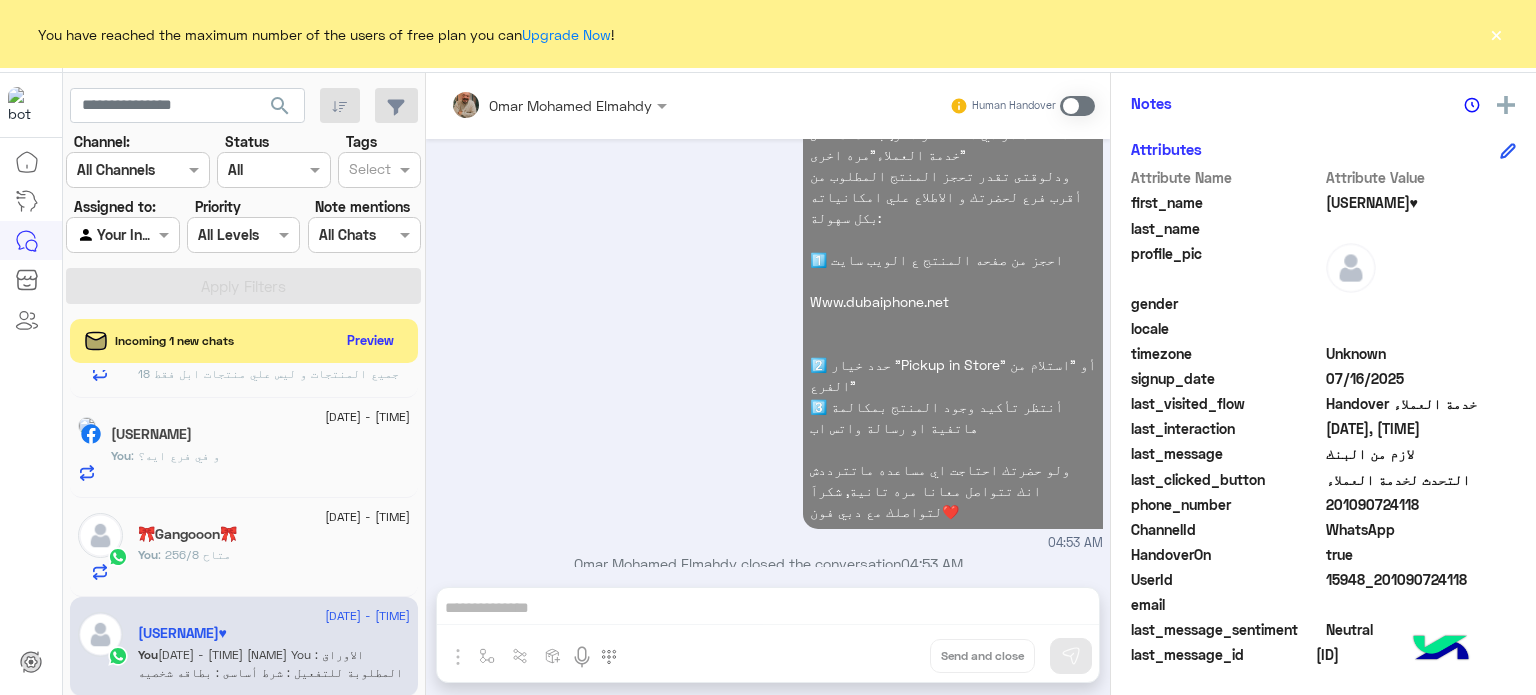 click on "You  : و في فرع ايه؟" 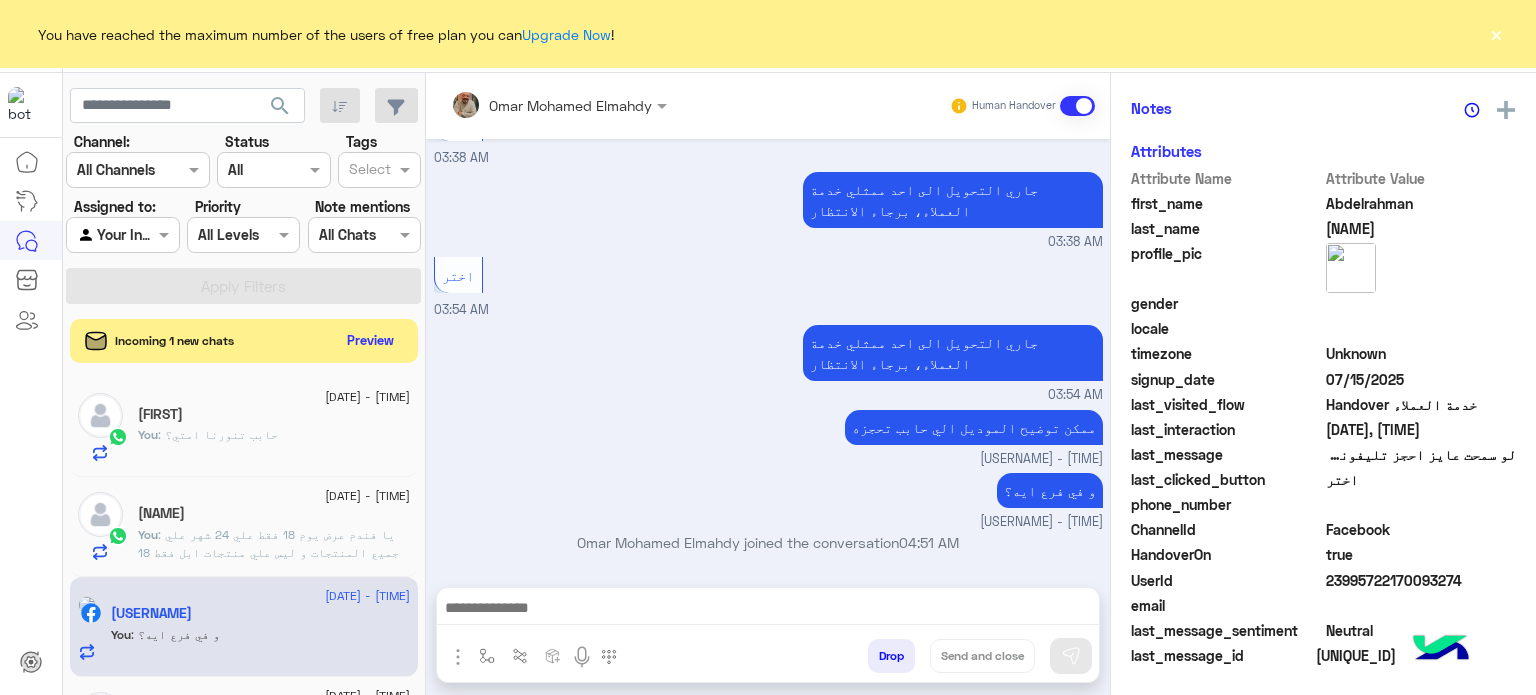 click on "You  : حابب تنورنا امتي؟" 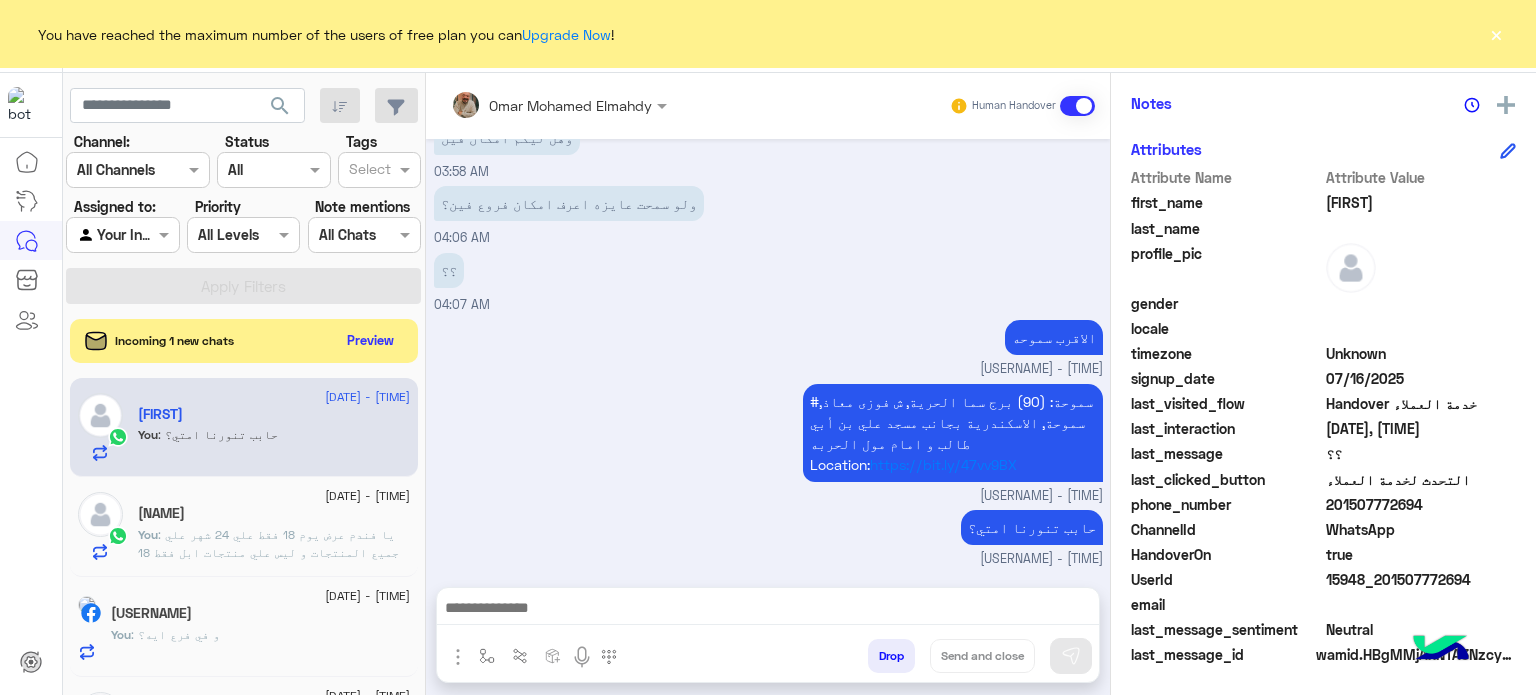 click on ": يا فندم عرض يوم 18 فقط
علي 24 شهر علي جميع المنتجات
و ليس علي منتجات ابل فقط 18 شهر" 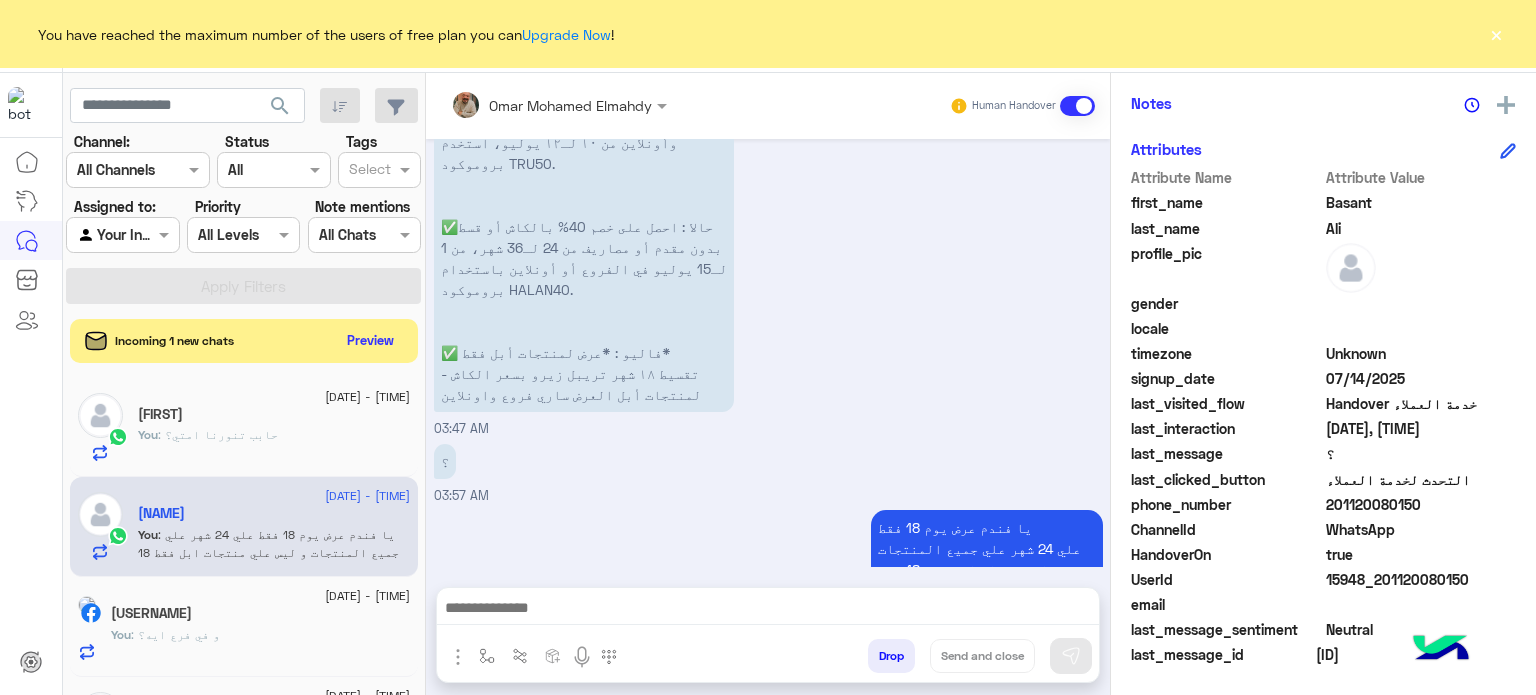 click at bounding box center [768, 613] 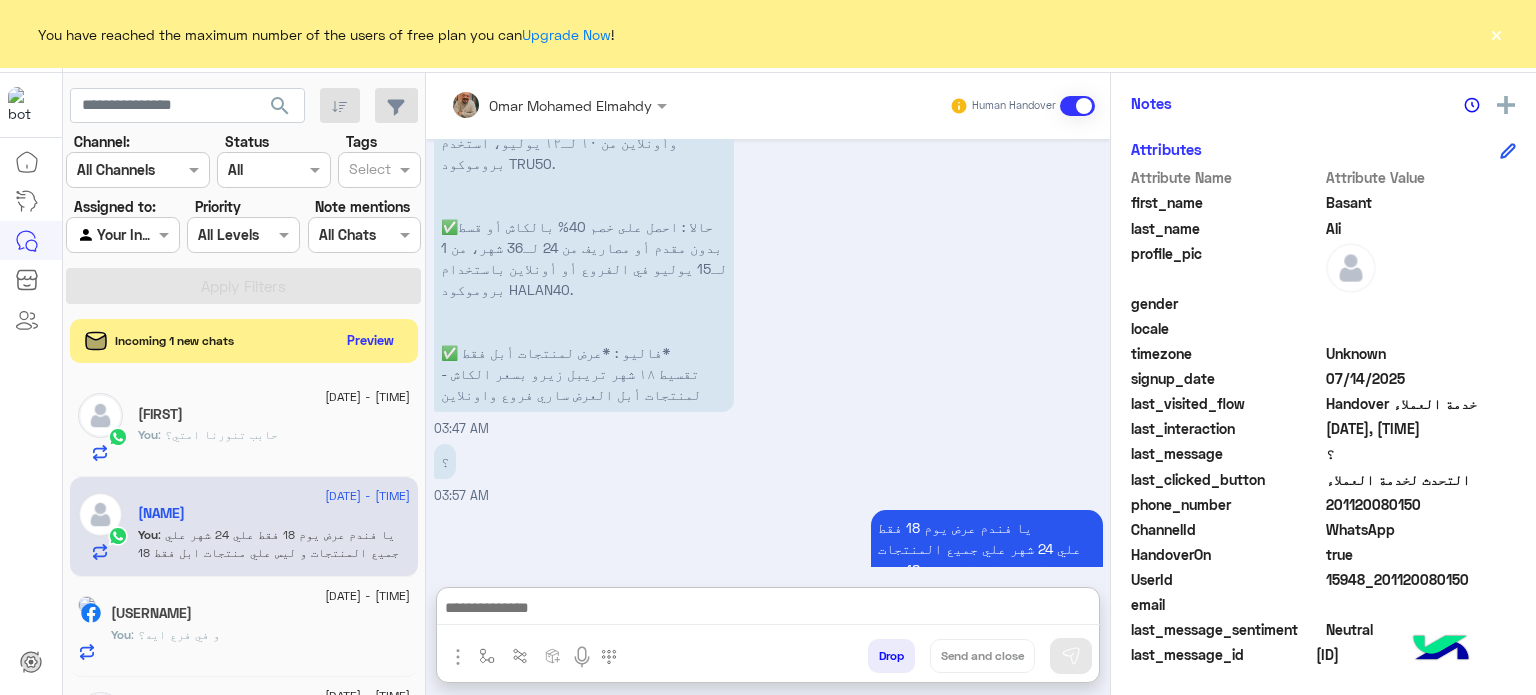 click at bounding box center [768, 610] 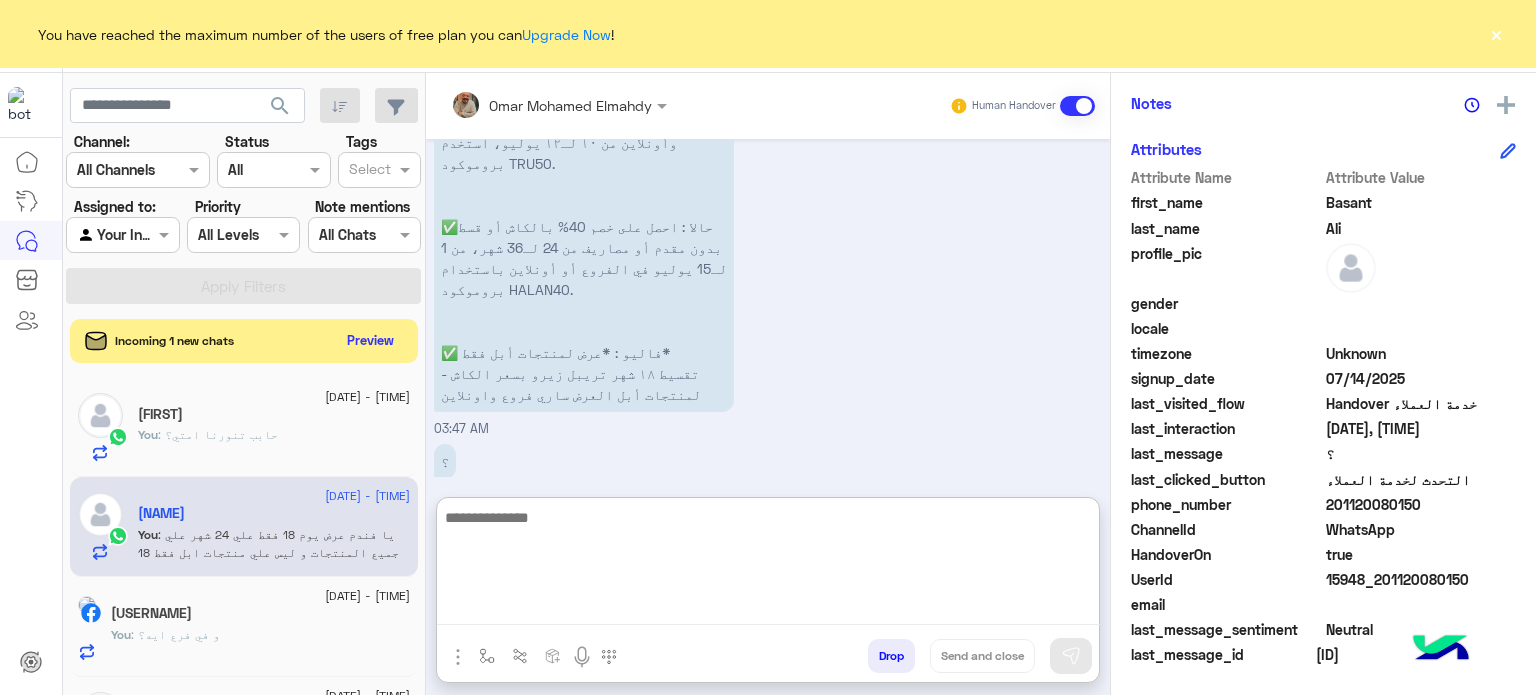 click at bounding box center (768, 565) 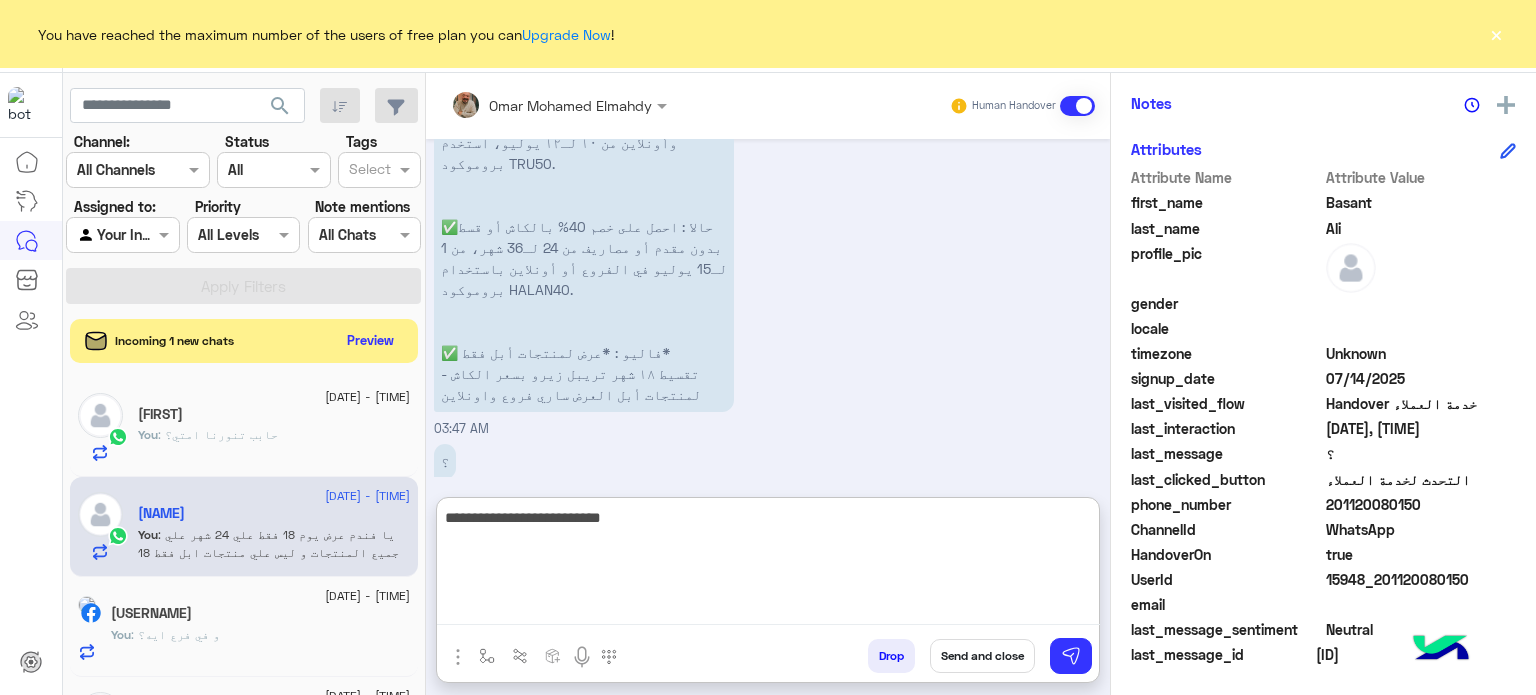 type on "**********" 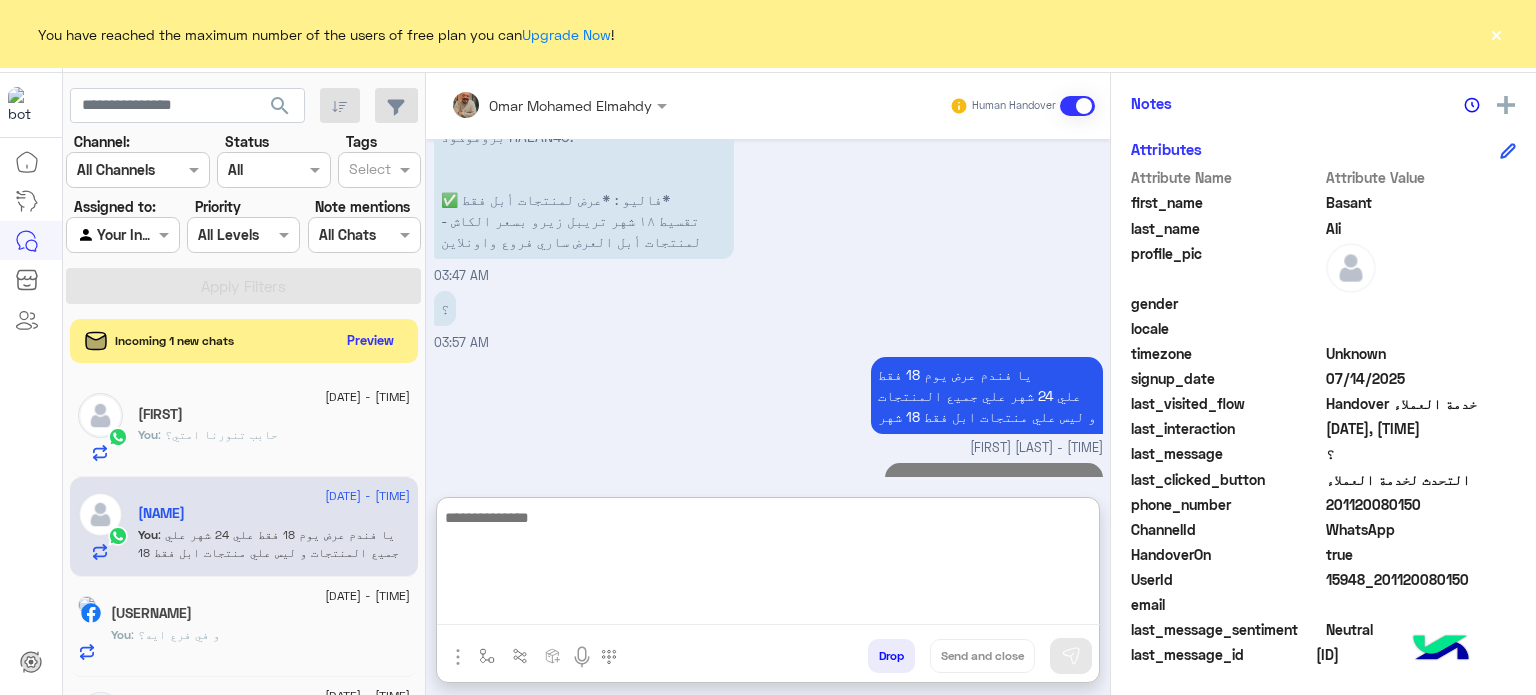 paste on "**********" 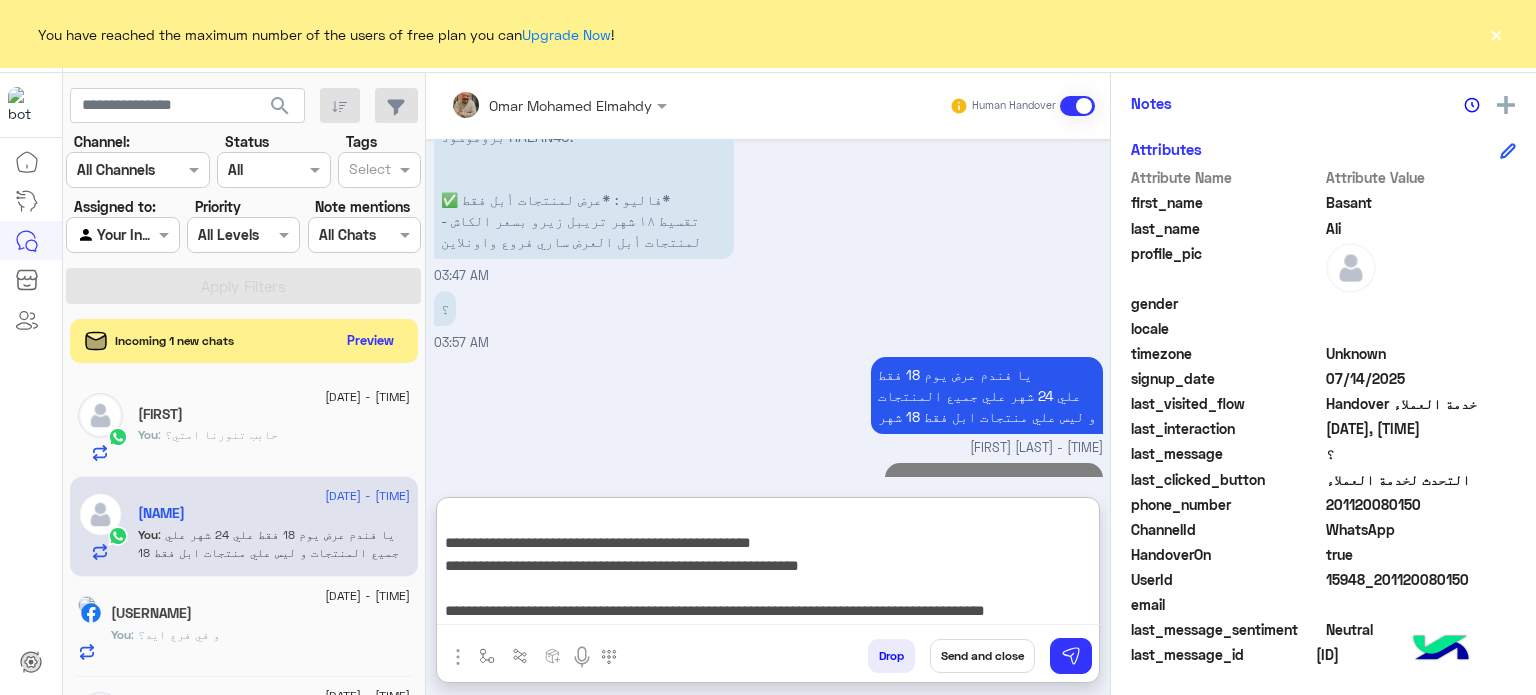 type on "**********" 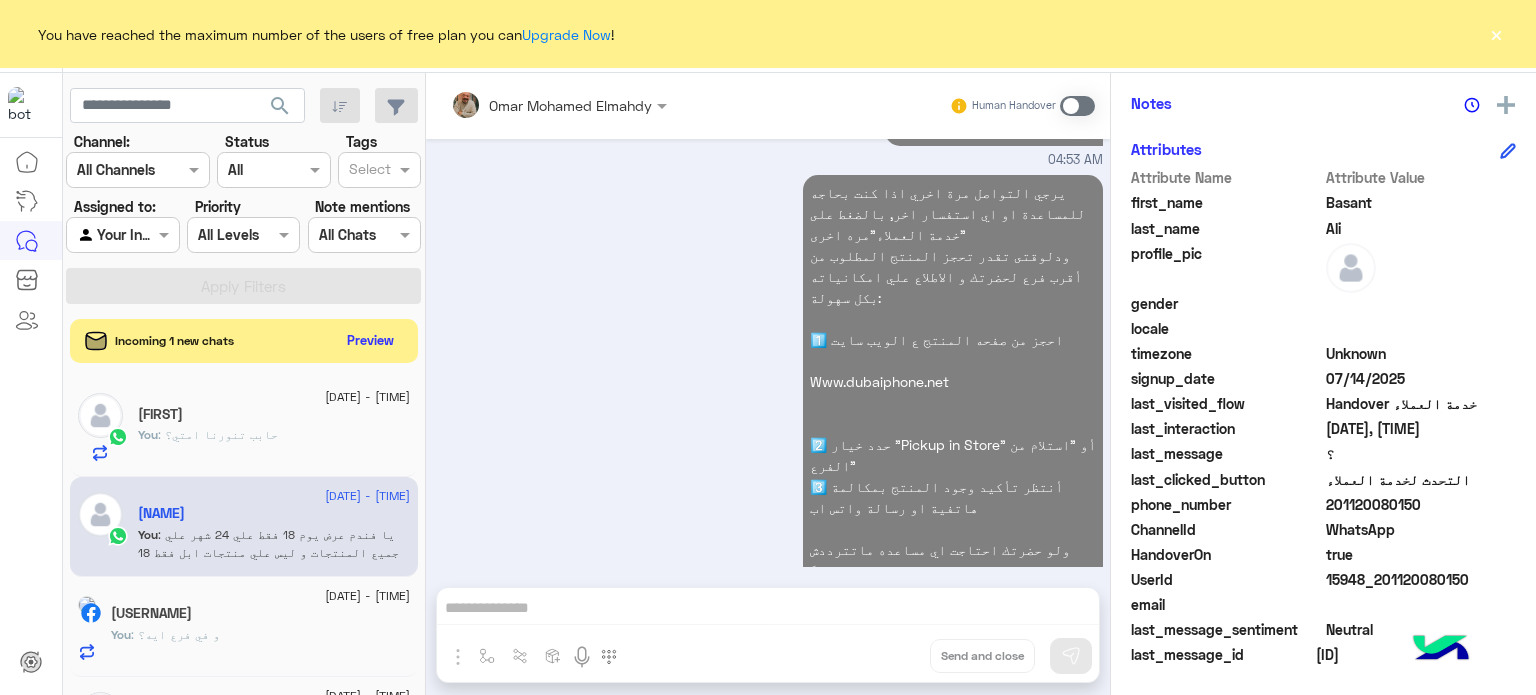 click on "You  : و في فرع ايه؟" 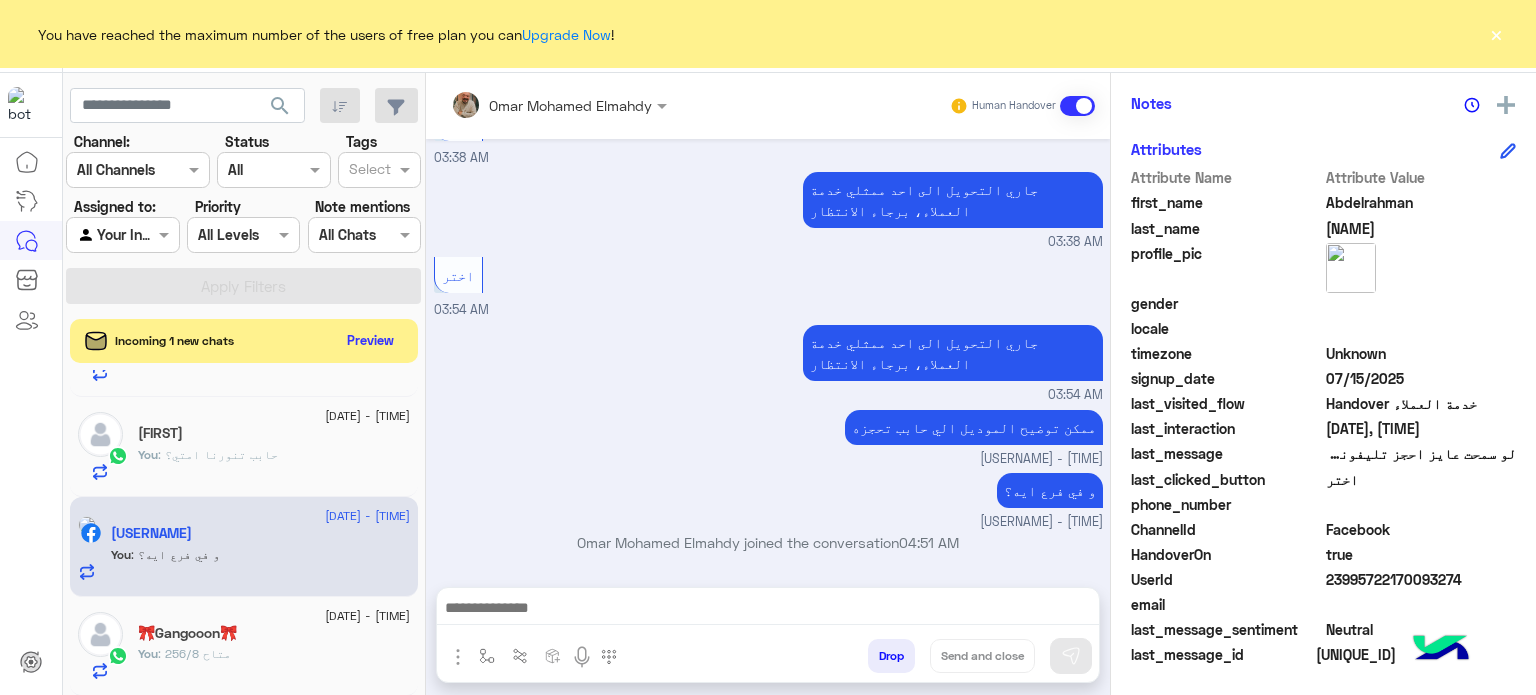 click on "[DATE] - [TIME]    [NAME]    You  : متاح 256/8" 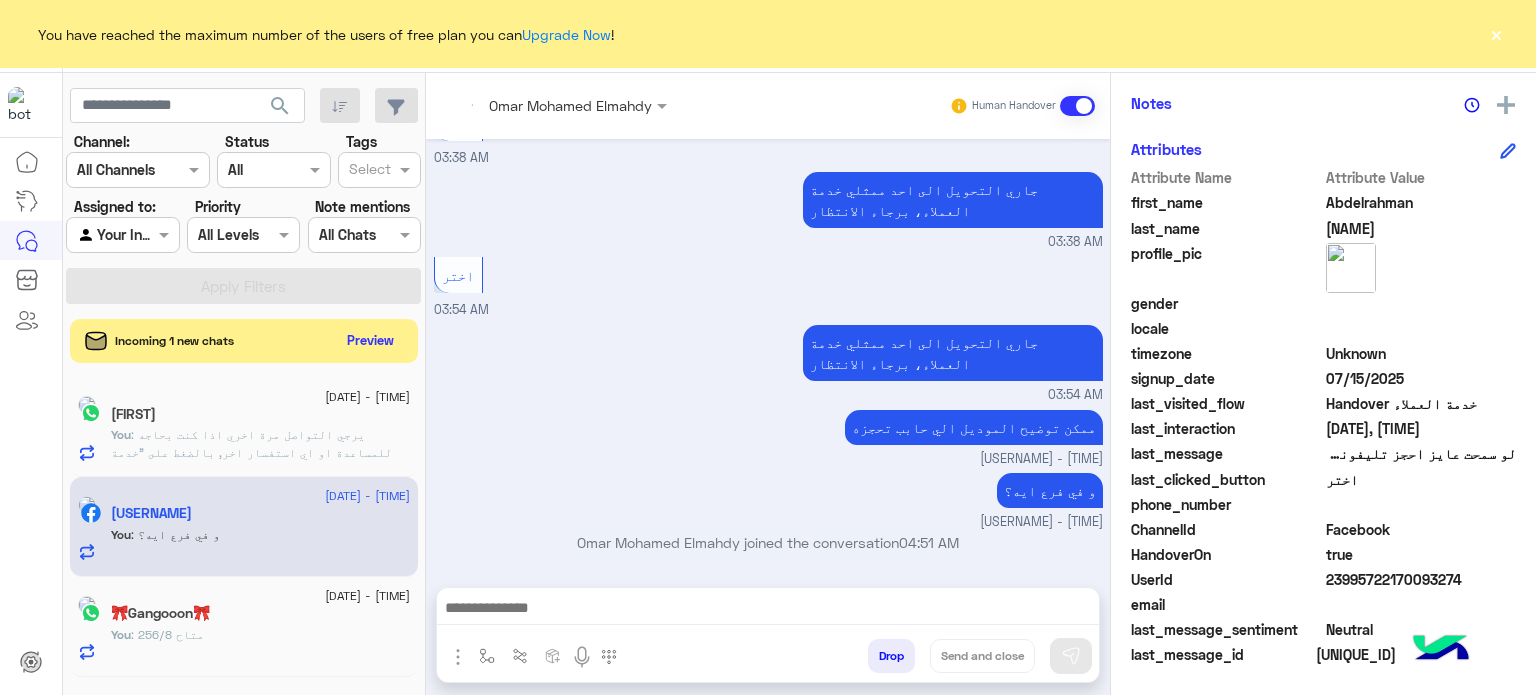 click on "You  : متاح [NUMBER]/[NUMBER]" 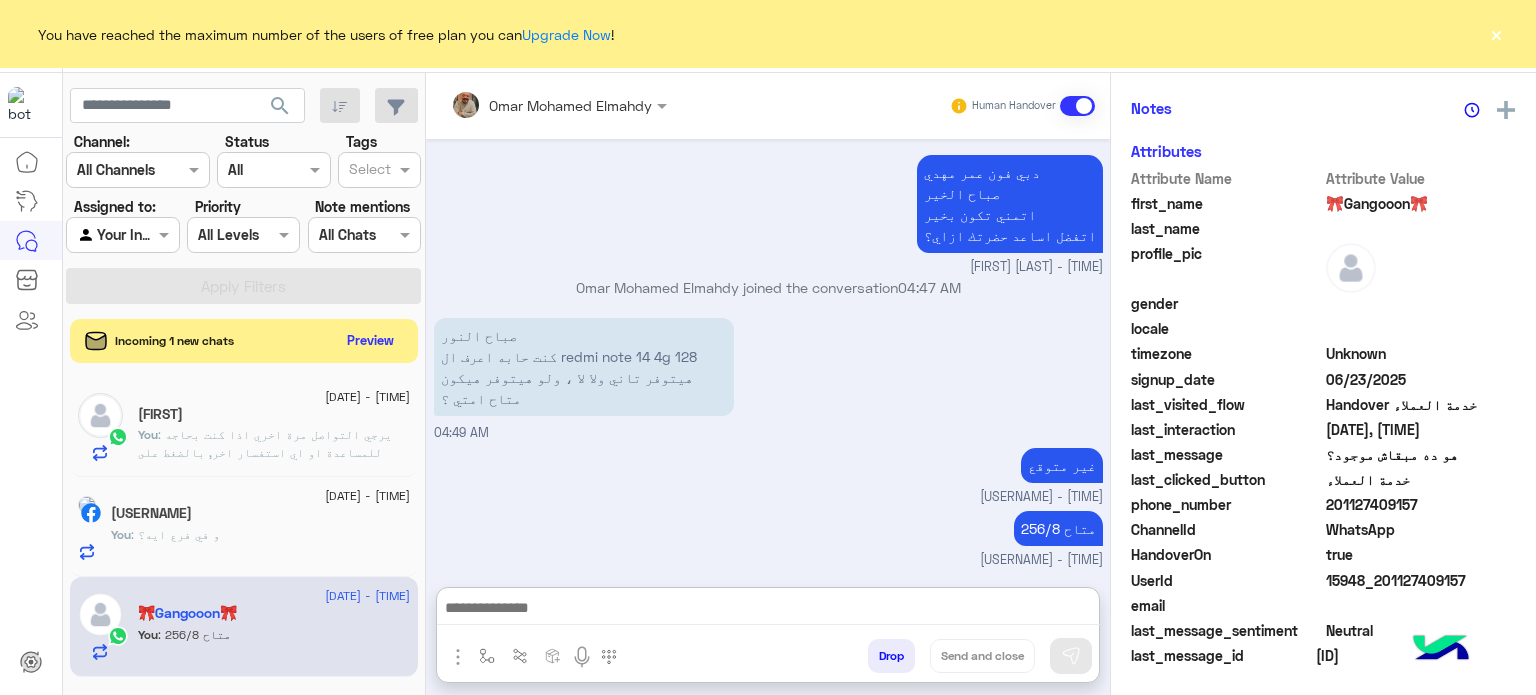 click at bounding box center [768, 610] 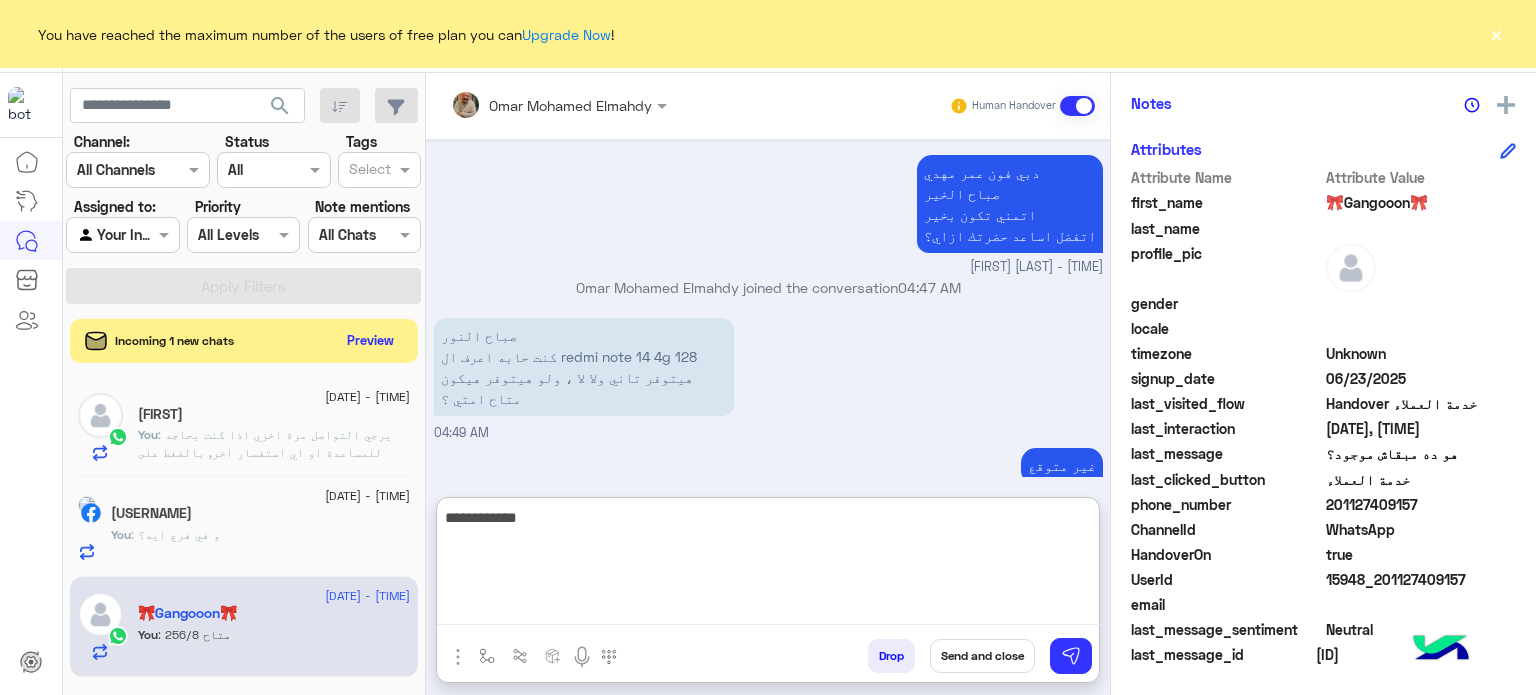 type on "**********" 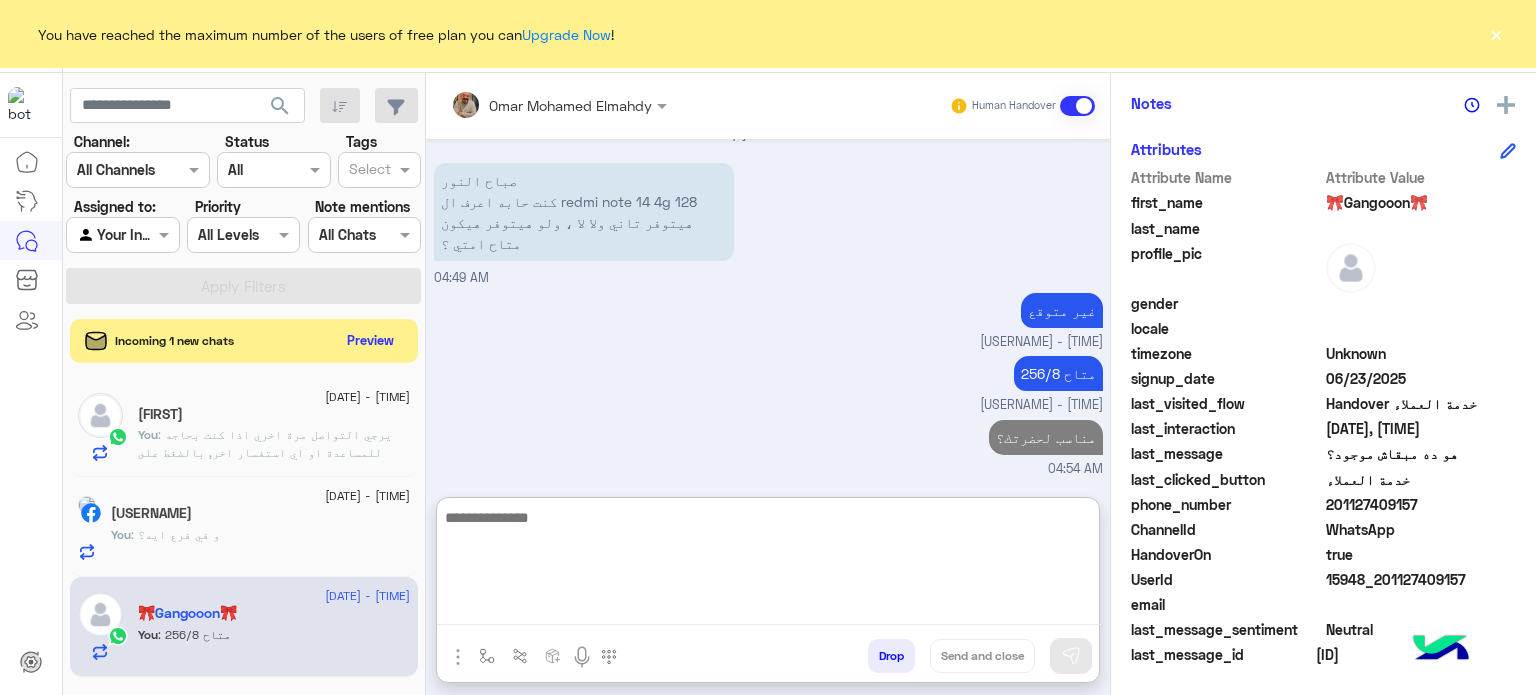 paste on "**********" 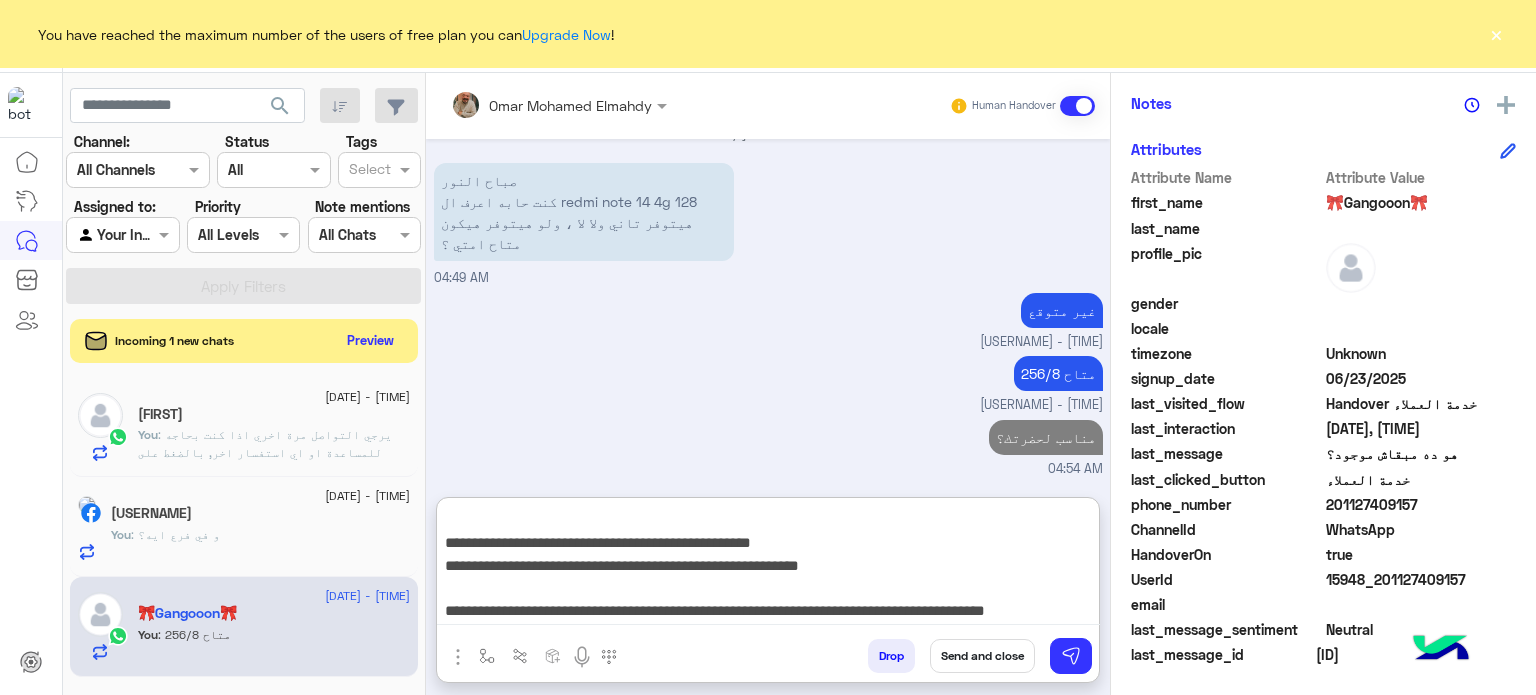 type on "**********" 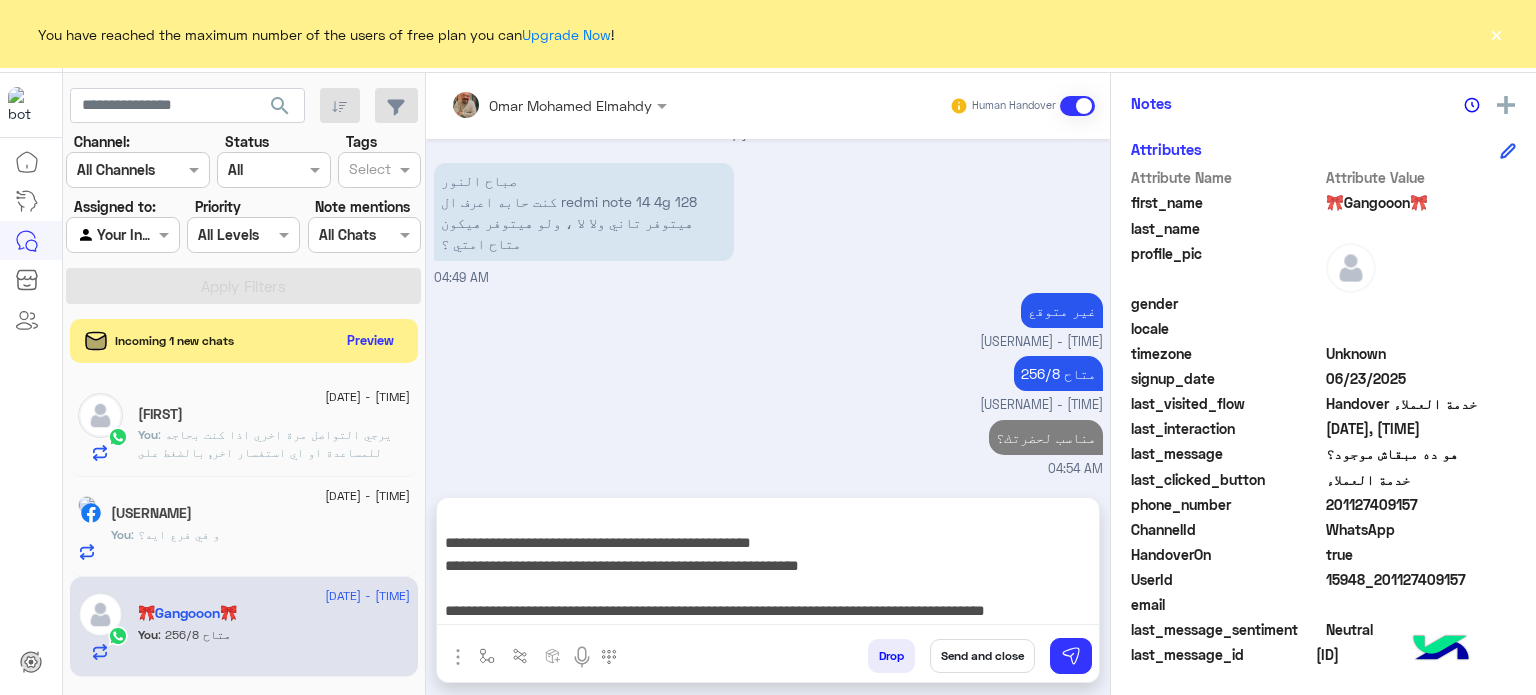 click on "Send and close" at bounding box center [982, 656] 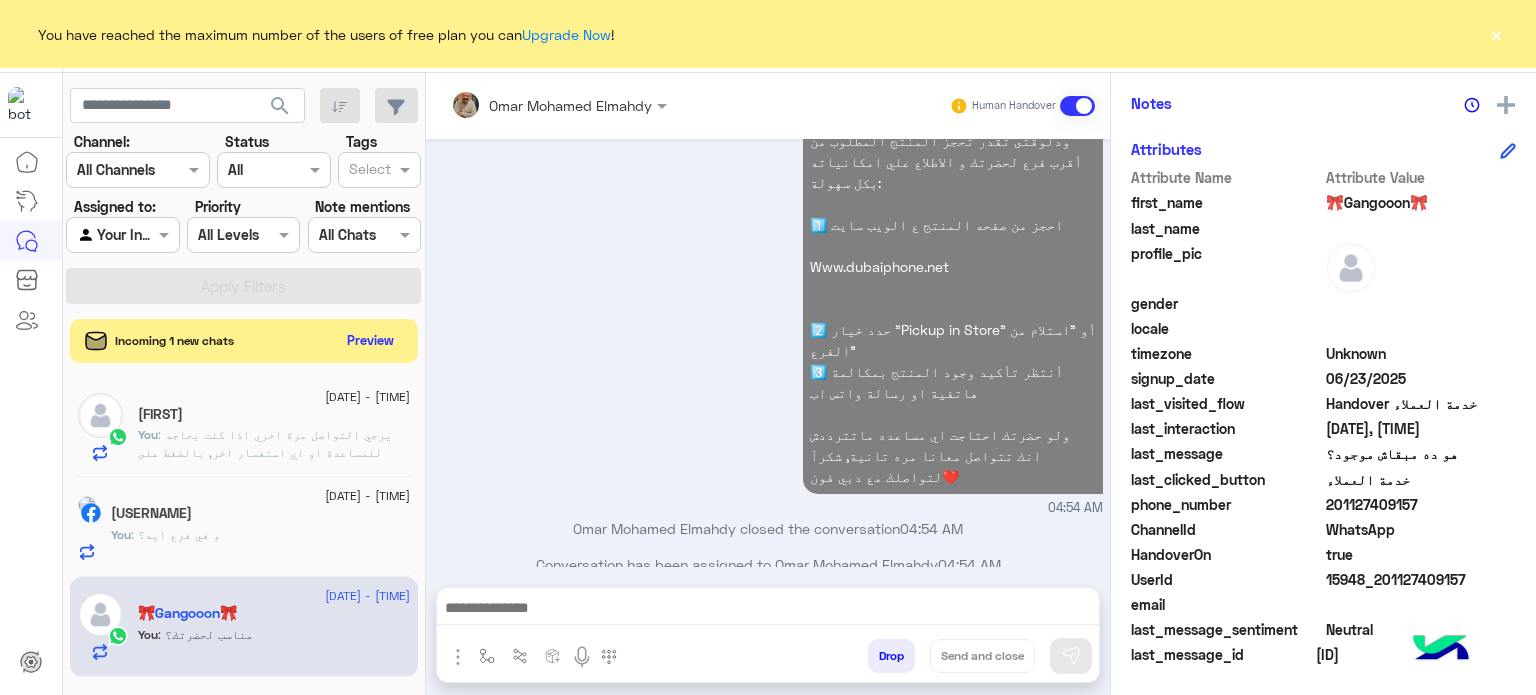click on "You  : و في فرع ايه؟" 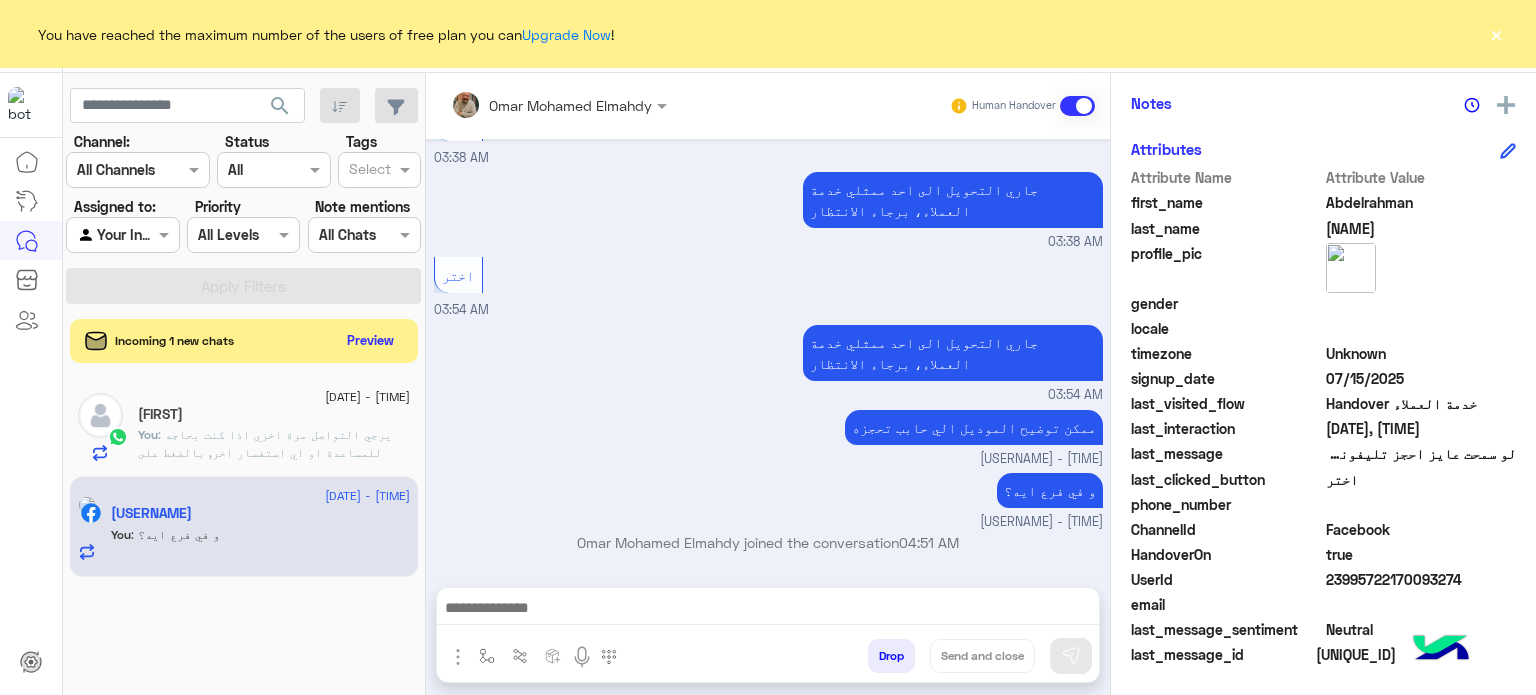 click on ": يرجي التواصل مرة اخري اذا كنت بحاجه للمساعدة او اي استفسار اخر, بالضغط على "خدمة العملاء"مره اخرى
ودلوقتى تقدر تحجز المنتج المطلوب من أقرب فرع لحضرتك و الاطلاع علي امكانياته بكل سهولة:
1️⃣ احجز من صفحه المنتج ع الويب سايت
Www.dubaiphone.net
2️⃣ حدد خيار "Pickup in Store" أو "استلام من الفرع"
3️⃣ أنتظر تأكيد وجود المنتج بمكالمة هاتفية او رسالة واتس اب
ولو حضرتك احتاجت اي مساعده ماتترددش انك تتواصل معانا مره تانية, شكراَ لتواصلك مع دبي فون❤️" 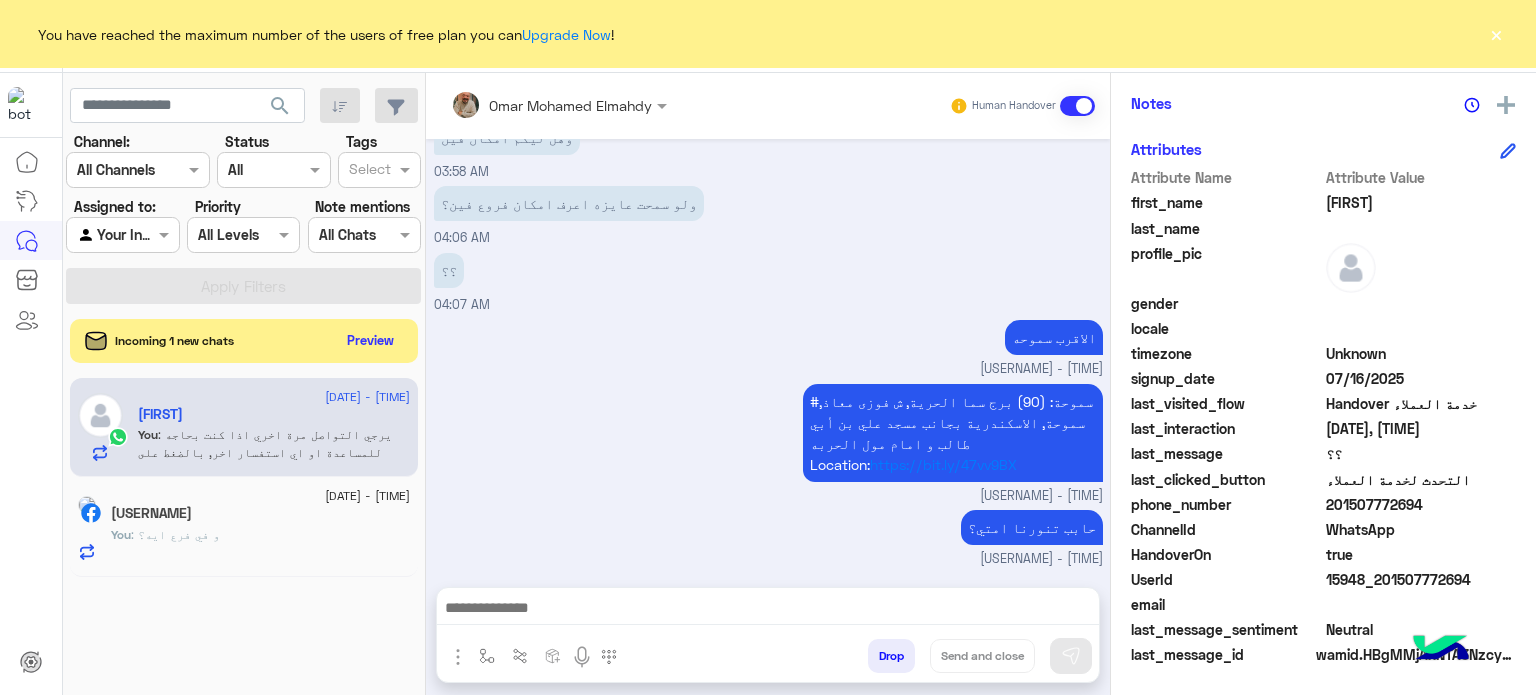 click on "201507772694" 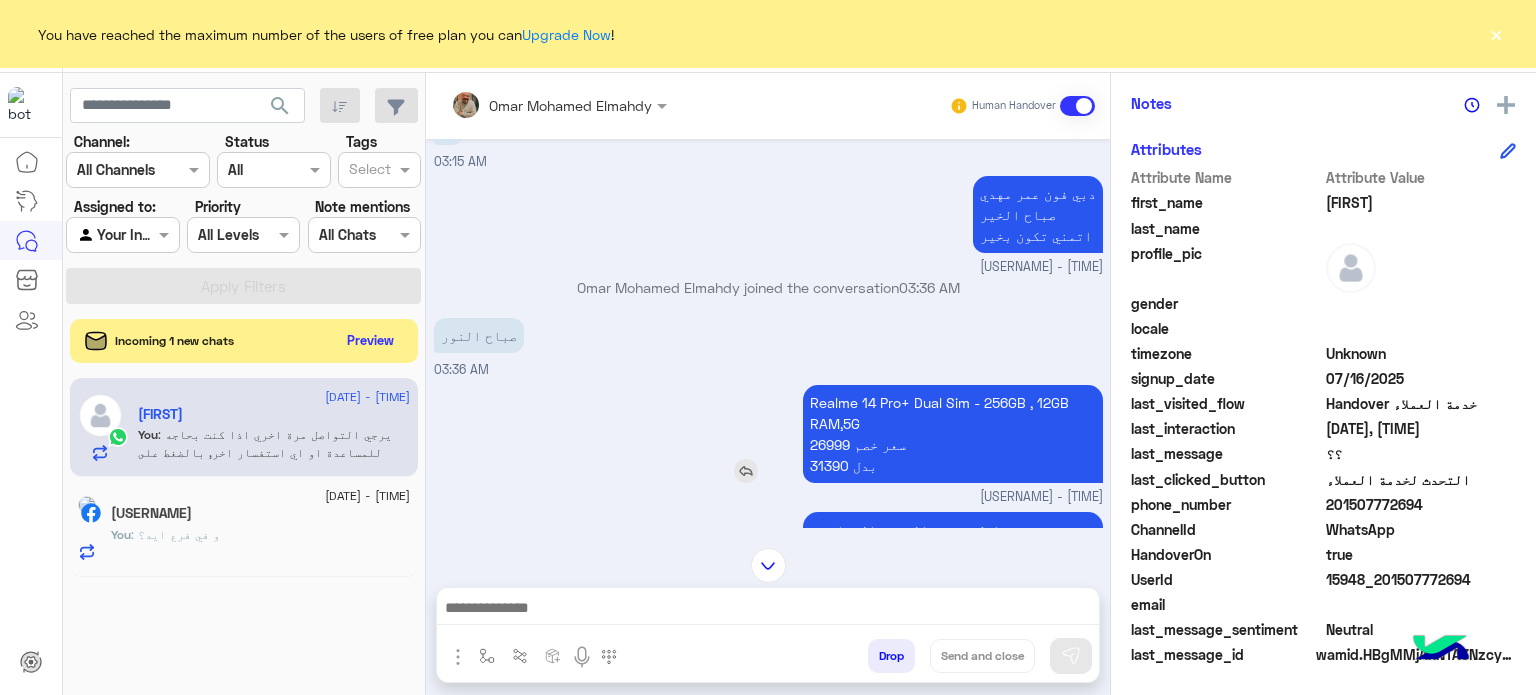click on "Realme 14 Pro+ Dual Sim - 256GB , 12GB RAM,5G 26999 سعر خصم 31390 بدل" at bounding box center (953, 434) 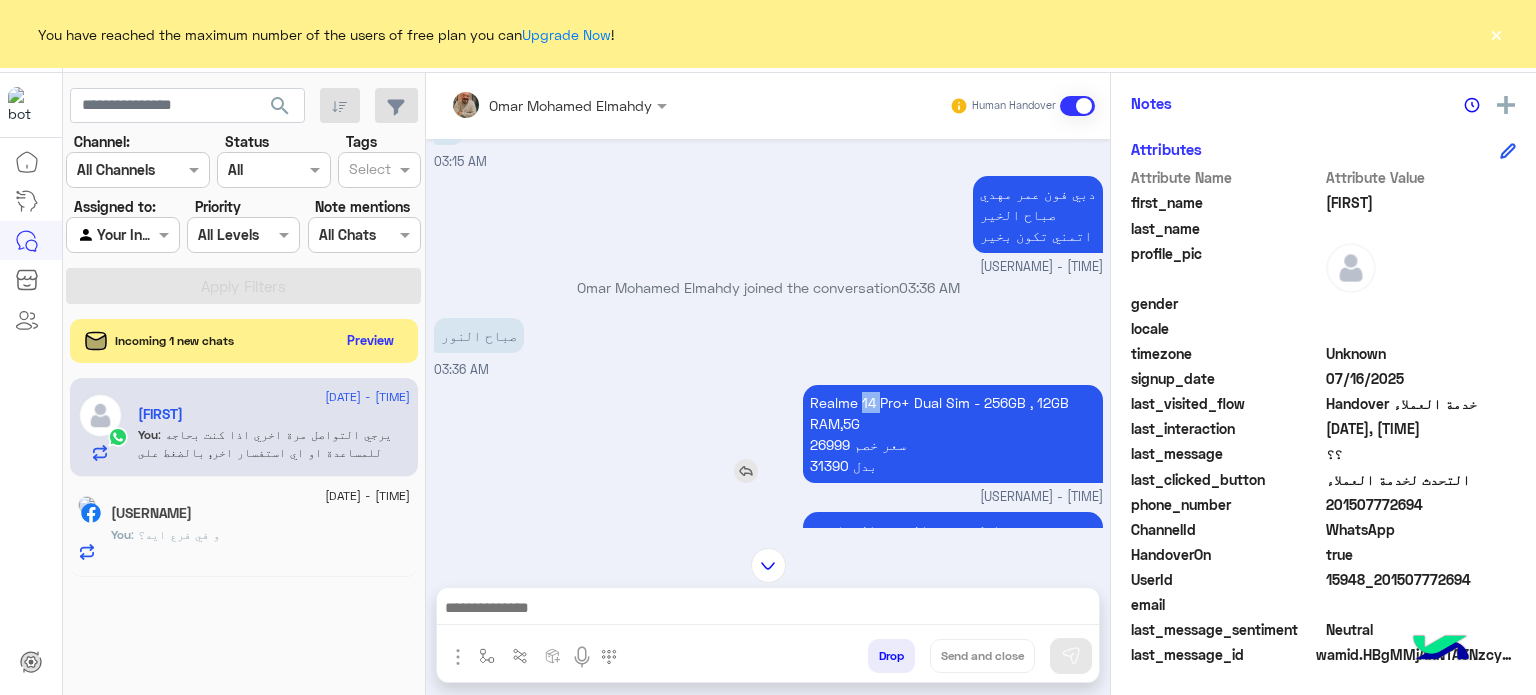 click on "Realme 14 Pro+ Dual Sim - 256GB , 12GB RAM,5G 26999 سعر خصم 31390 بدل" at bounding box center [953, 434] 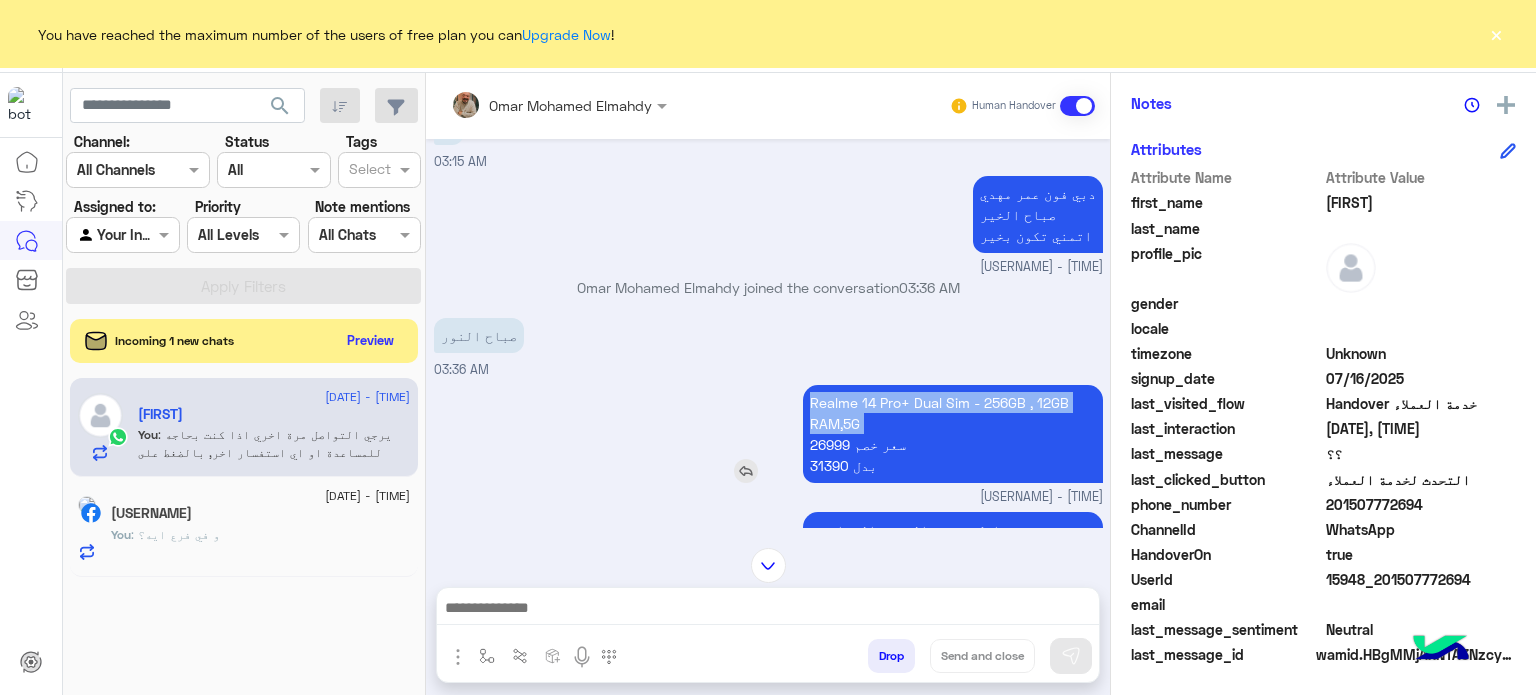 click on "Realme 14 Pro+ Dual Sim - 256GB , 12GB RAM,5G 26999 سعر خصم 31390 بدل" at bounding box center (953, 434) 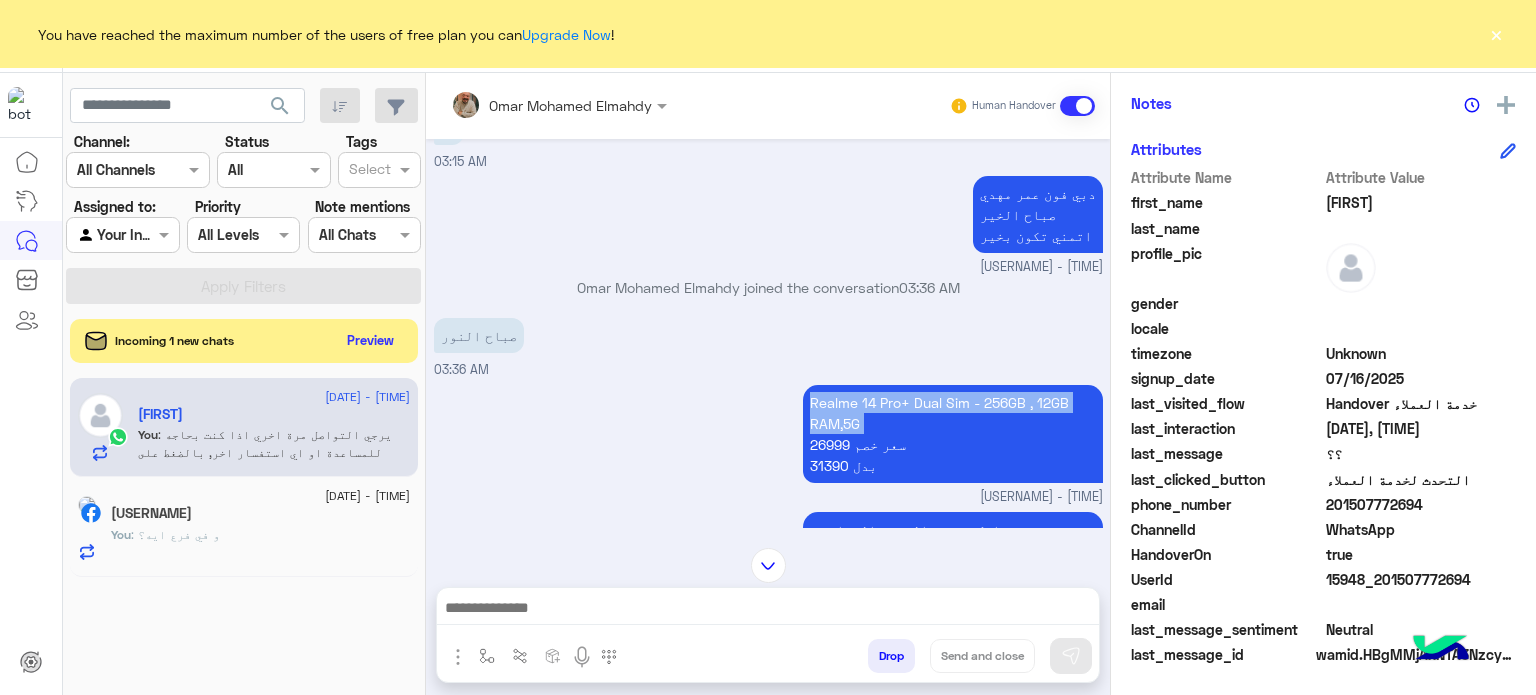 copy on "Realme 14 Pro+ Dual Sim - 256GB , 12GB RAM,5G" 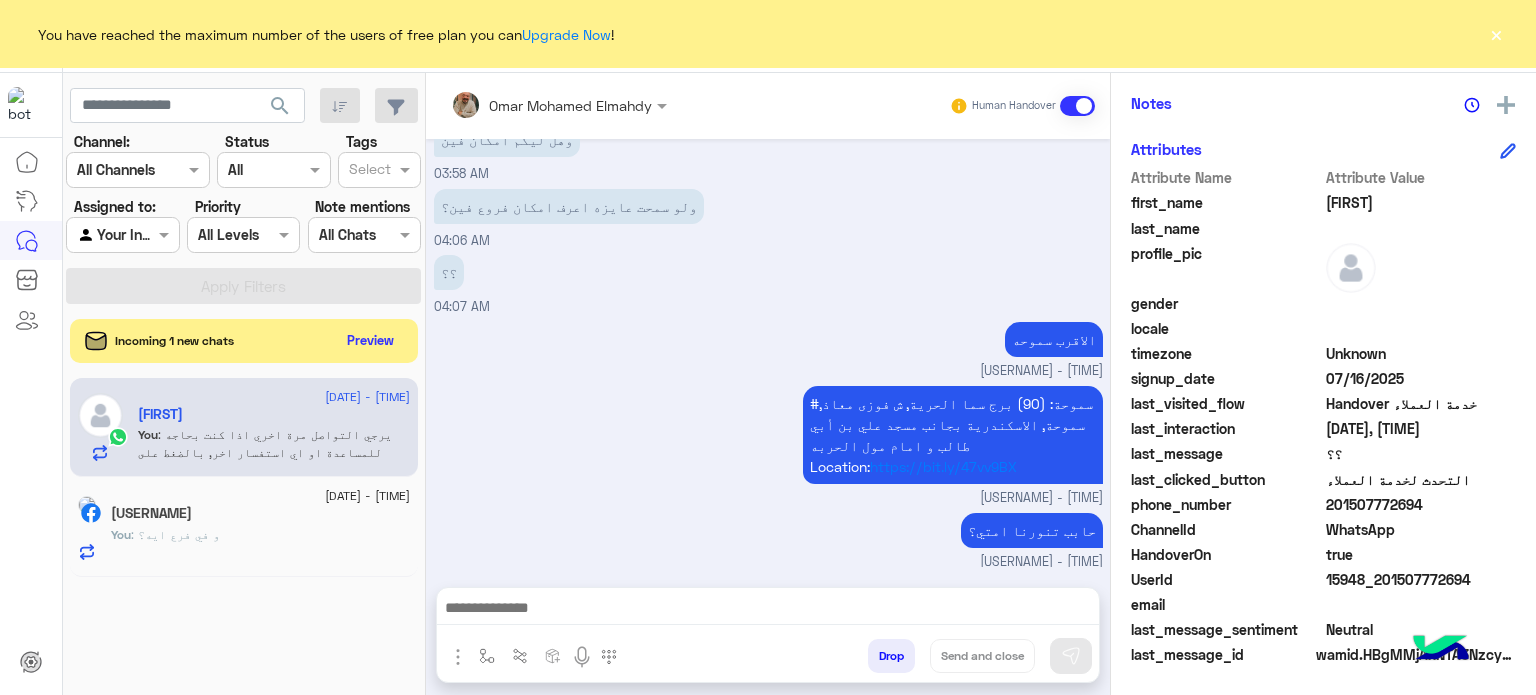 click at bounding box center (768, 610) 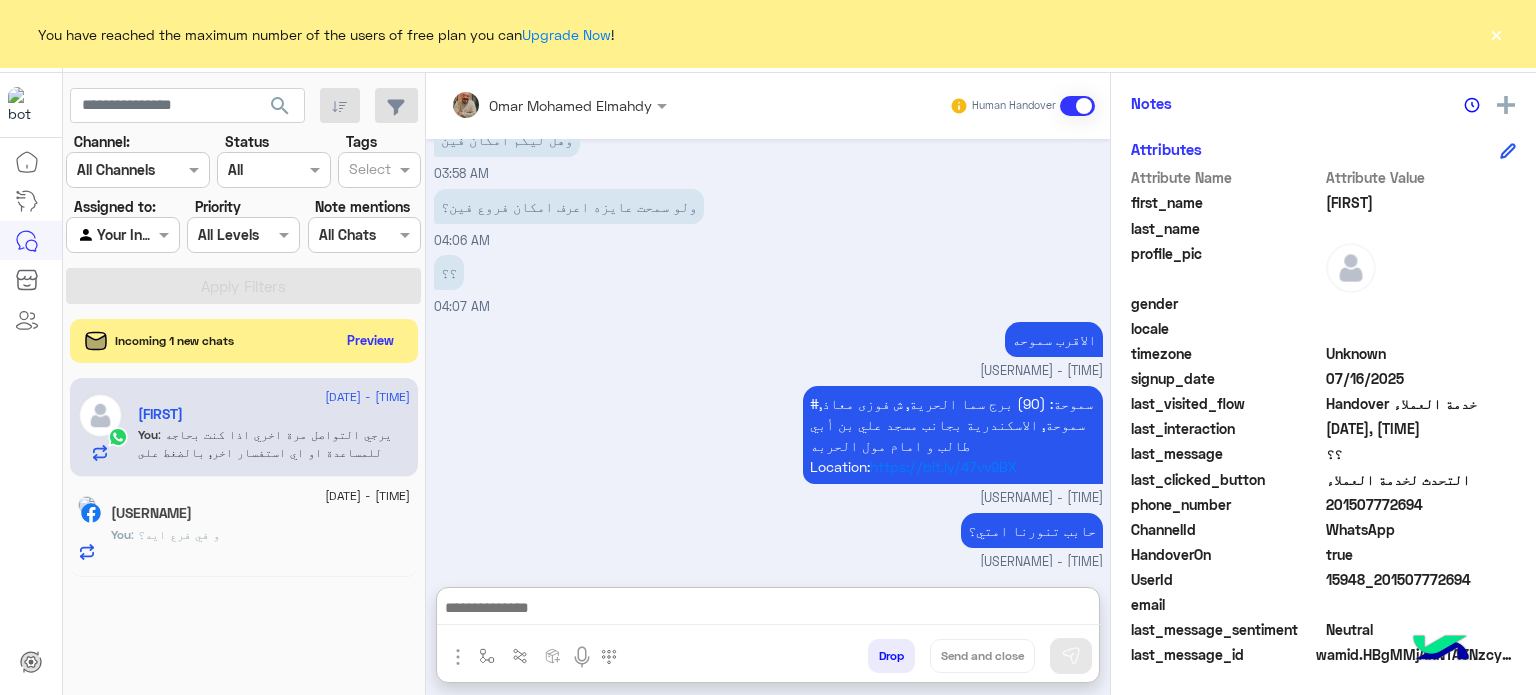 paste on "**********" 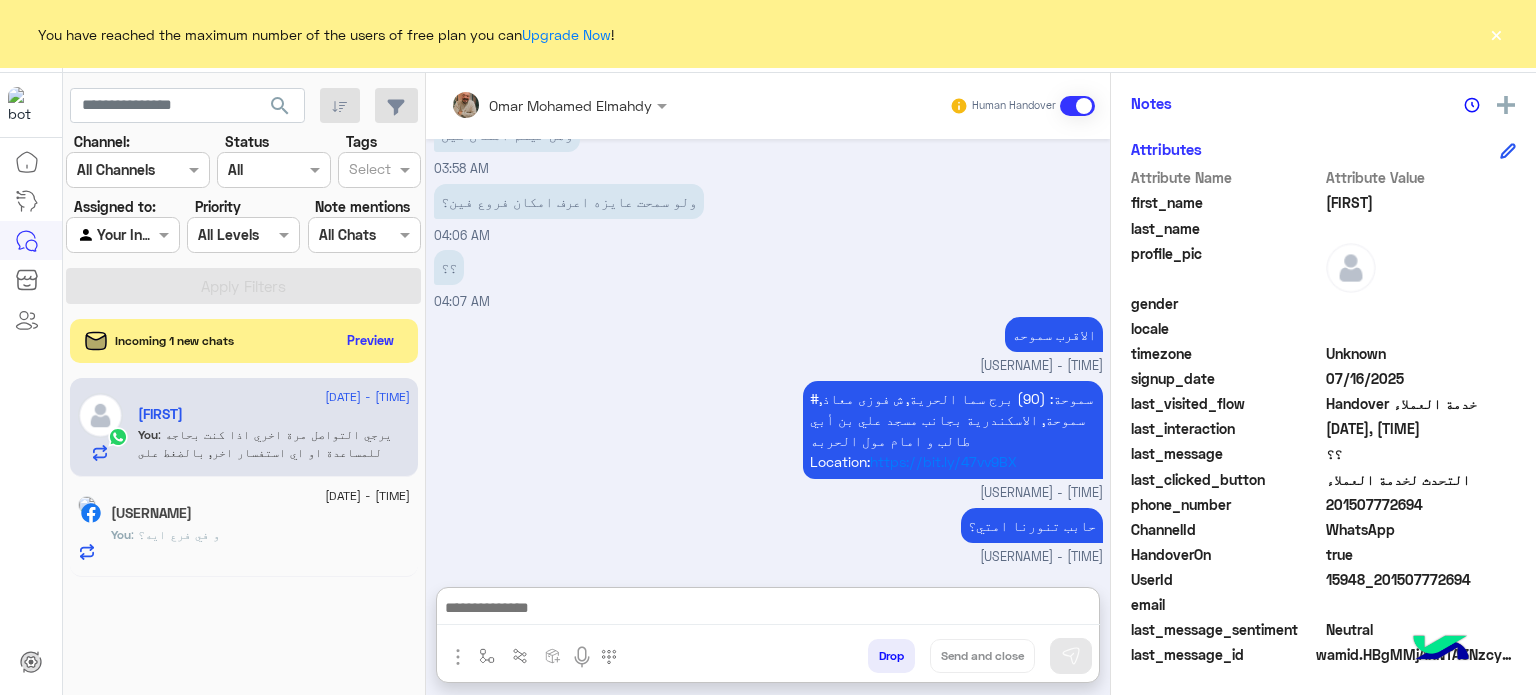 type on "**********" 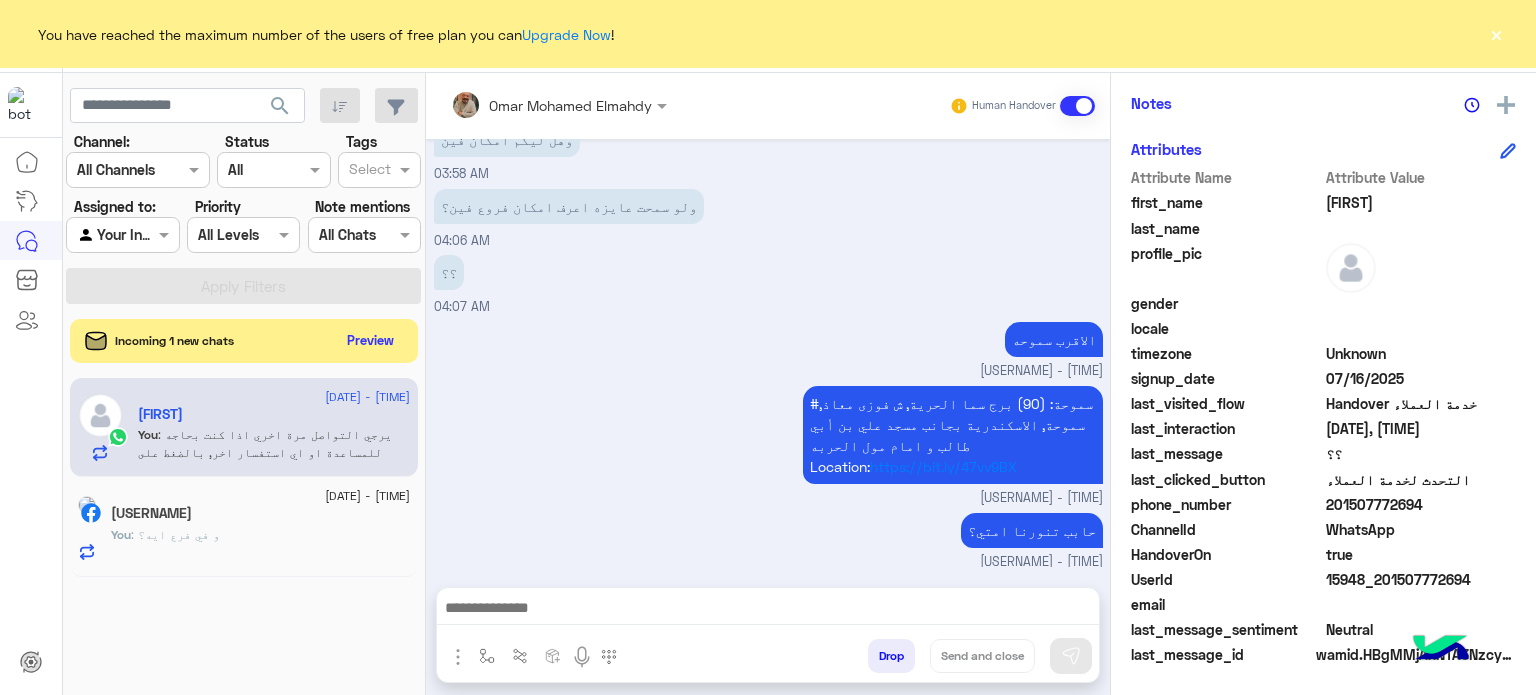 click at bounding box center (768, 610) 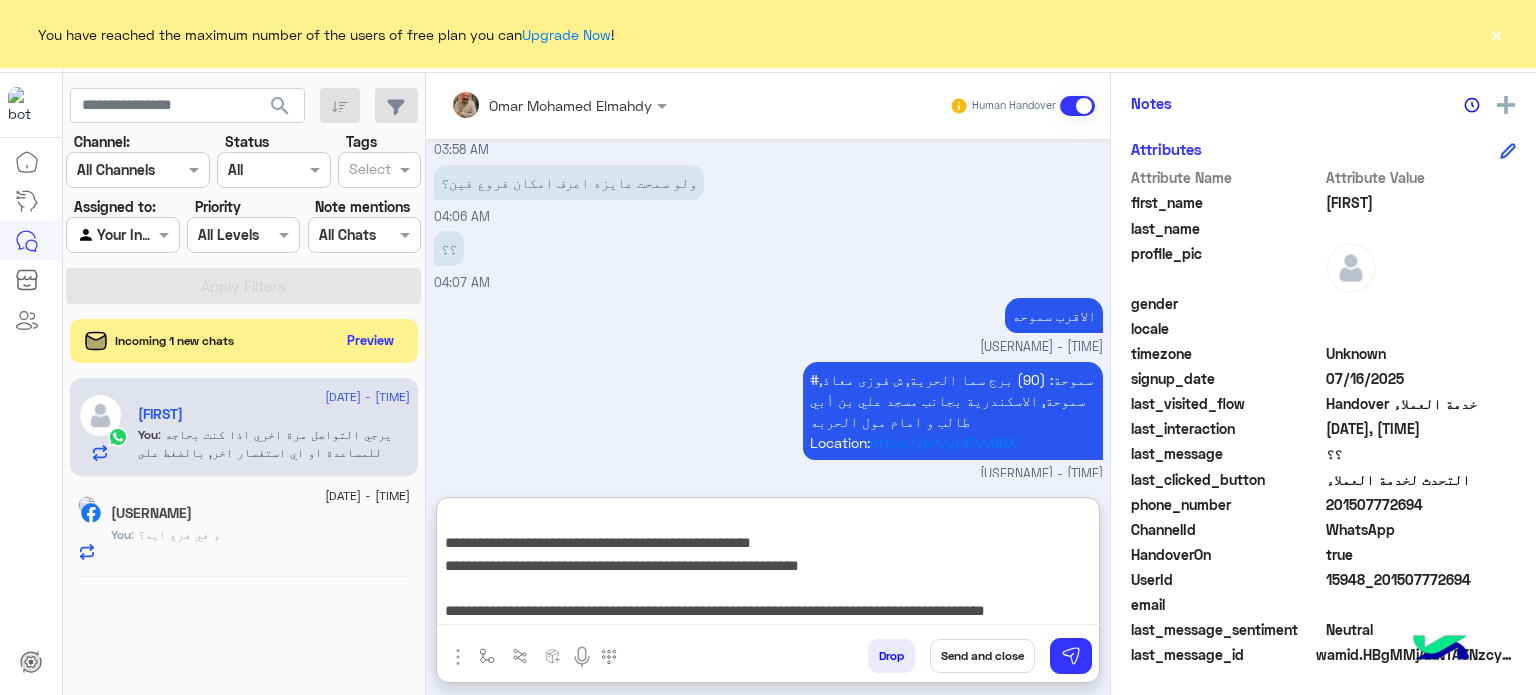 type on "**********" 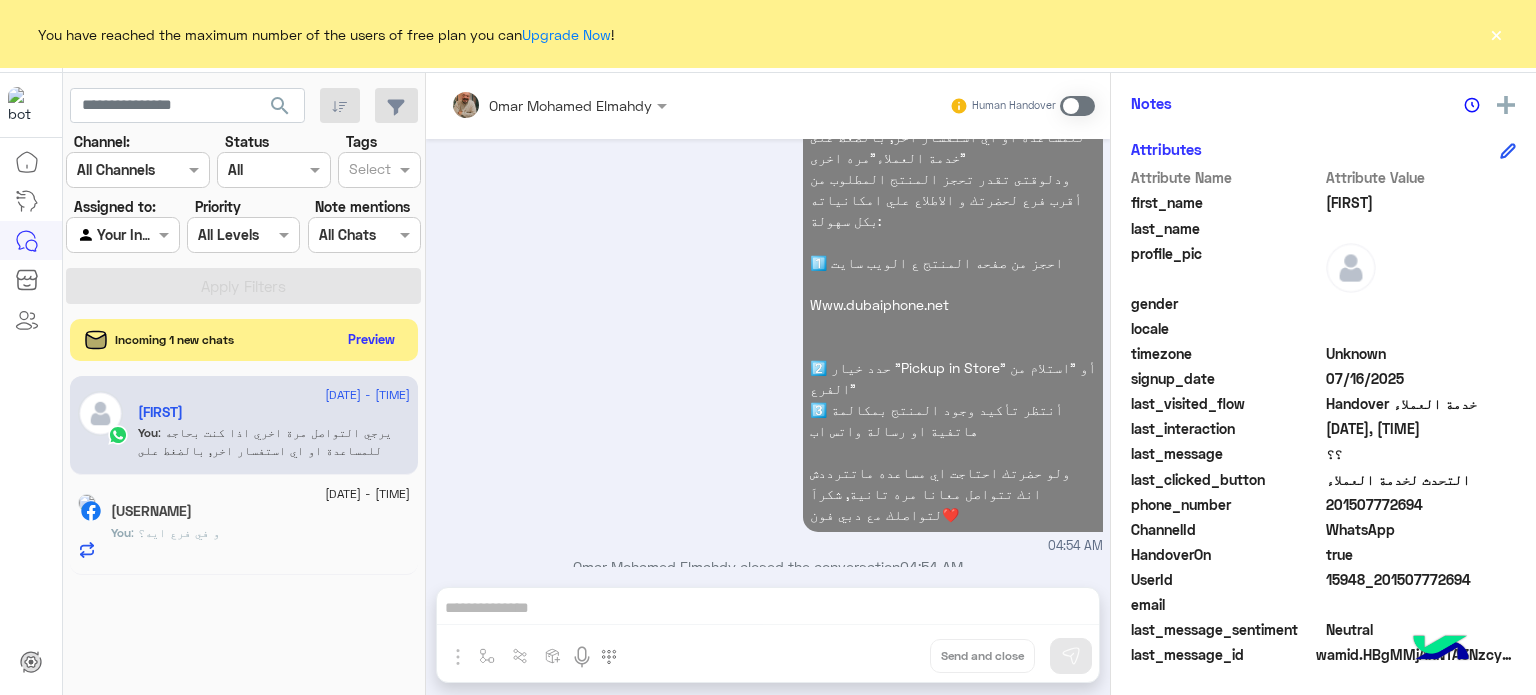 click on "Preview" 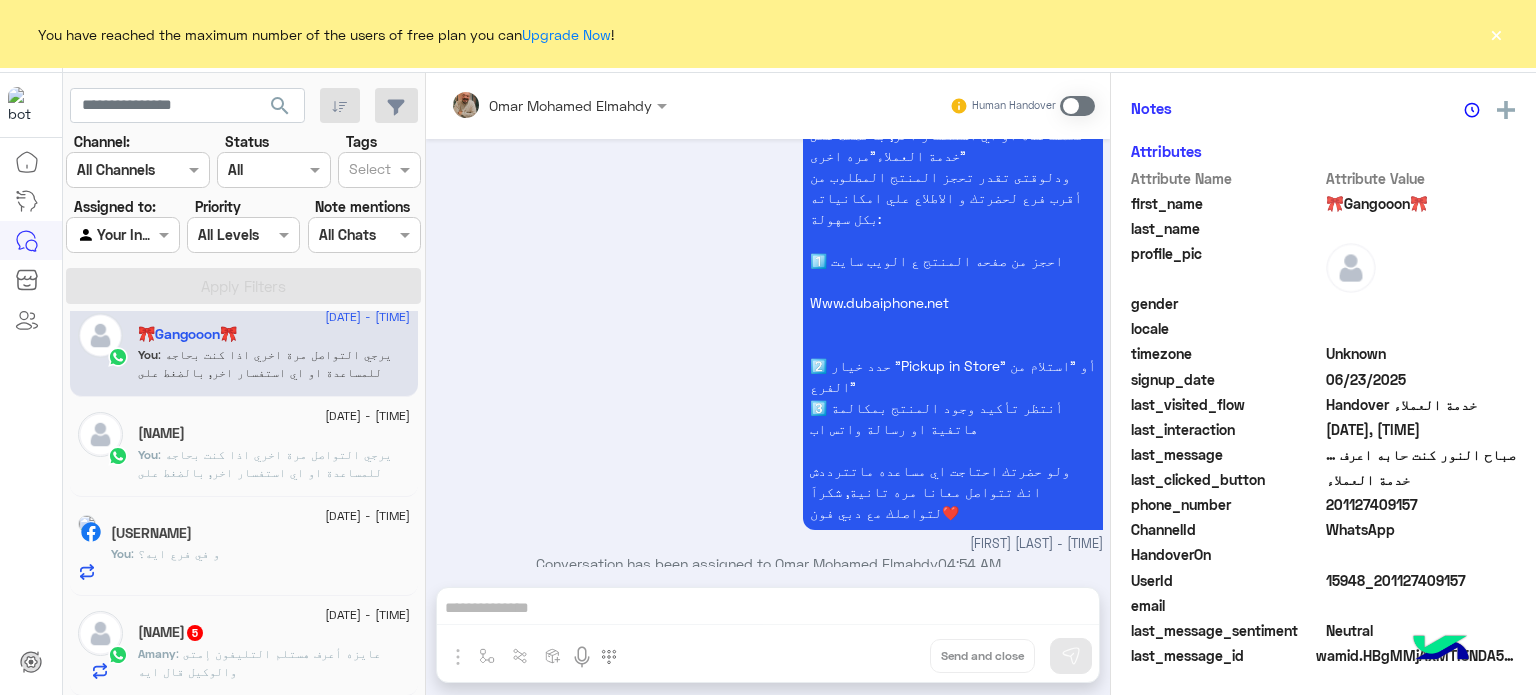 click on "[FIRST] [LAST] [NUMBER]" 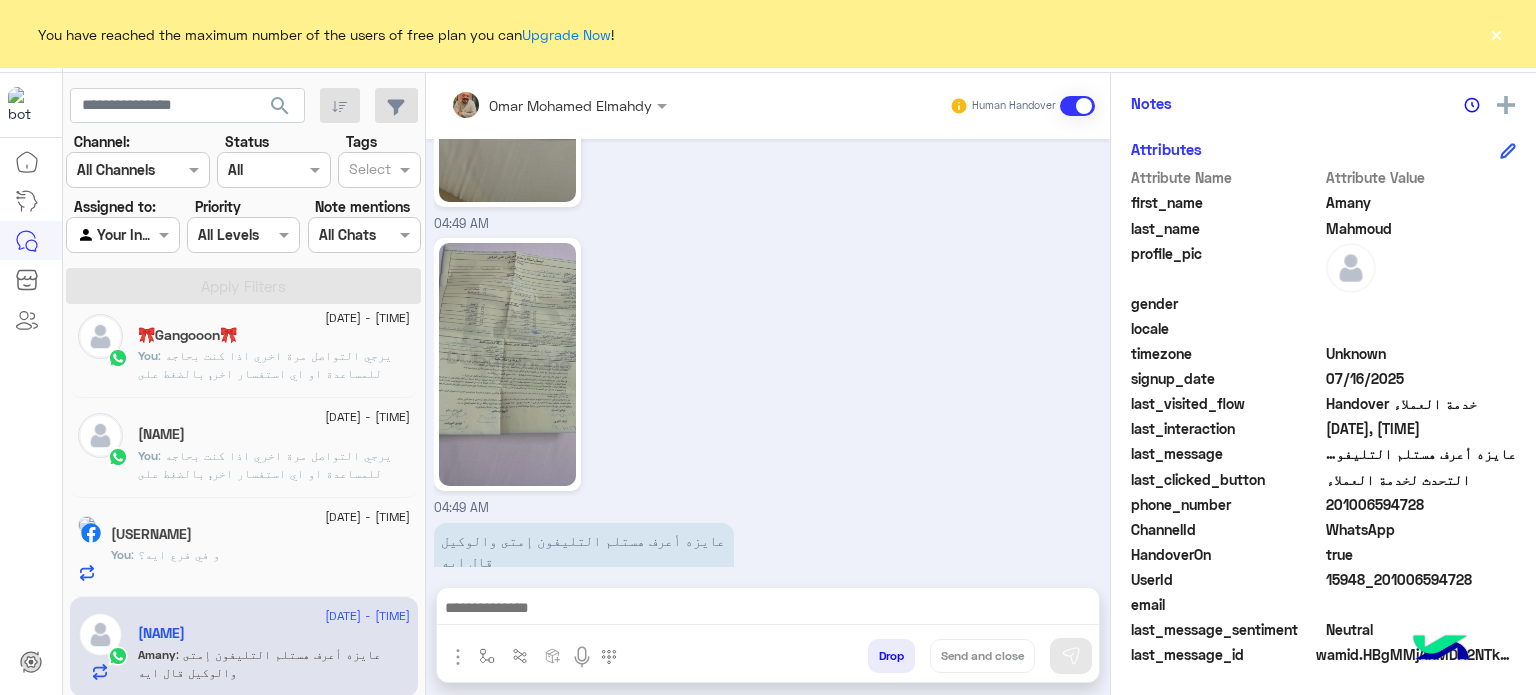 drag, startPoint x: 1272, startPoint y: 143, endPoint x: 886, endPoint y: 332, distance: 429.78717 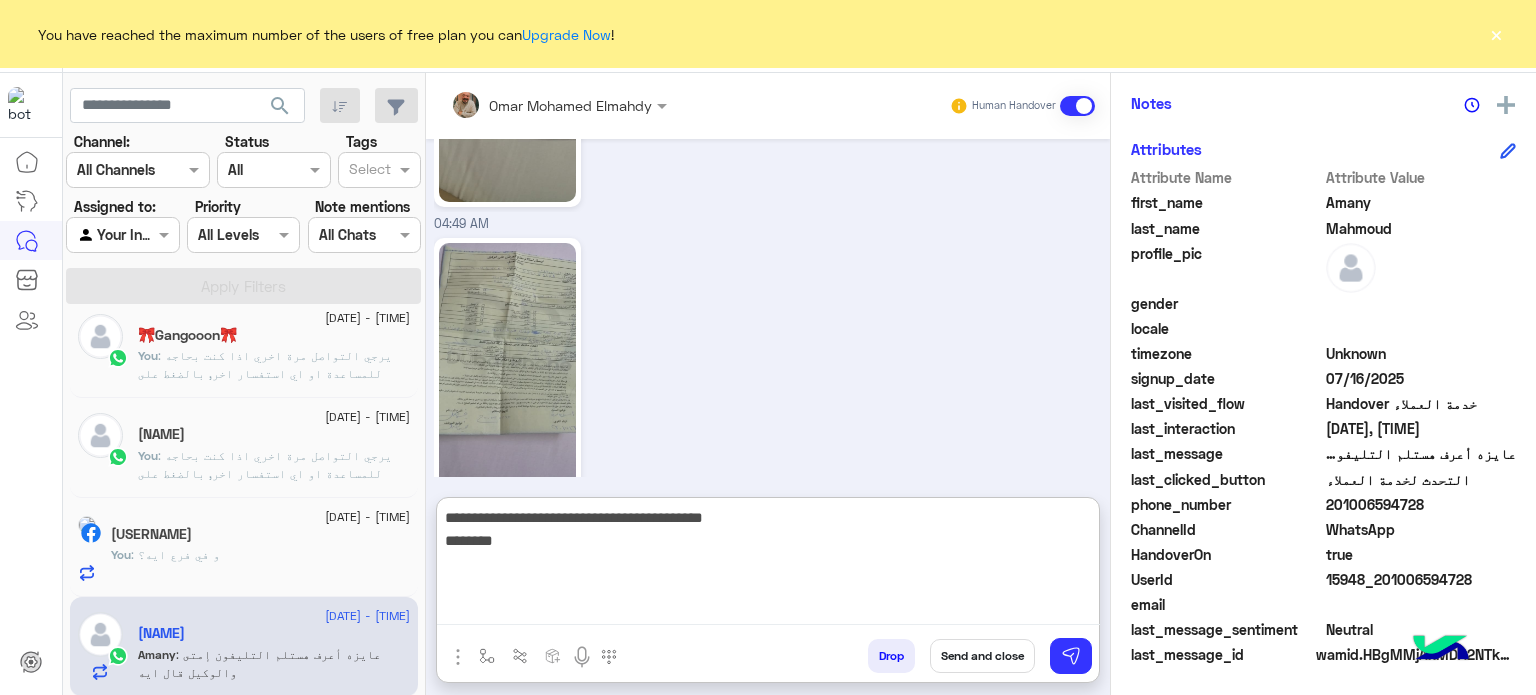 paste on "**********" 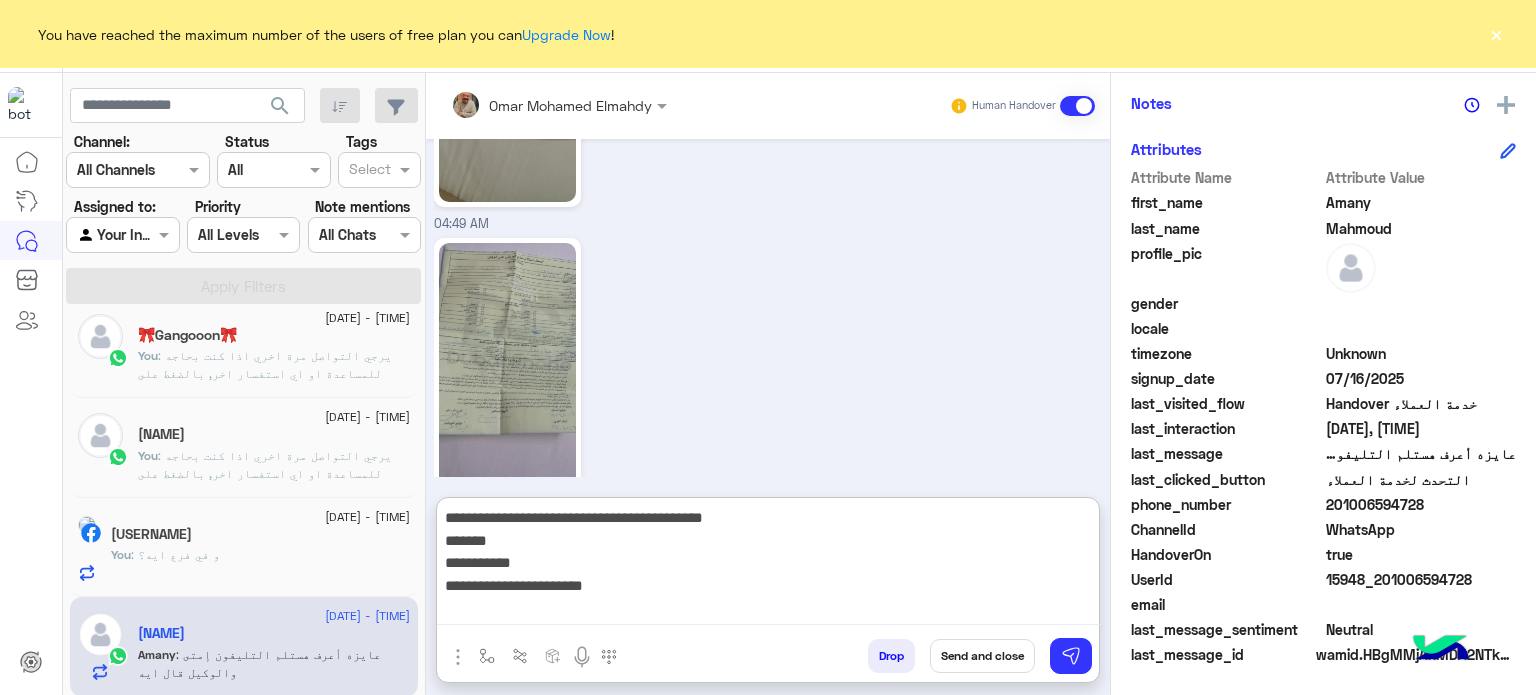 type on "**********" 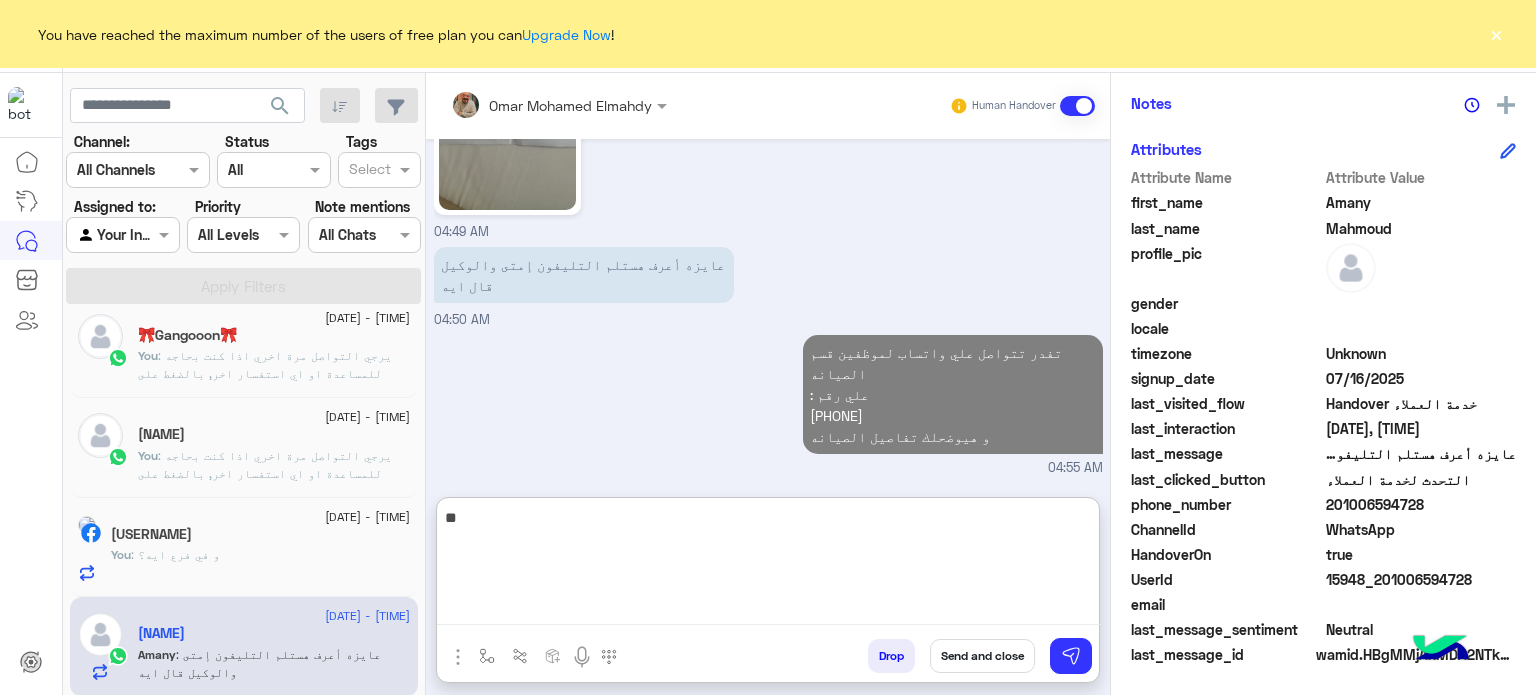 scroll, scrollTop: 1983, scrollLeft: 0, axis: vertical 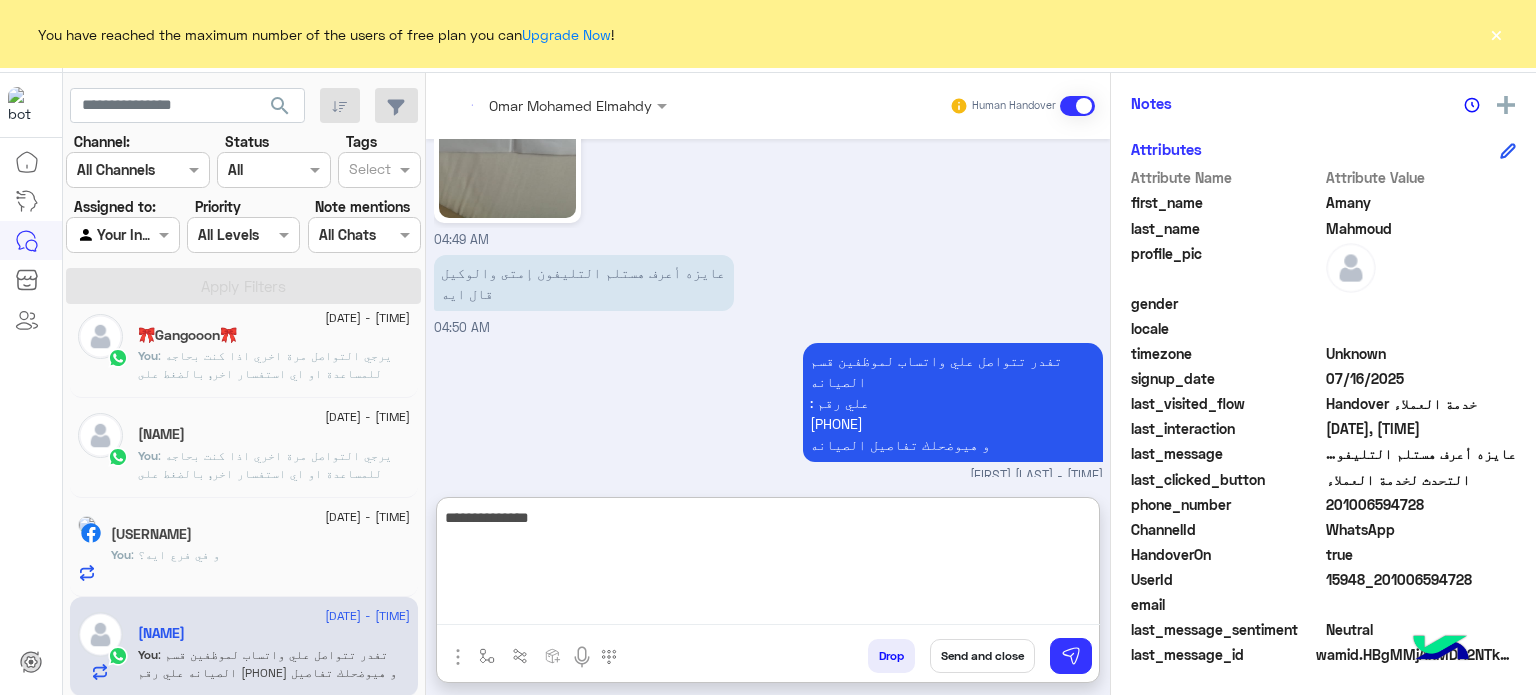 type on "**********" 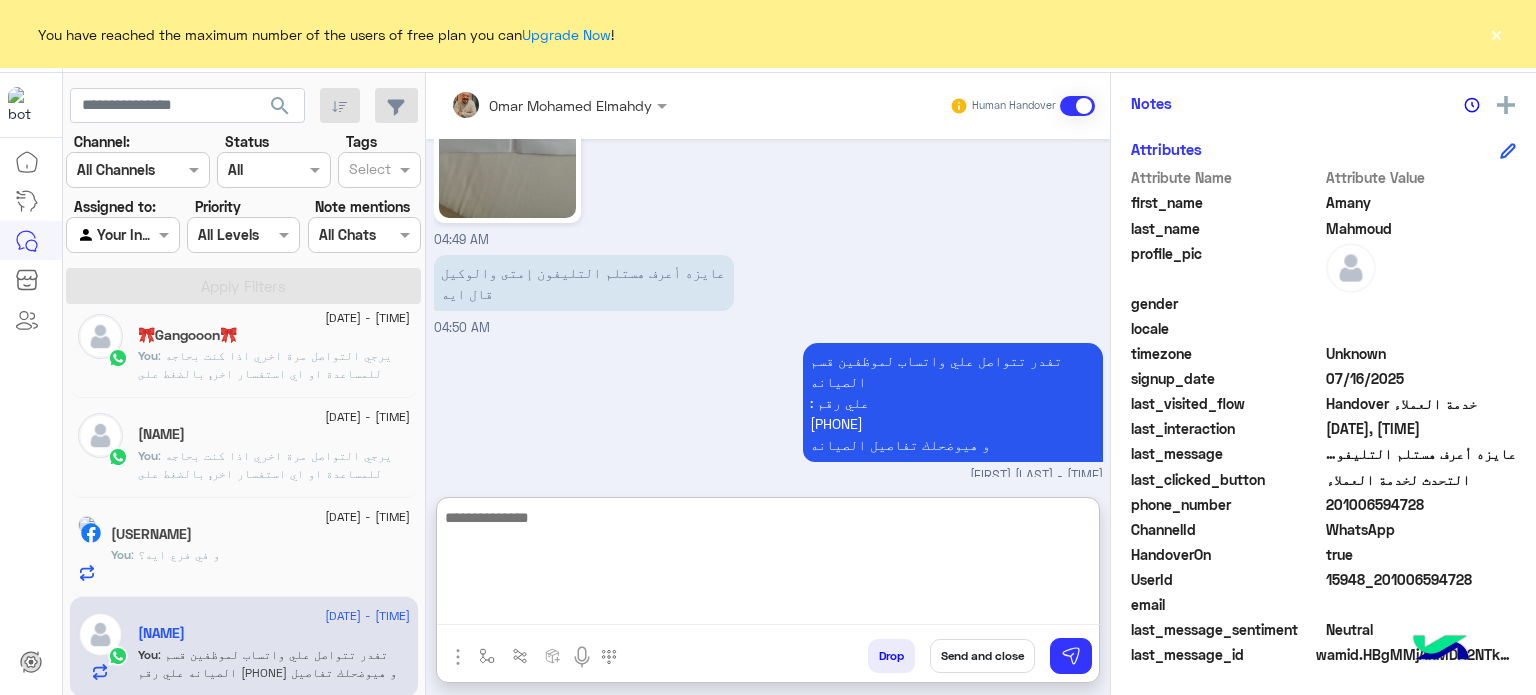 scroll, scrollTop: 2083, scrollLeft: 0, axis: vertical 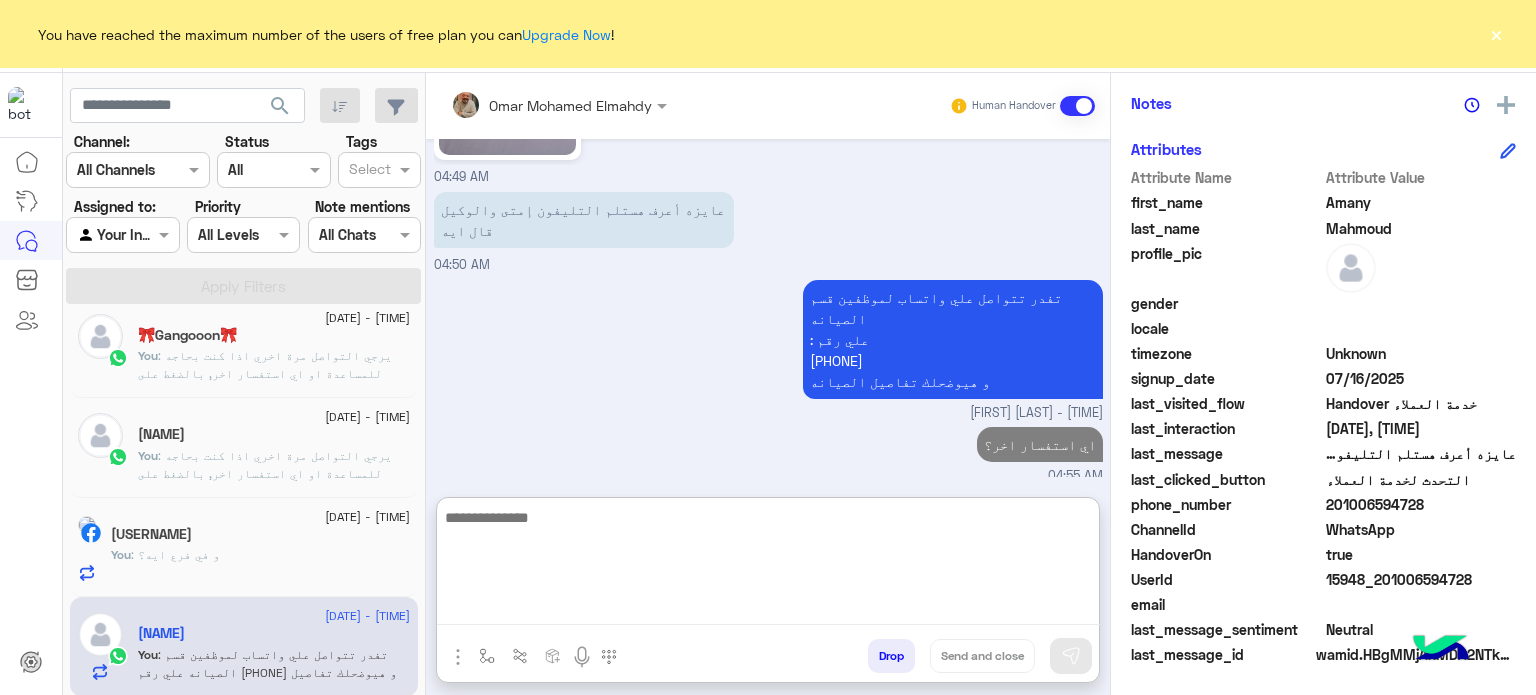click on "[NAME]" 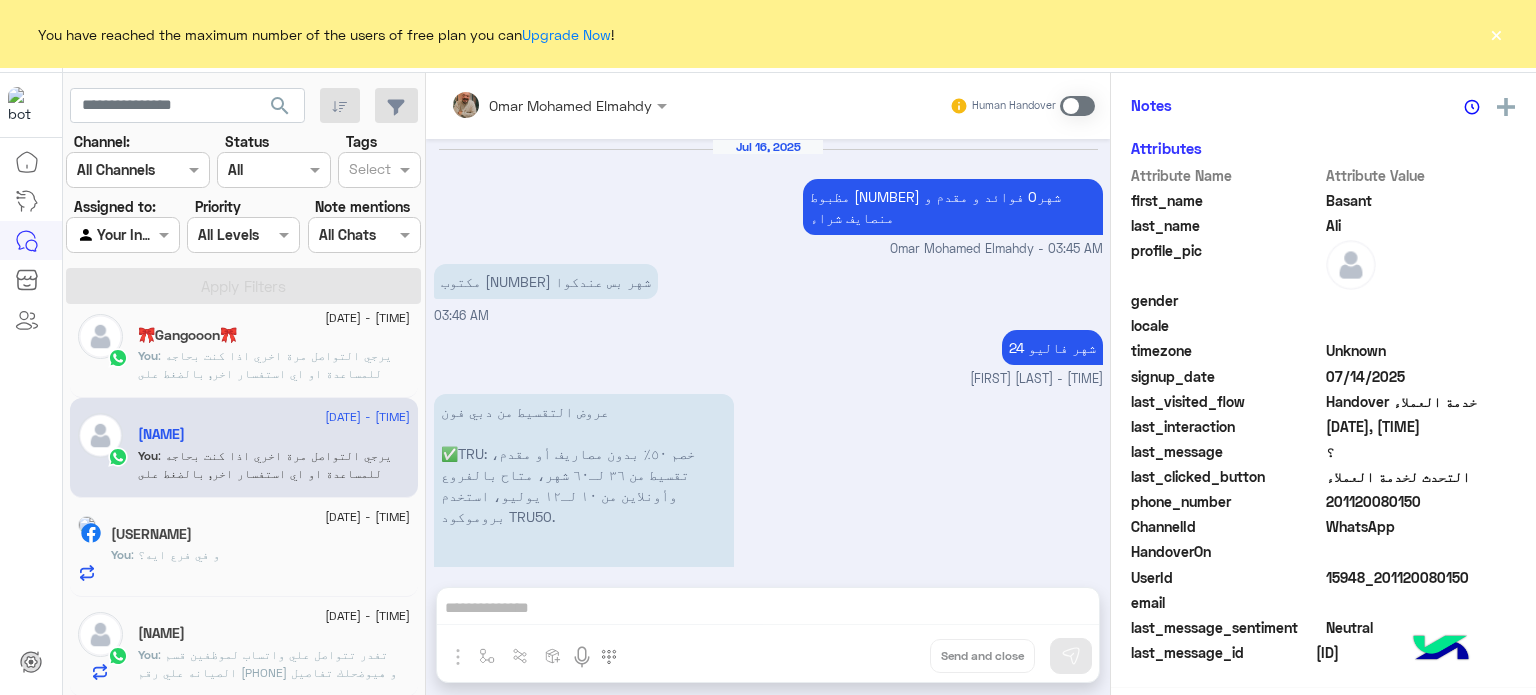 scroll, scrollTop: 400, scrollLeft: 0, axis: vertical 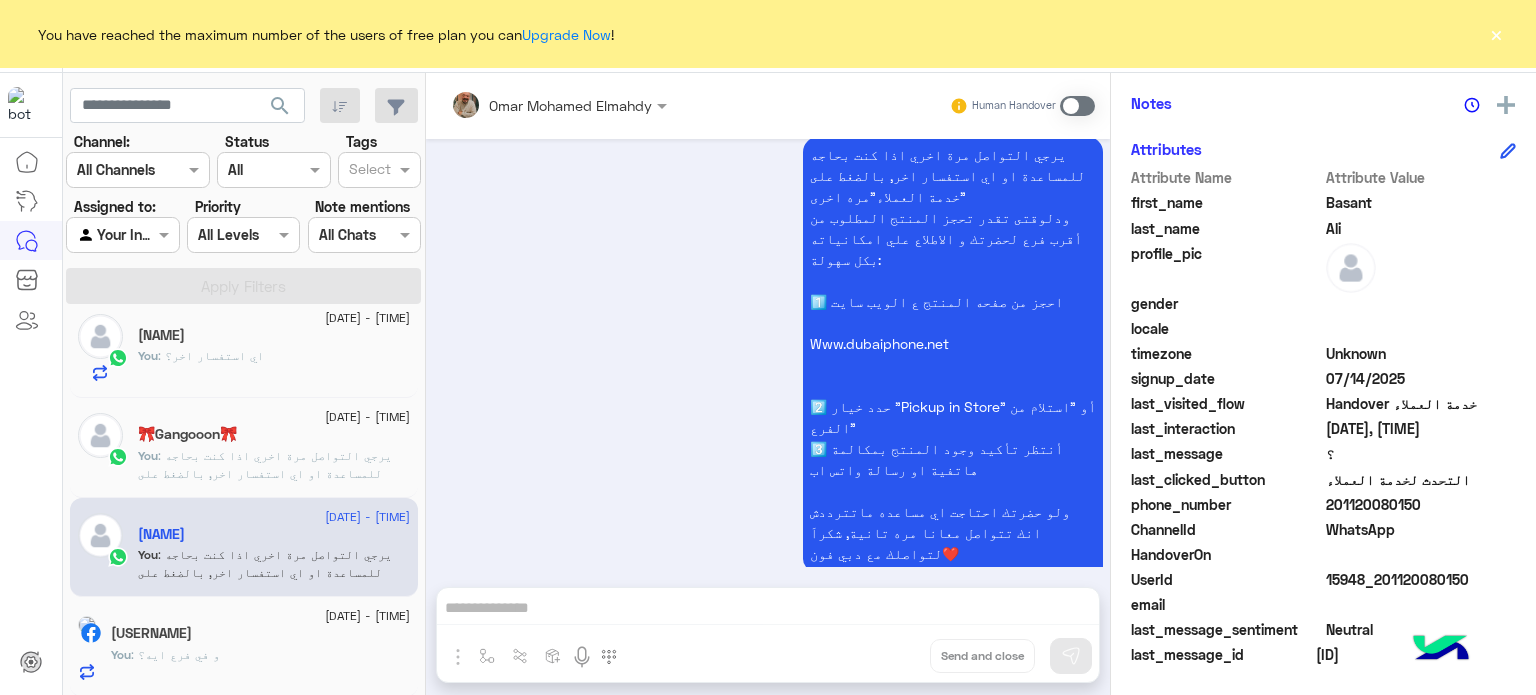 click at bounding box center (1077, 106) 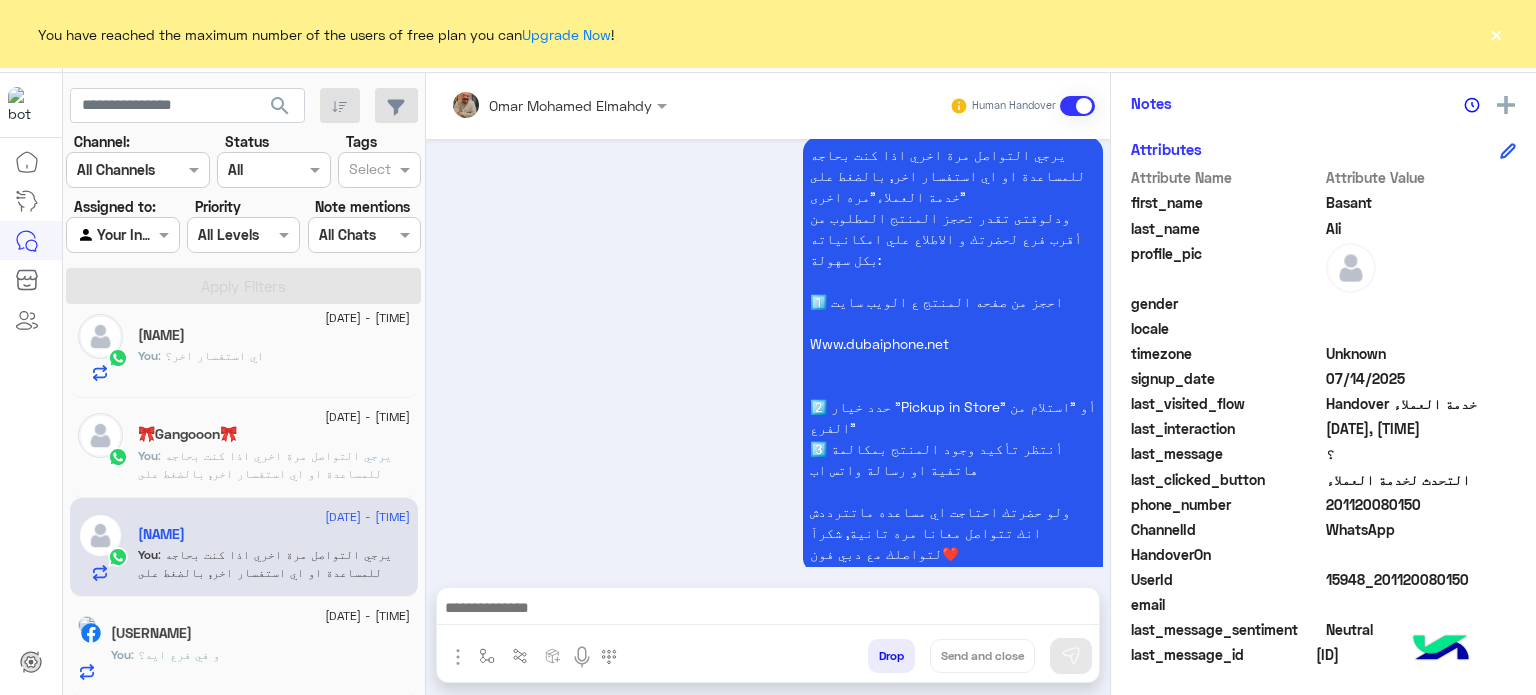scroll, scrollTop: 968, scrollLeft: 0, axis: vertical 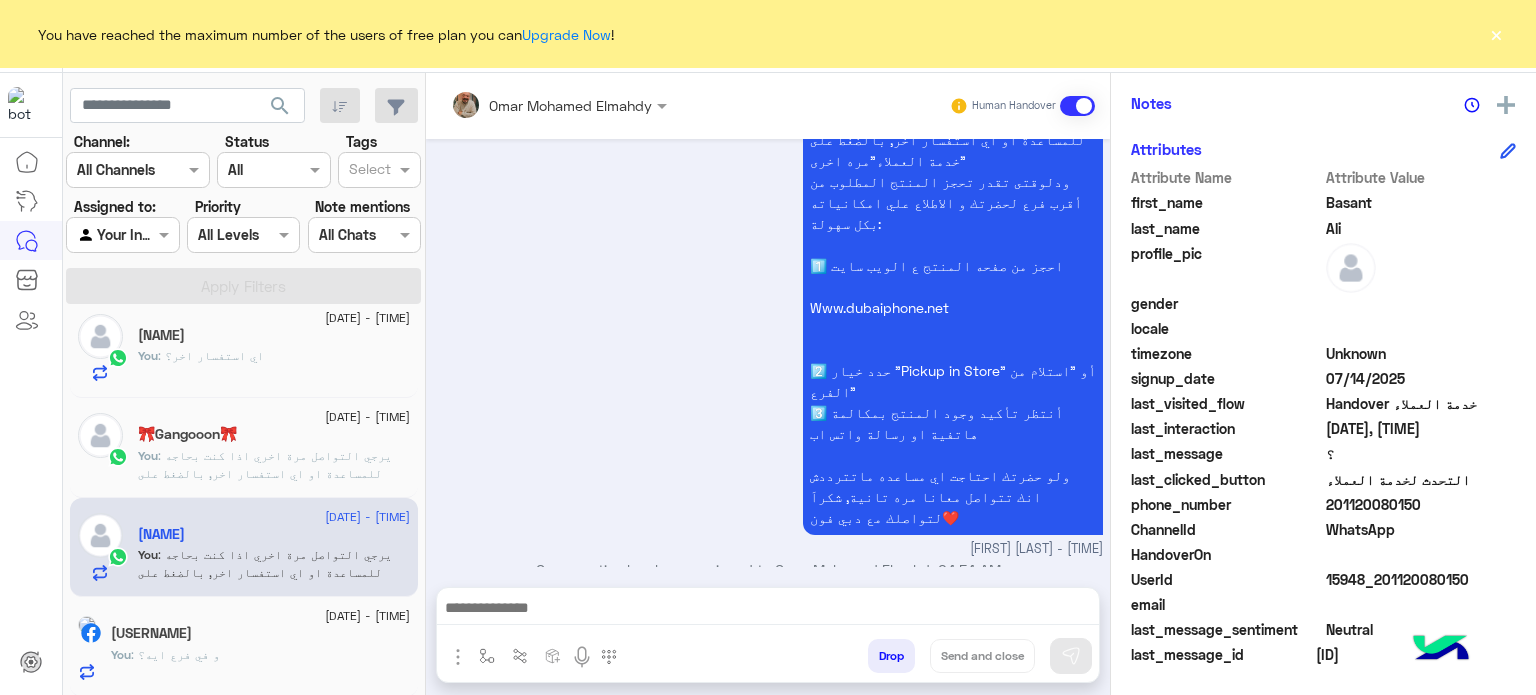 click at bounding box center (768, 613) 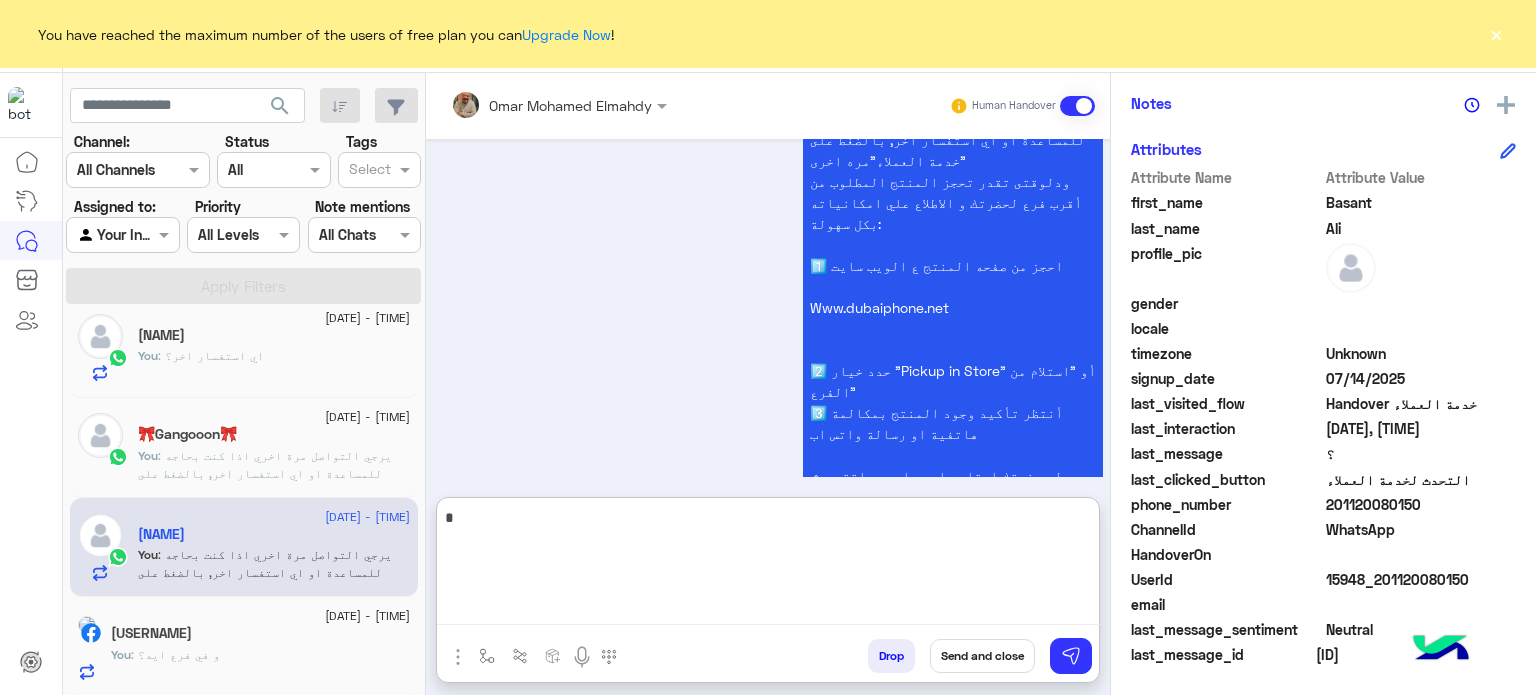 type on "*" 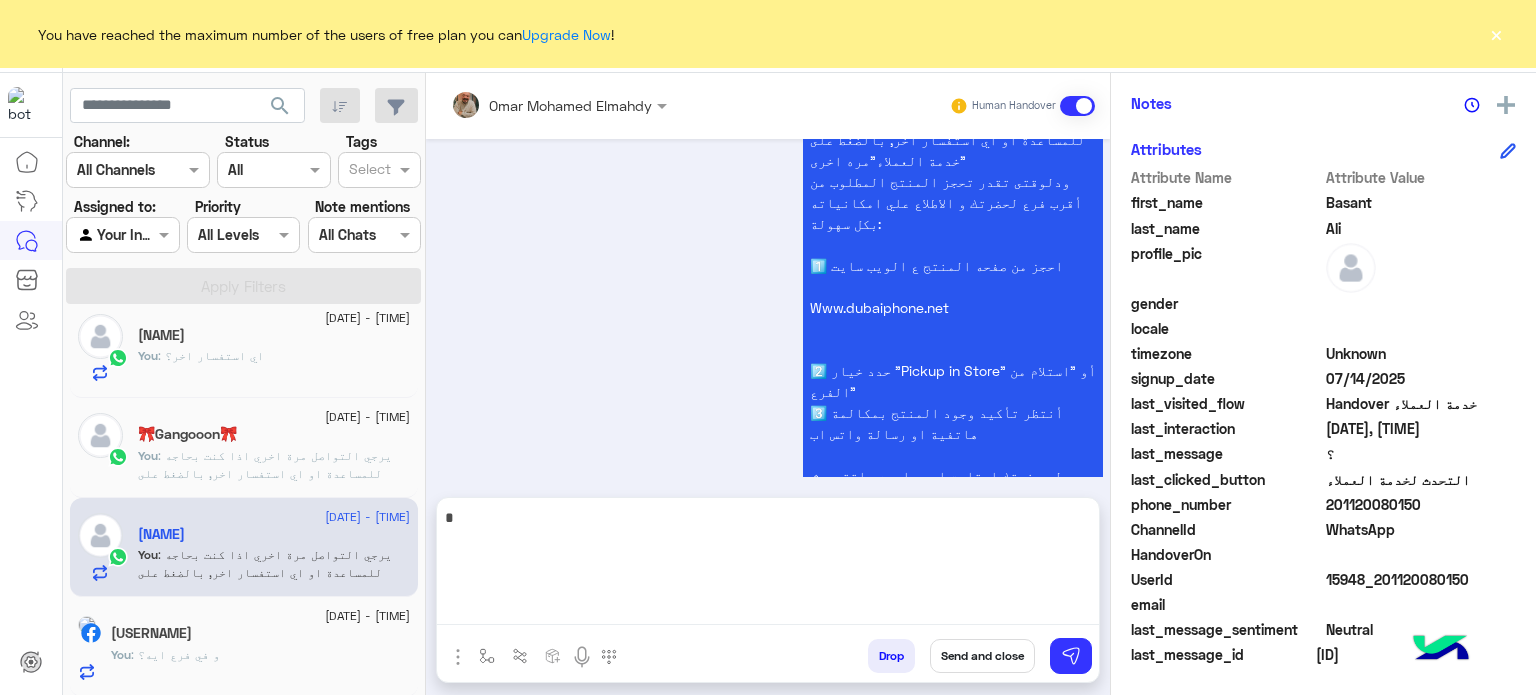 click on "Send and close" at bounding box center (982, 656) 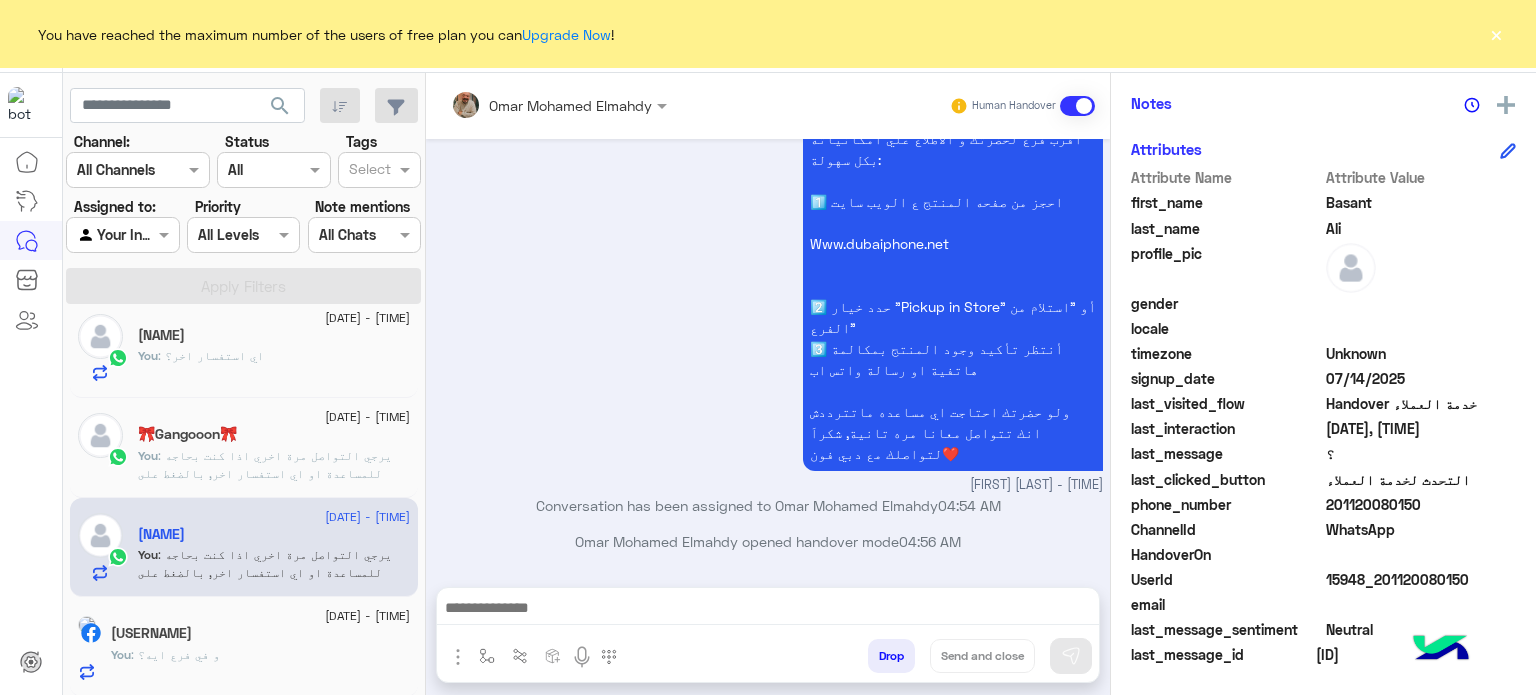 scroll, scrollTop: 1068, scrollLeft: 0, axis: vertical 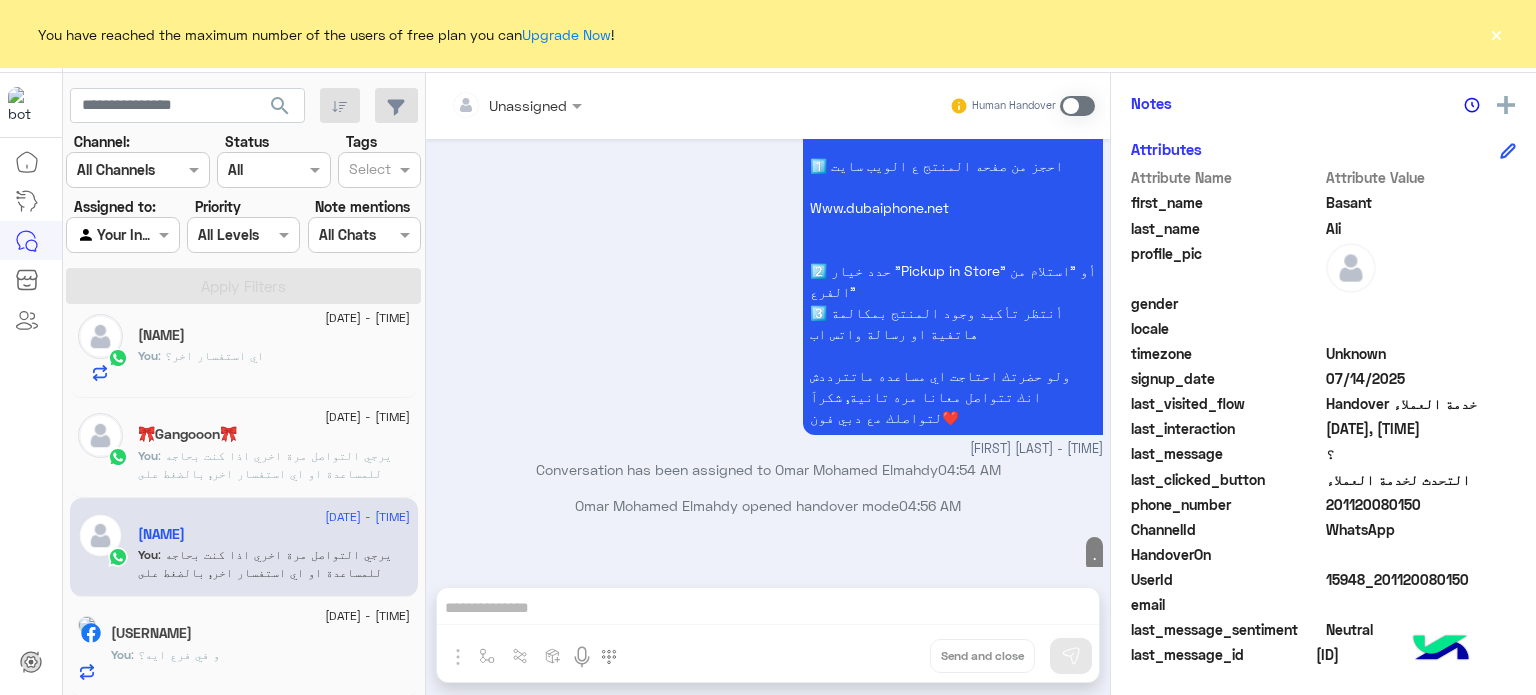 click on ": يرجي التواصل مرة اخري اذا كنت بحاجه للمساعدة او اي استفسار اخر, بالضغط على "خدمة العملاء"مره اخرى
ودلوقتى تقدر تحجز المنتج المطلوب من أقرب فرع لحضرتك و الاطلاع علي امكانياته بكل سهولة:
1️⃣ احجز من صفحه المنتج ع الويب سايت
Www.dubaiphone.net
2️⃣ حدد خيار "Pickup in Store" أو "استلام من الفرع"
3️⃣ أنتظر تأكيد وجود المنتج بمكالمة هاتفية او رسالة واتس اب
ولو حضرتك احتاجت اي مساعده ماتترددش انك تتواصل معانا مره تانية, شكراَ لتواصلك مع دبي فون❤️" 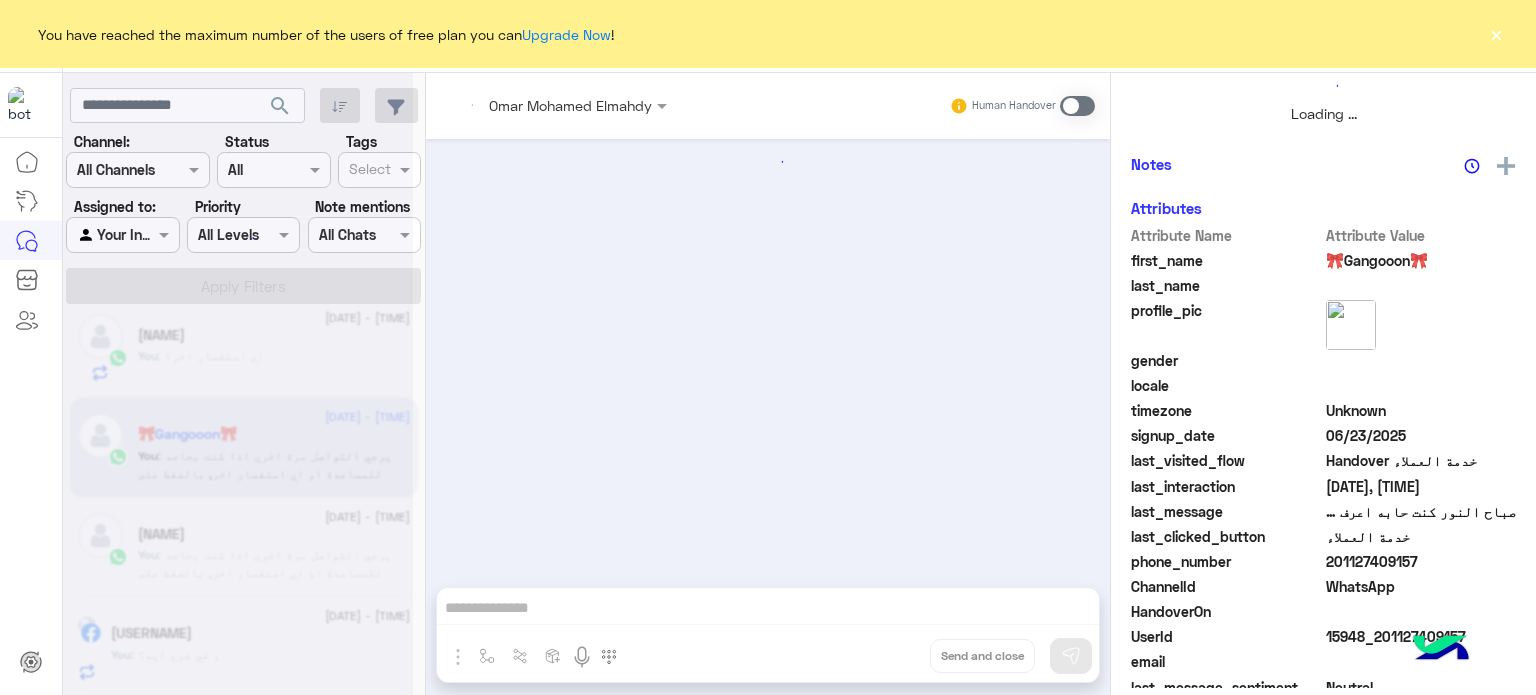 scroll, scrollTop: 464, scrollLeft: 0, axis: vertical 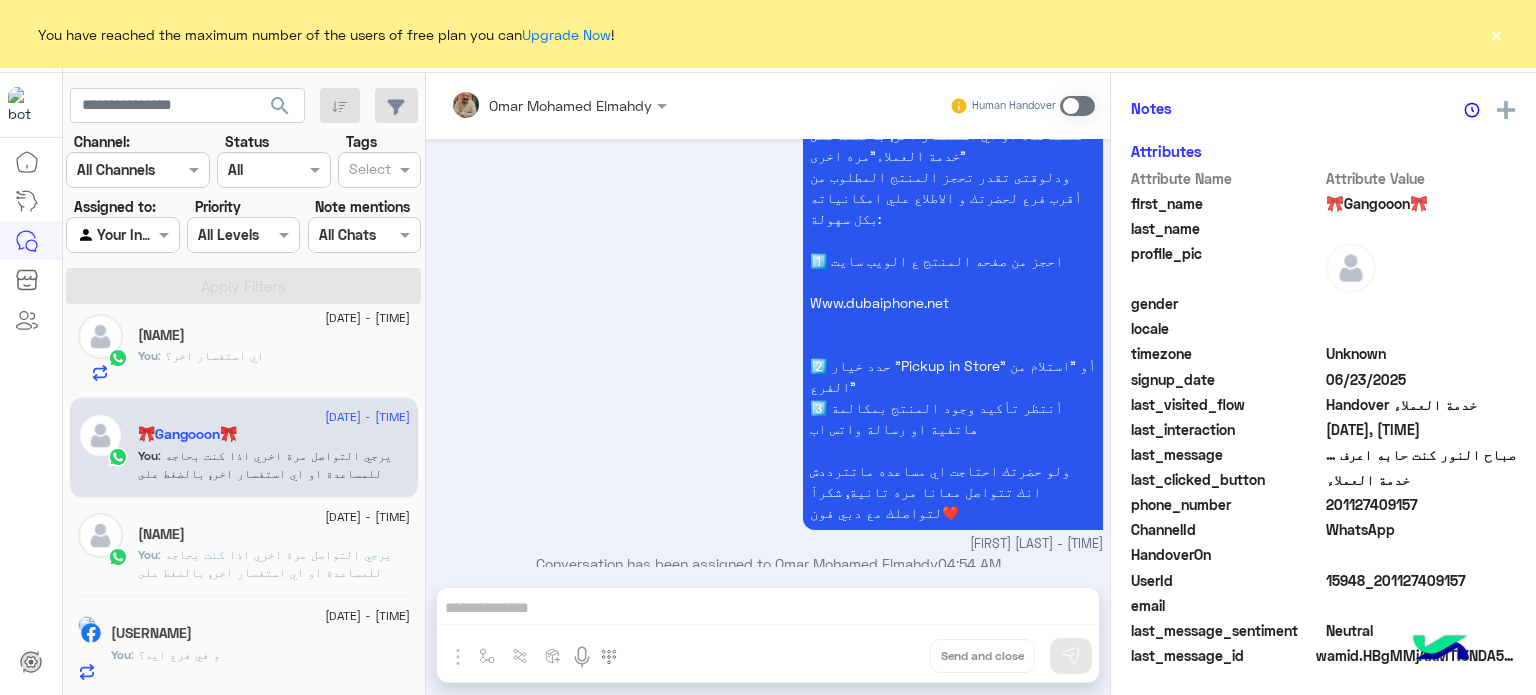 click on "Conversation has been assigned to [FIRST] [LAST]   [TIME]      دبي فون [FIRST] [LAST] صباح الخير اتمني تكون بخير اتفضل اساعد حضرتك ازاي؟  [FIRST] [LAST] -  [TIME]   [FIRST] [LAST] joined the conversation   [TIME]      صباح النور كنت حابه اعرف ال redmi note 14 4g 128 هيتوفر تاني ولا لا ، ولو هيتوفر هيكون متاح امتي ؟   [TIME]  غير متوقع  [FIRST] [LAST] -  [TIME]  متاح 256/8  [FIRST] [LAST] -  [TIME]  مناسب لحضرتك؟  [FIRST] [LAST] -  [TIME]   [FIRST] [LAST] closed the conversation   [TIME]      يرجي التواصل مرة اخري اذا كنت بحاجه للمساعدة او اي استفسار اخر, بالضغط على "خدمة العملاء"مره اخرى 1️⃣ احجز من صفحه المنتج ع الويب سايت Www.dubaiphone.net  [TIME]" at bounding box center (768, 388) 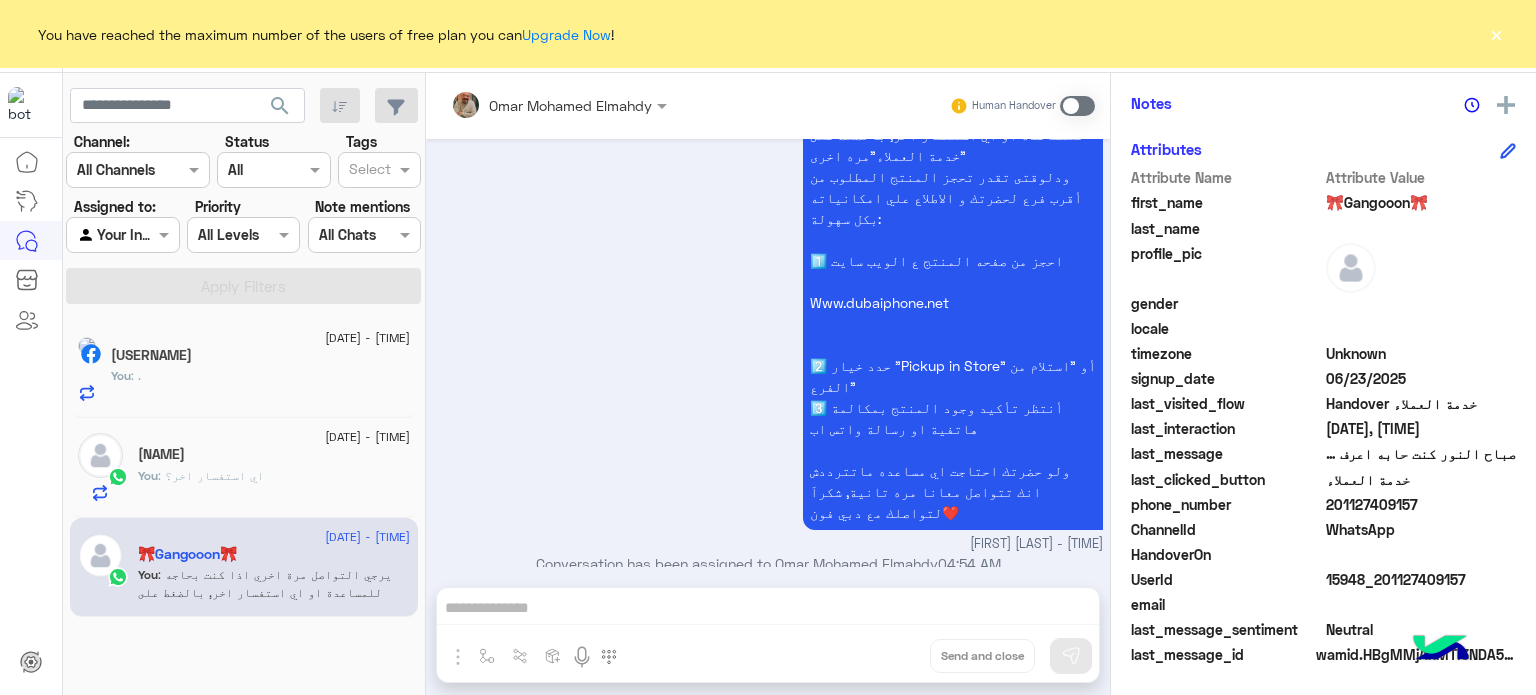 click at bounding box center [1077, 106] 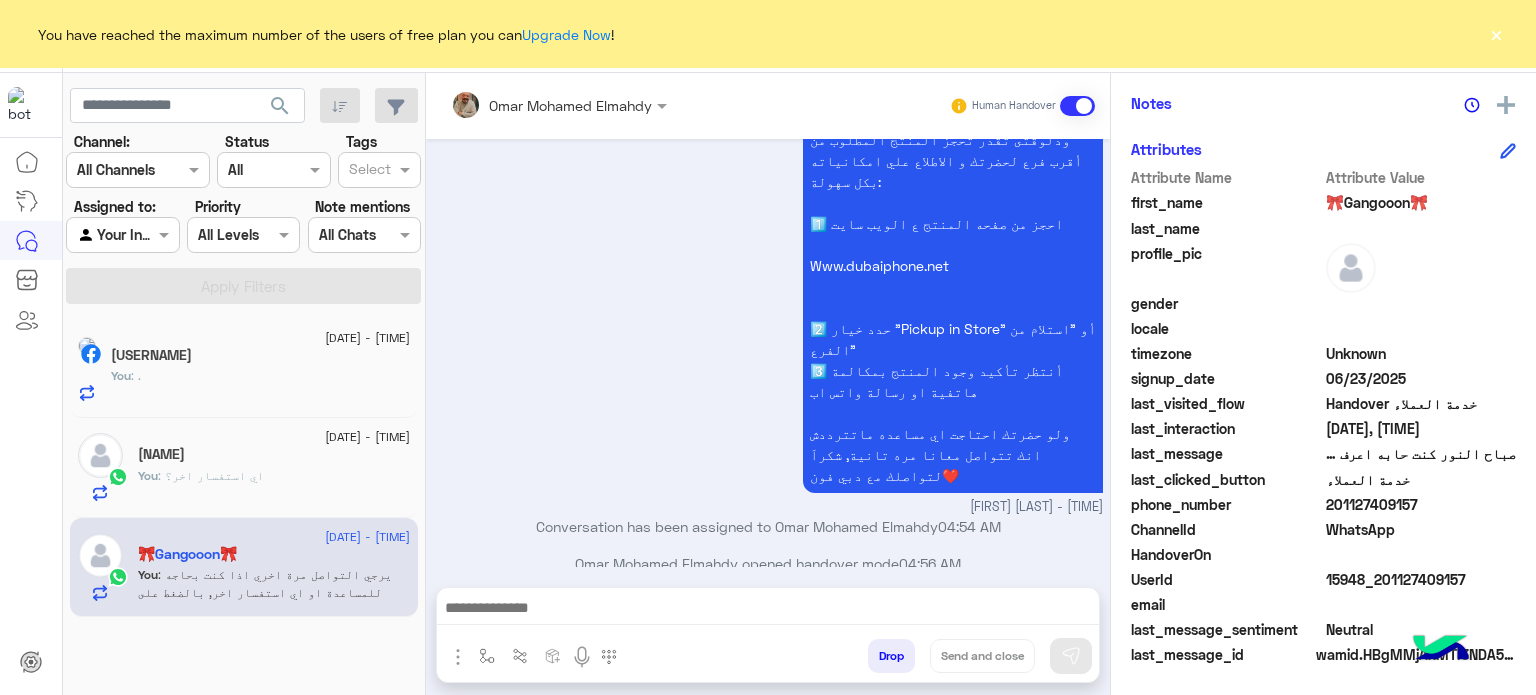 click at bounding box center [768, 613] 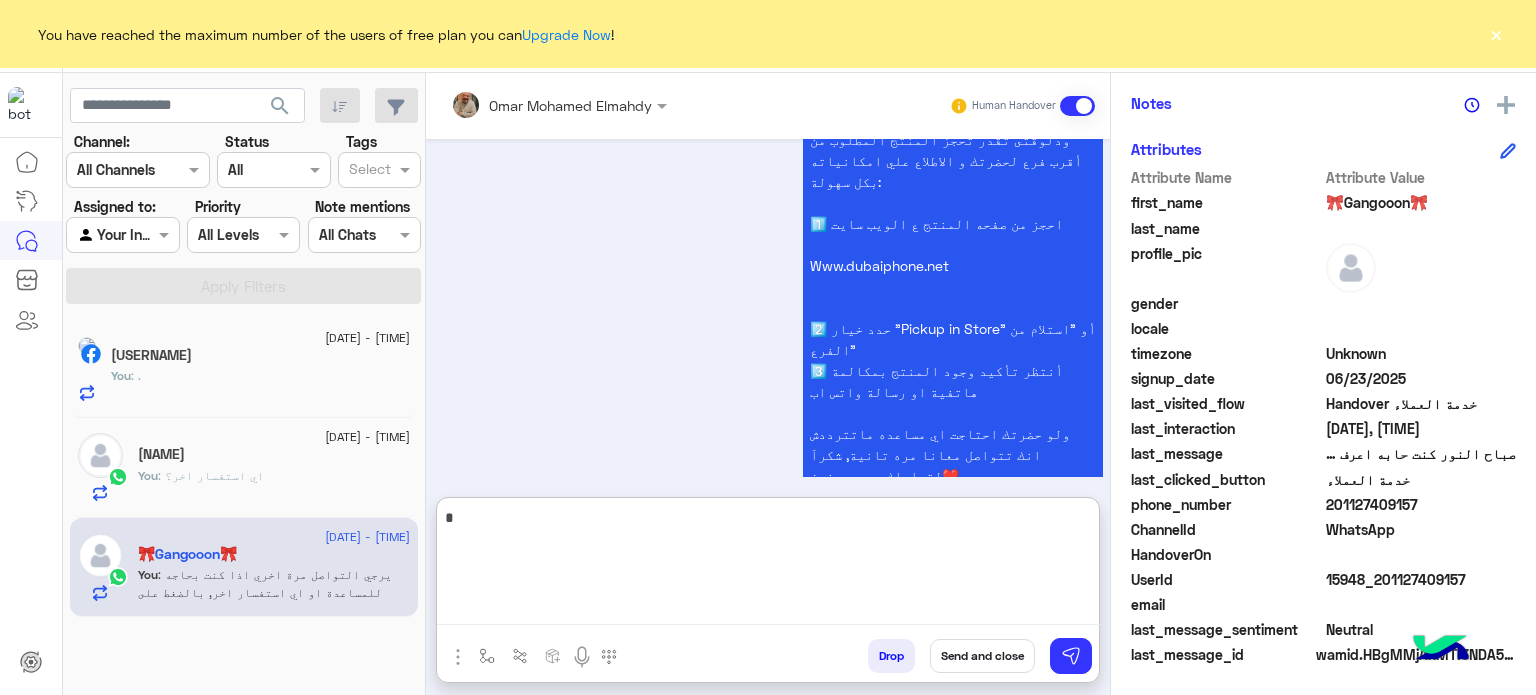 type on "*" 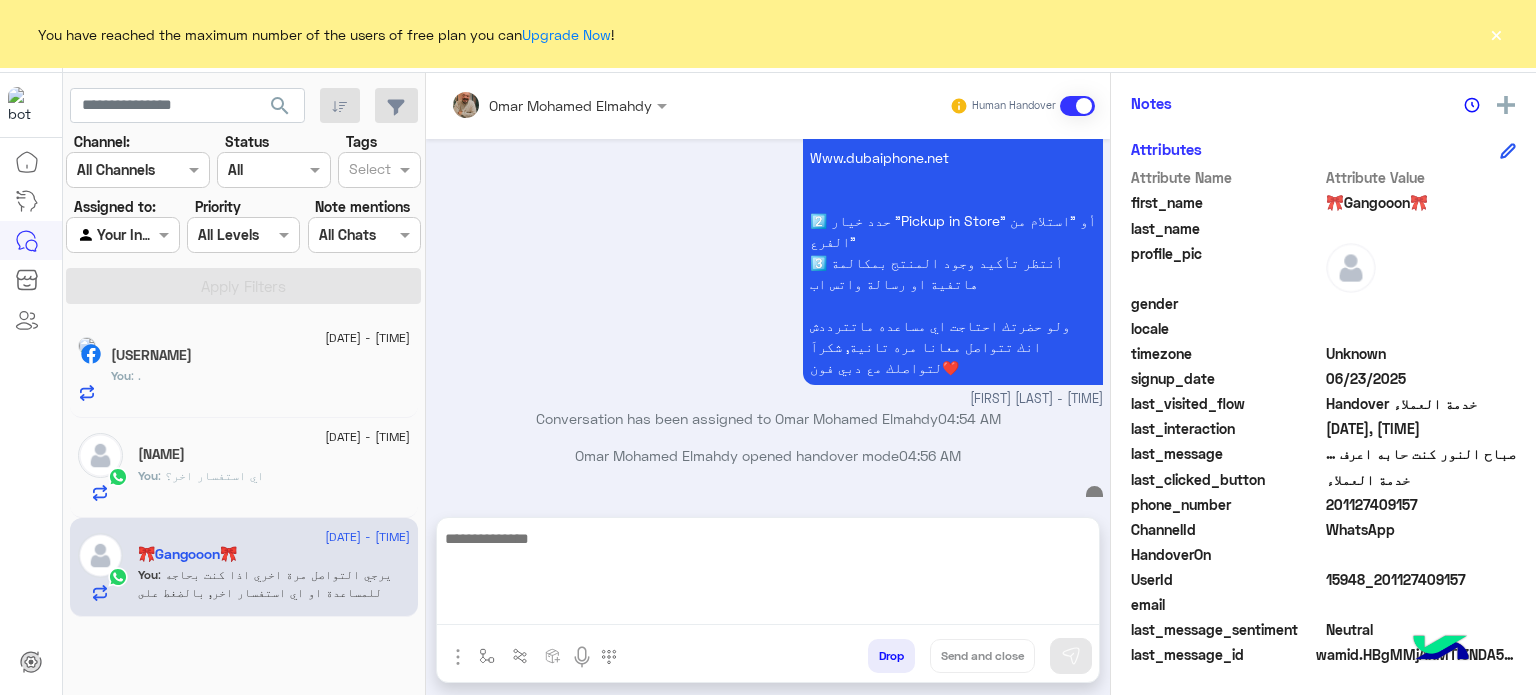 scroll, scrollTop: 777, scrollLeft: 0, axis: vertical 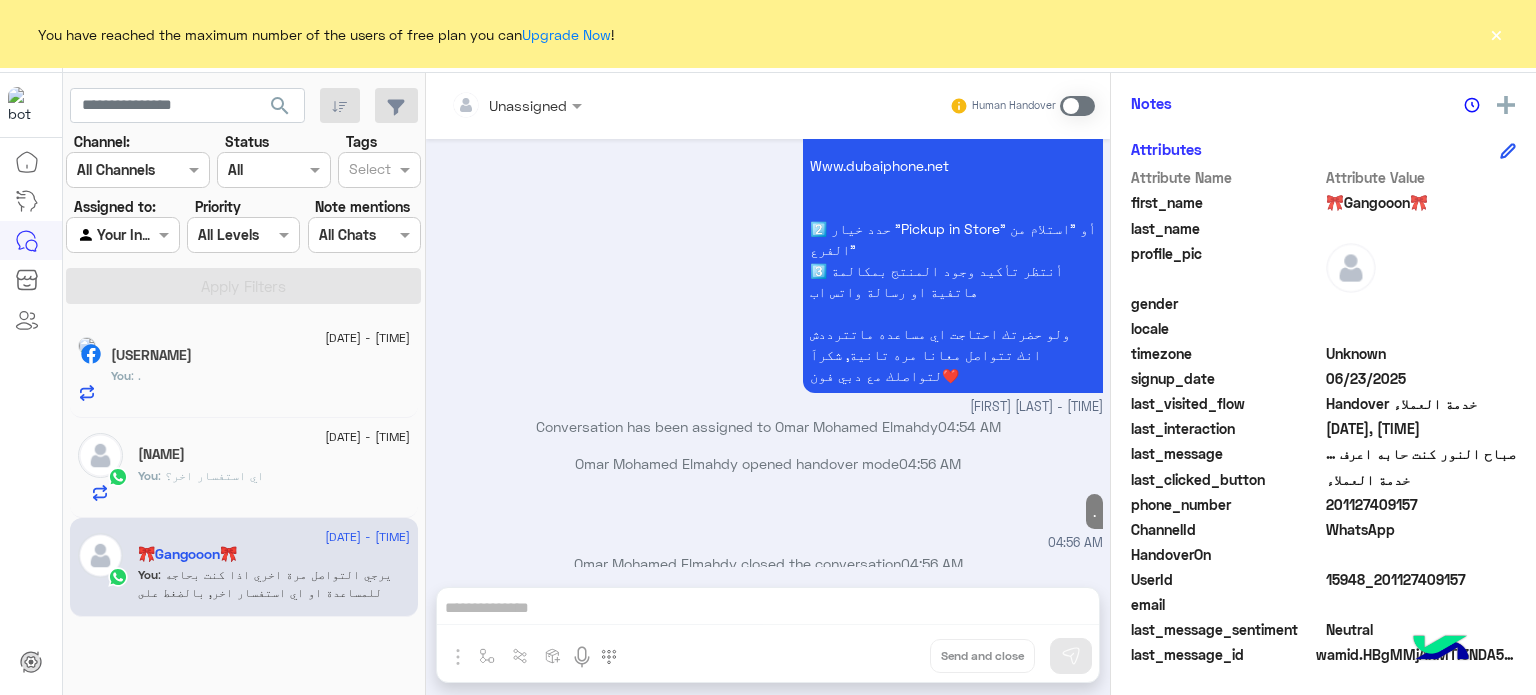 click on "[NAME]" 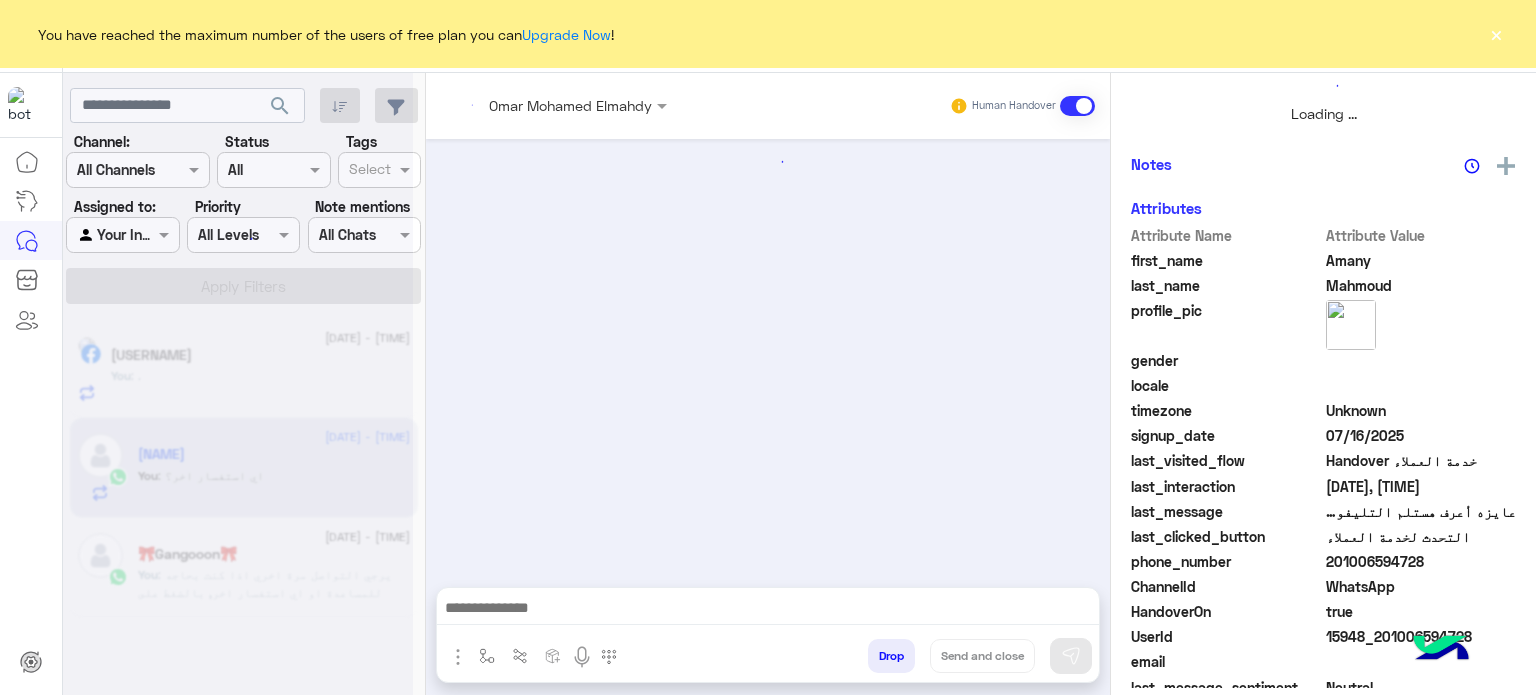 scroll, scrollTop: 464, scrollLeft: 0, axis: vertical 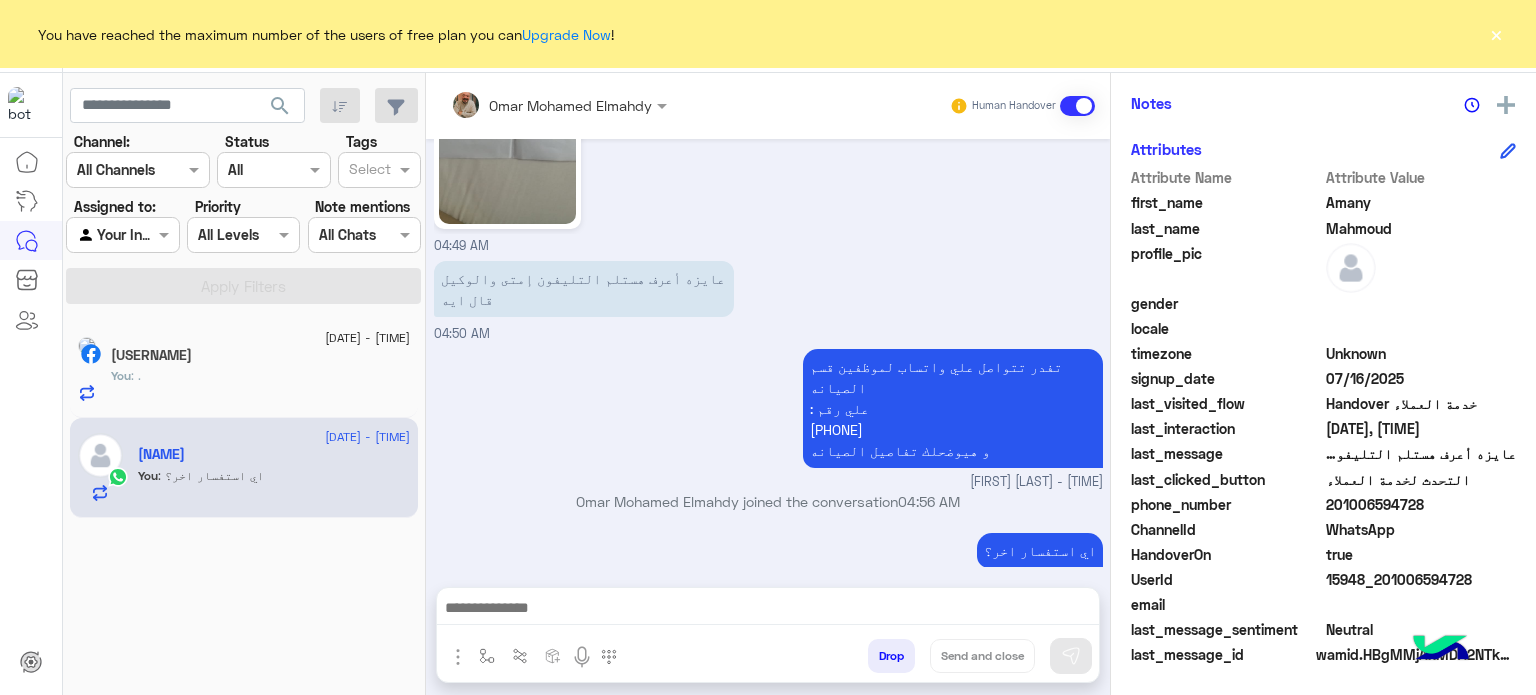 click at bounding box center [768, 610] 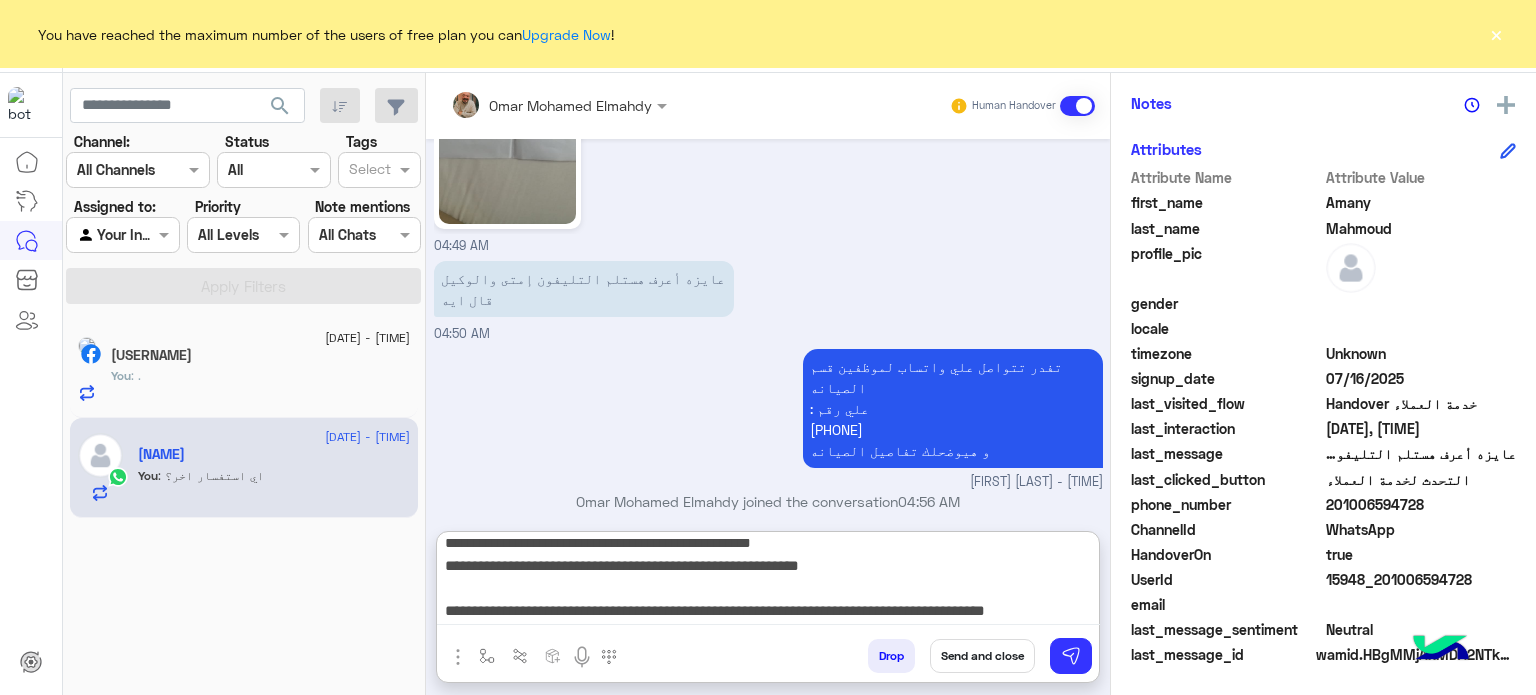 scroll, scrollTop: 177, scrollLeft: 0, axis: vertical 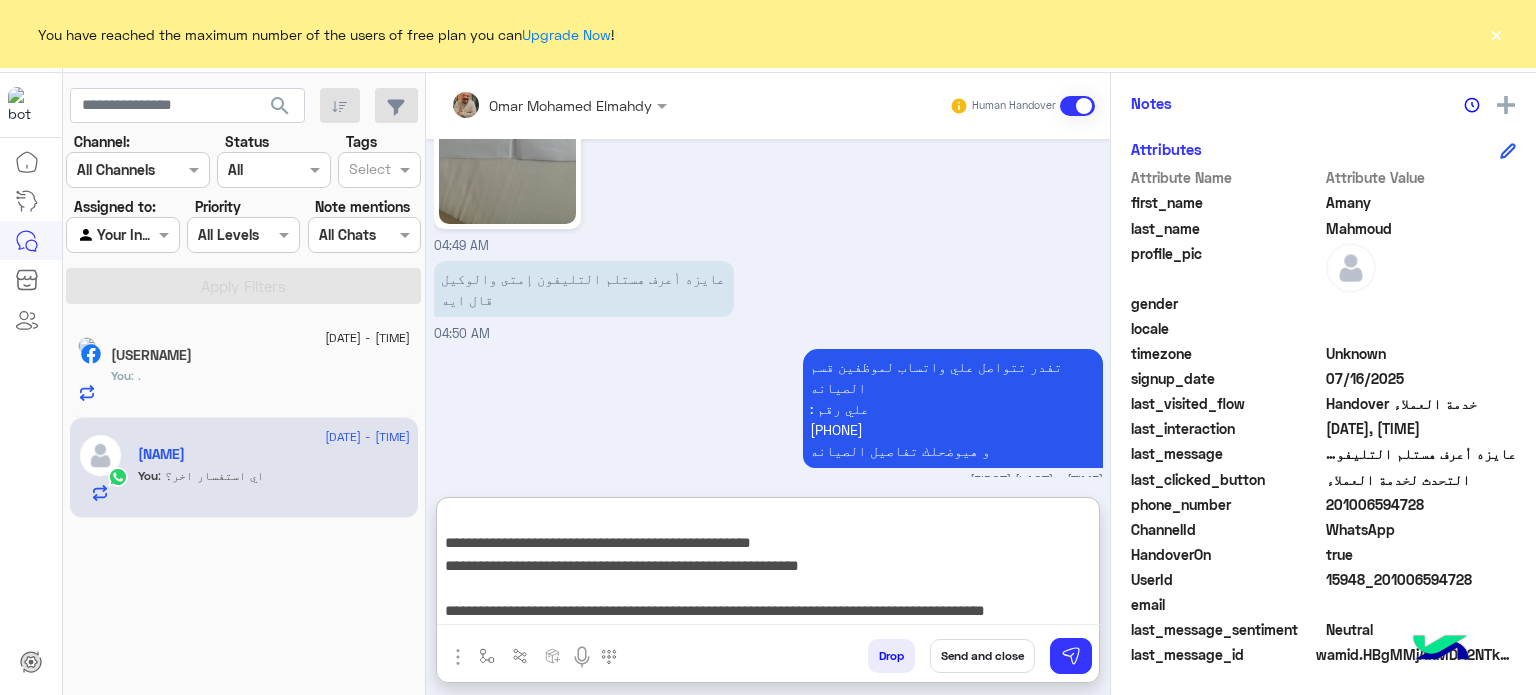 type on "**********" 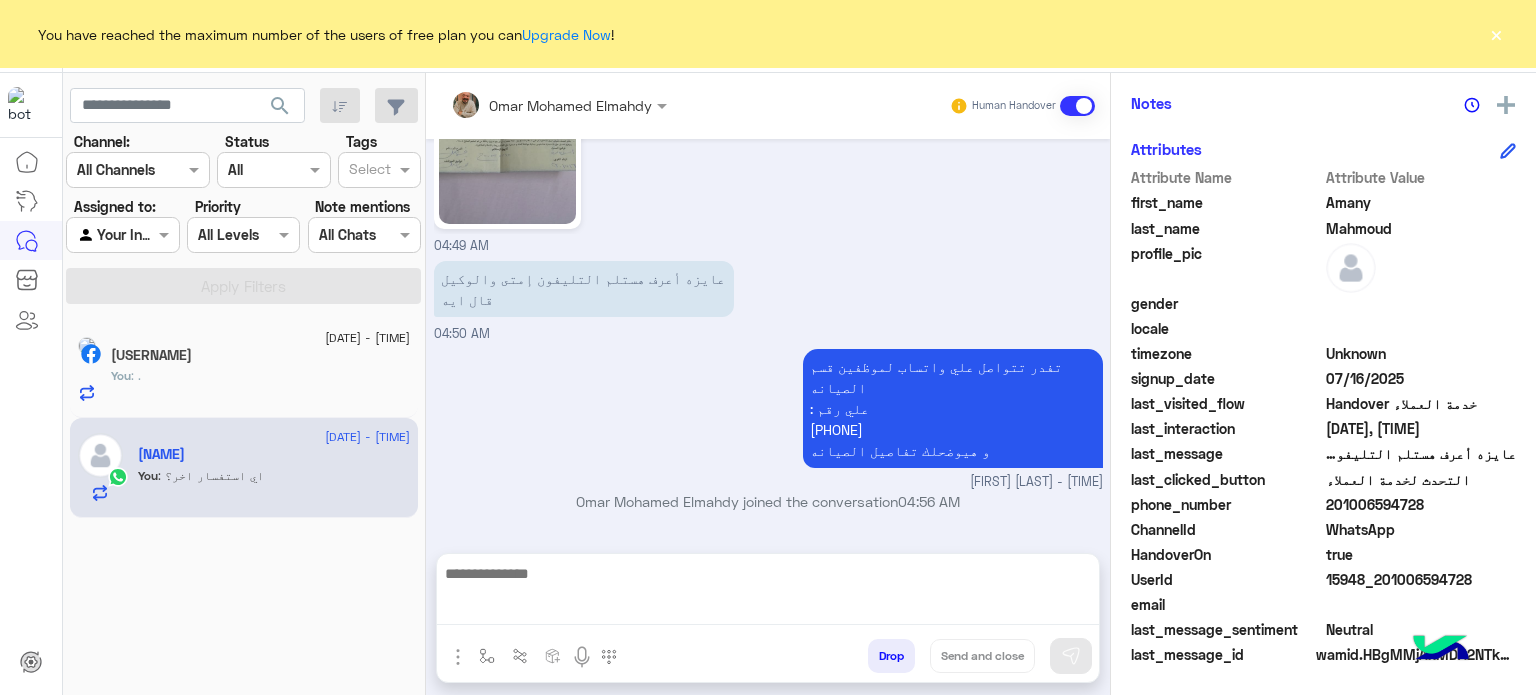 scroll, scrollTop: 0, scrollLeft: 0, axis: both 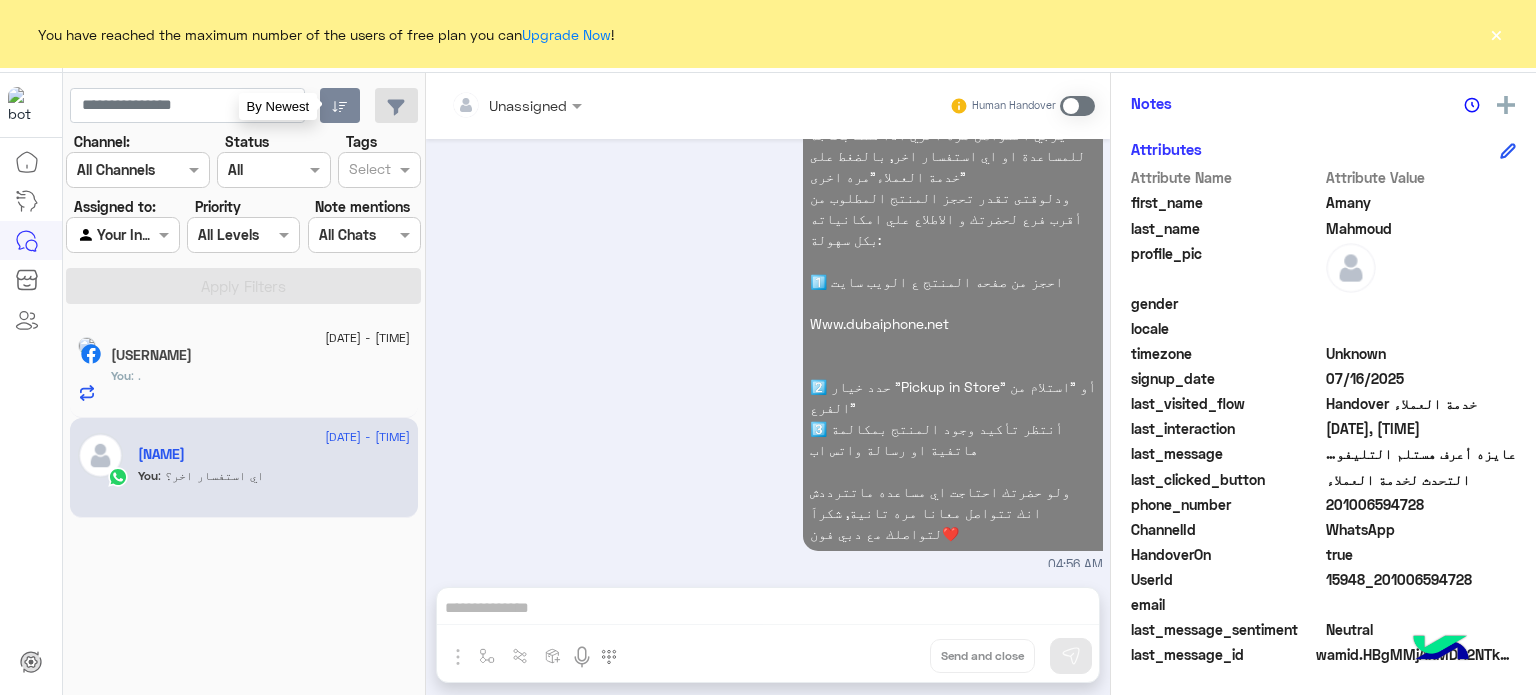 click 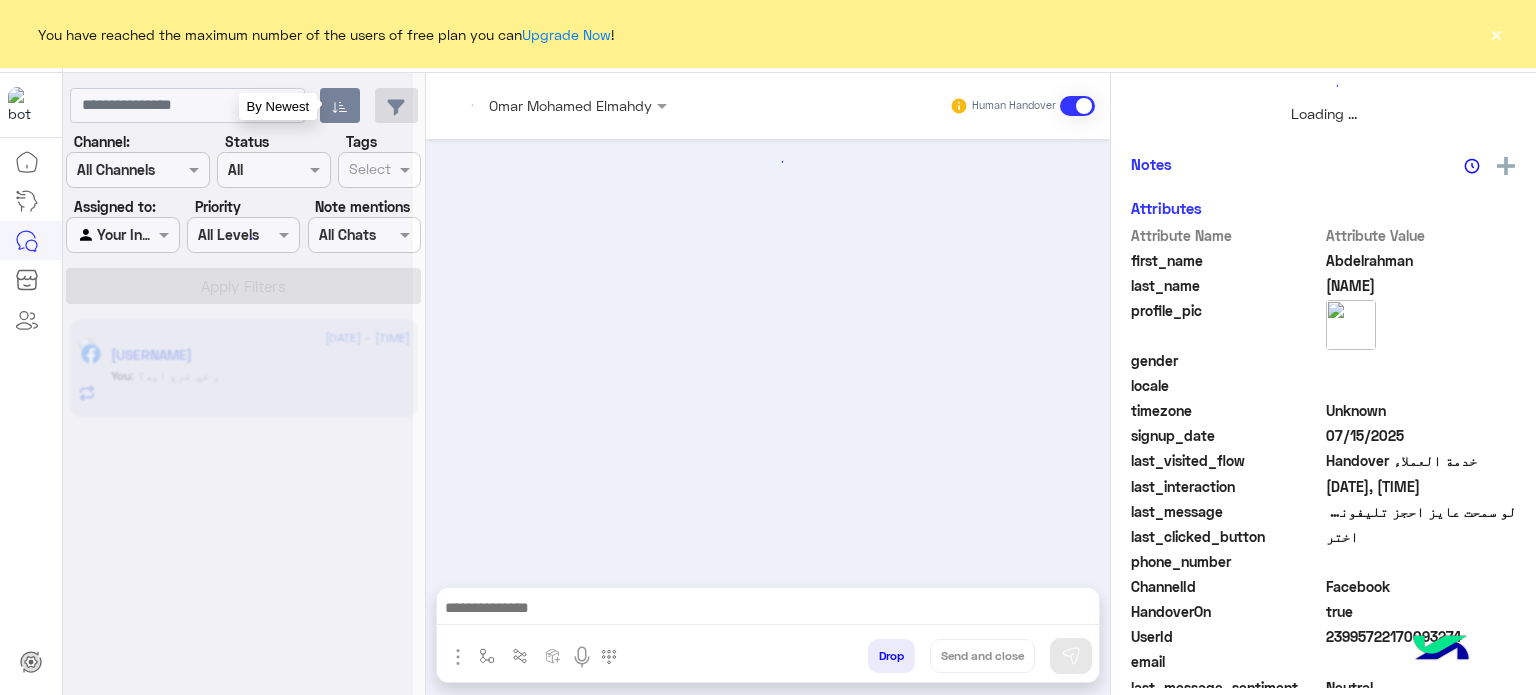 scroll, scrollTop: 464, scrollLeft: 0, axis: vertical 